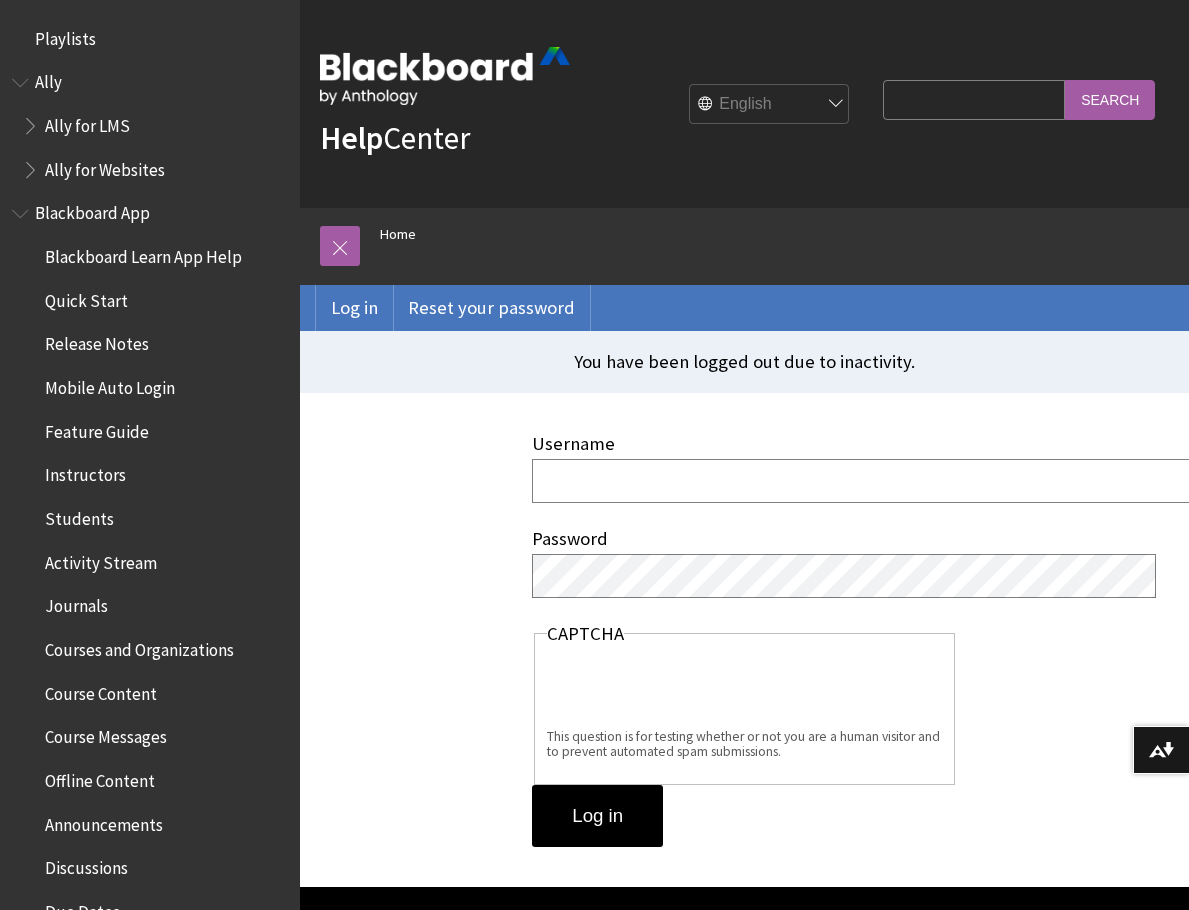scroll, scrollTop: 0, scrollLeft: 0, axis: both 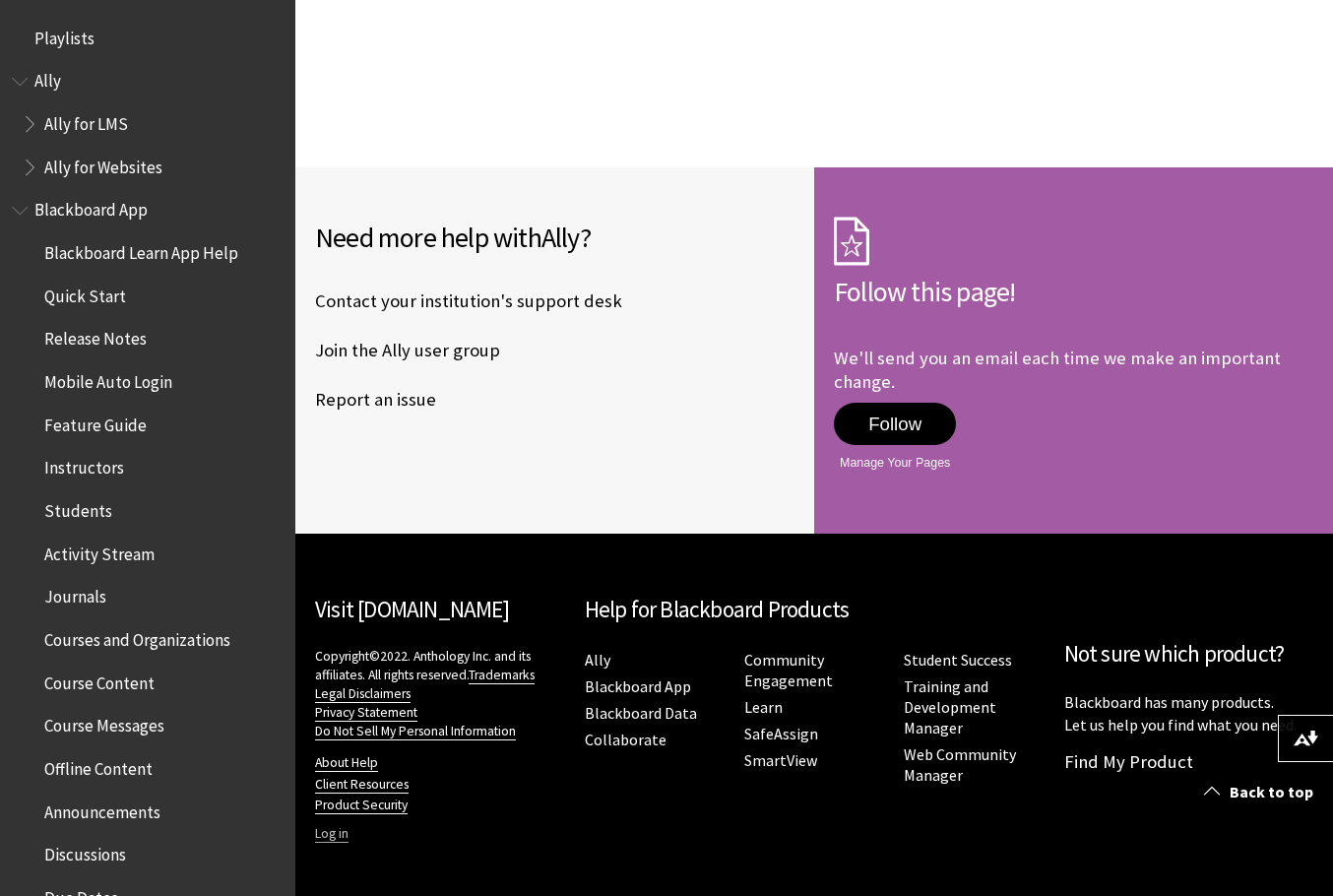 click on "Log in" at bounding box center (332, 834) 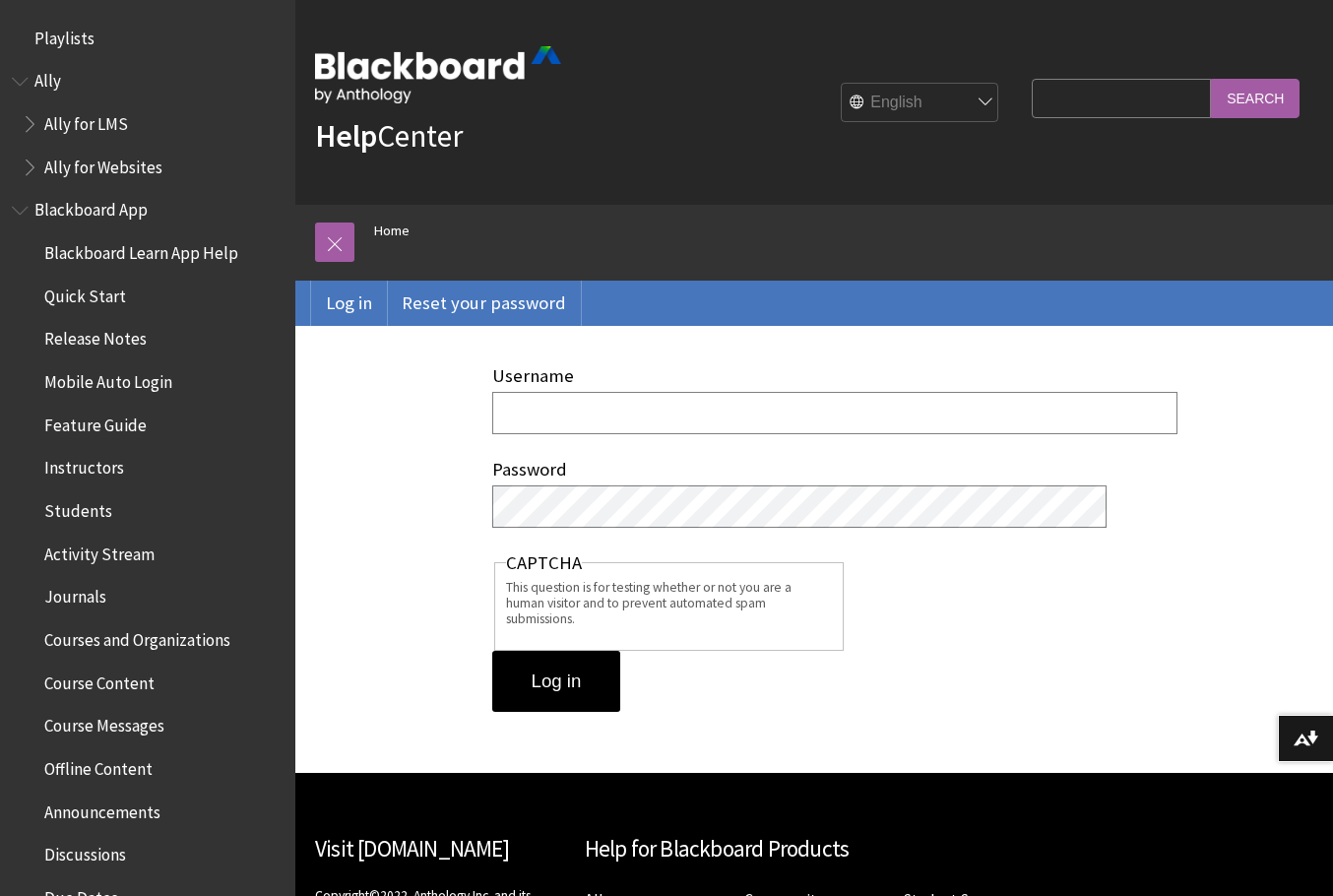 scroll, scrollTop: 0, scrollLeft: 0, axis: both 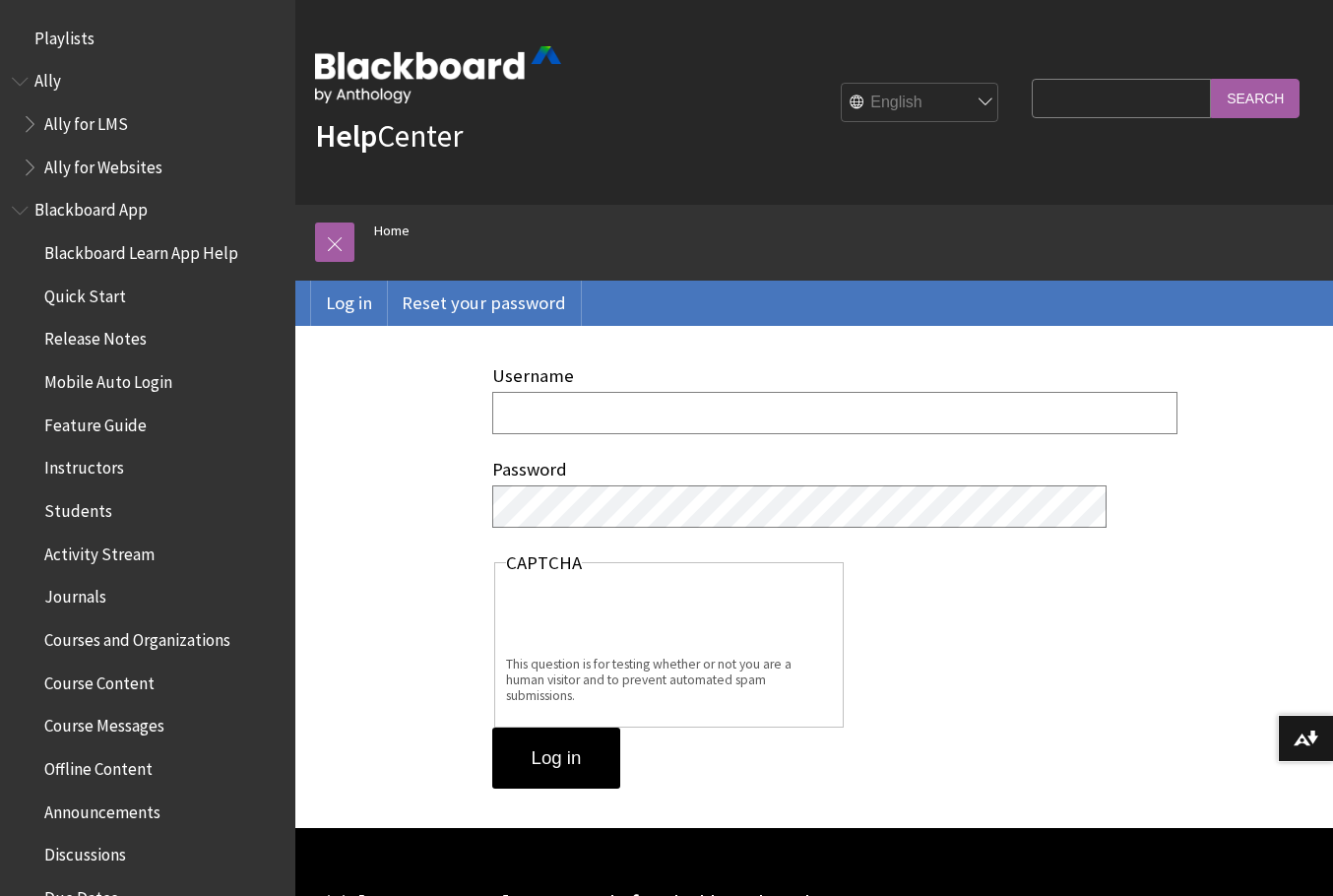 click on "Username" at bounding box center (835, 413) 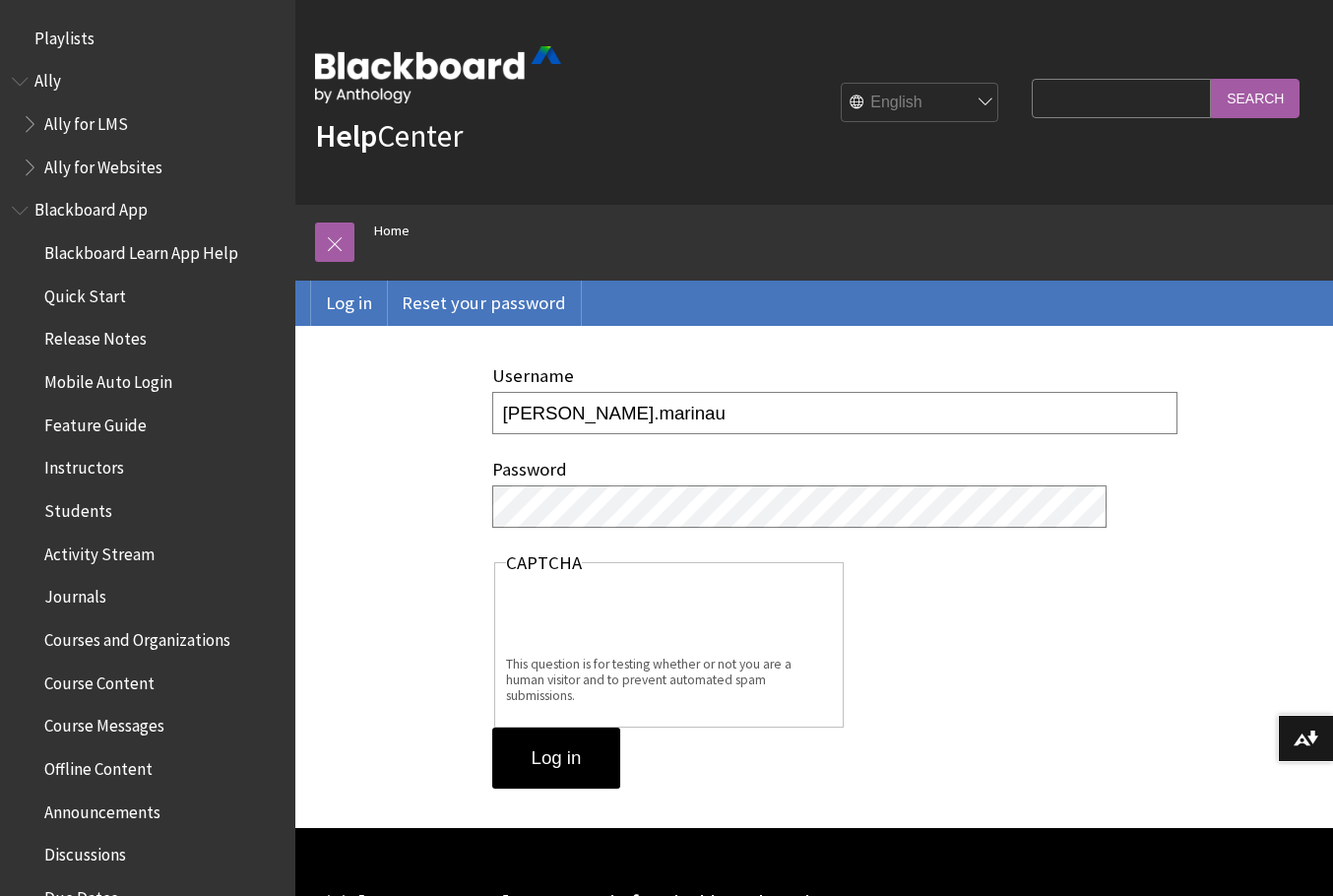 scroll, scrollTop: 0, scrollLeft: 0, axis: both 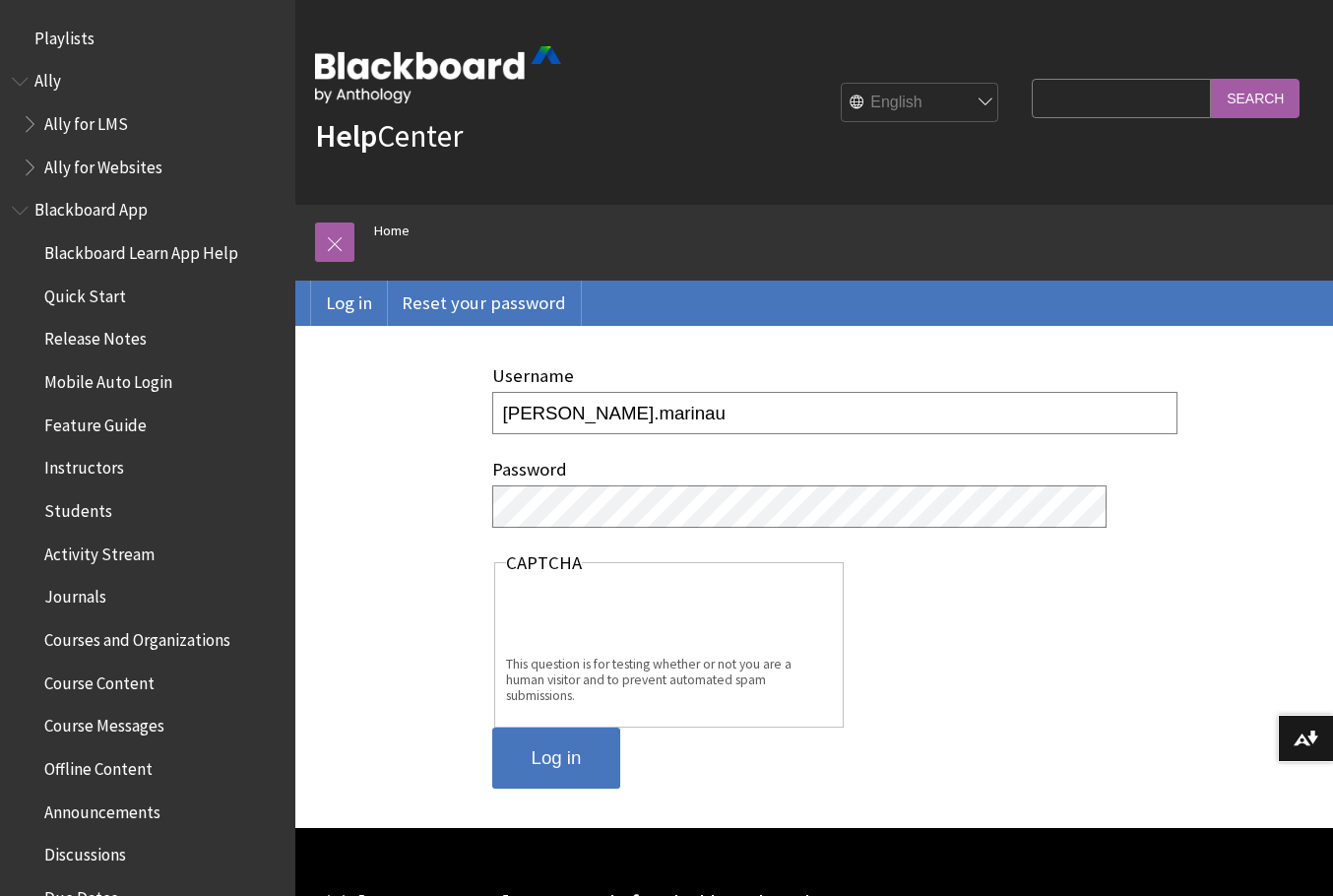 click on "Log in" at bounding box center (556, 758) 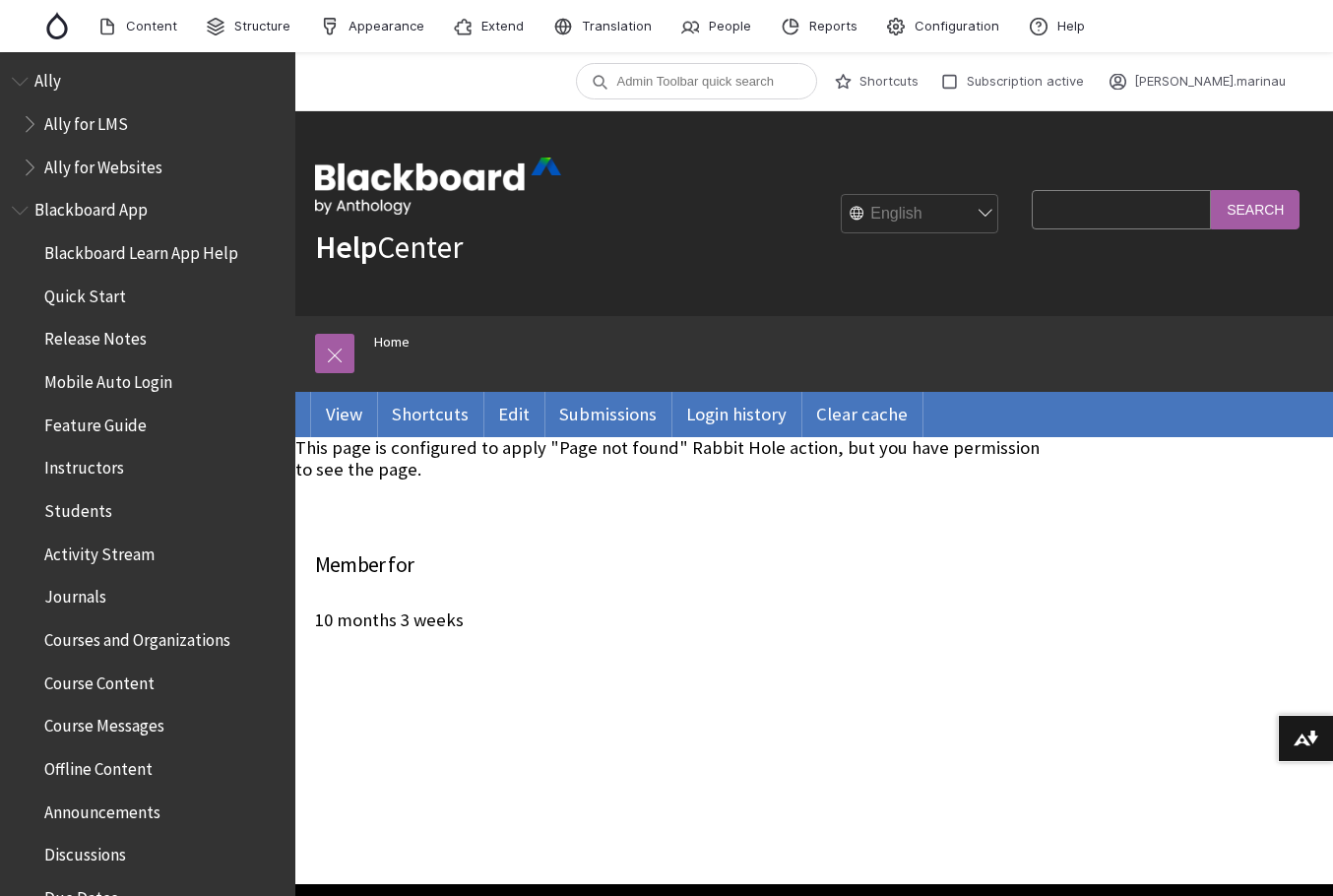 scroll, scrollTop: 0, scrollLeft: 0, axis: both 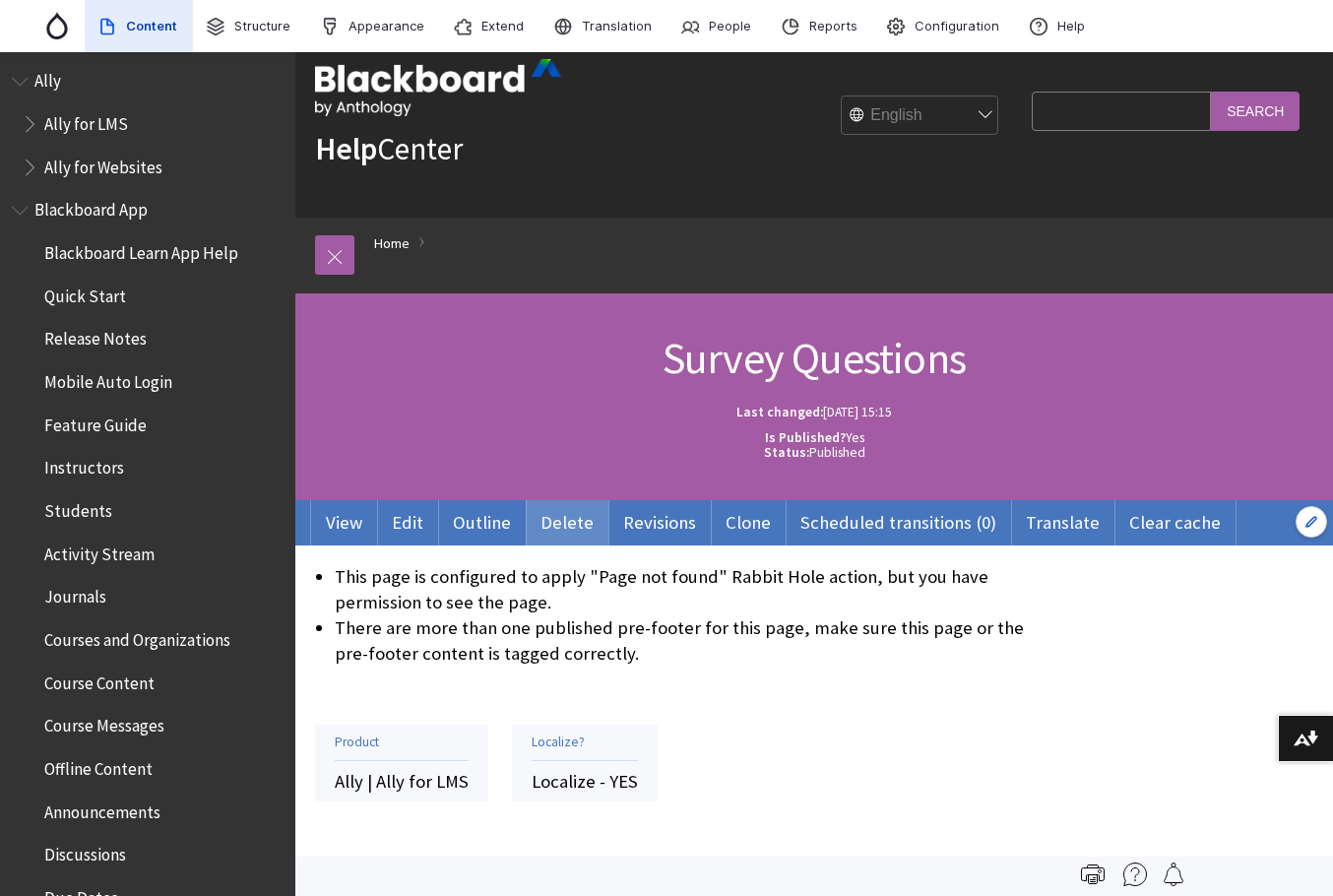 click on "Delete" at bounding box center [567, 523] 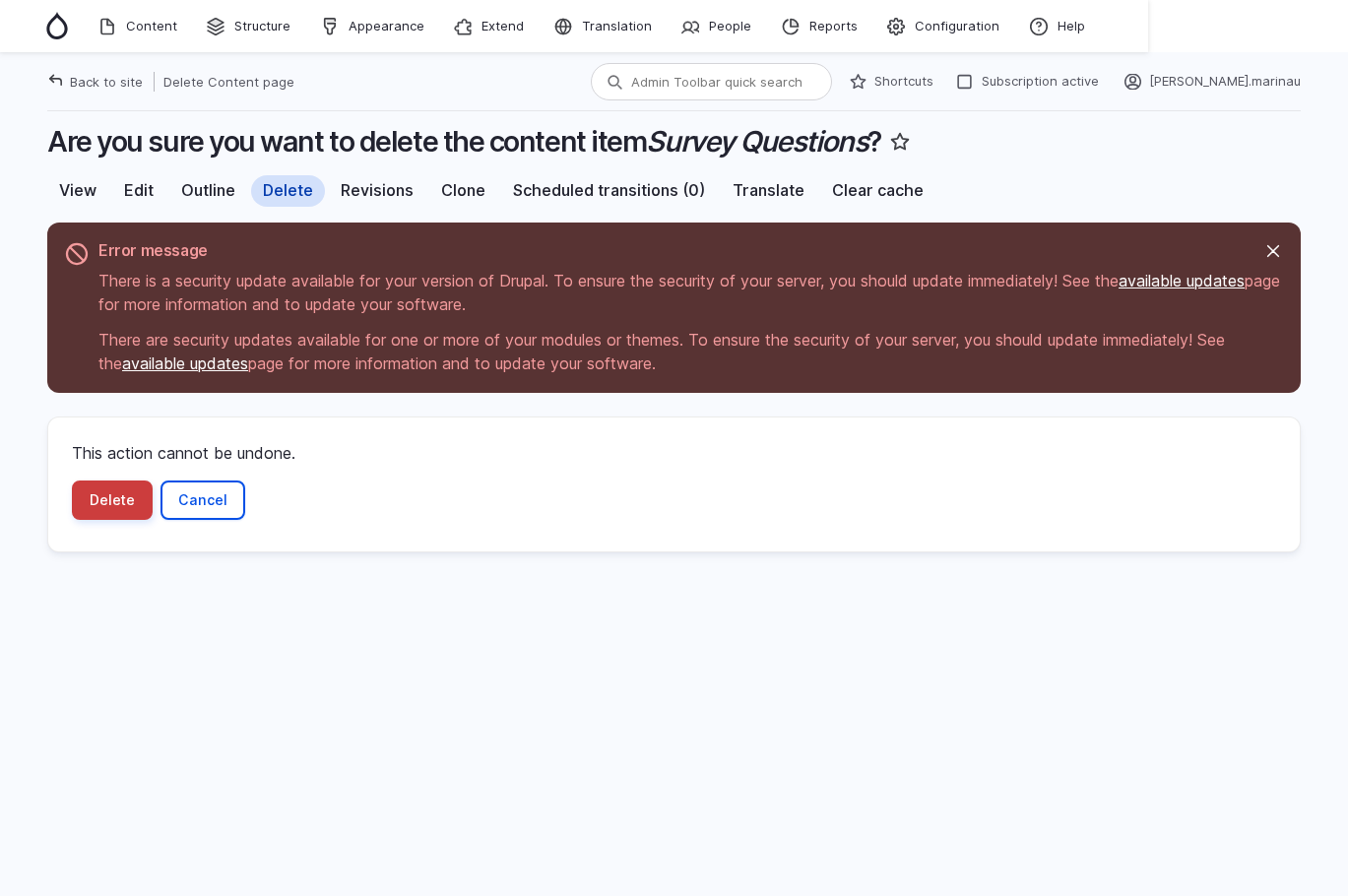 scroll, scrollTop: 0, scrollLeft: 0, axis: both 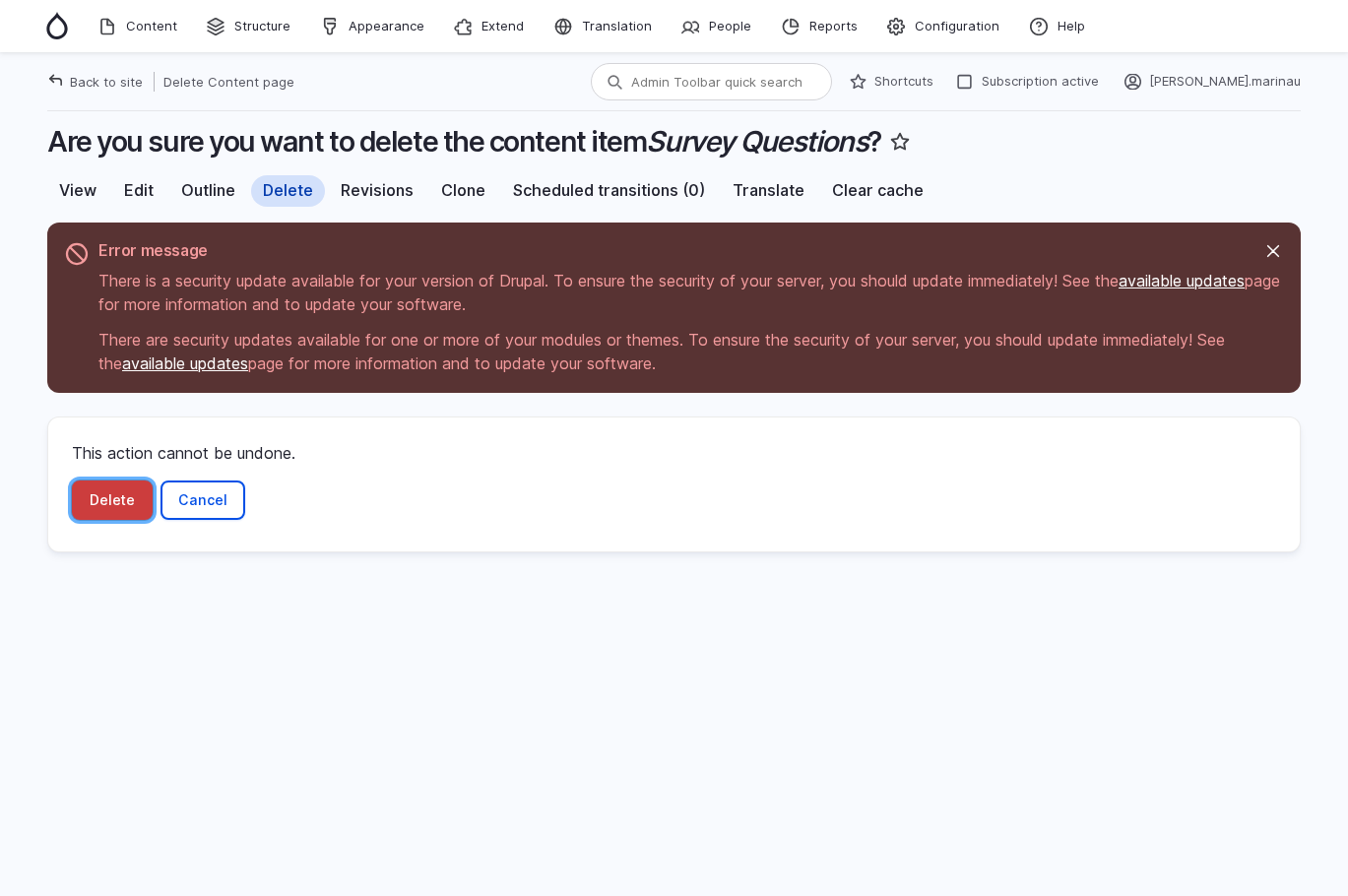 click on "Delete" at bounding box center [112, 500] 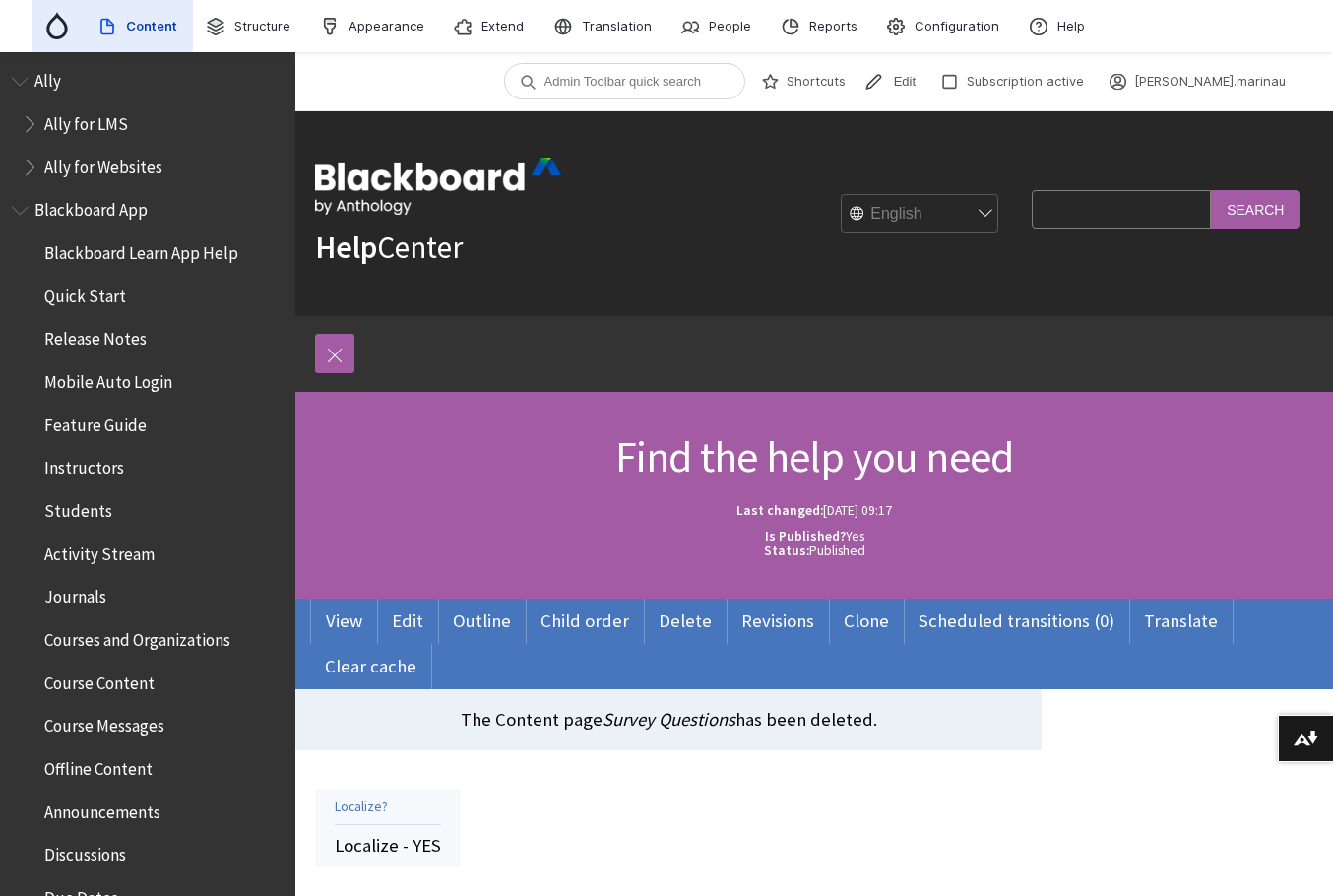 scroll, scrollTop: 0, scrollLeft: 0, axis: both 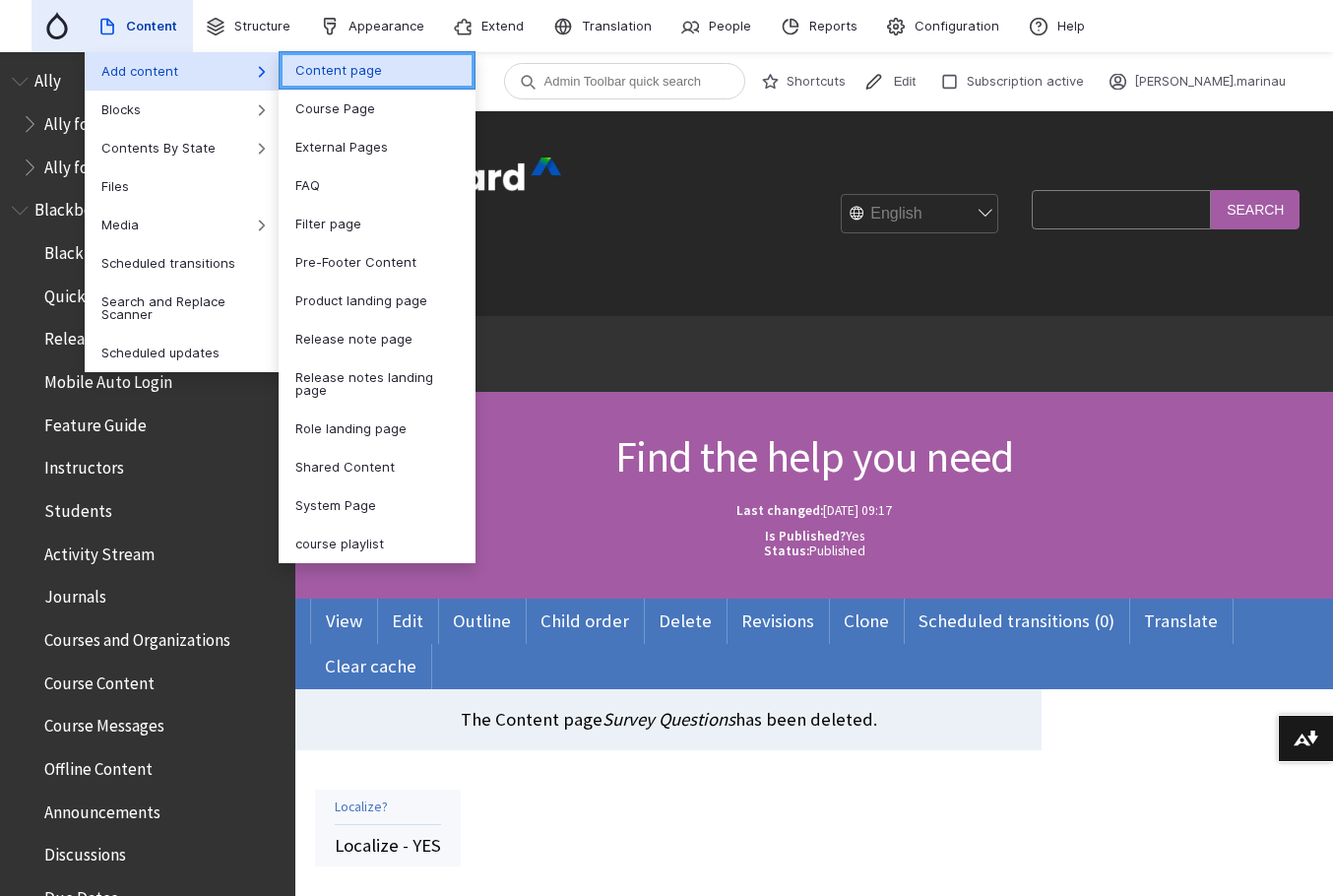 click on "Content page" at bounding box center (377, 70) 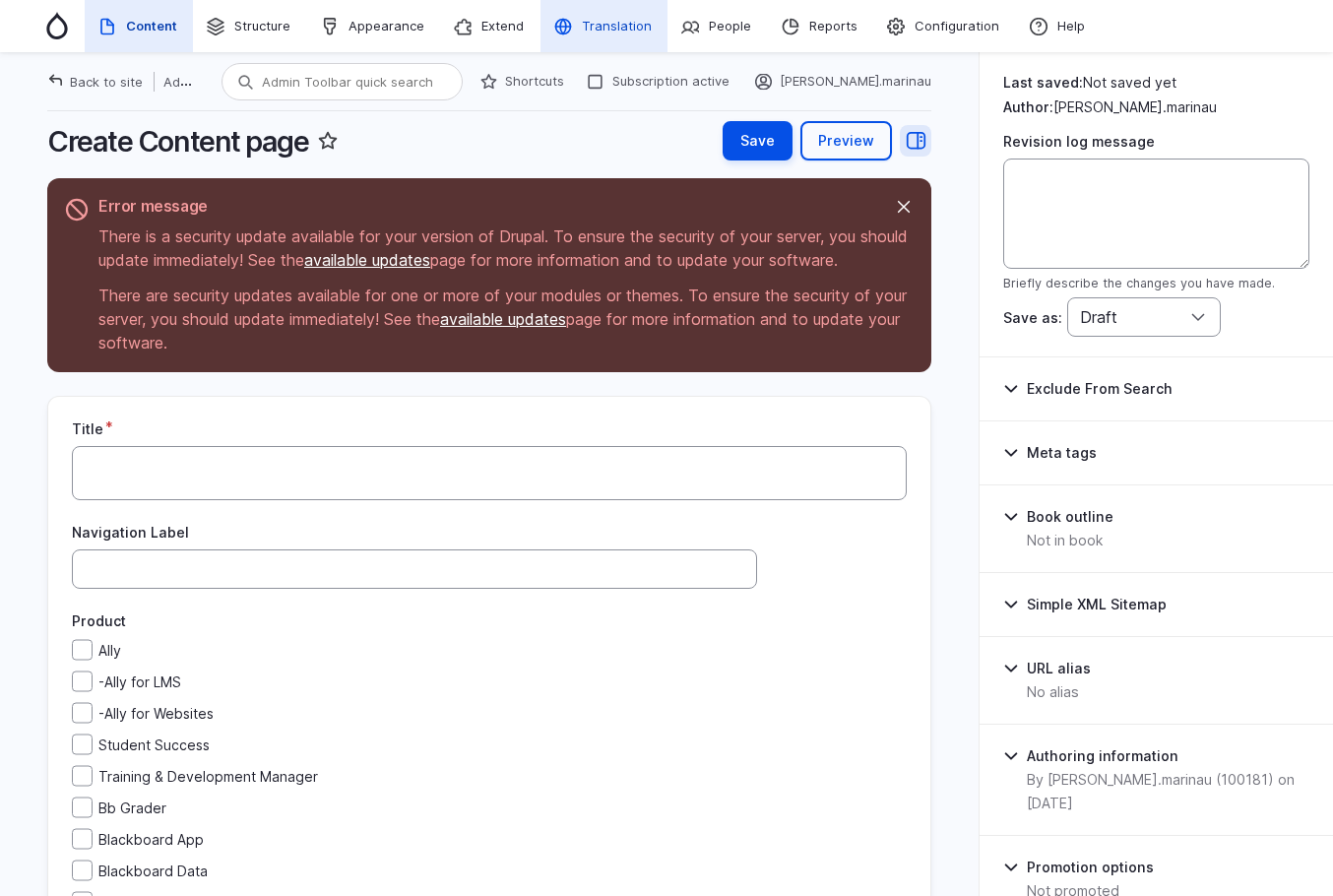 scroll, scrollTop: 0, scrollLeft: 0, axis: both 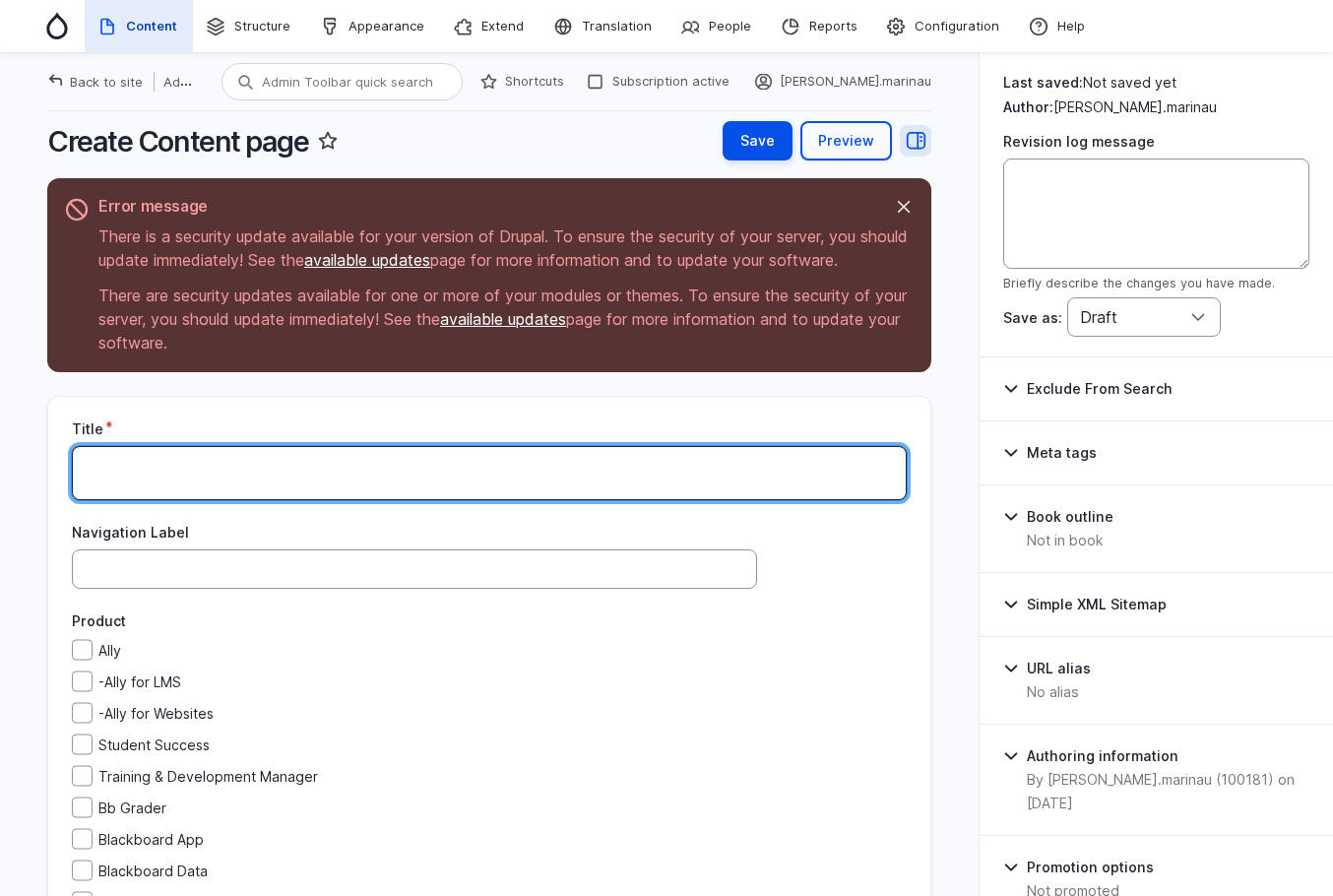 click on "Title" at bounding box center (489, 473) 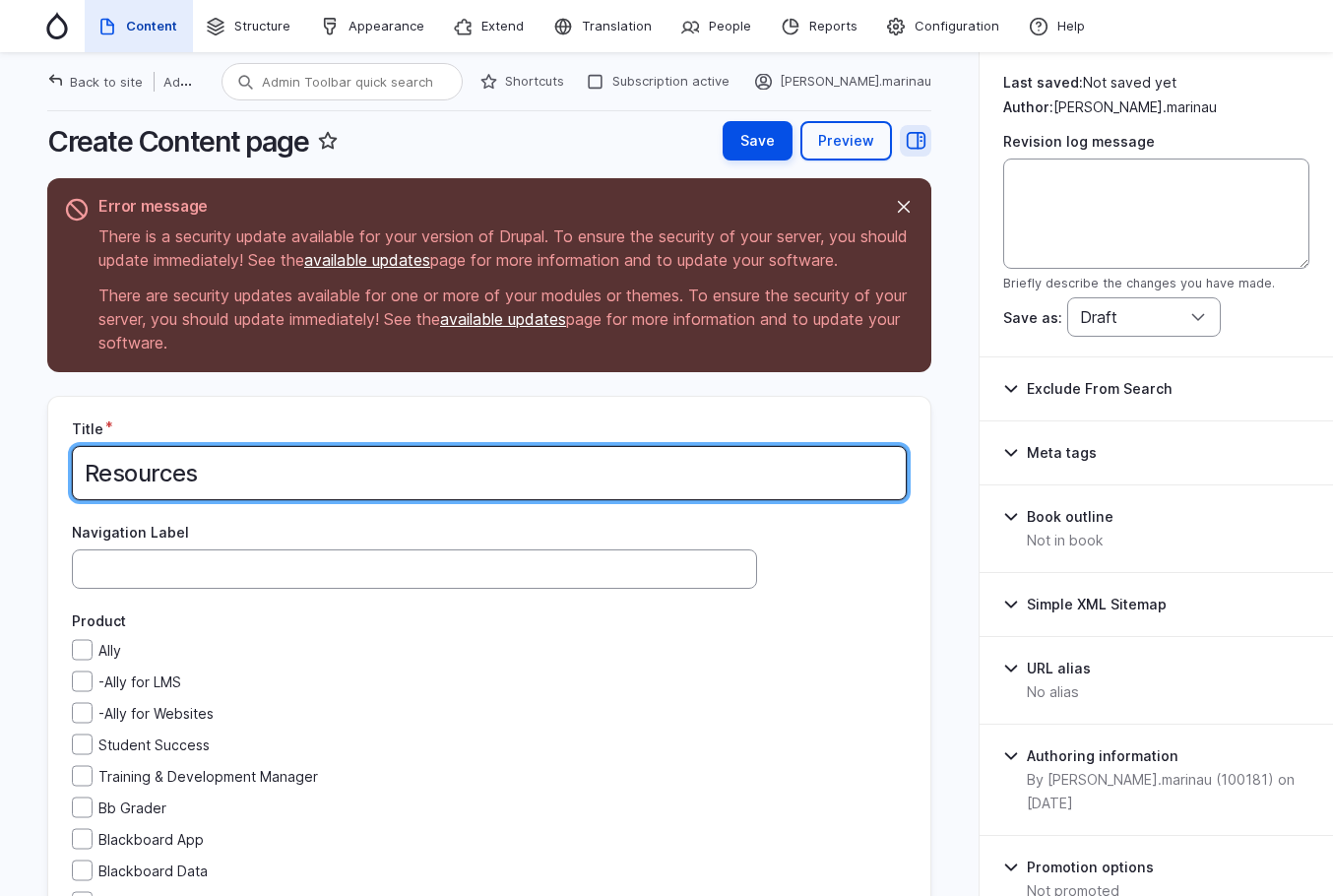 drag, startPoint x: 301, startPoint y: 503, endPoint x: 80, endPoint y: 518, distance: 221.50846 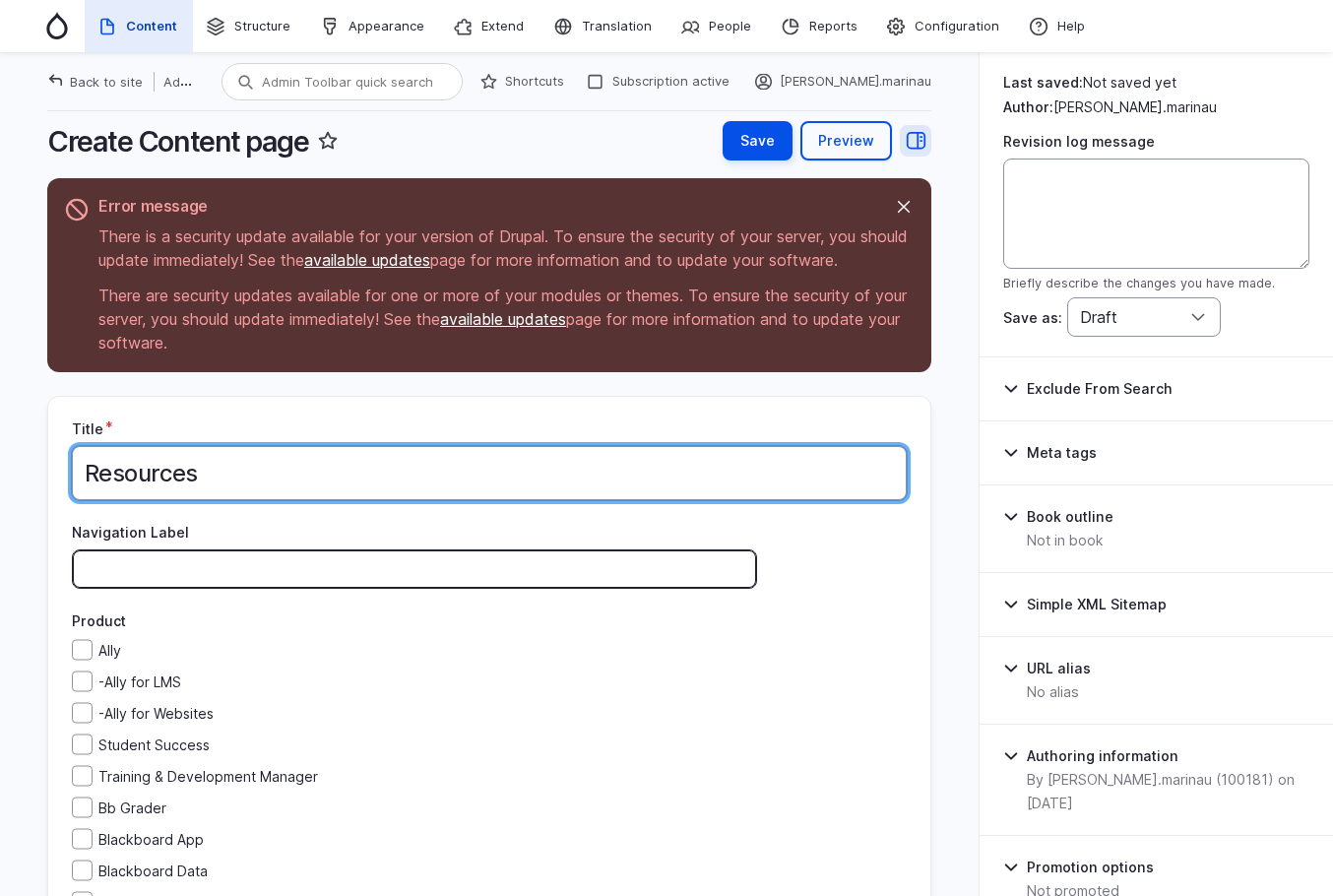type on "Resources" 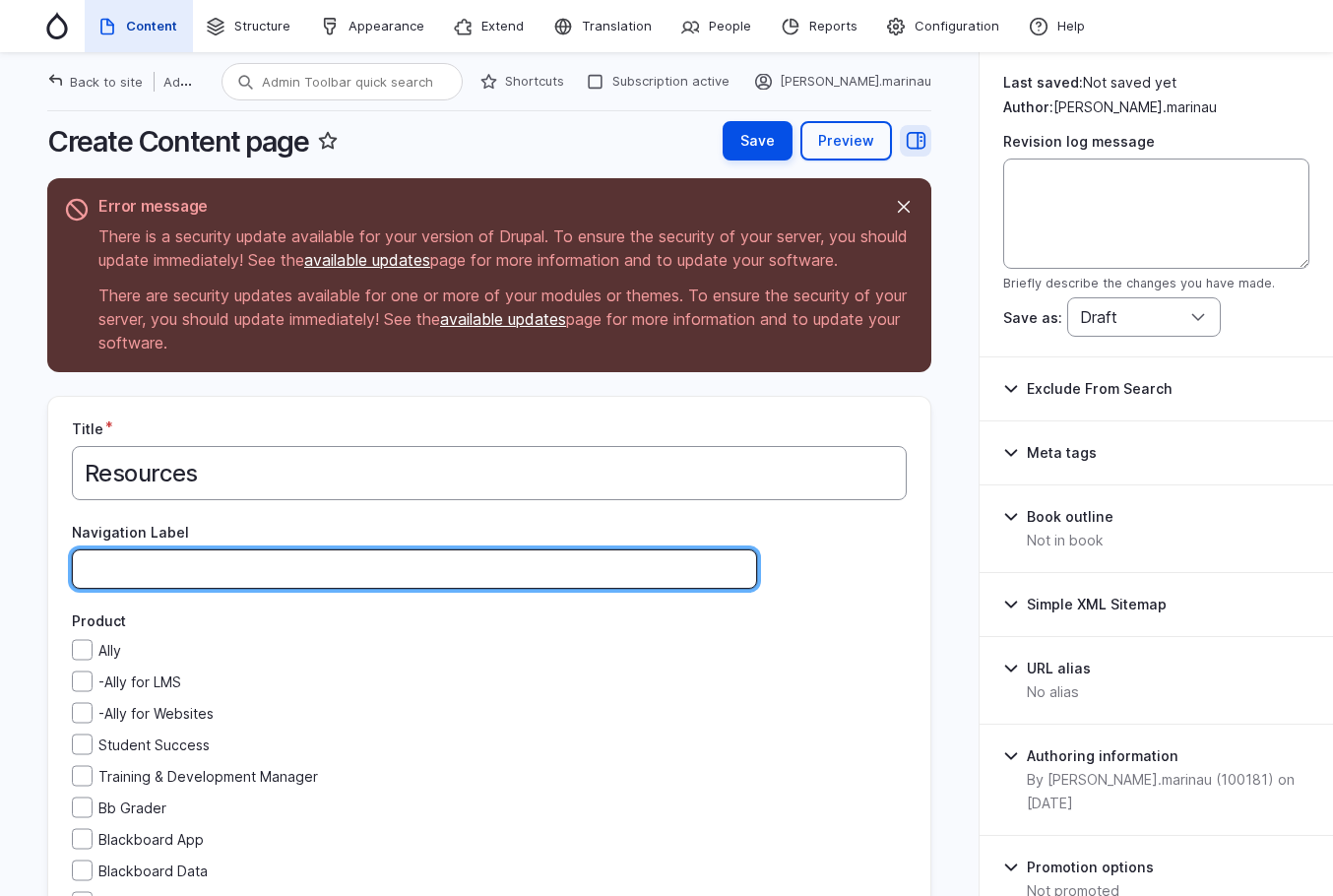 click on "Navigation Label" at bounding box center (414, 569) 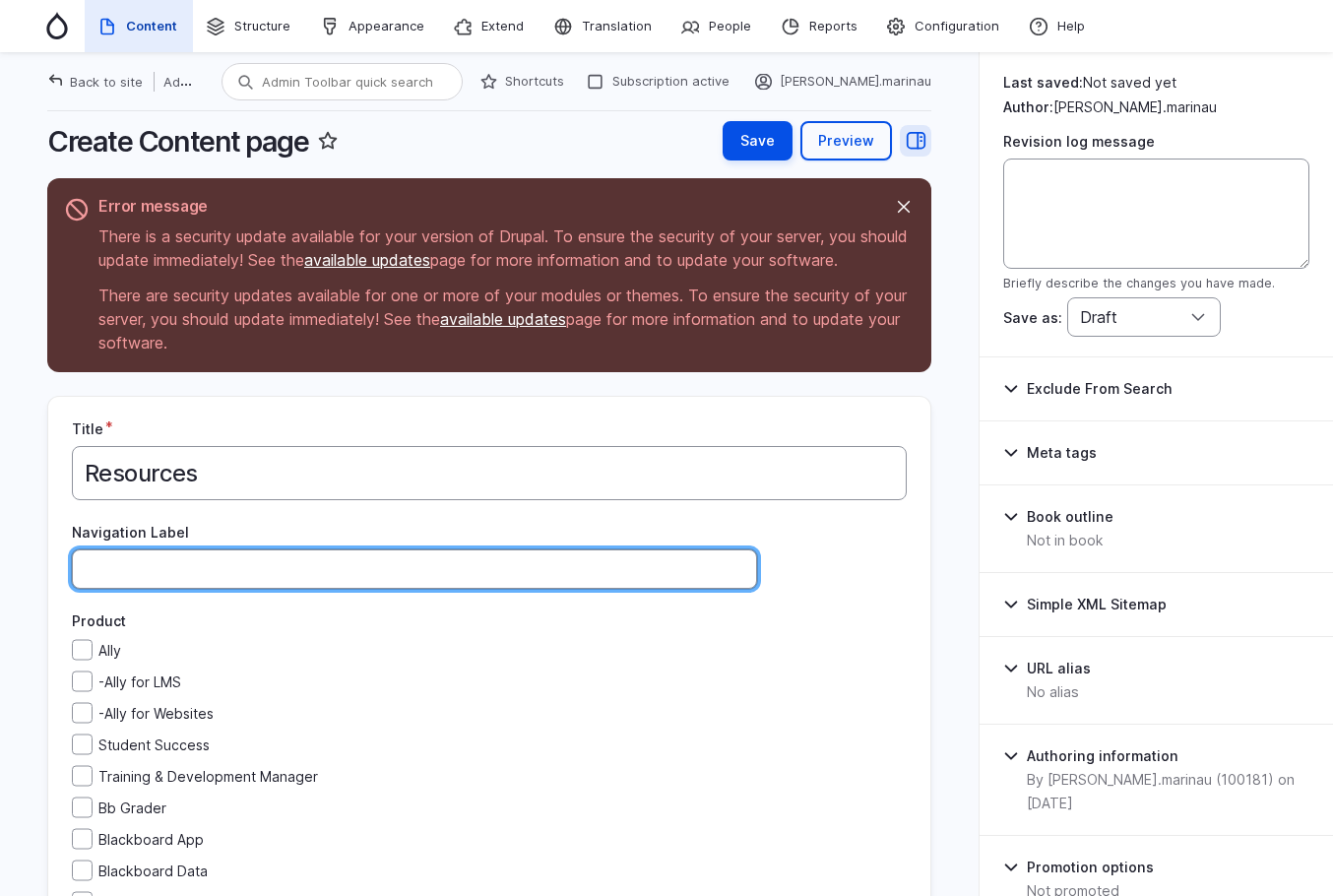 paste on "Resources" 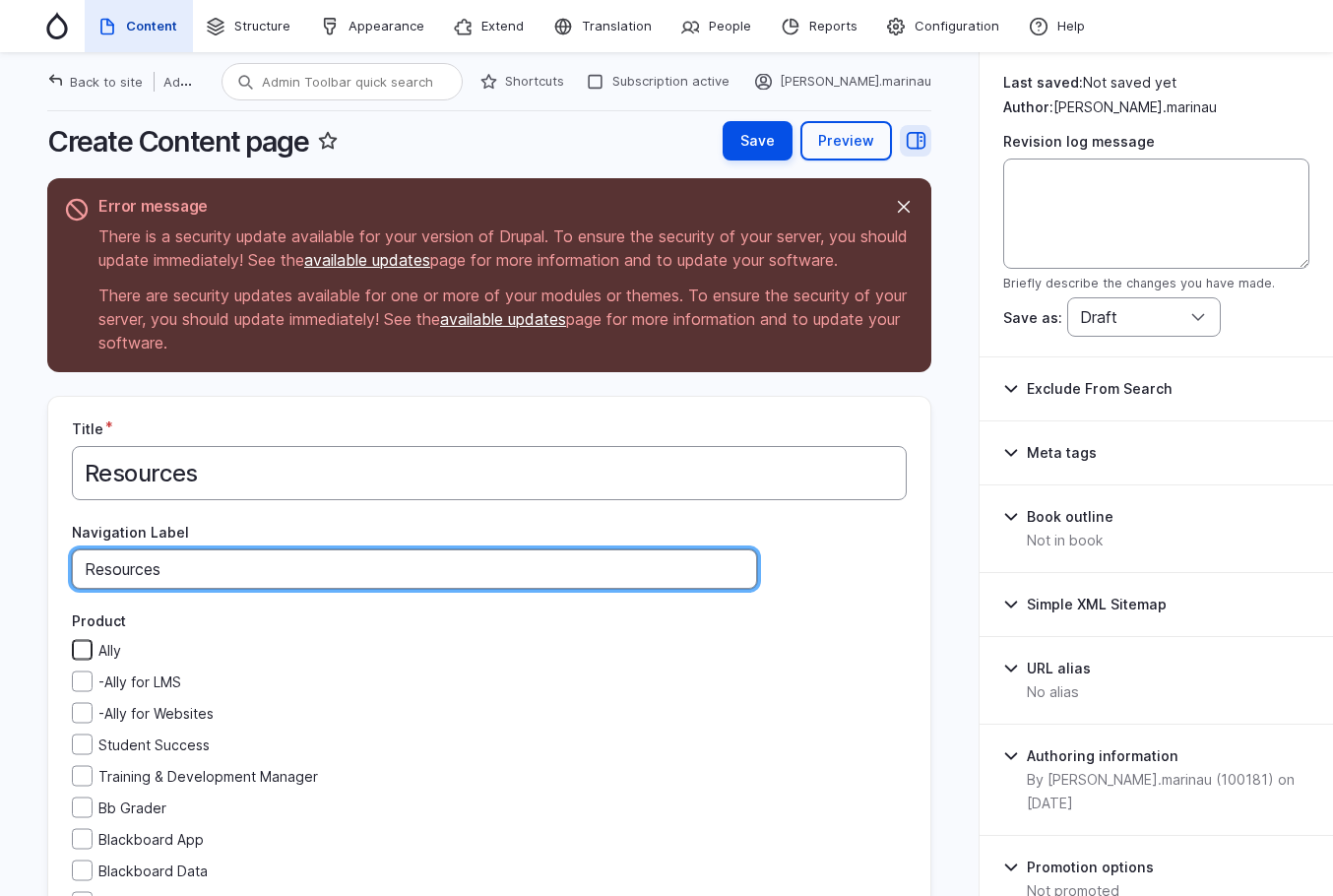 type on "Resources" 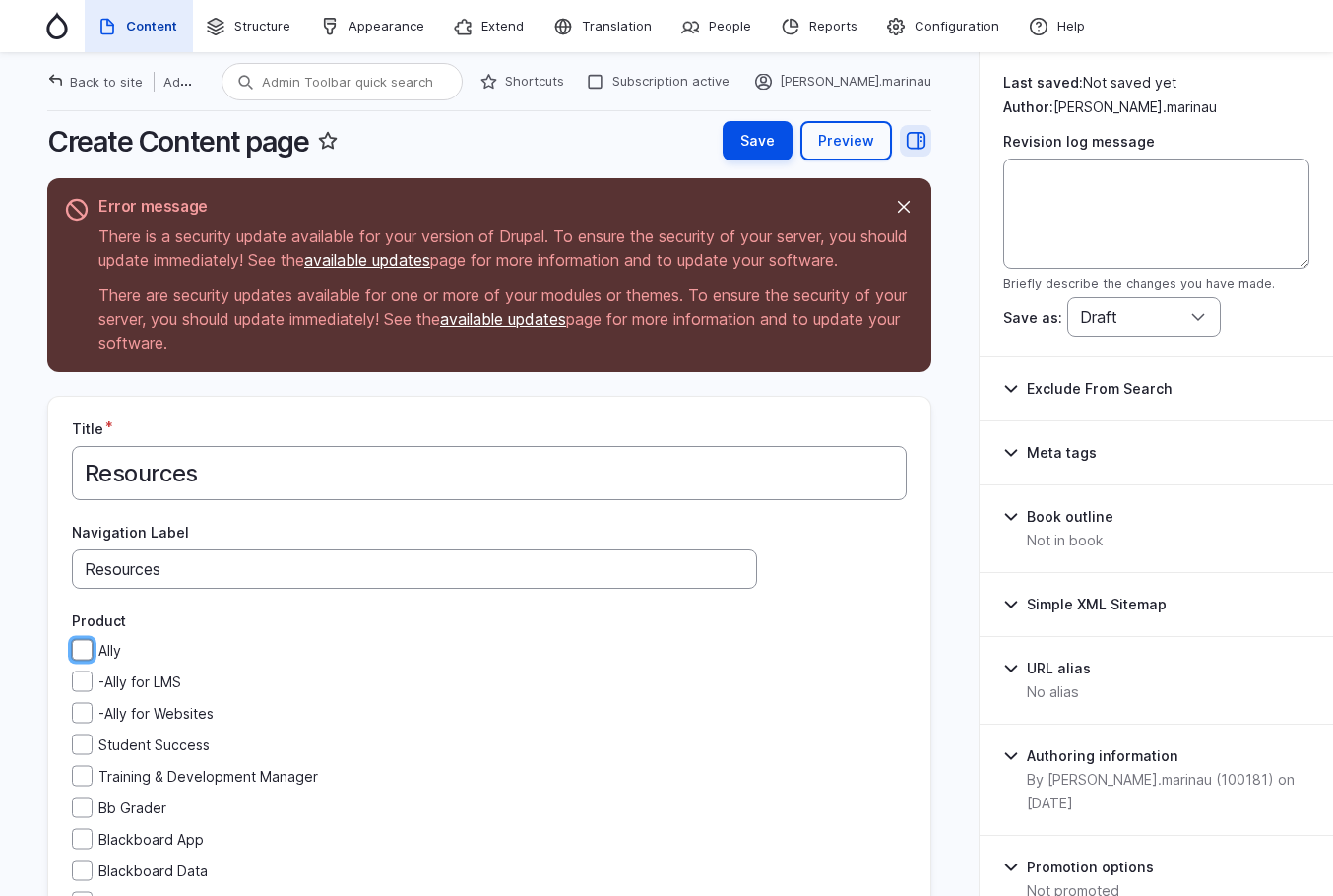 drag, startPoint x: 87, startPoint y: 670, endPoint x: 79, endPoint y: 716, distance: 46.69047 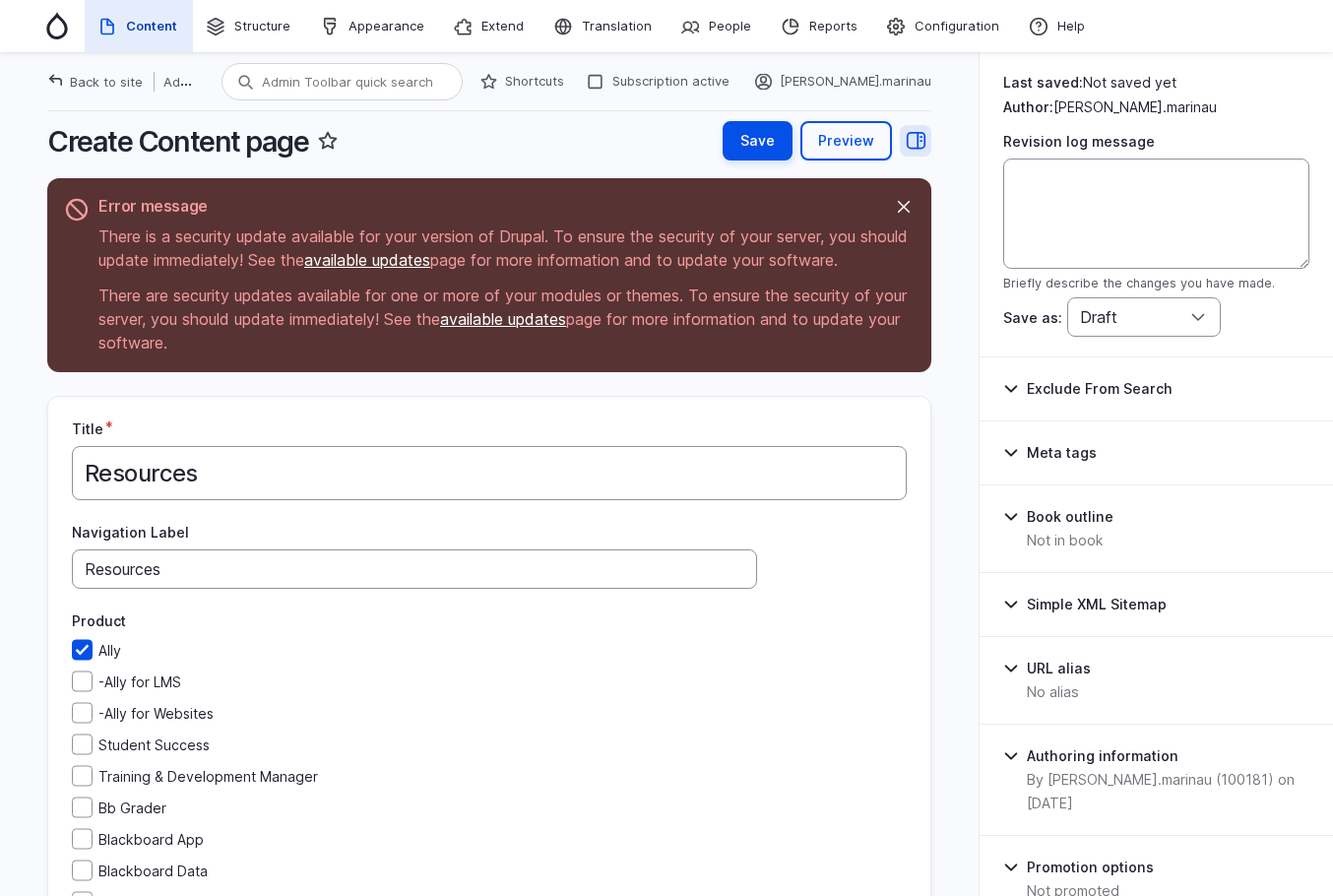 click on "Ally
-Ally for LMS
-Ally for Websites
Student Success
Training & Development Manager
Bb Grader
Blackboard App
Blackboard Data
Blackboard Instructor
Collaborate
-Collaborate Ultra Experience
-Collaborate Original Experience
-Collaborate Blackboard Enterprise Instant Messaging
Community Engagement
Connect" at bounding box center [489, 1154] 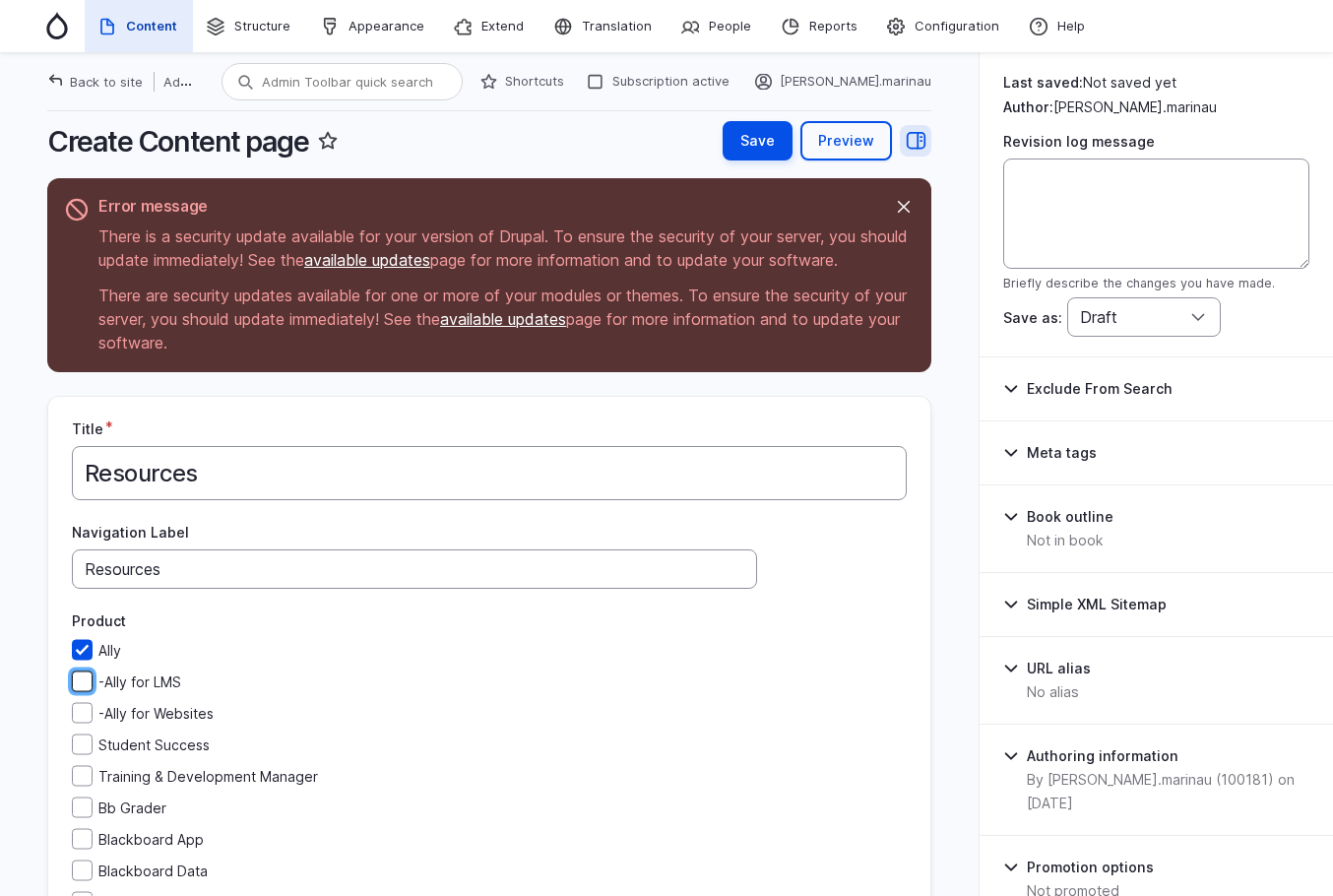click on "-Ally for LMS" at bounding box center [82, 680] 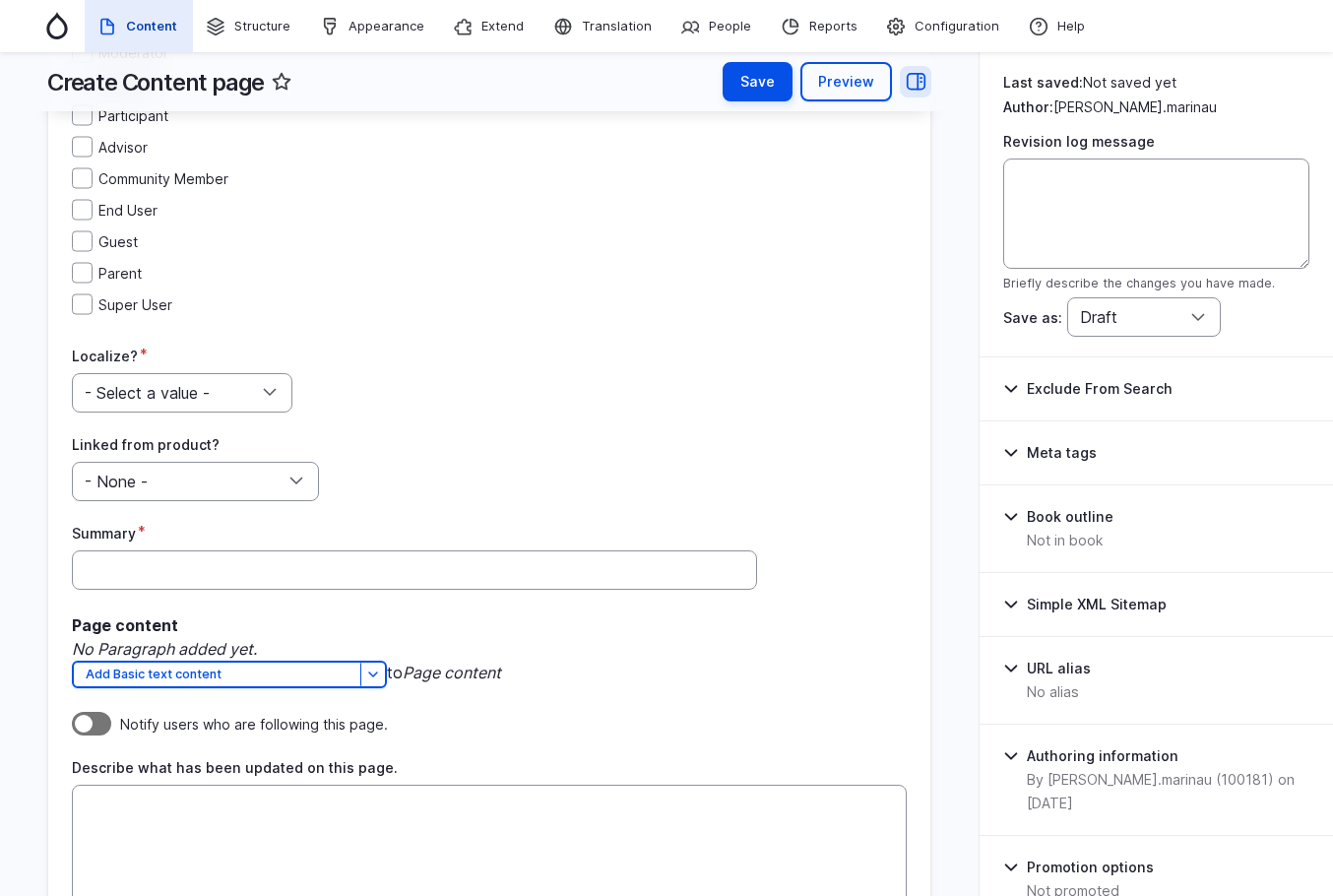 scroll, scrollTop: 1871, scrollLeft: 0, axis: vertical 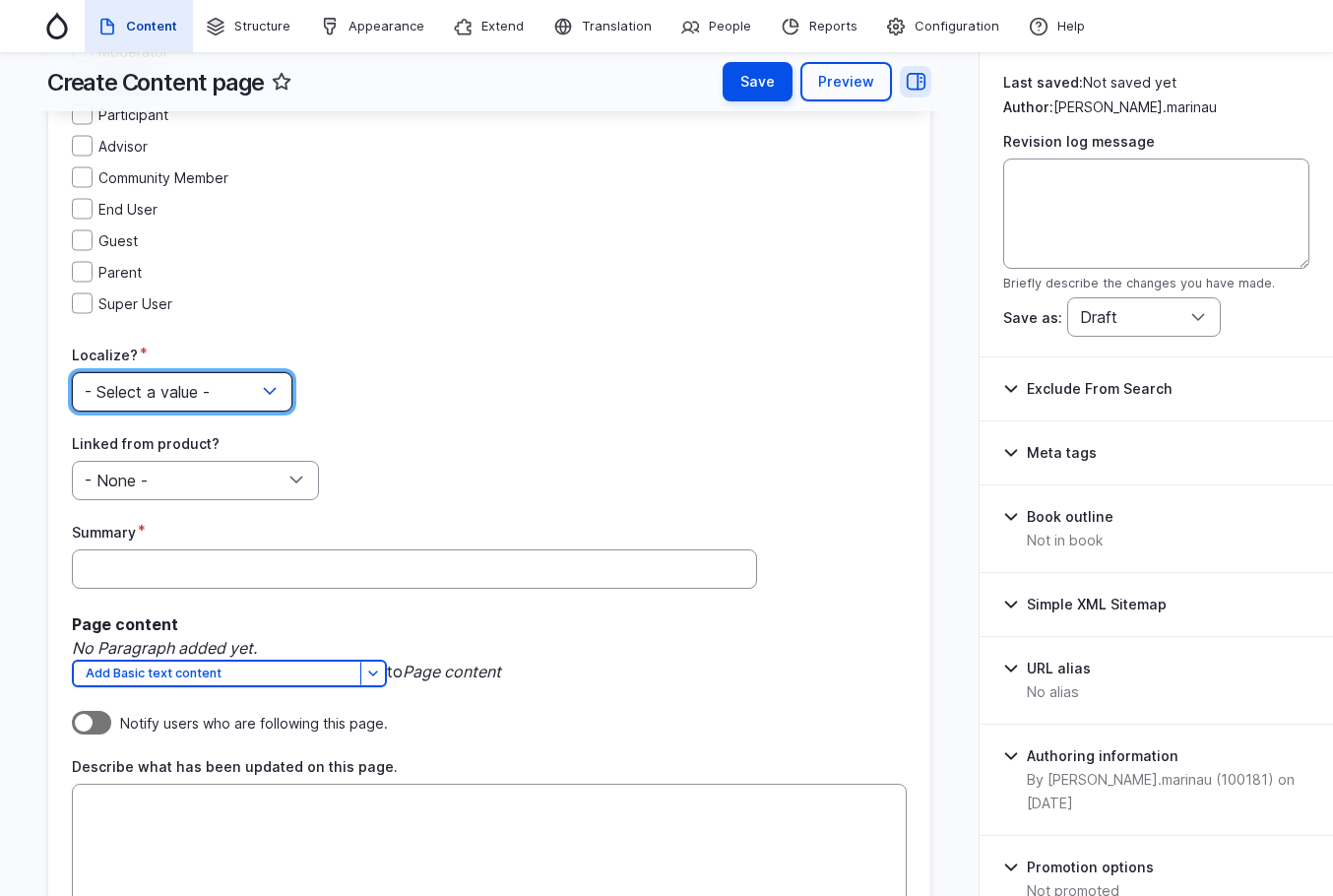 drag, startPoint x: 149, startPoint y: 411, endPoint x: 149, endPoint y: 426, distance: 15 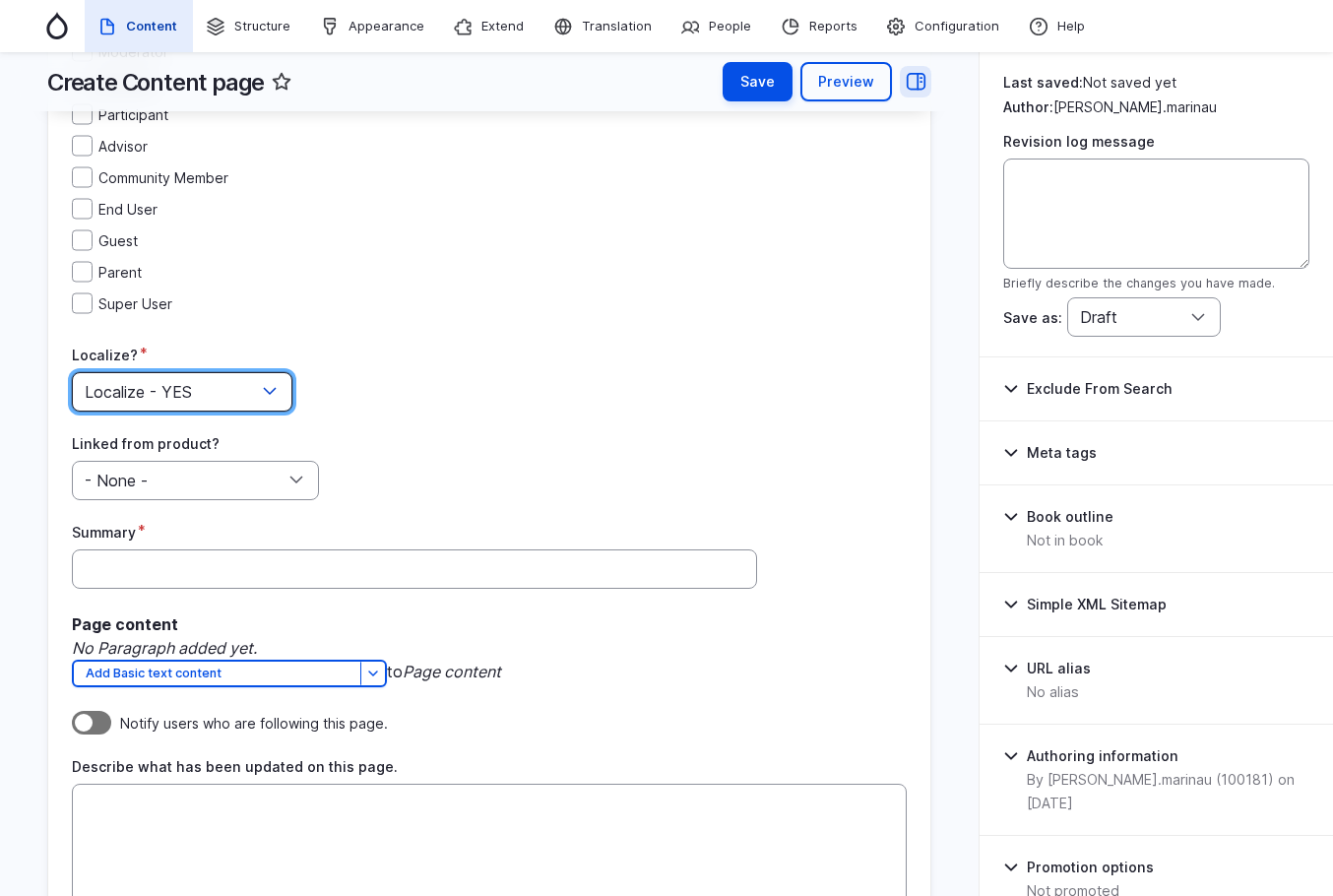 click on "- Select a value - Localize - NO Localize - YES Localize - Spanish only" at bounding box center [182, 392] 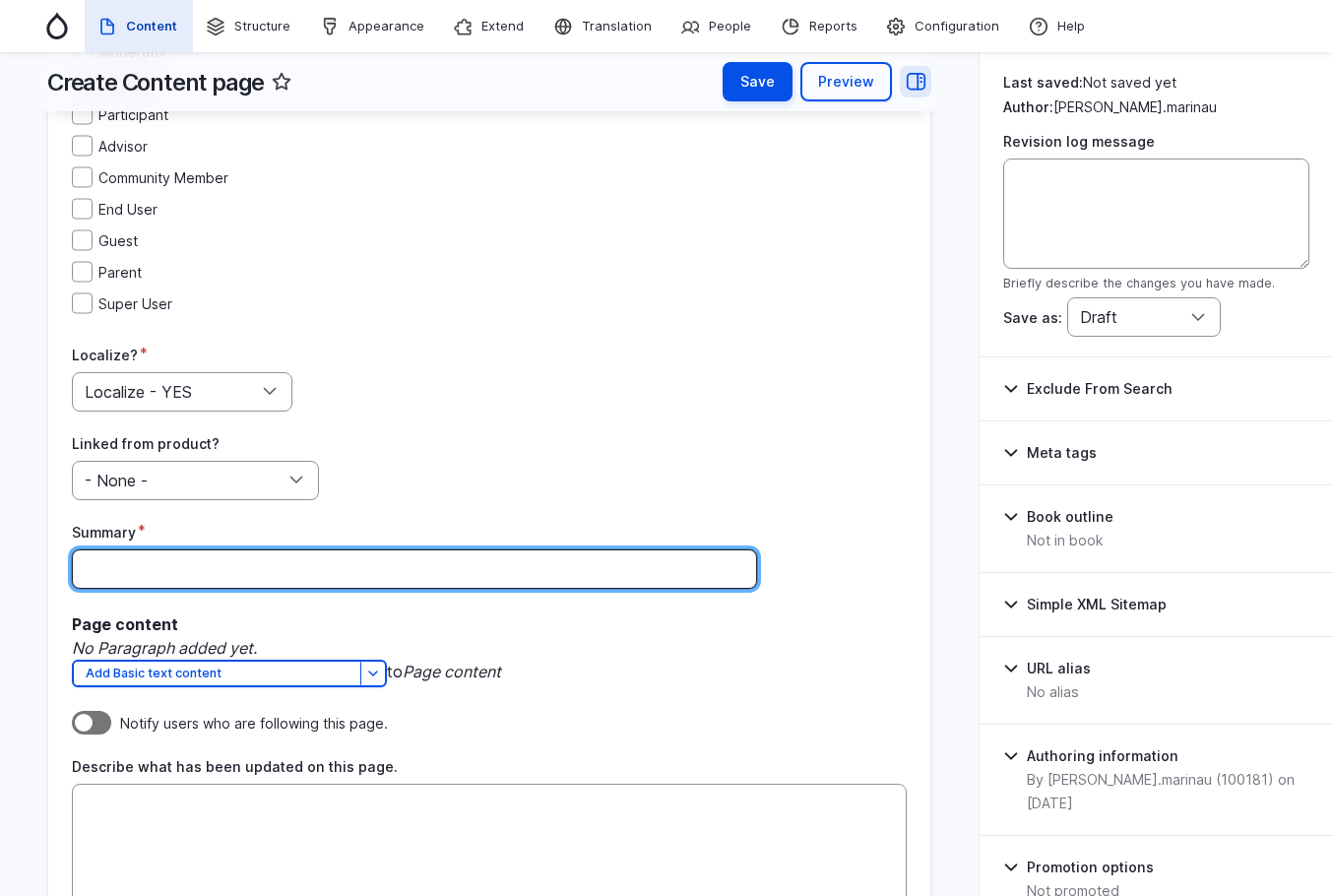 click on "Summary" at bounding box center [414, 569] 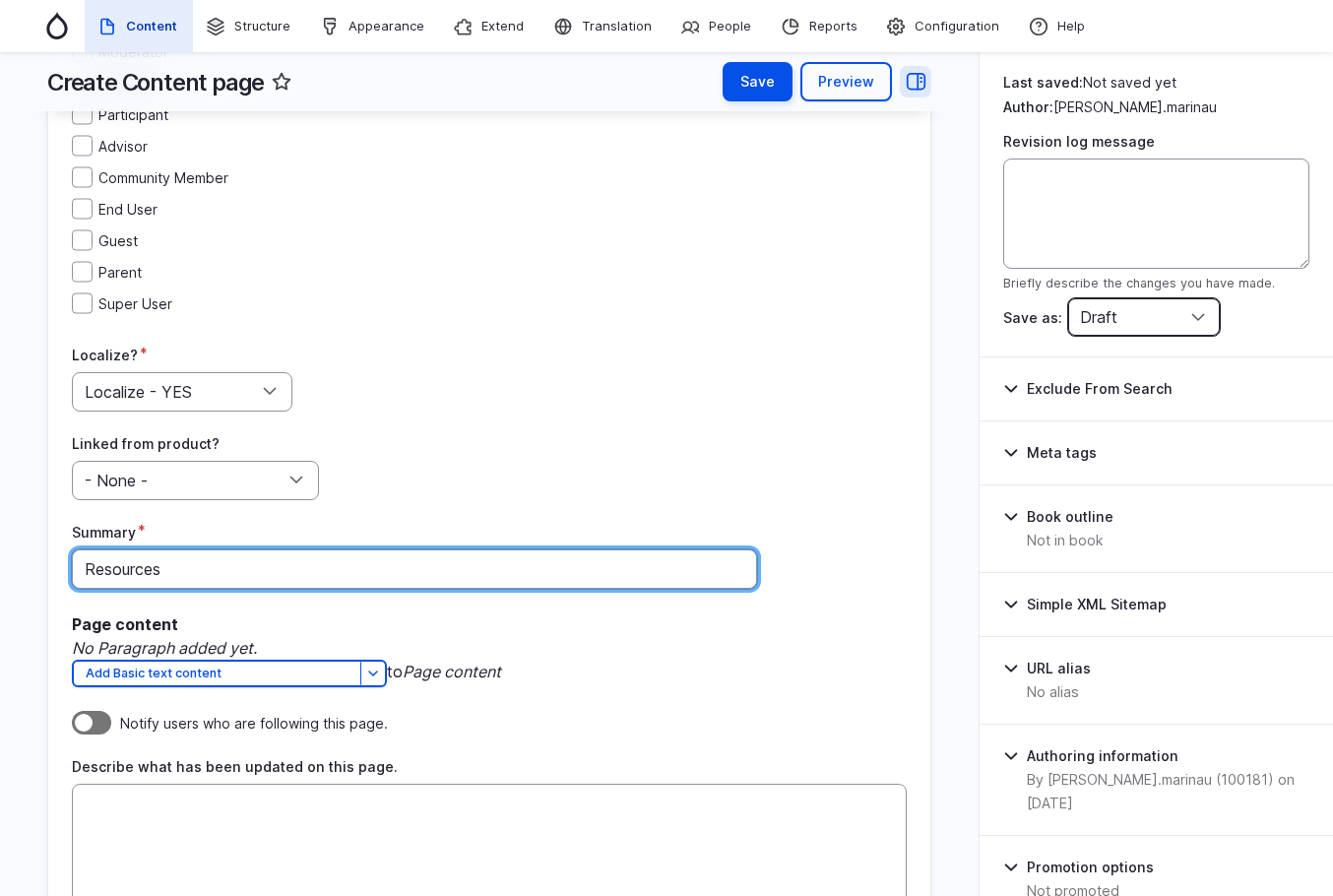 type on "Resources" 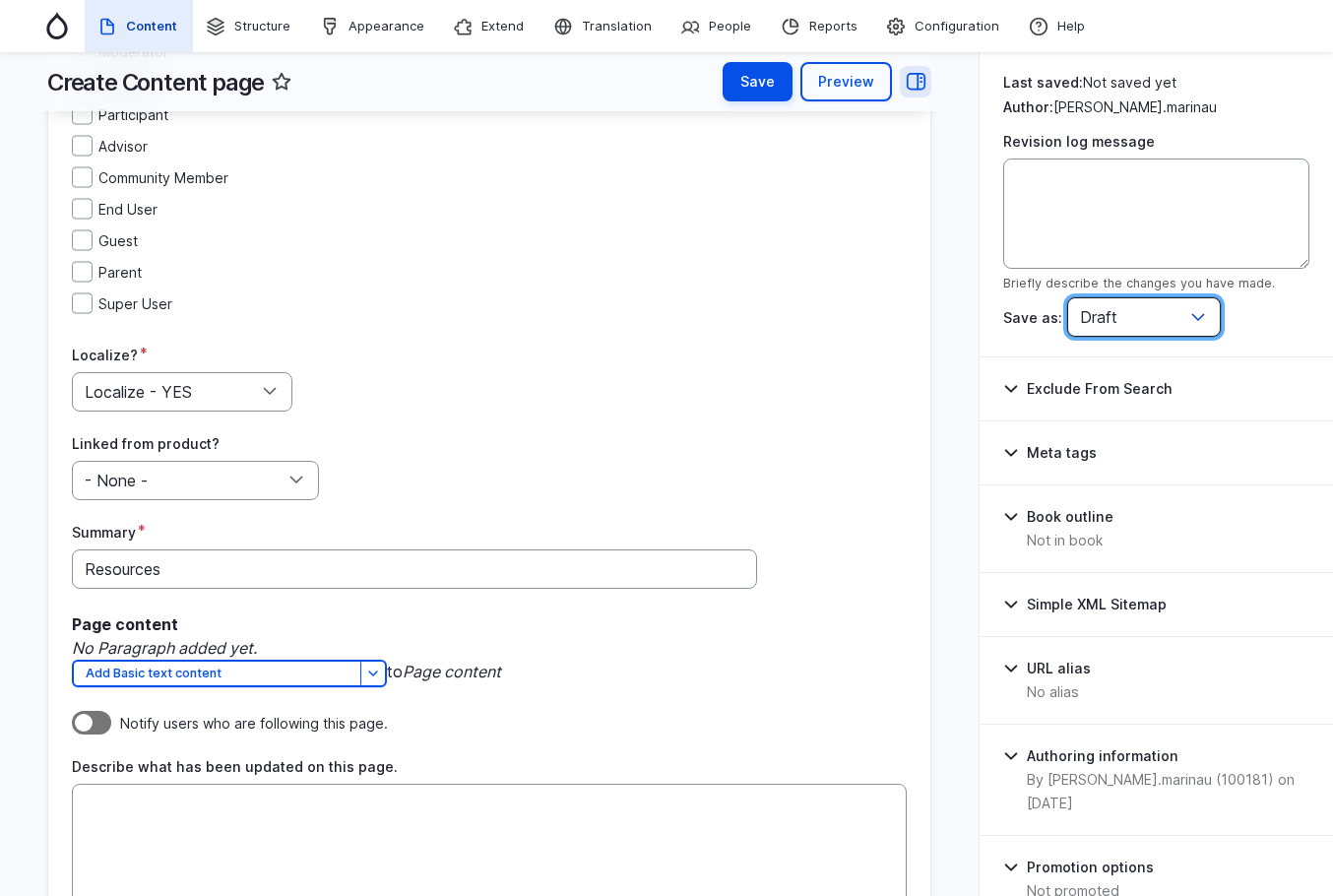 click on "Draft Published Unpublished to be Deleted Archived" at bounding box center [1144, 317] 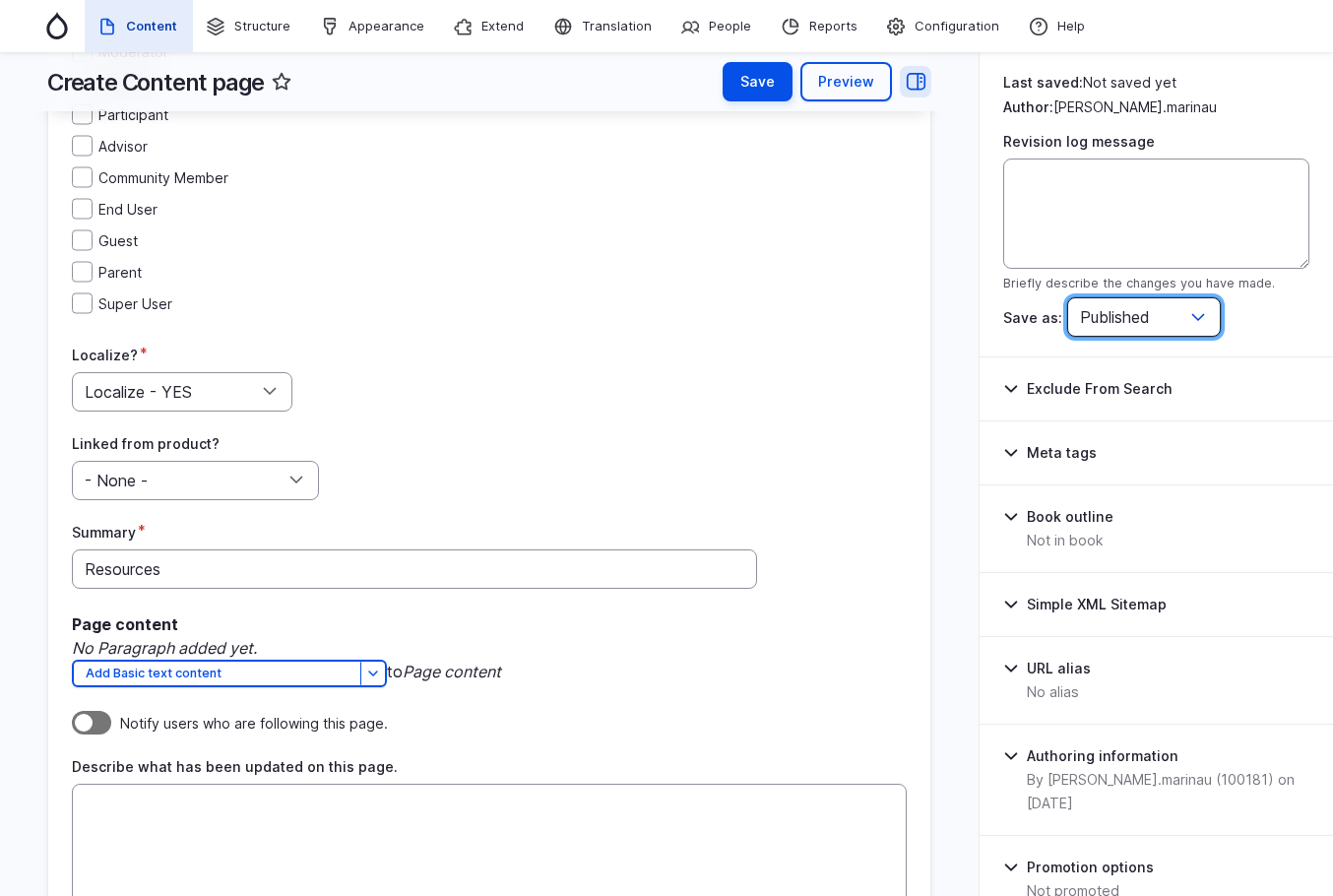 click on "Draft Published Unpublished to be Deleted Archived" at bounding box center (1144, 317) 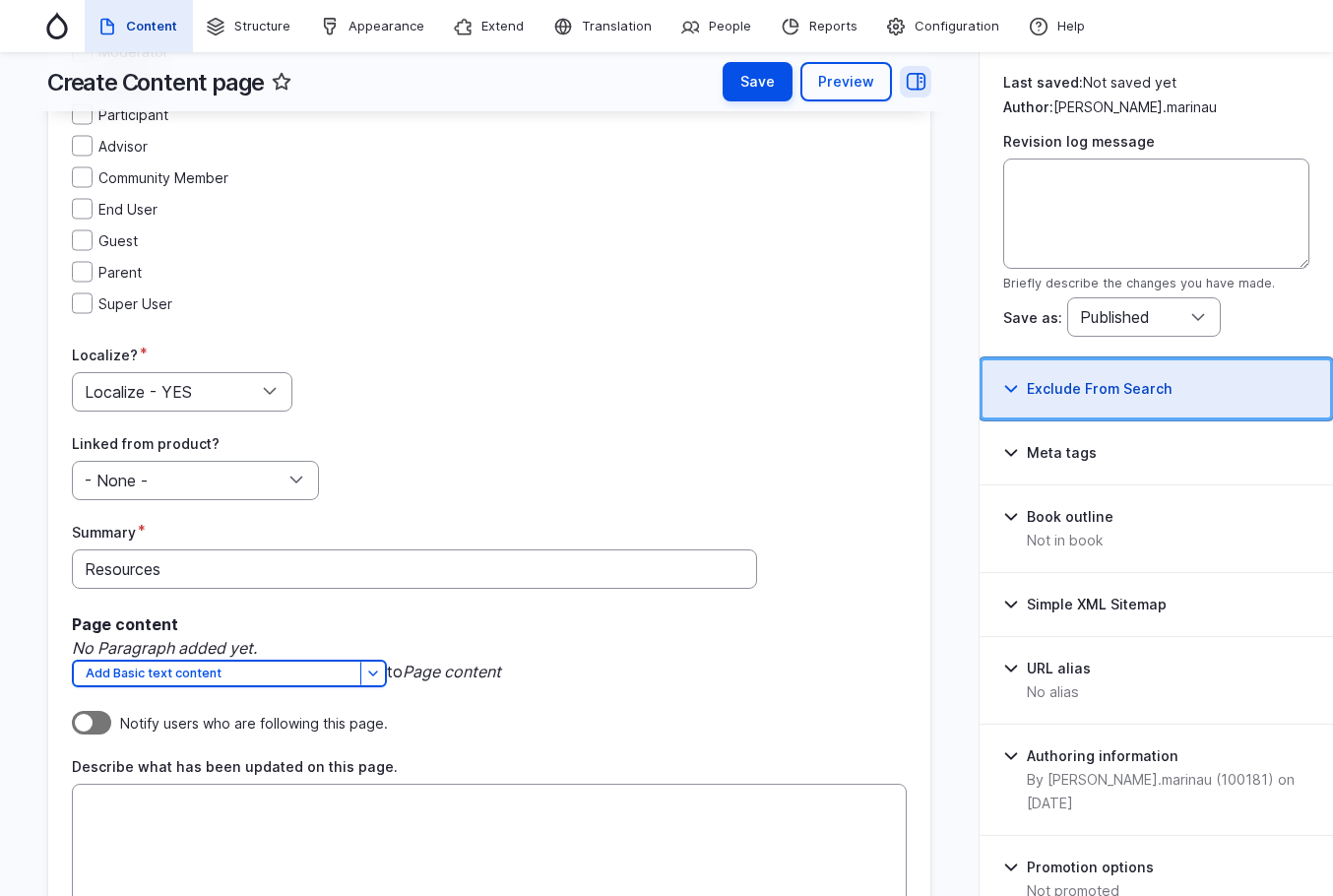 click on "Exclude From Search" at bounding box center (1156, 389) 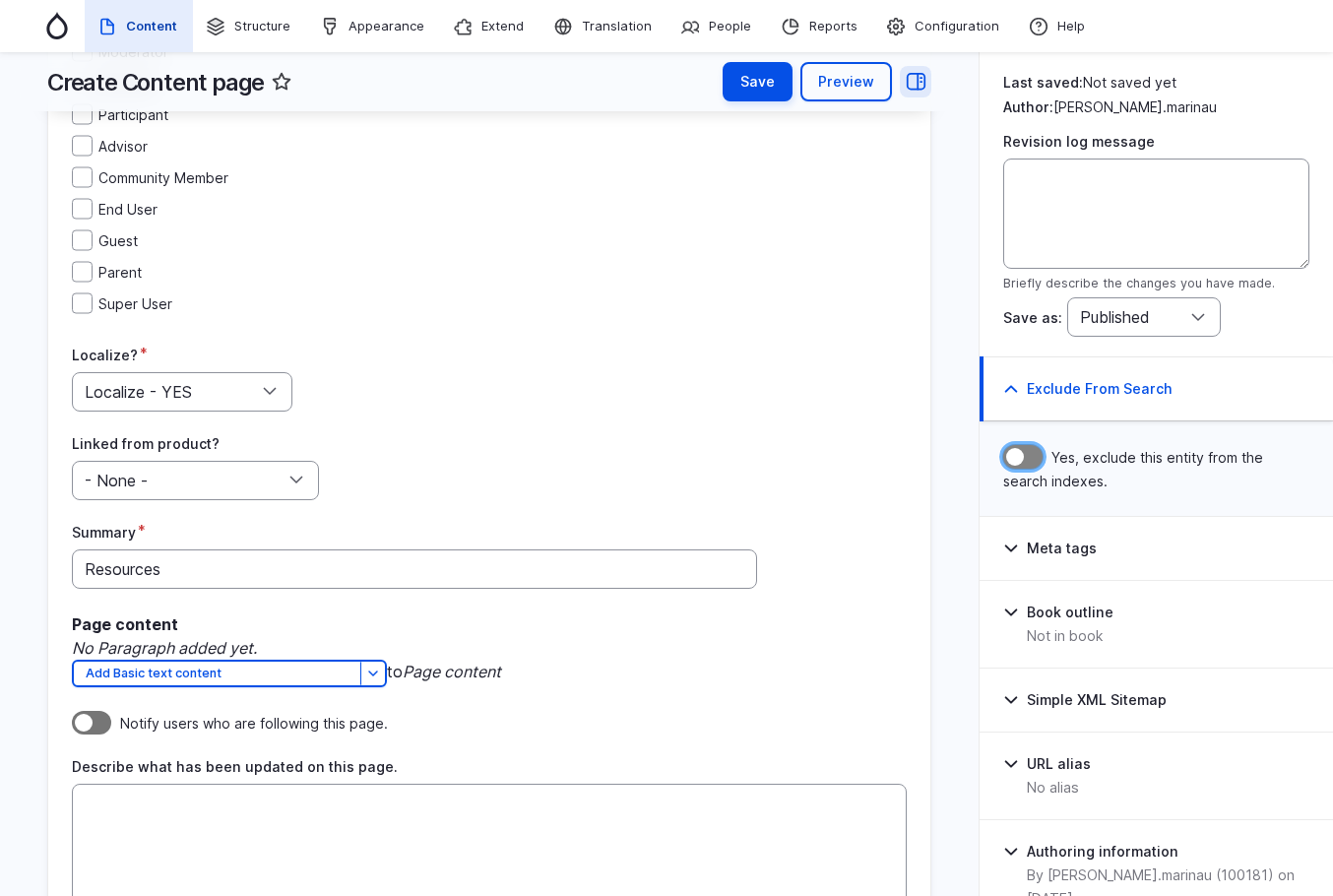 click on "Yes, exclude this entity from the search indexes." at bounding box center (1023, 457) 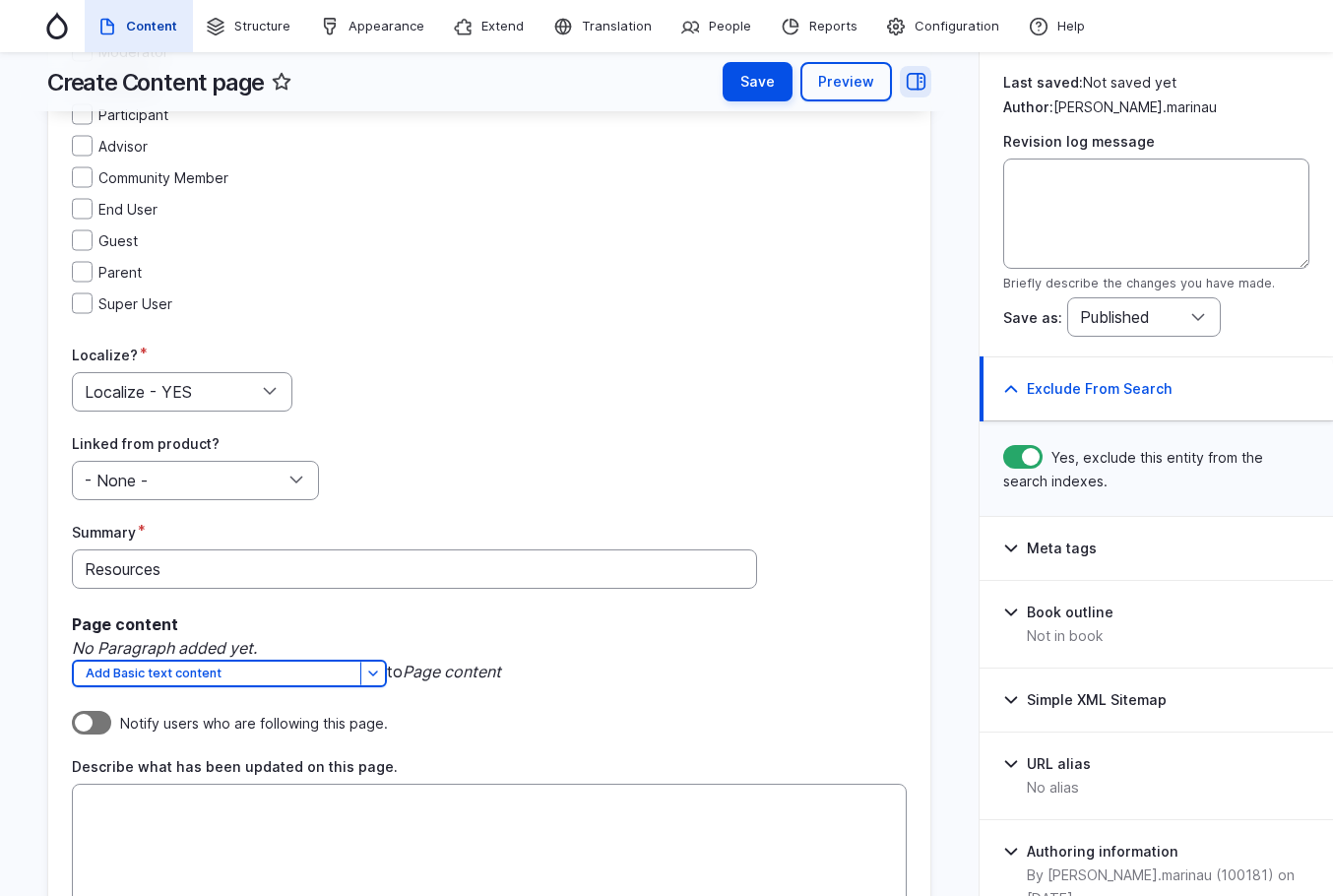 click on "Linked from product?
- None - Linked from product - YES" at bounding box center [489, 468] 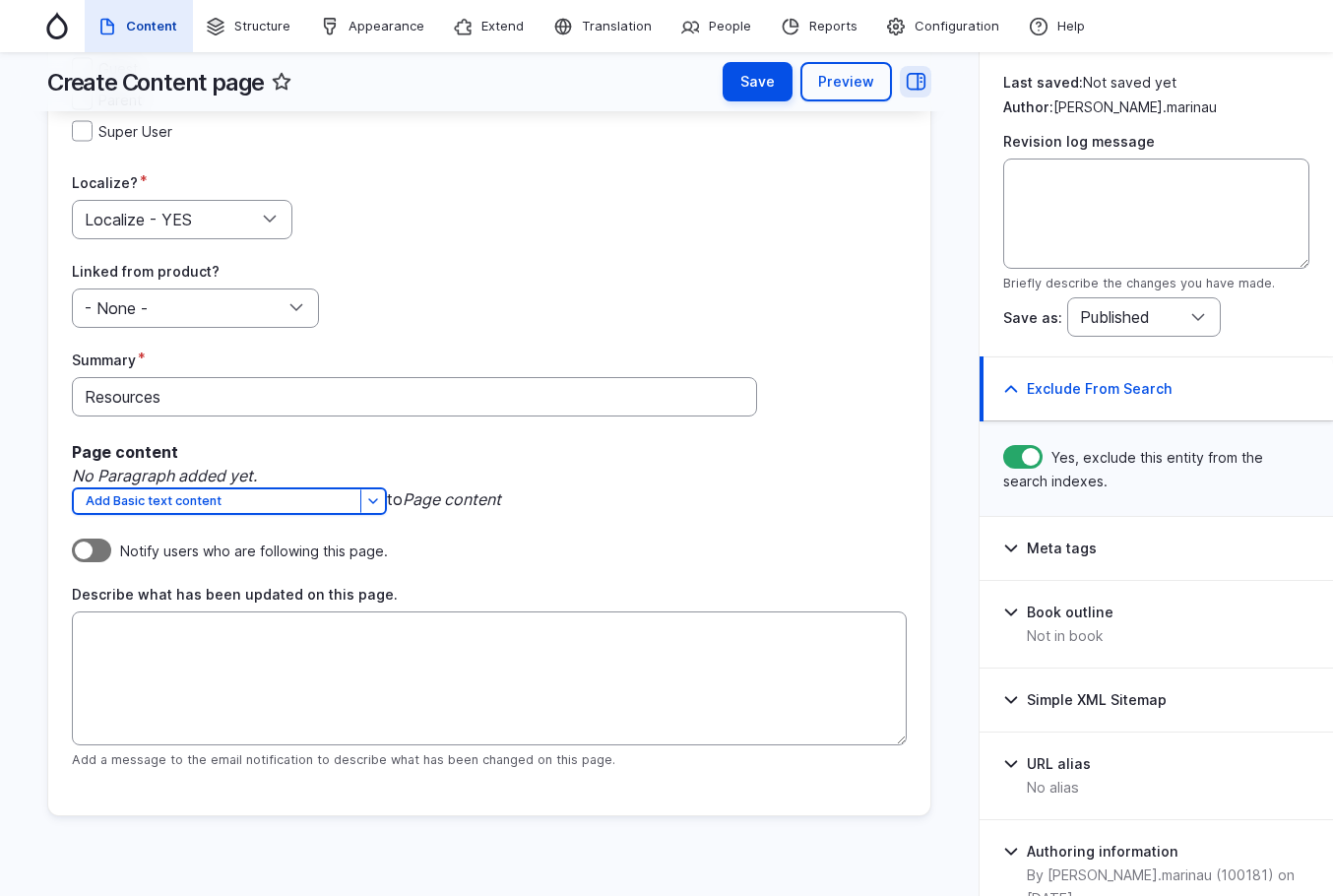 scroll, scrollTop: 2067, scrollLeft: 0, axis: vertical 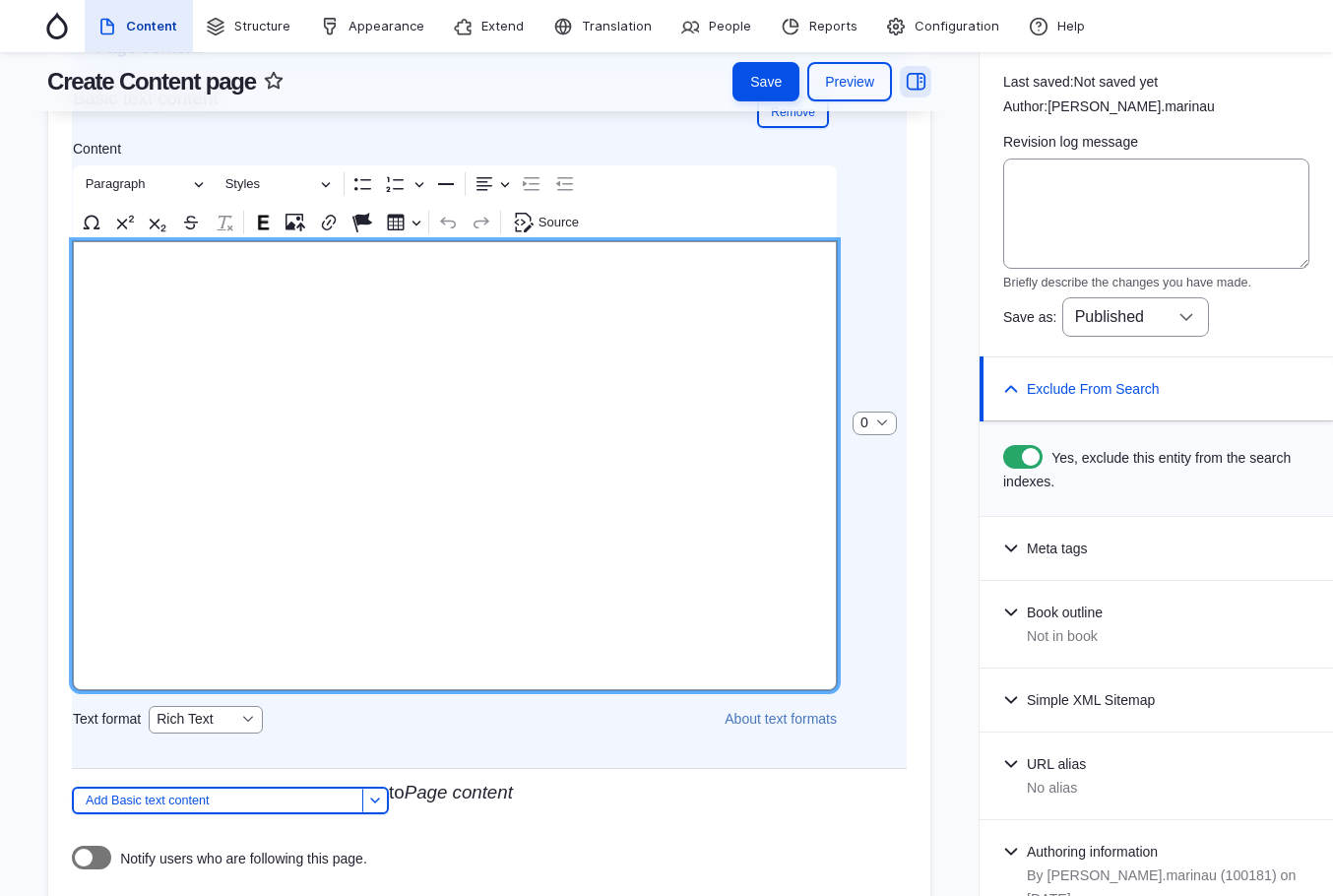 click at bounding box center (455, 466) 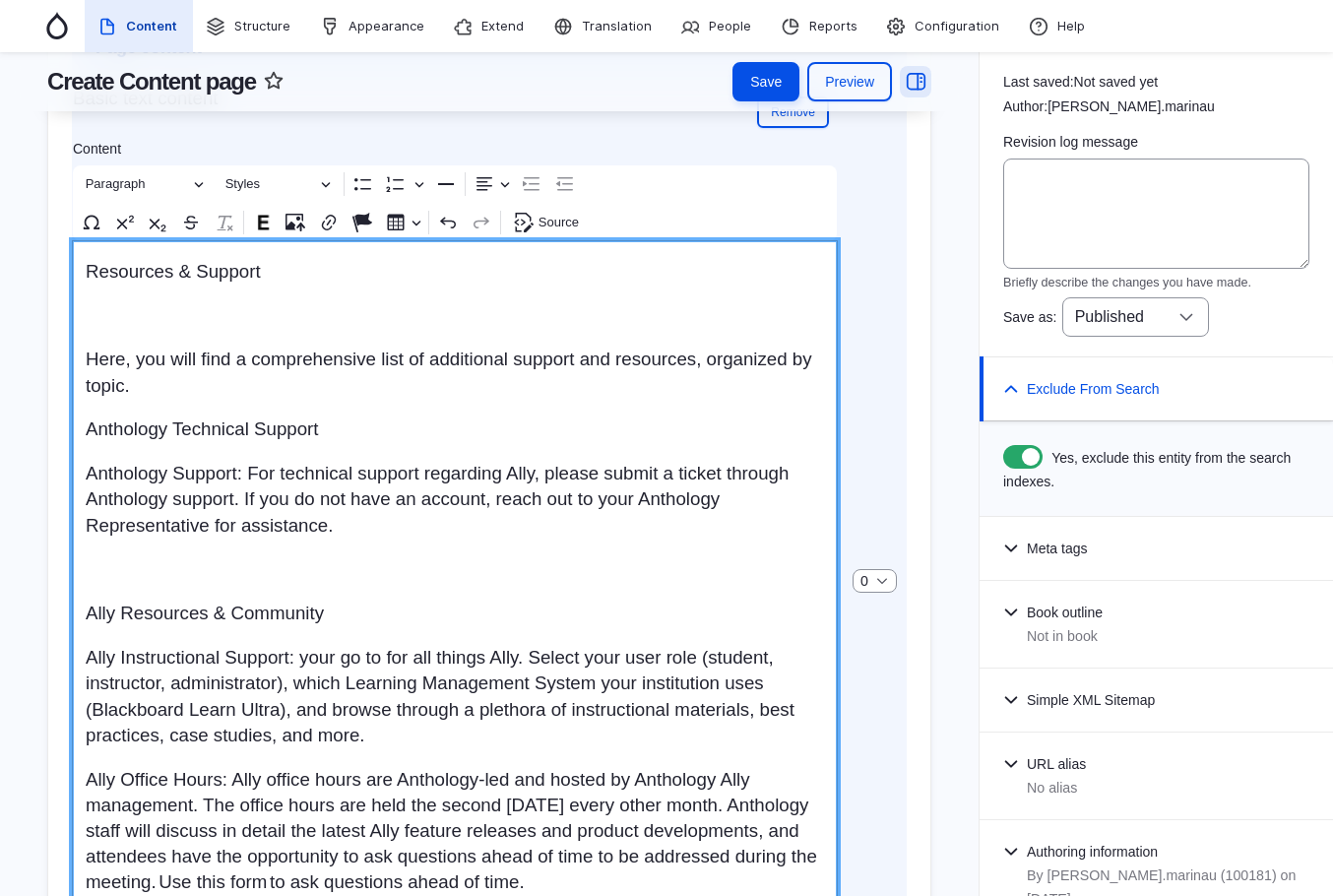 scroll, scrollTop: 2656, scrollLeft: 0, axis: vertical 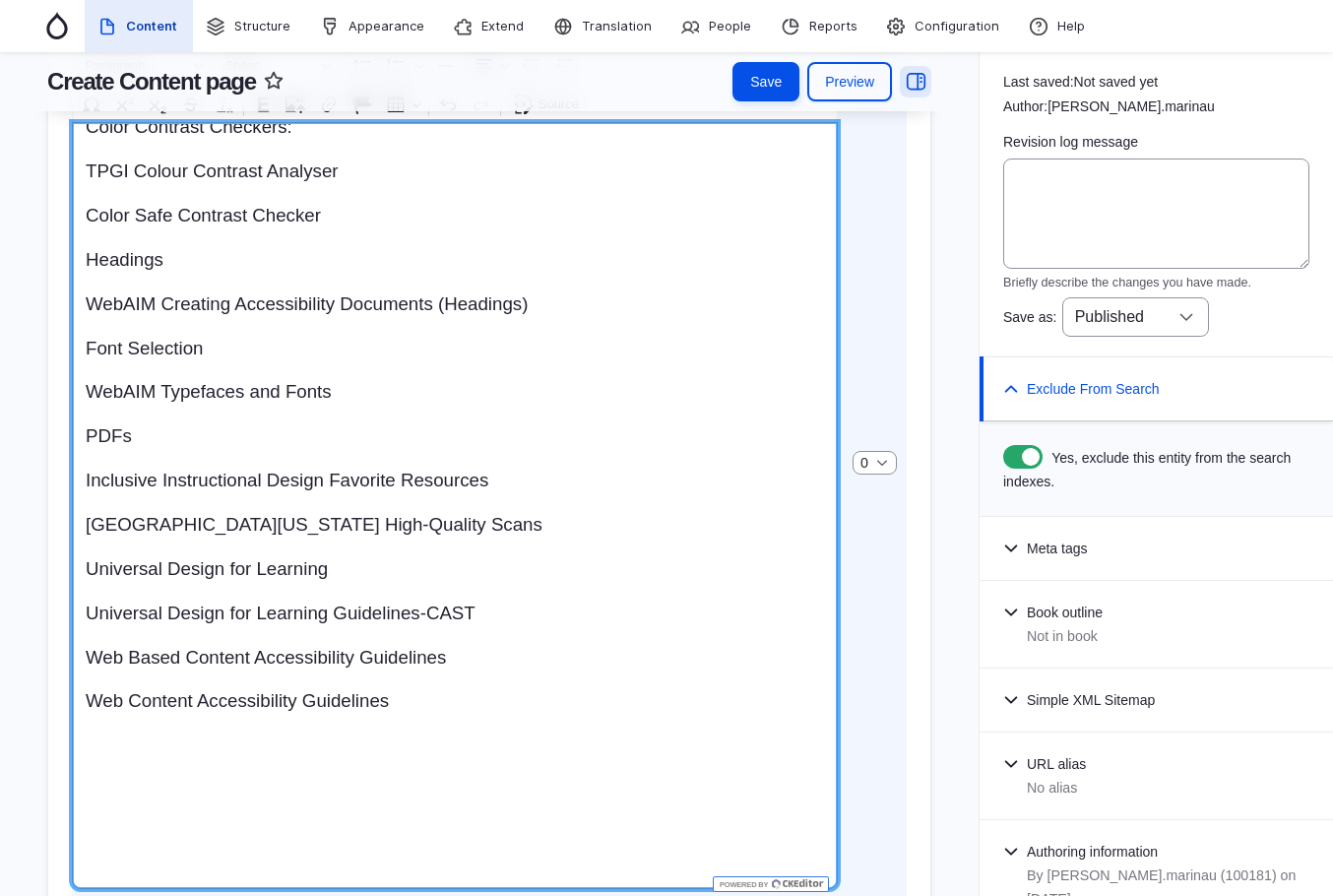 click at bounding box center [455, 790] 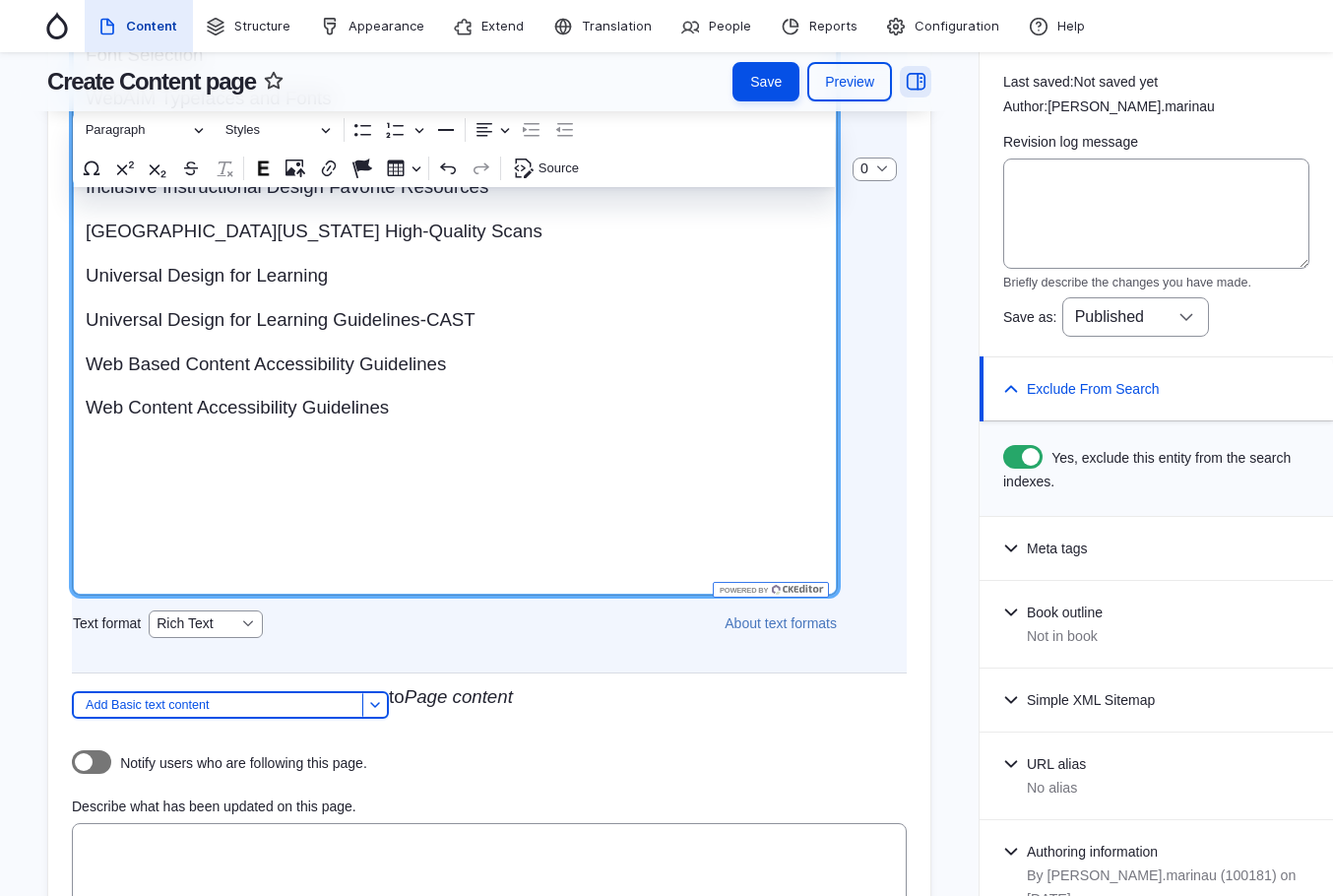 scroll, scrollTop: 2951, scrollLeft: 0, axis: vertical 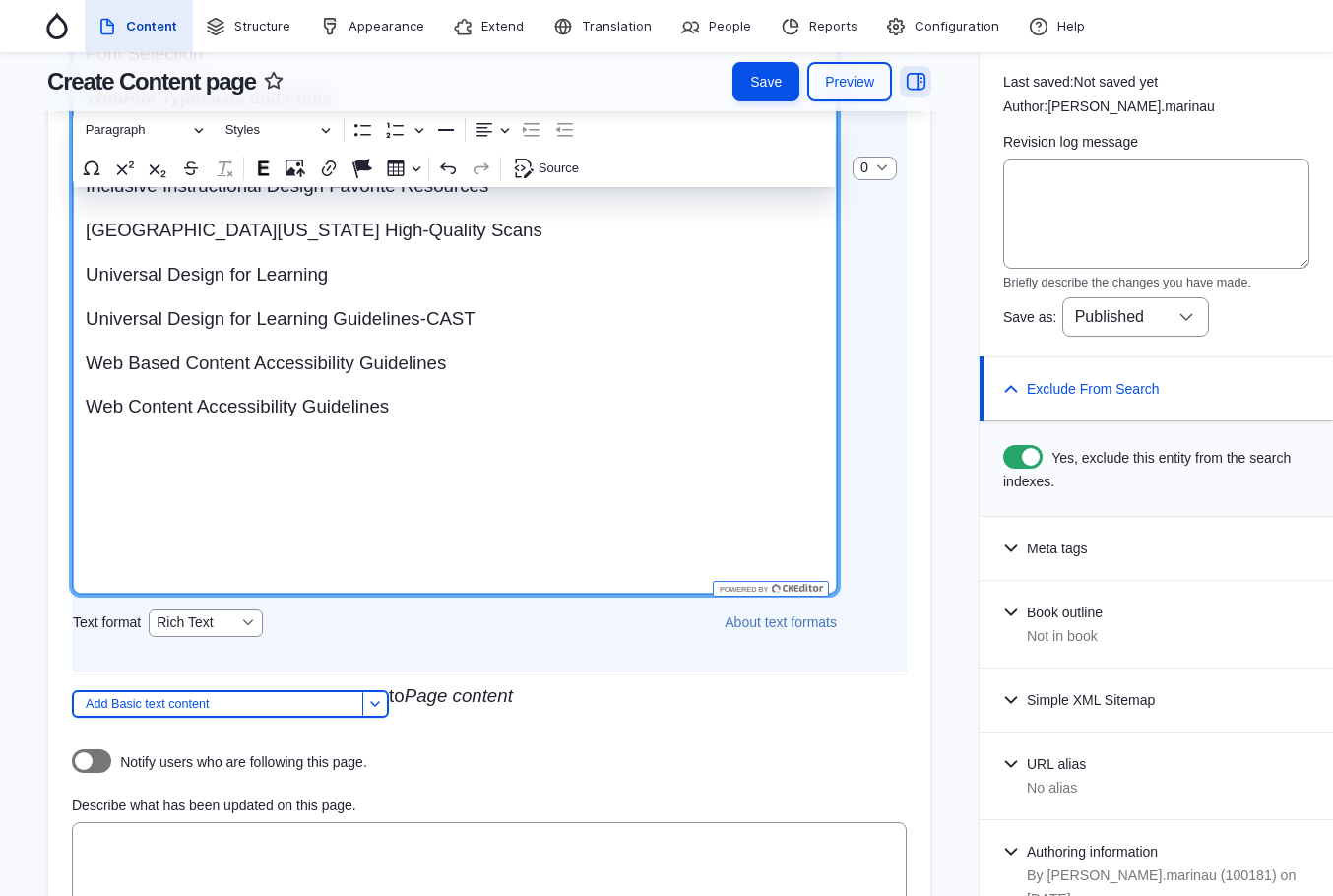drag, startPoint x: 167, startPoint y: 567, endPoint x: 163, endPoint y: 557, distance: 10.77033 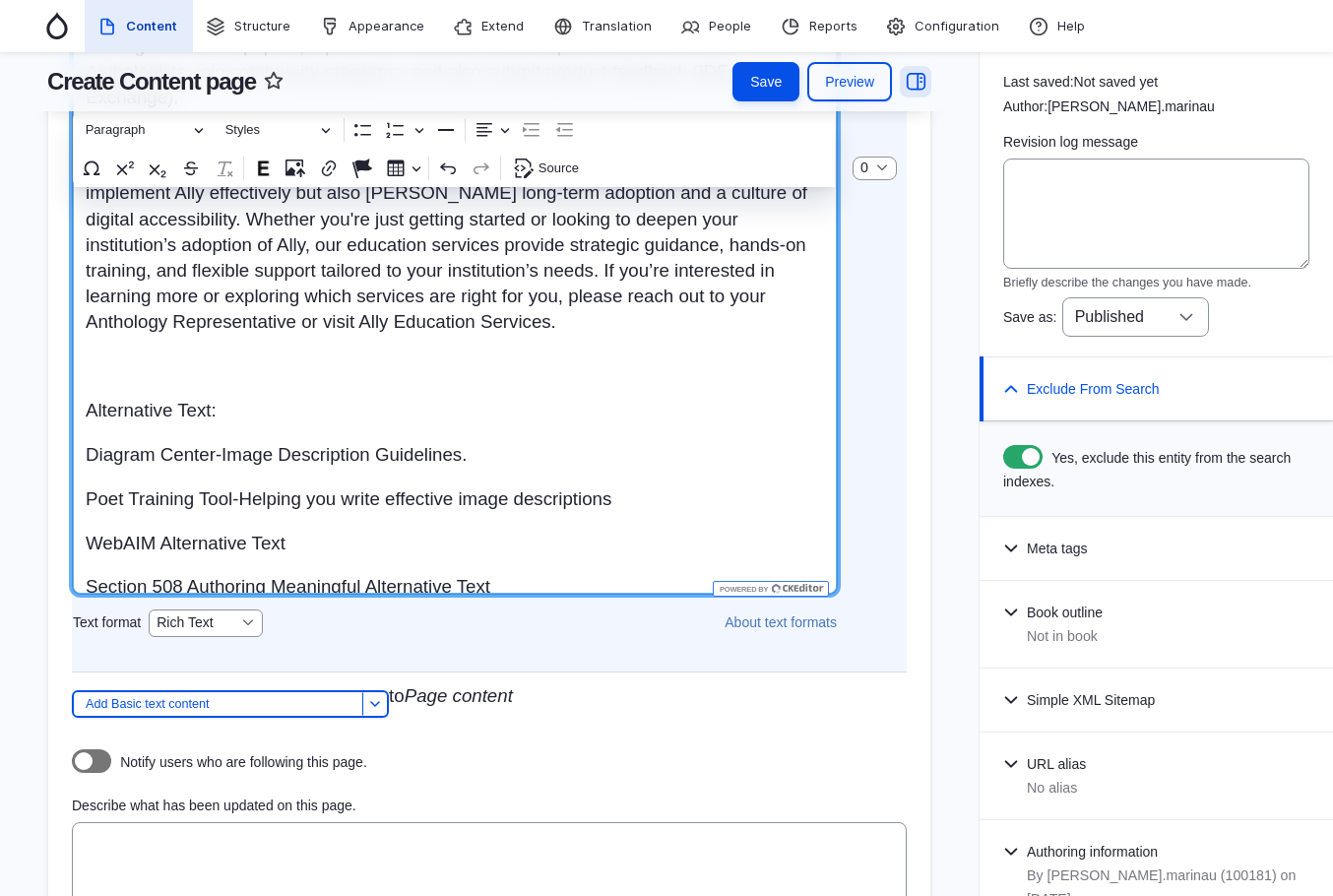 scroll, scrollTop: 545, scrollLeft: 0, axis: vertical 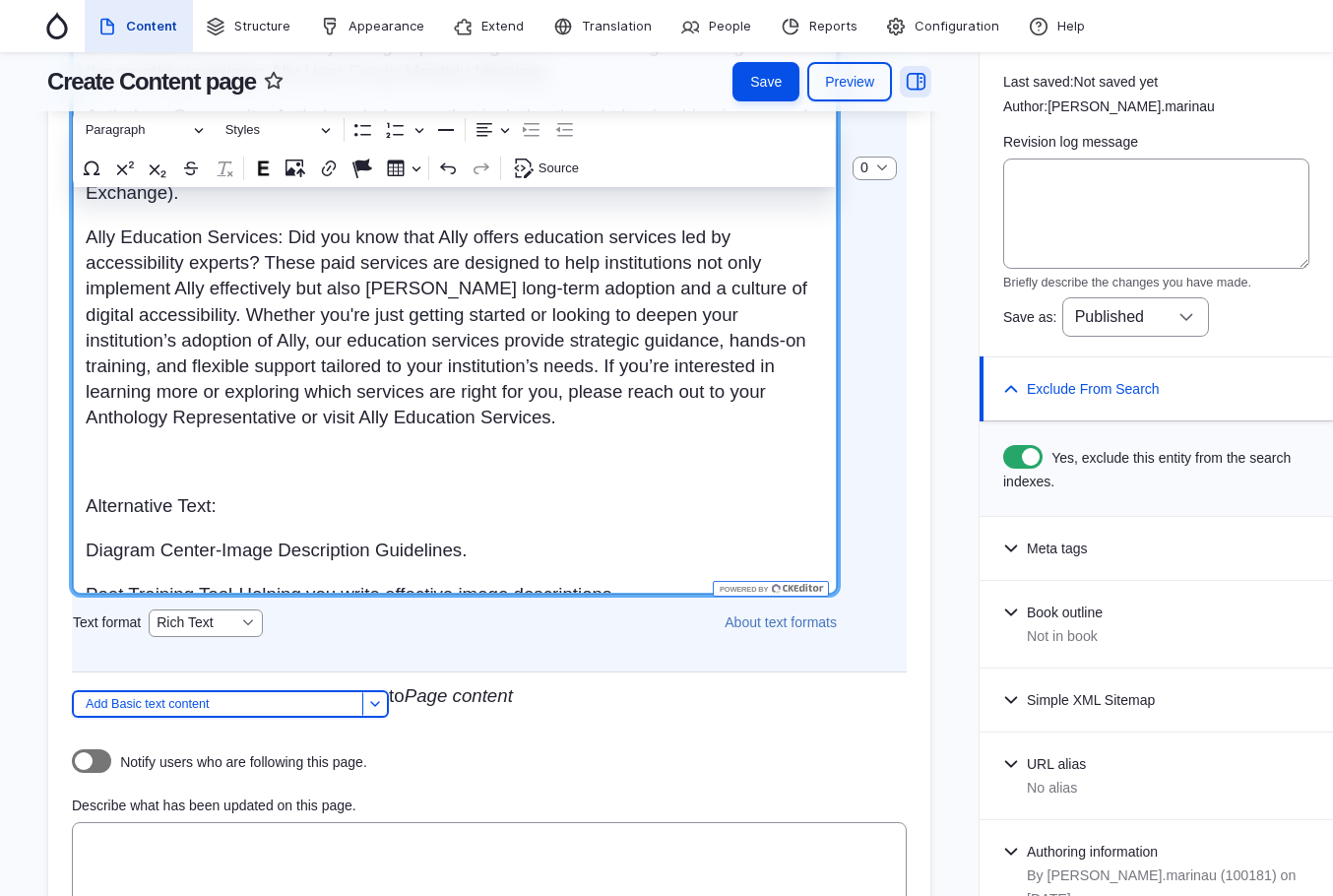 click at bounding box center [455, 462] 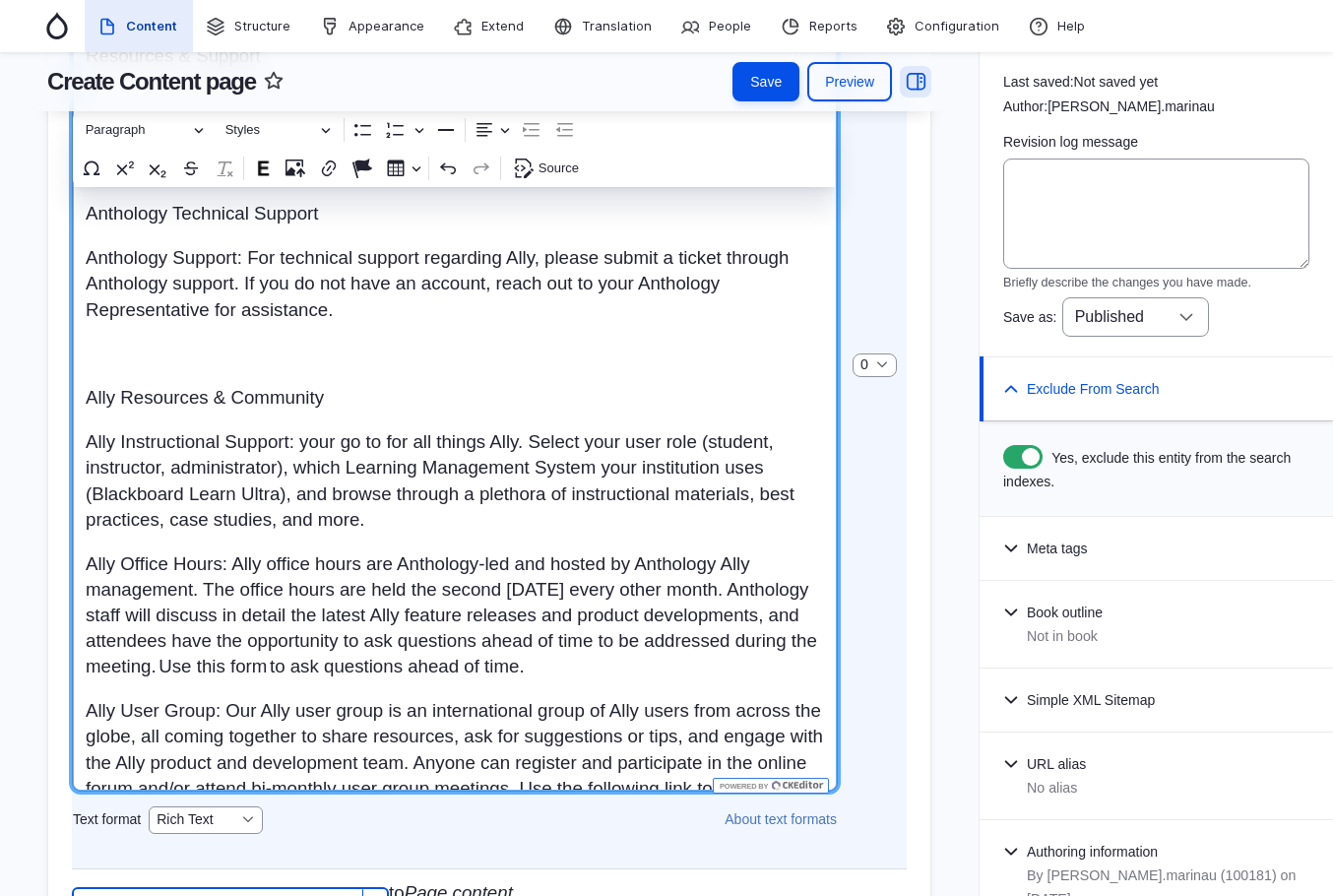 click at bounding box center [455, 354] 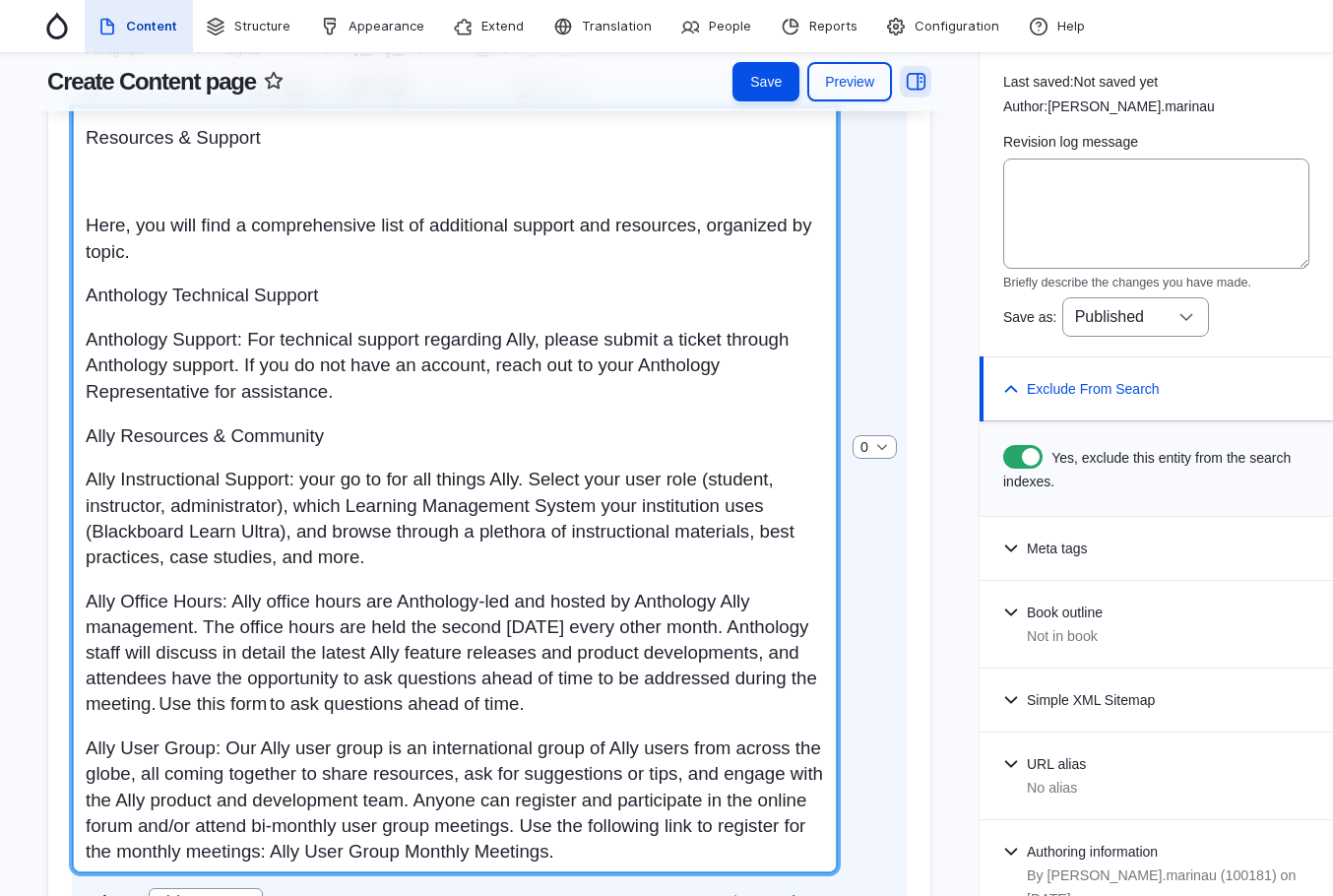 scroll, scrollTop: 2459, scrollLeft: 0, axis: vertical 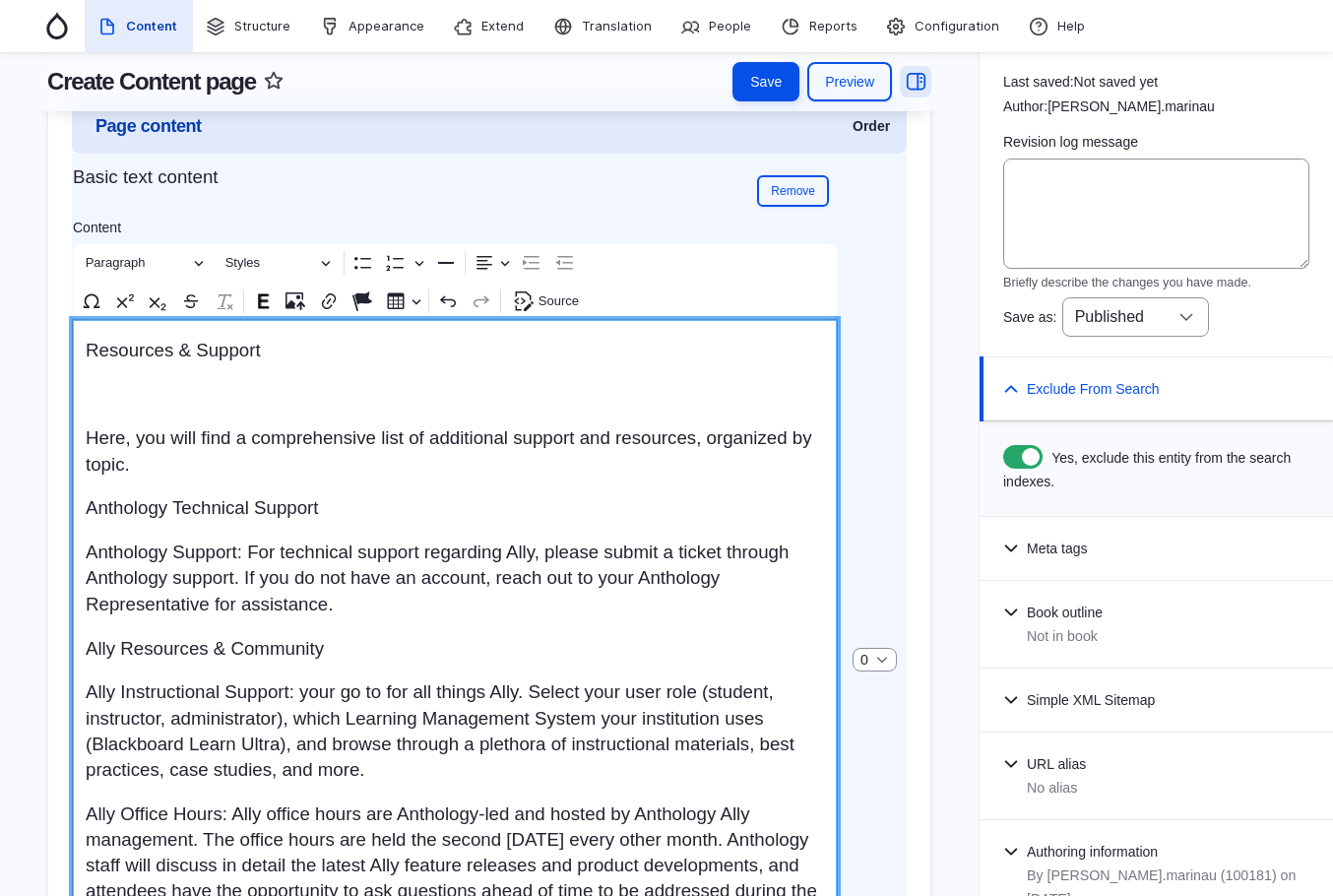 click at bounding box center (455, 395) 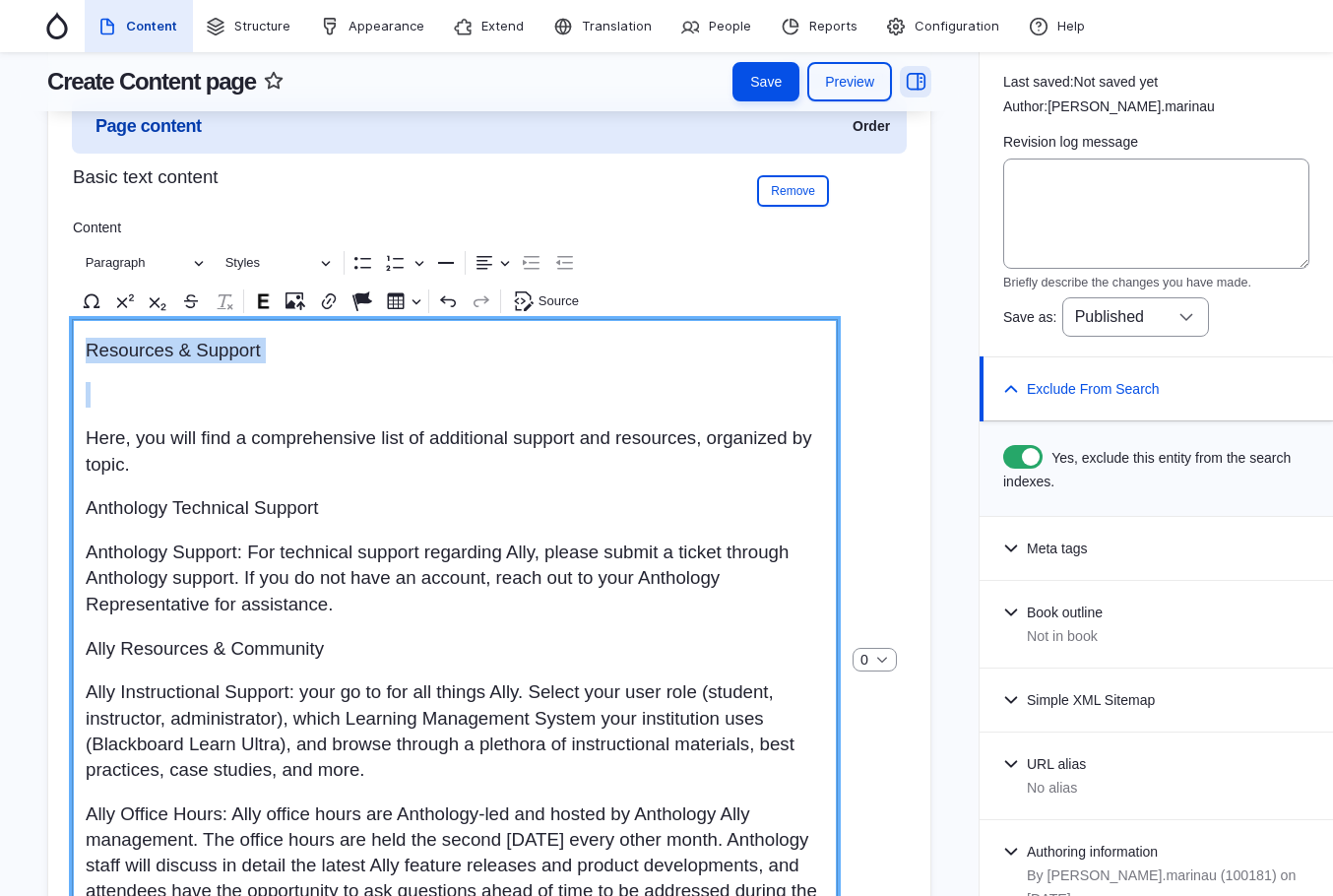 drag, startPoint x: 146, startPoint y: 413, endPoint x: 58, endPoint y: 369, distance: 98.386991 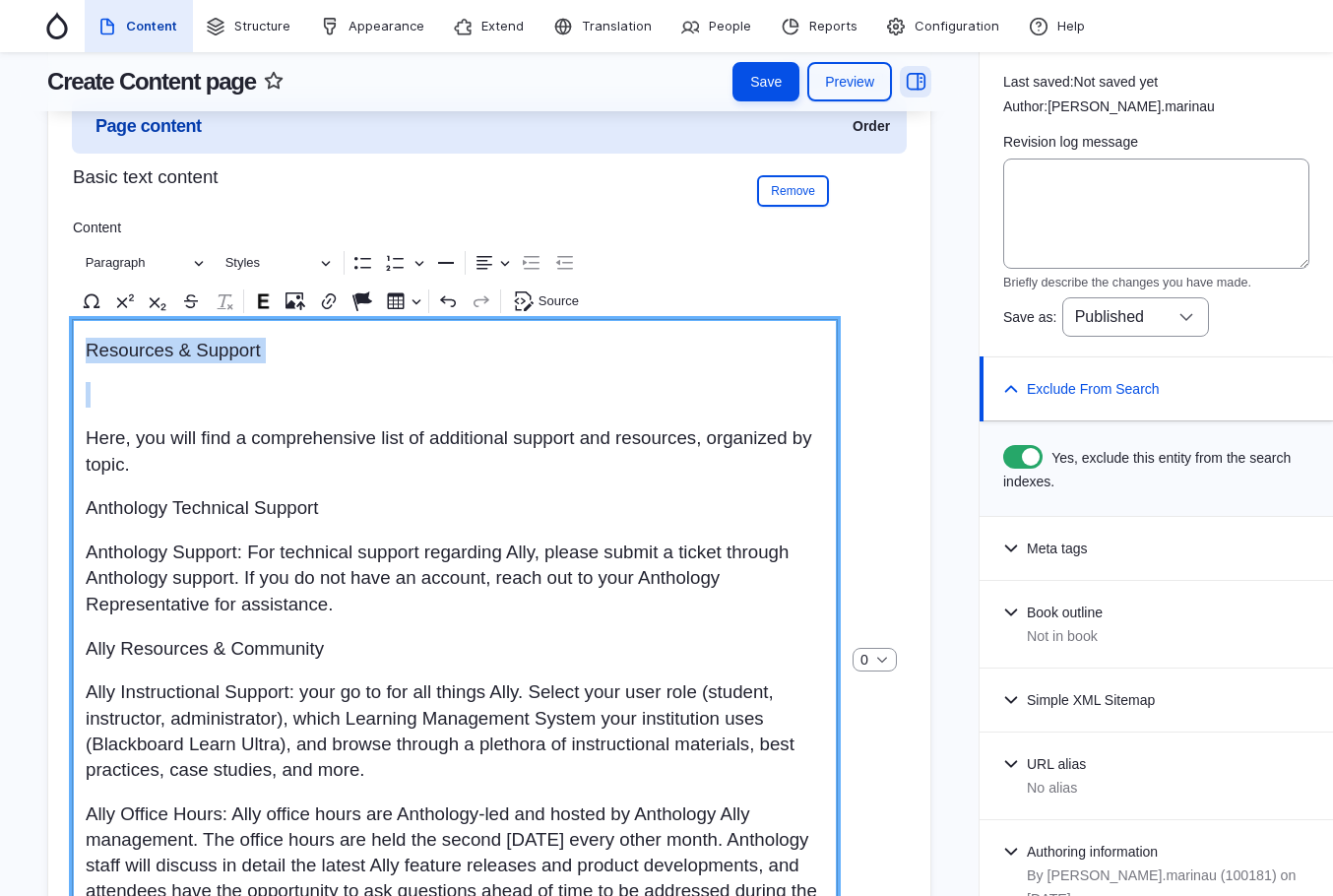 click on "Title
Resources
Navigation Label
Resources
Product
Ally
-Ally for LMS
-Ally for Websites
Student Success
Training & Development Manager
Bb Grader
Blackboard App
Blackboard Data
Blackboard Instructor
Collaborate
-Collaborate Ultra Experience
-Collaborate Original Experience" at bounding box center [489, -253] 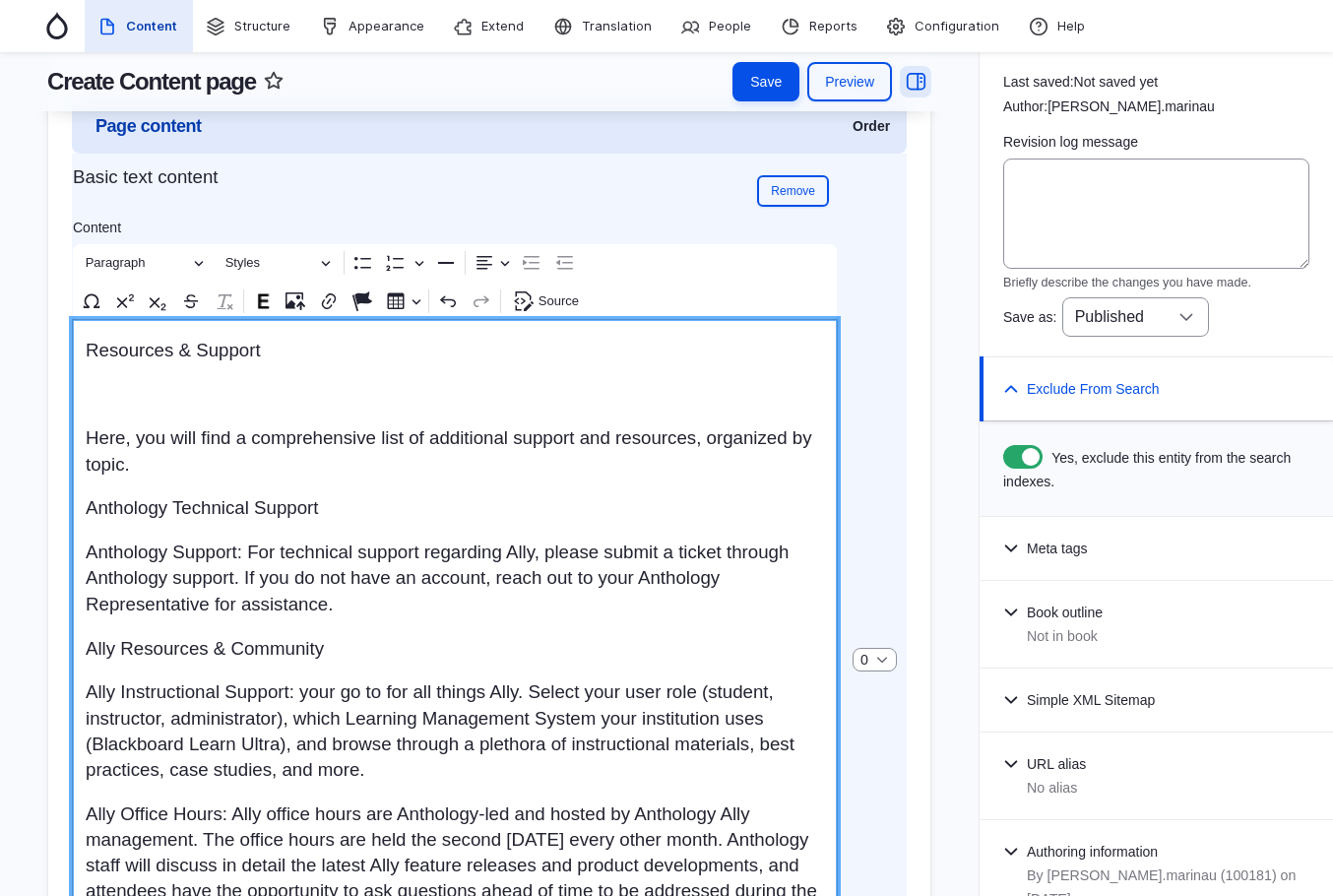 click on "Here, you will find a comprehensive list of additional support and resources, organized by topic." at bounding box center [455, 451] 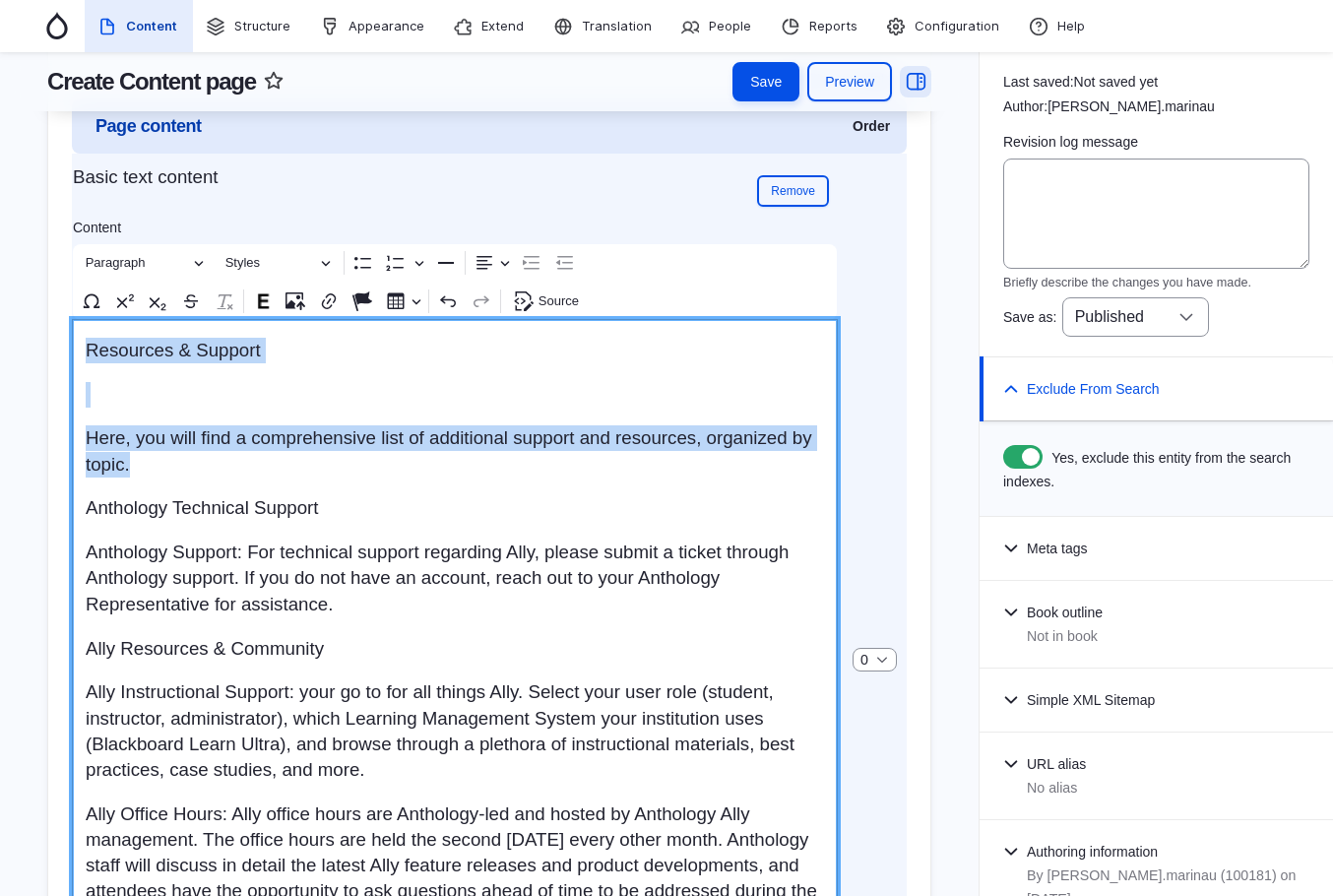 drag, startPoint x: 266, startPoint y: 474, endPoint x: 77, endPoint y: 366, distance: 217.681 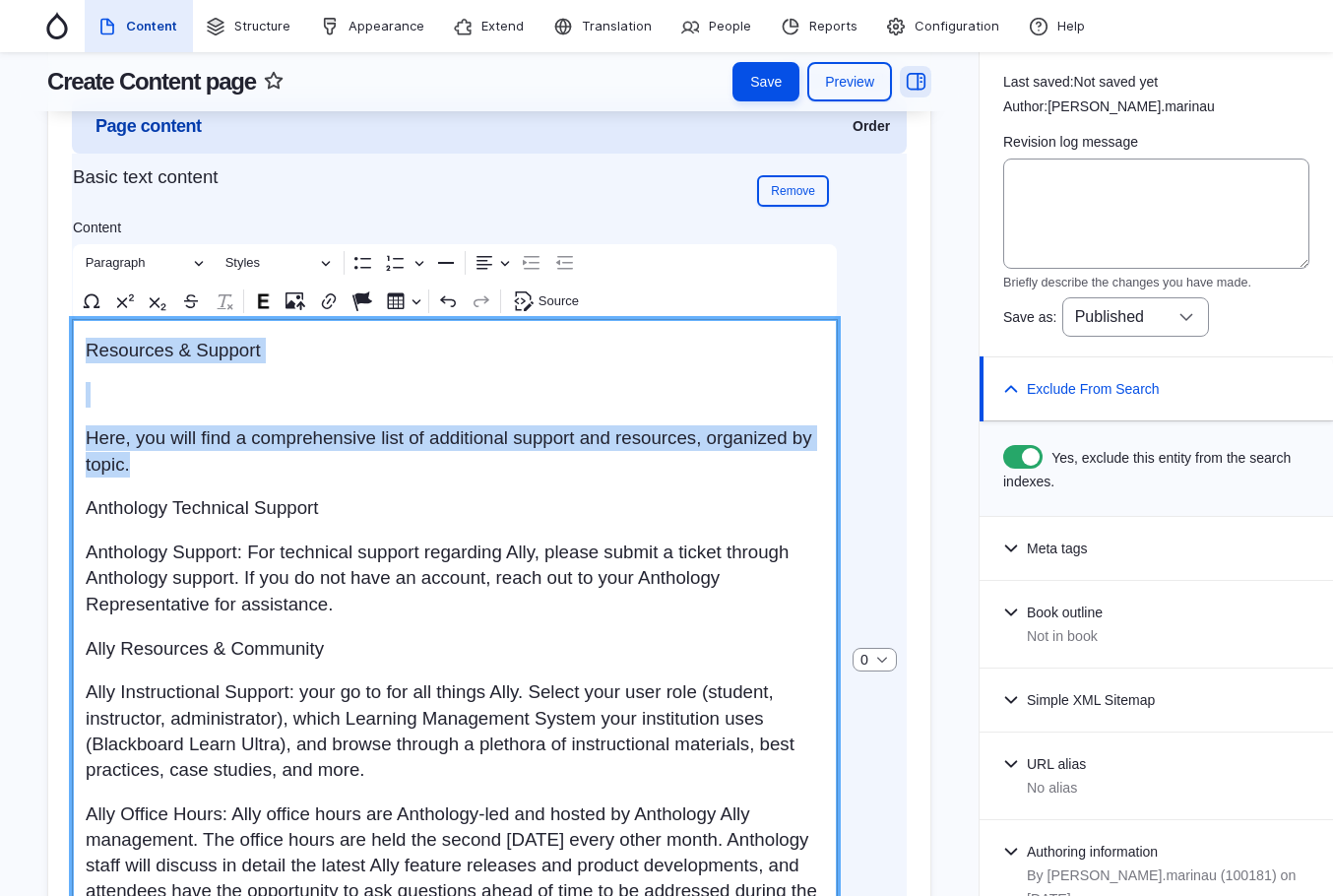 click on "Resources & Support Here, you will find a comprehensive list of additional support and resources, organized by topic. Anthology Technical Support Anthology Support: For technical support regarding Ally, please submit a ticket through Anthology support. If you do not have an account, reach out to your Anthology Representative for assistance. Ally Resources & Community Ally Instructional Support: your go to for all things Ally. Select your user role (student, instructor, administrator), which Learning Management System your institution uses (Blackboard Learn Ultra), and browse through a plethora of instructional materials, best practices, case studies, and more. Anthology Community: Anthology-led space that includes thought leadership pieces, such as blogs and white papers, a platform to ask and answer questions with other users and Anthologists, join community programs, and also submit product feedback (IDEA Exchange). Alternative Text: Diagram Center-Image Description Guidelines. WebAIM Alternative Text PDFs" at bounding box center (455, 702) 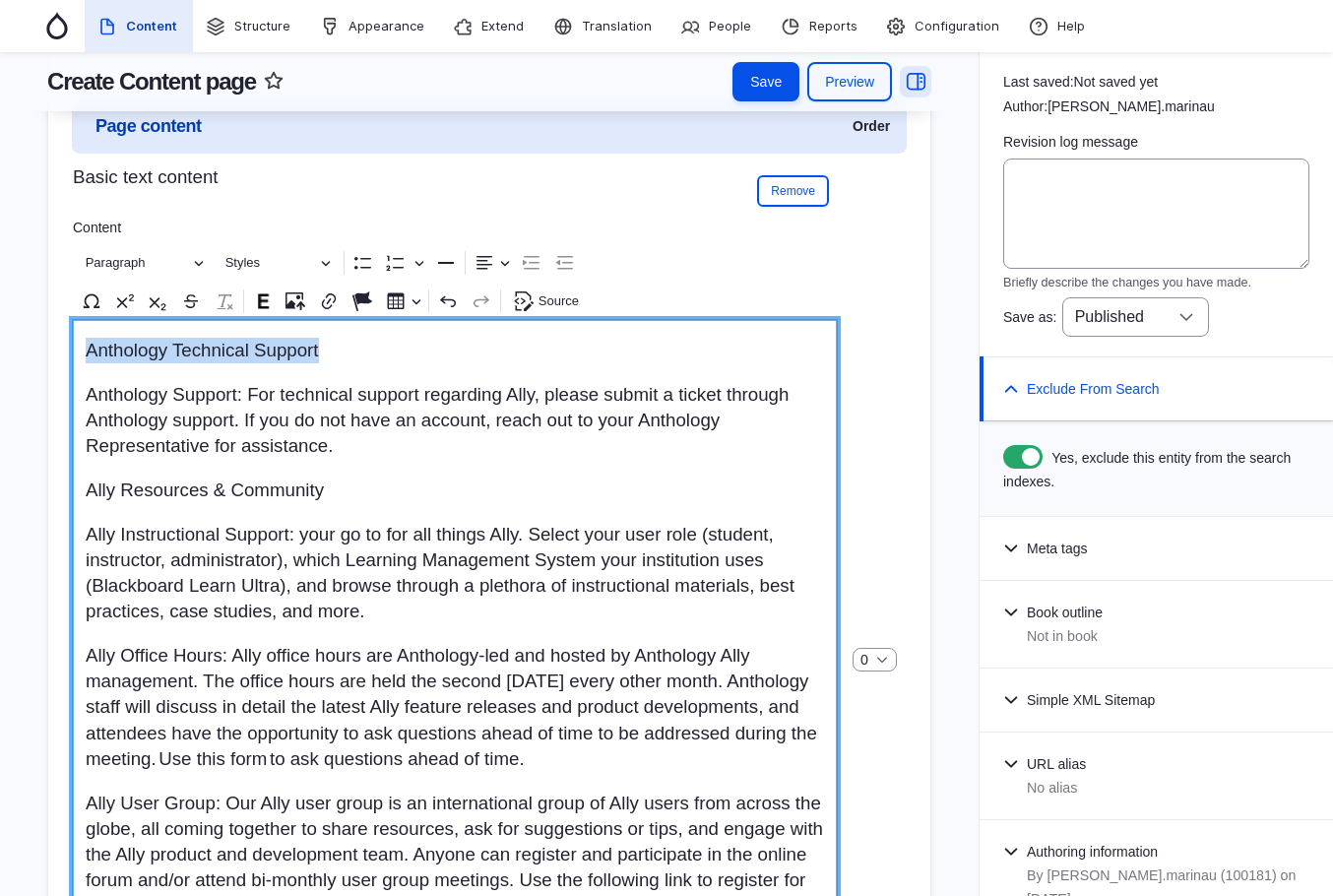 drag, startPoint x: 377, startPoint y: 356, endPoint x: -2, endPoint y: 360, distance: 379.02111 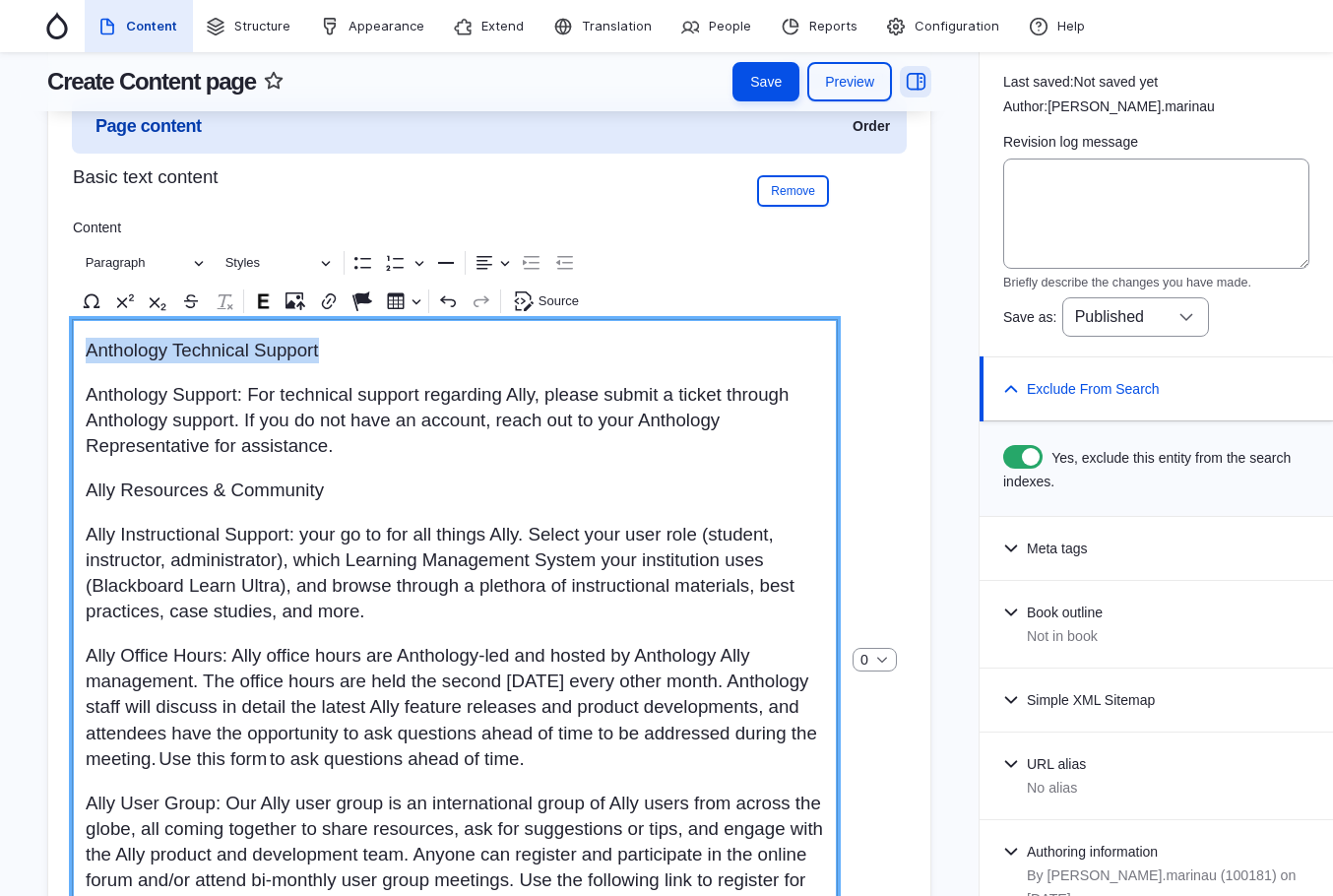 click on "Skip to main content
Toolbar items
Back to site
Toolbar Menu Logo
Manage
Administration menu
Drupal
Tools
Index
Flush all caches" at bounding box center (666, -431) 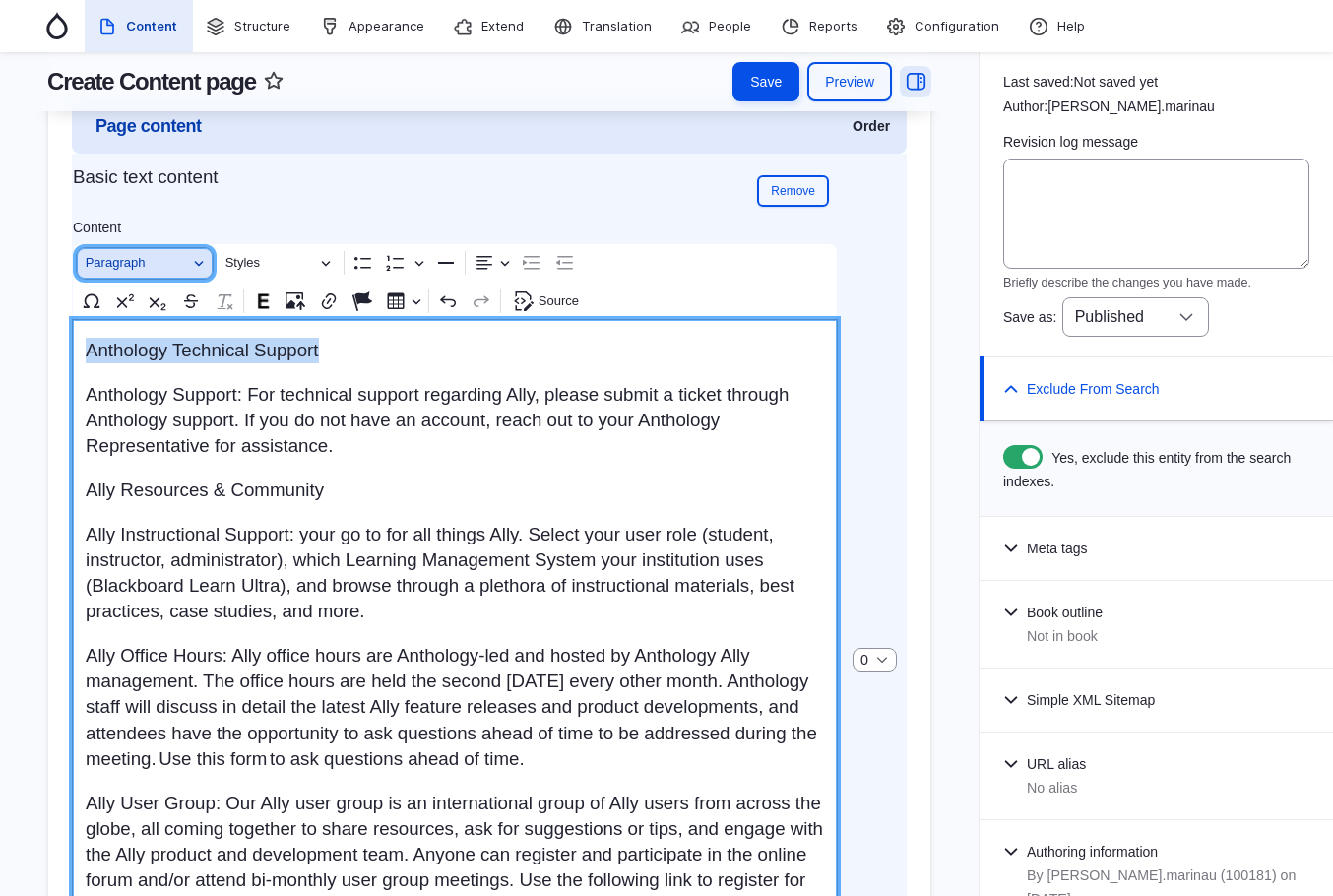 click on "Paragraph" at bounding box center (137, 263) 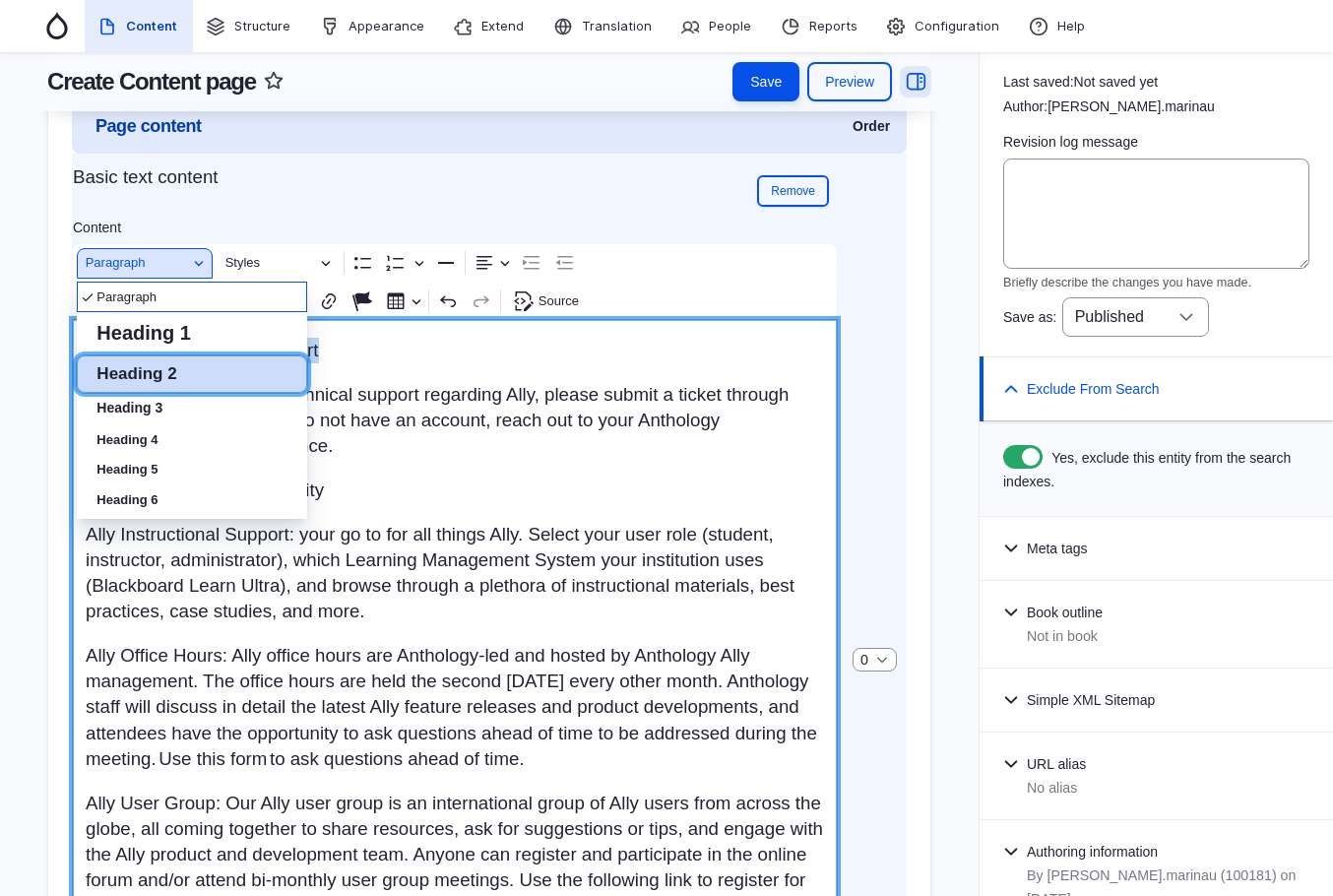 click on "Heading 2" at bounding box center [136, 373] 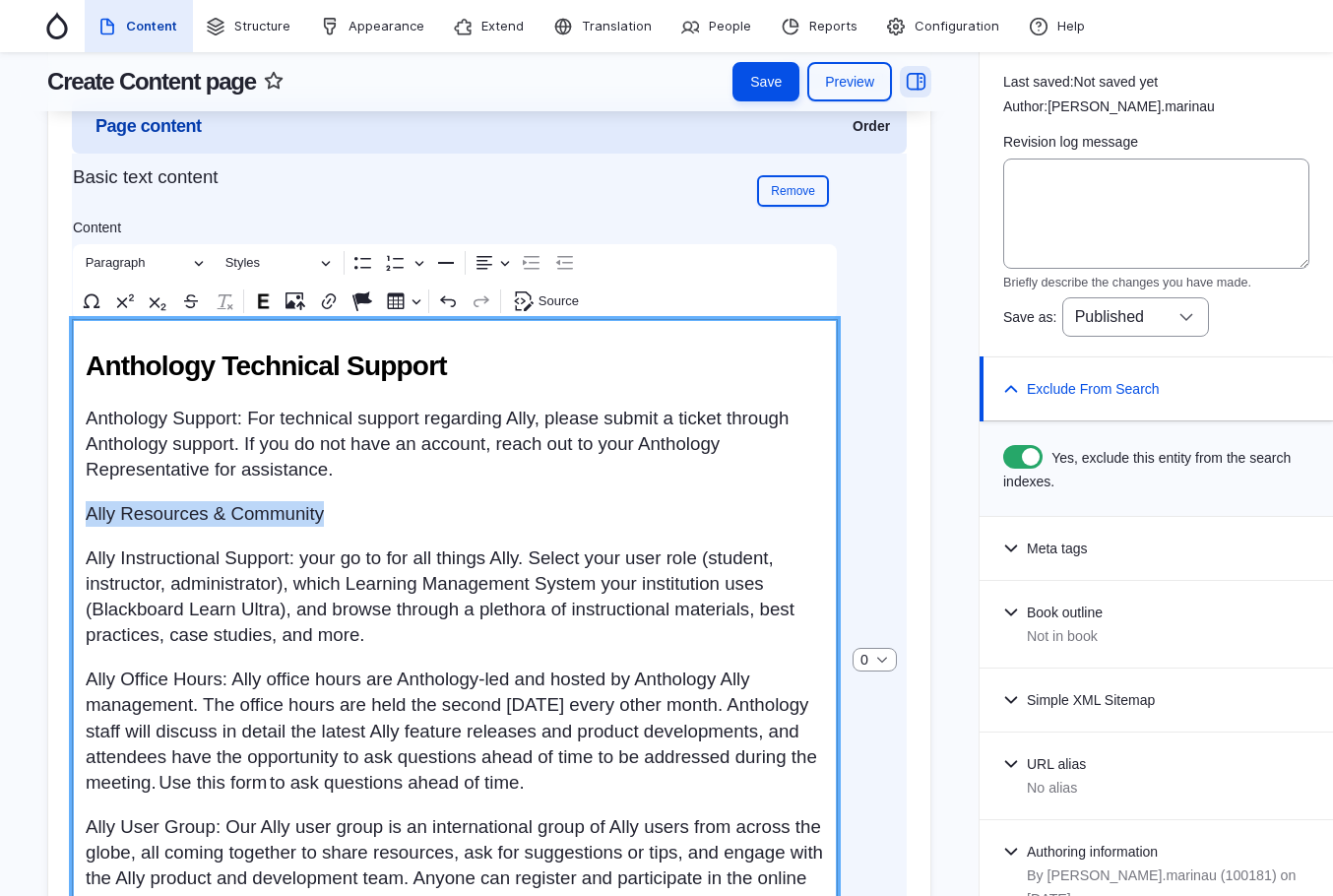 drag, startPoint x: 279, startPoint y: 527, endPoint x: 84, endPoint y: 460, distance: 206.18923 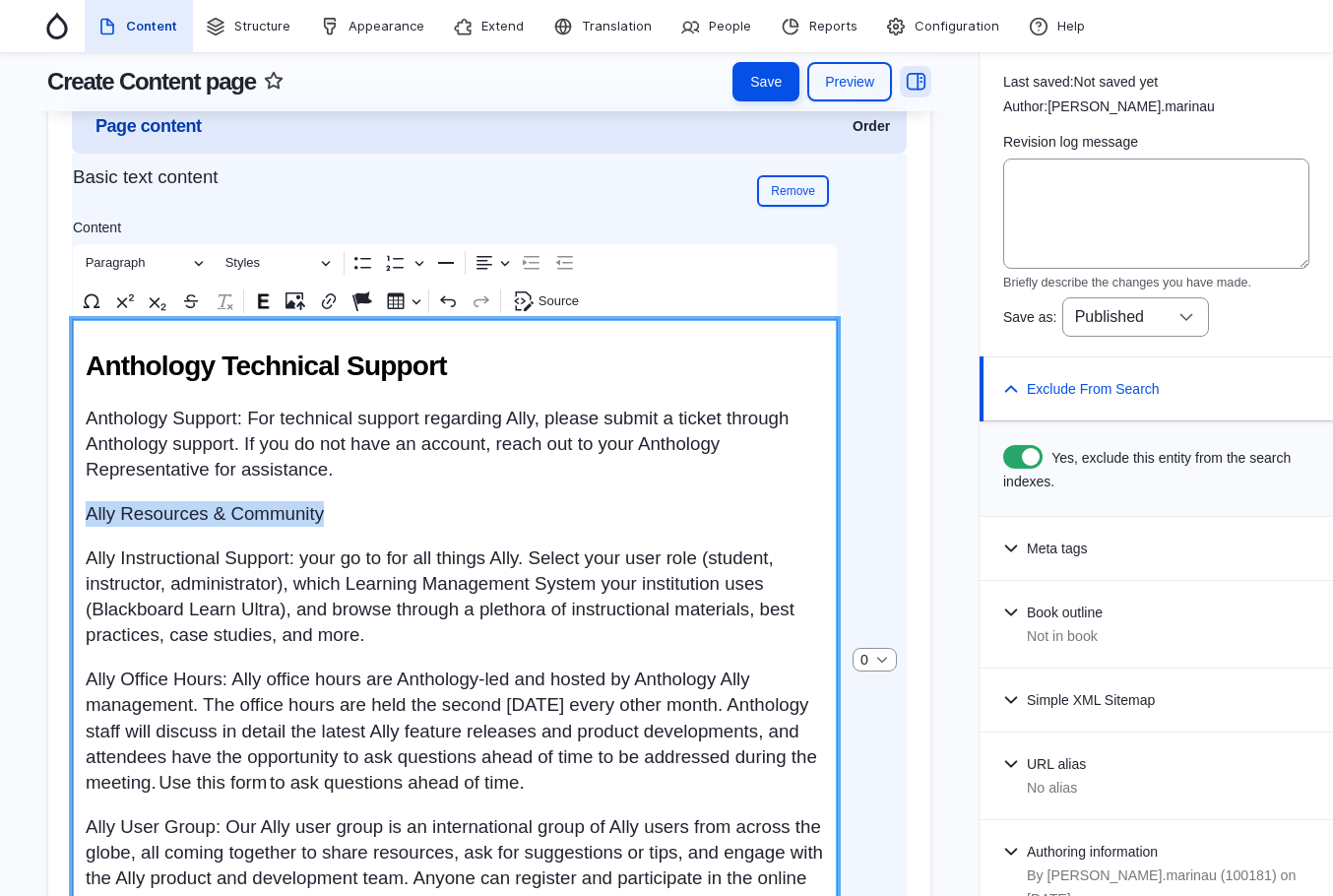 click on "Breadcrumb
Back to site
Add content
Toolbar items
Search
Back to site
Shortcuts
User-defined shortcuts
Contact Us: Submission #22334 View Media library" at bounding box center (489, -405) 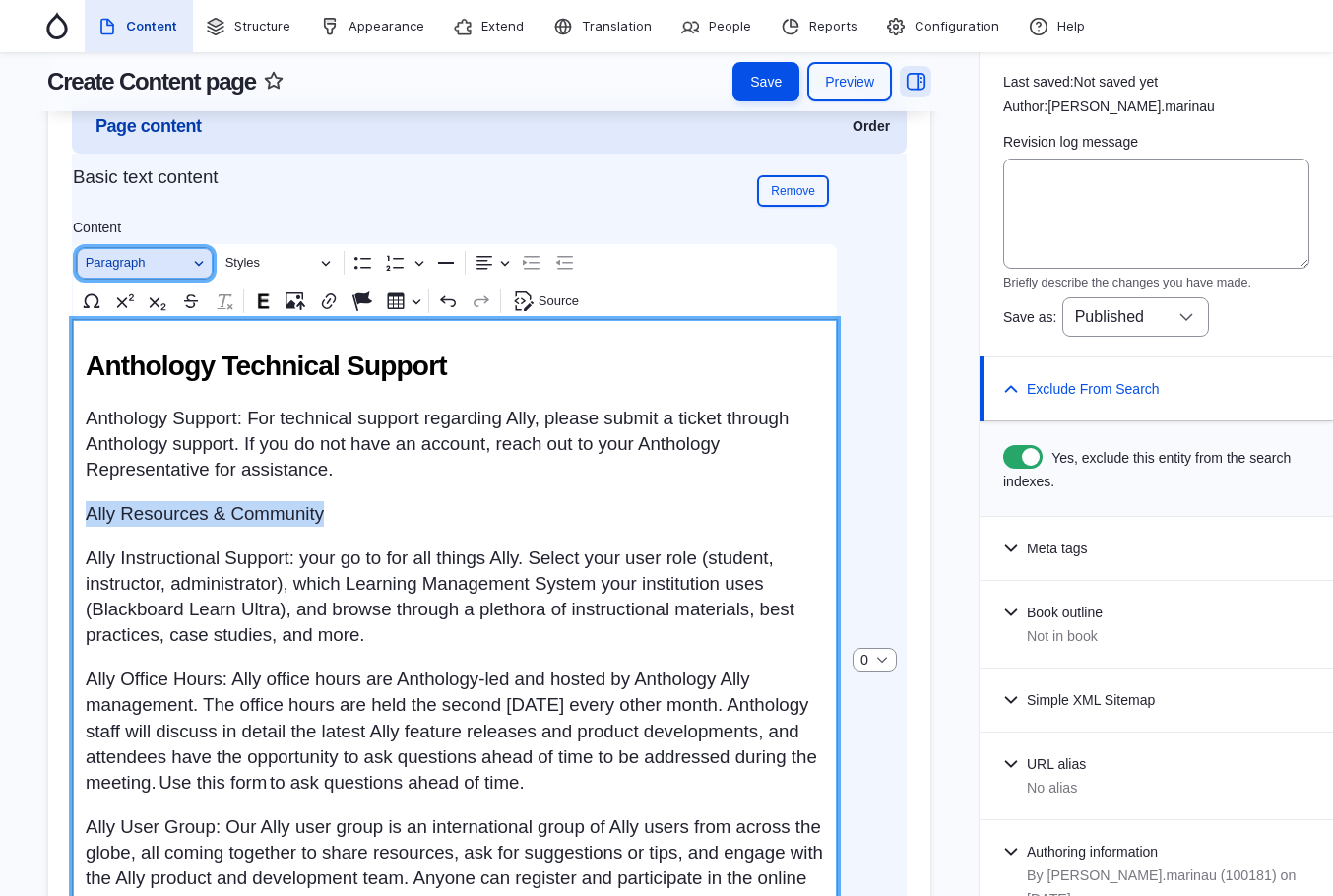 click on "Paragraph" at bounding box center (137, 263) 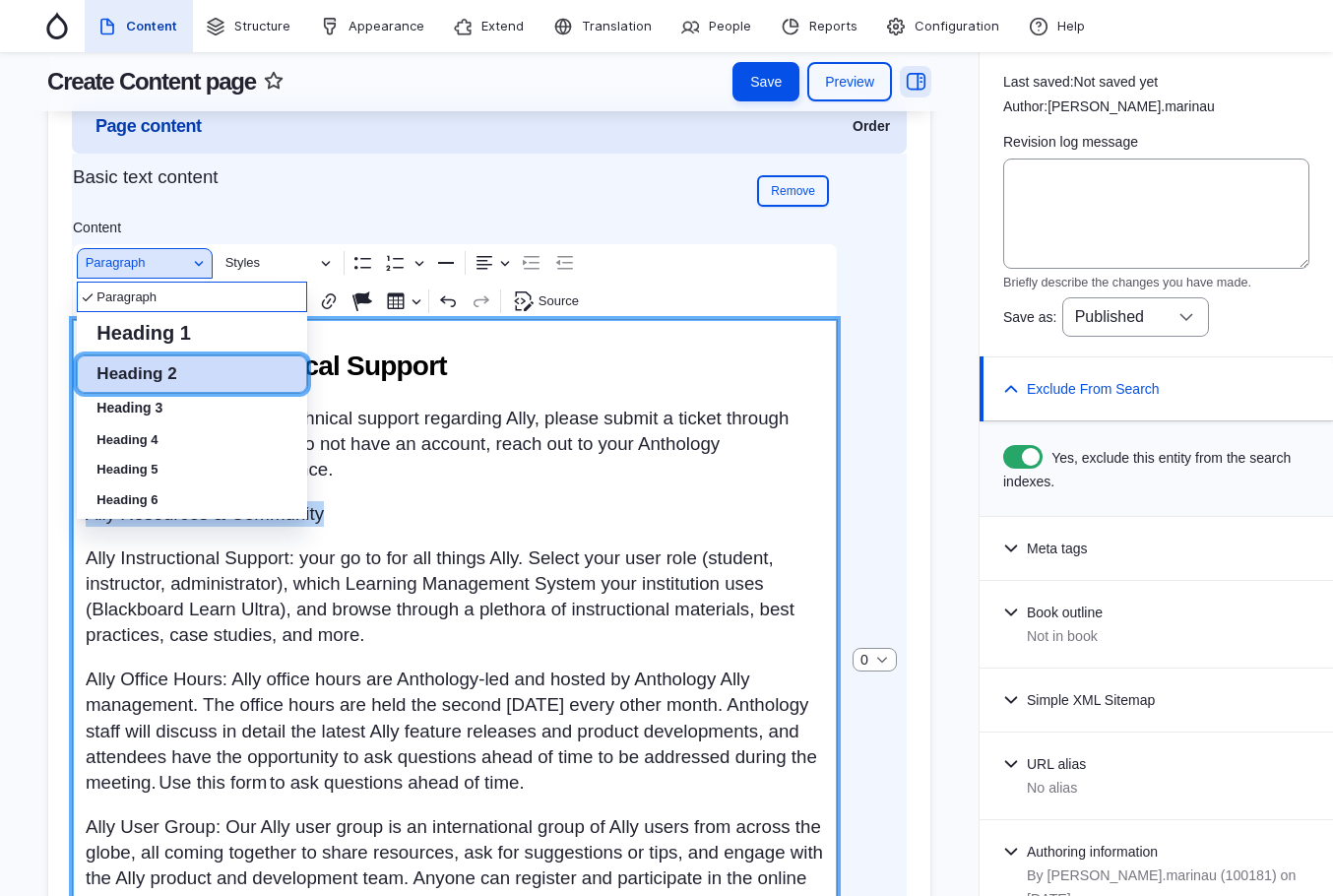 click on "Heading 2" at bounding box center (192, 374) 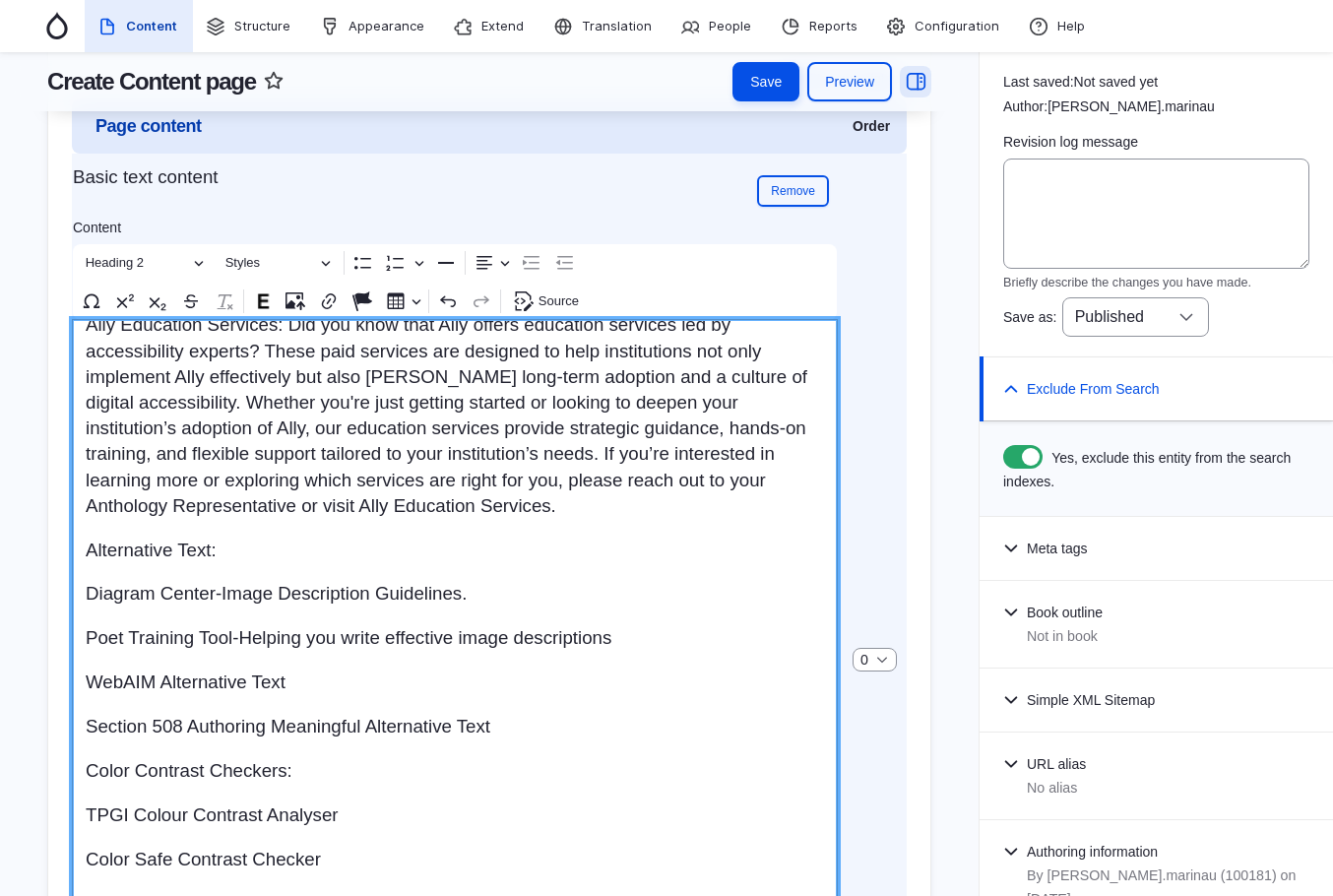 scroll, scrollTop: 788, scrollLeft: 0, axis: vertical 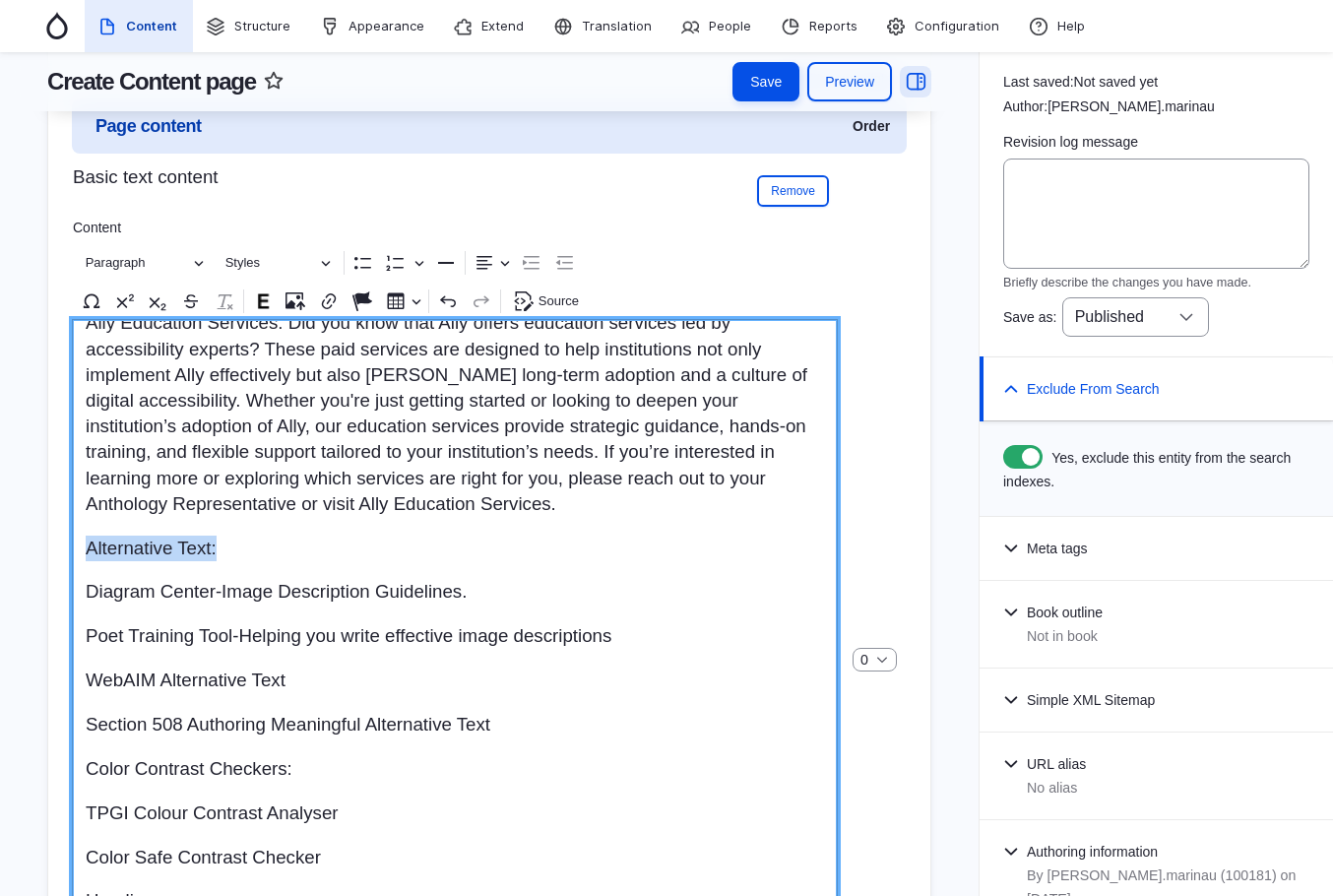 drag, startPoint x: 263, startPoint y: 594, endPoint x: 27, endPoint y: 562, distance: 238.15961 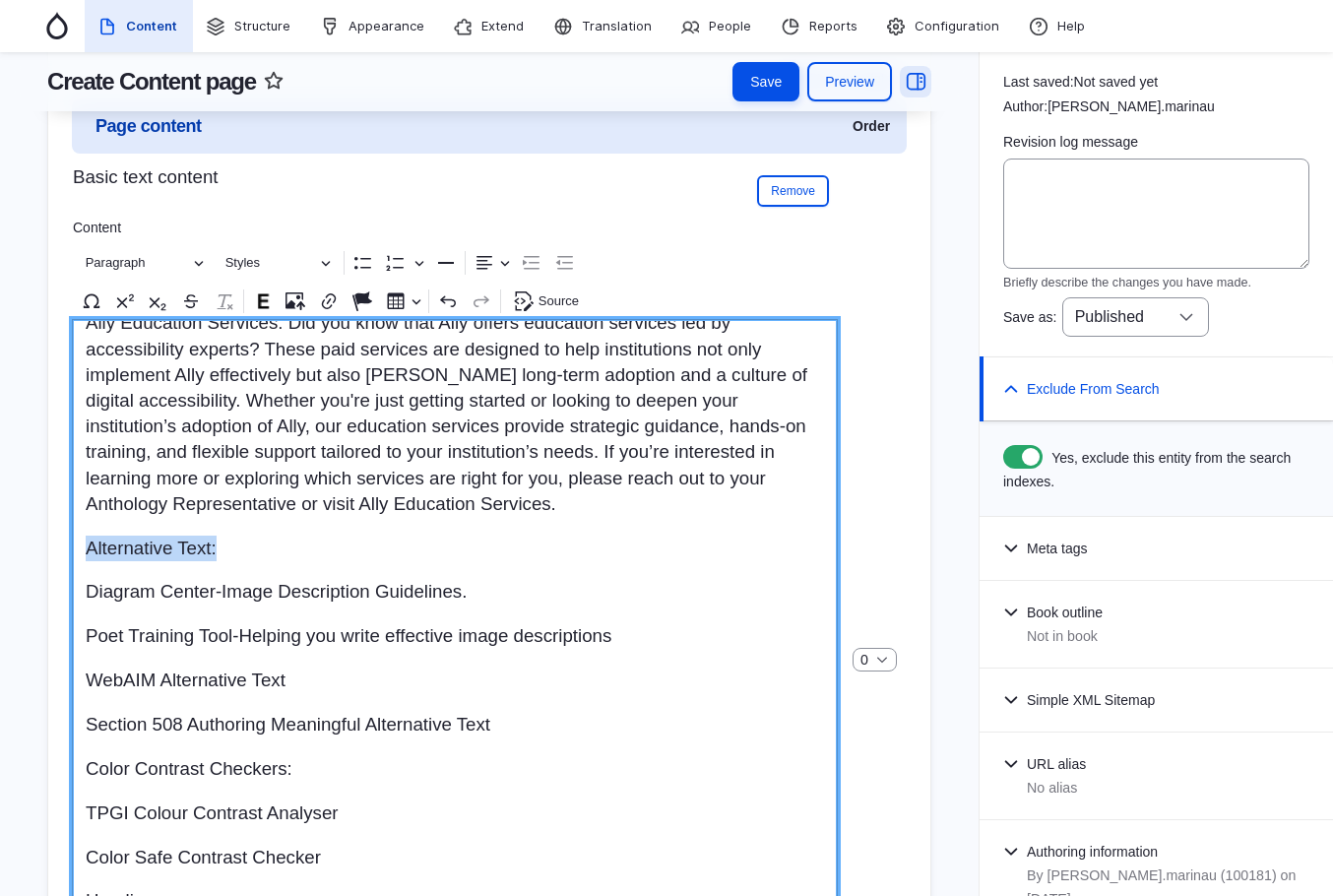 click on "Breadcrumb
Back to site
Add content
Toolbar items
Search
Back to site
Shortcuts
User-defined shortcuts
Contact Us: Submission #22334 View Media library" at bounding box center [489, -405] 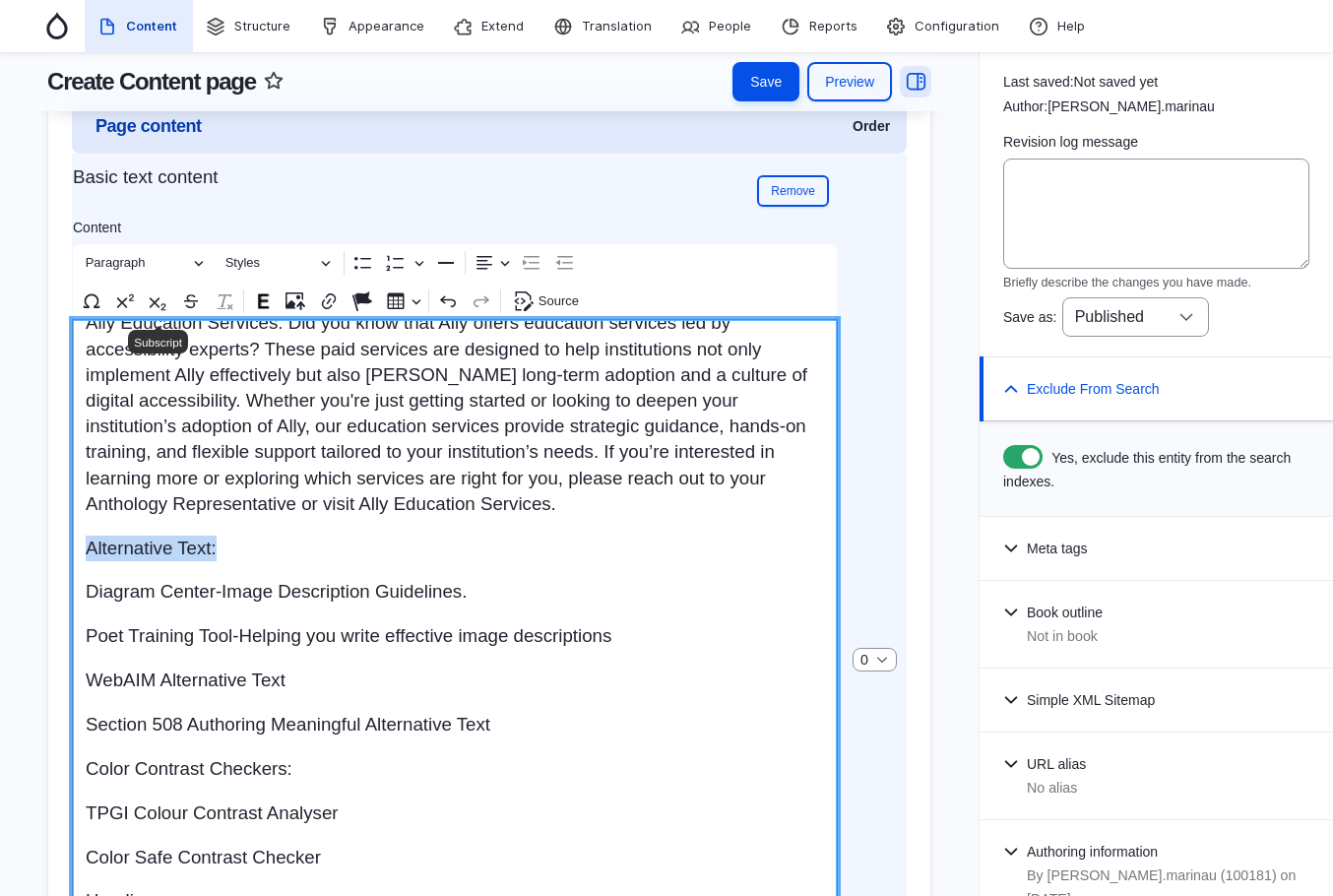 click on "Alternative Text:" at bounding box center [455, 548] 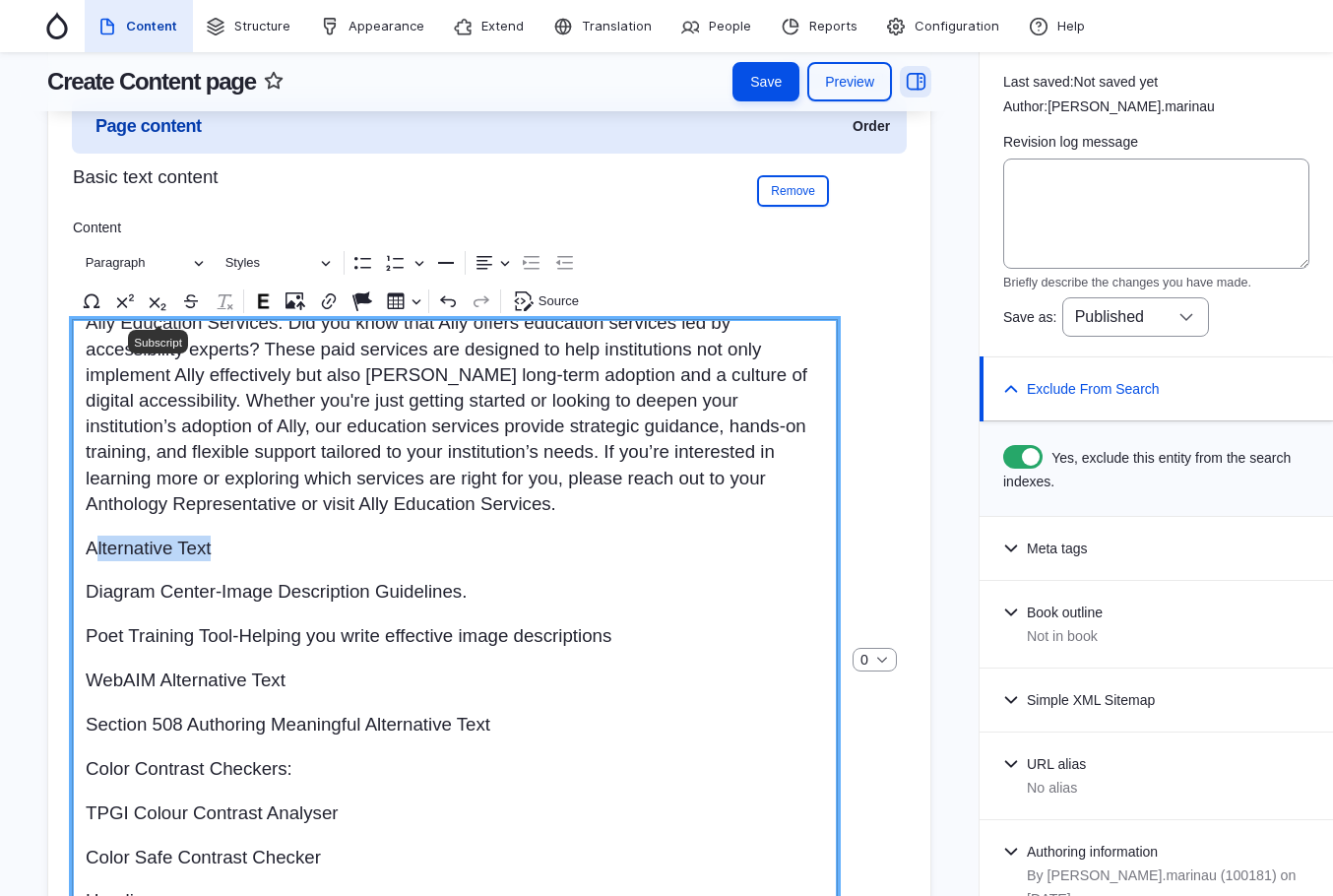 drag, startPoint x: 234, startPoint y: 588, endPoint x: 71, endPoint y: 588, distance: 163 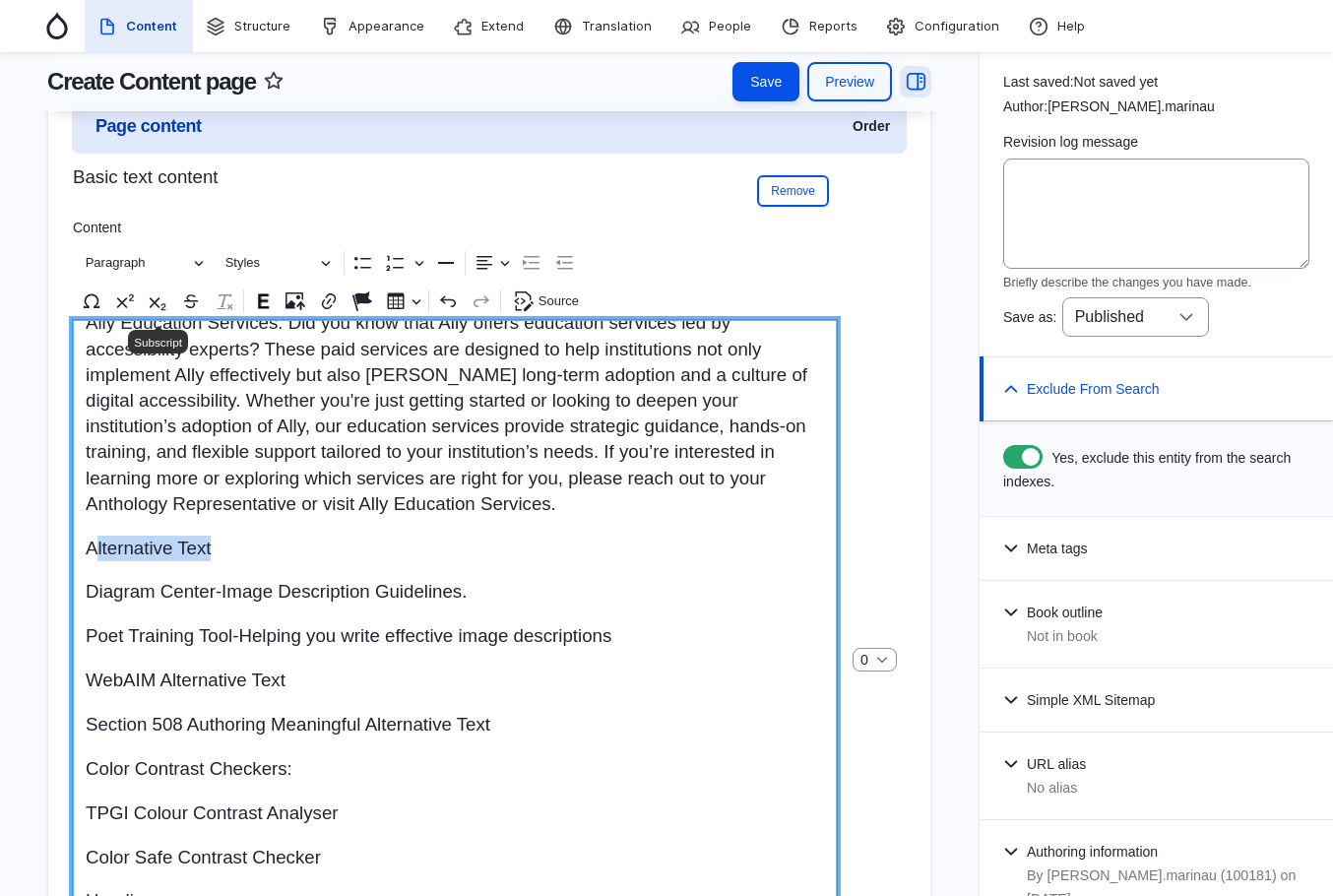 click on "Title
Resources
Navigation Label
Resources
Product
Ally
-Ally for LMS
-Ally for Websites
Student Success
Training & Development Manager
Bb Grader
Blackboard App
Blackboard Data
Blackboard Instructor
Collaborate
-Collaborate Ultra Experience
-Collaborate Original Experience" at bounding box center [489, -253] 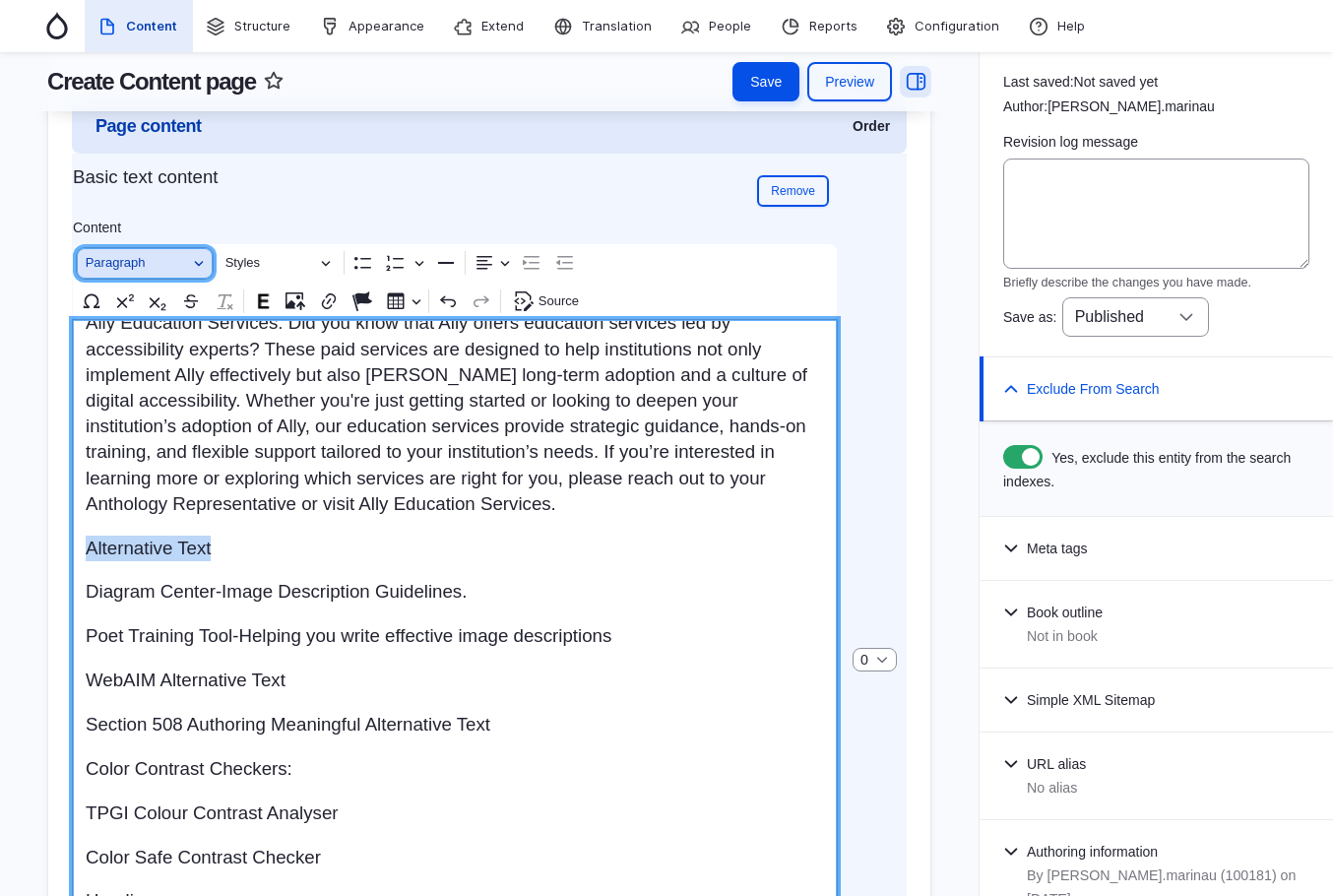 click on "Paragraph" at bounding box center [137, 263] 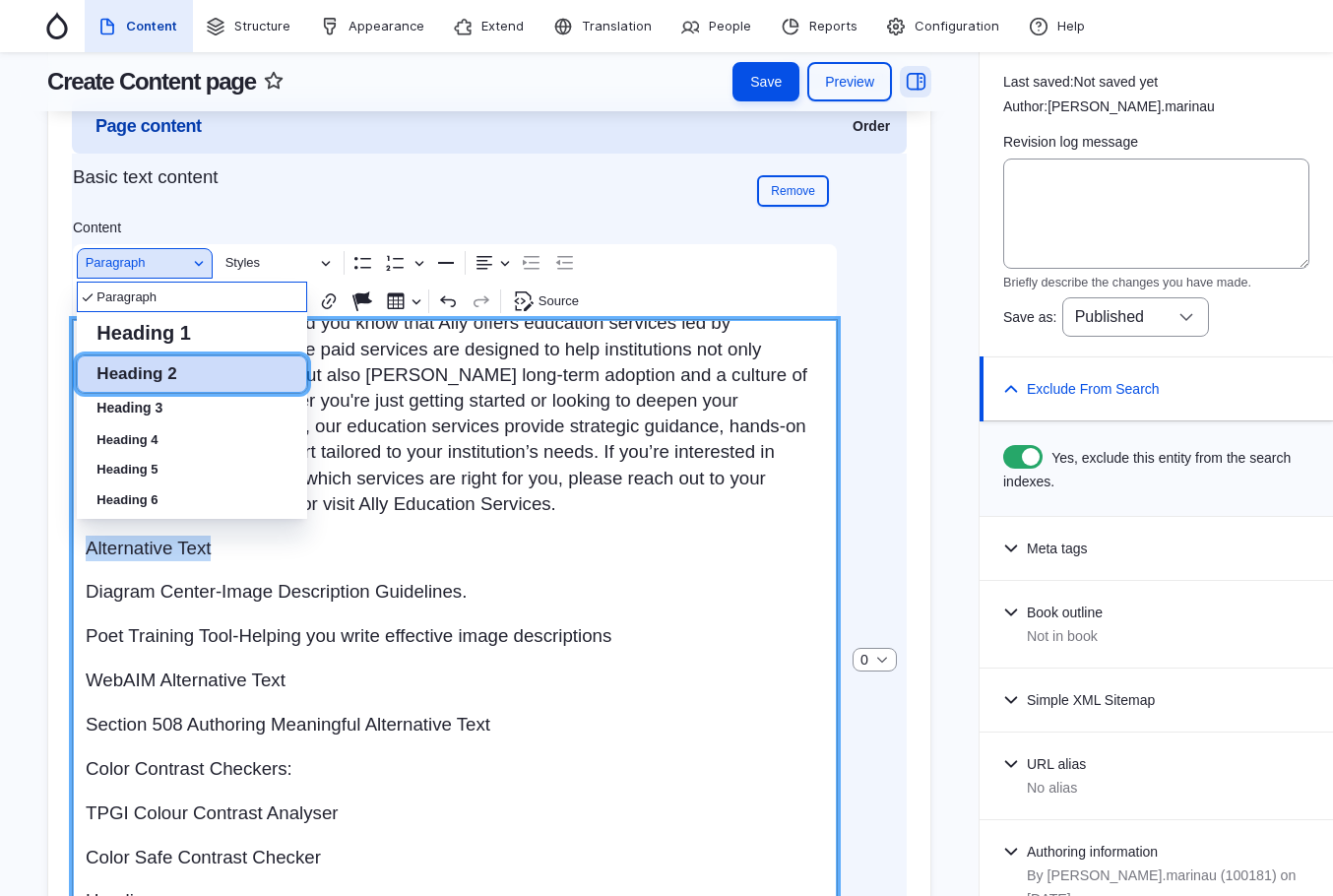 click on "Heading 2" at bounding box center (136, 373) 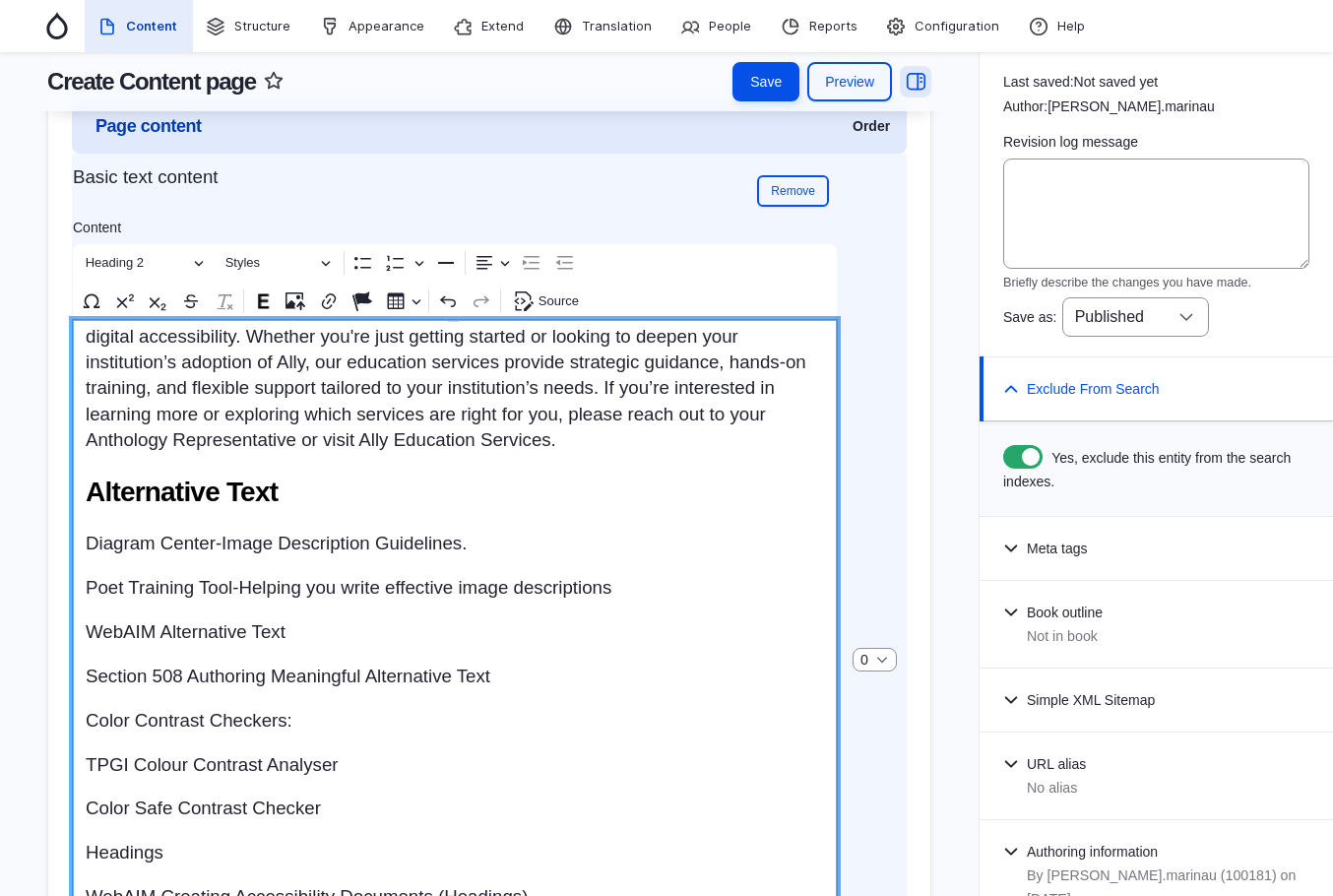 scroll, scrollTop: 886, scrollLeft: 0, axis: vertical 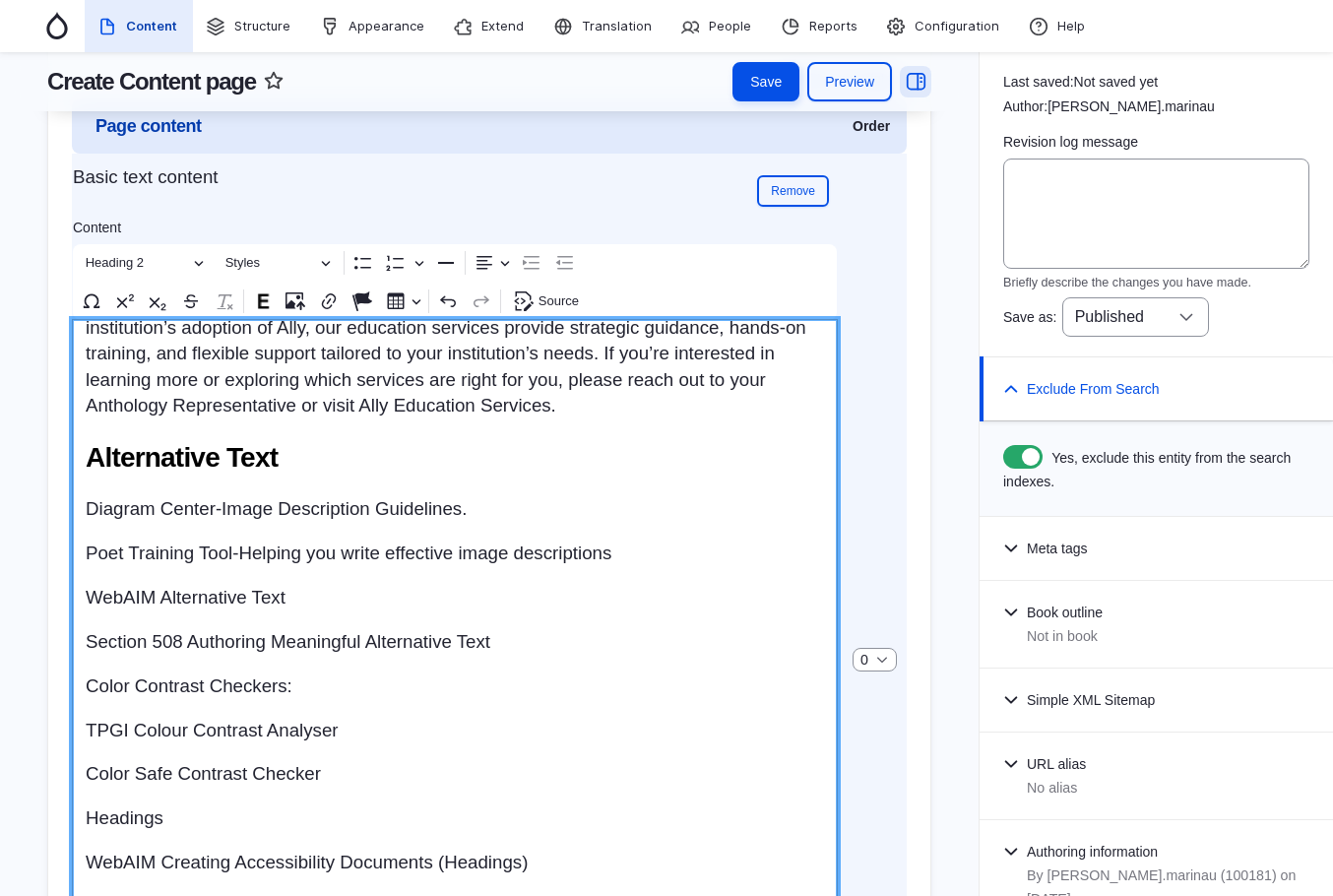 click on "Color Contrast Checkers:" at bounding box center [455, 686] 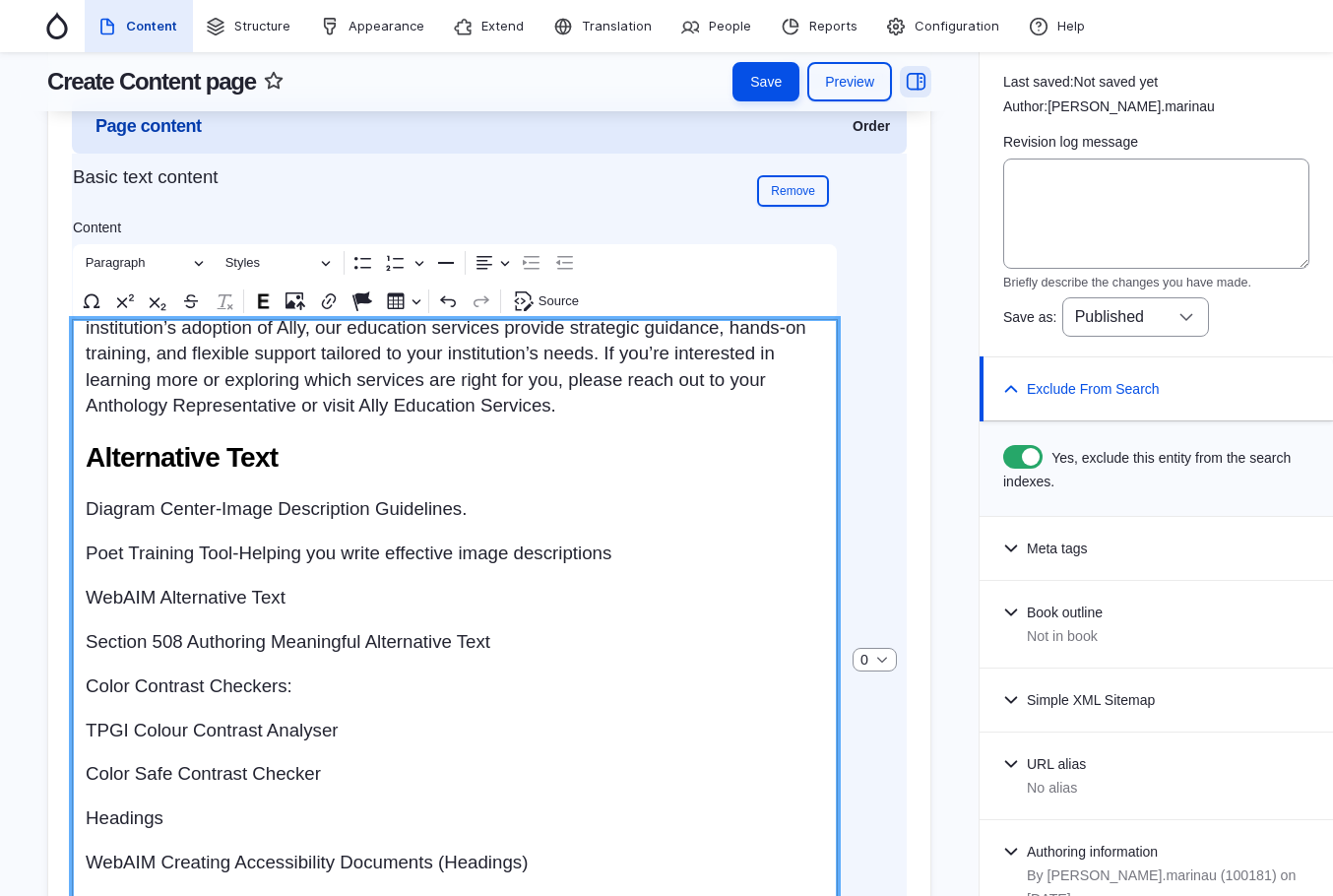 click on "Color Contrast Checkers:" at bounding box center (455, 686) 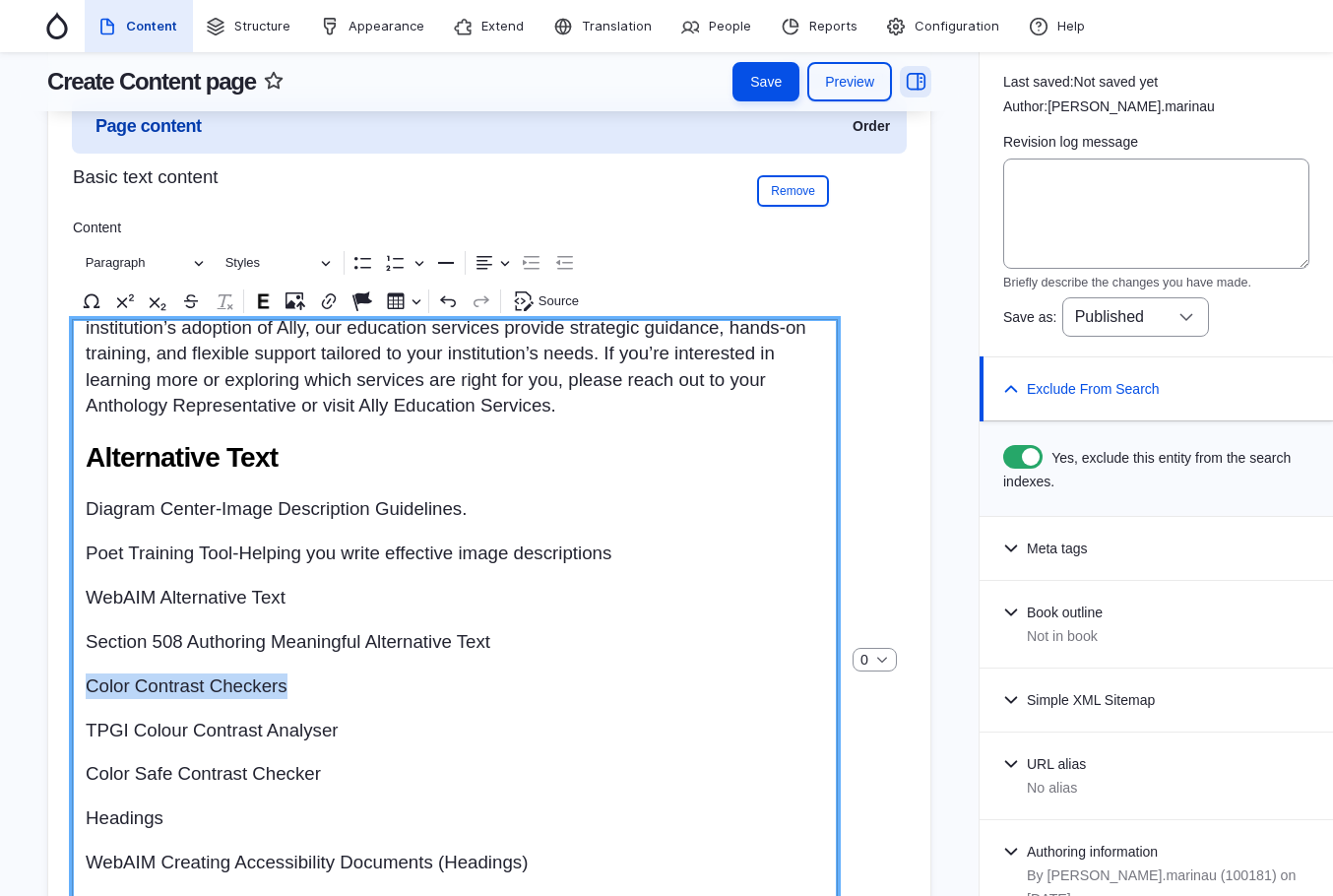 drag, startPoint x: 191, startPoint y: 722, endPoint x: -2, endPoint y: 721, distance: 193.00259 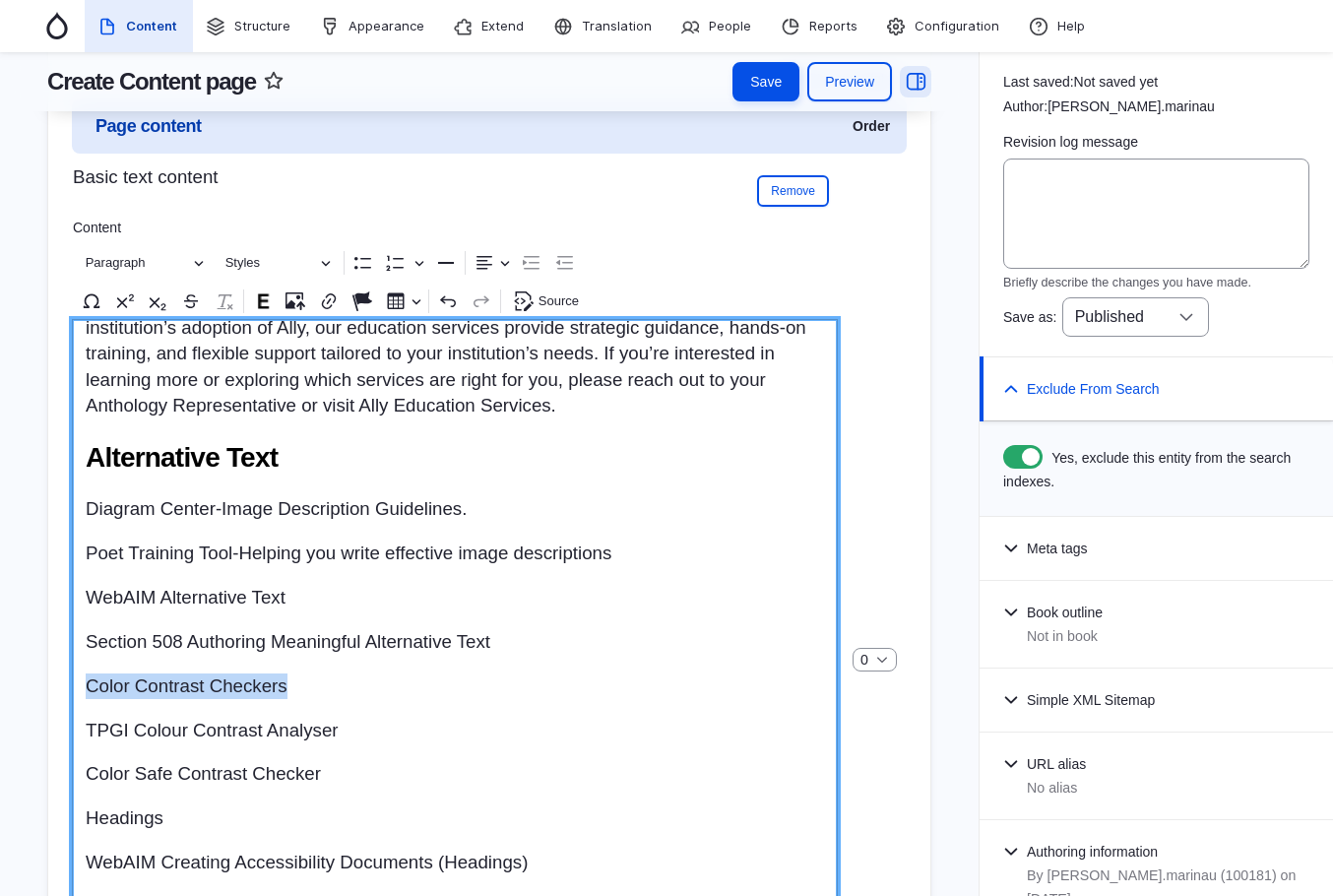 click on "Skip to main content
Toolbar items
Back to site
Toolbar Menu Logo
Manage
Administration menu
Drupal
Tools
Index
Flush all caches" at bounding box center (666, -431) 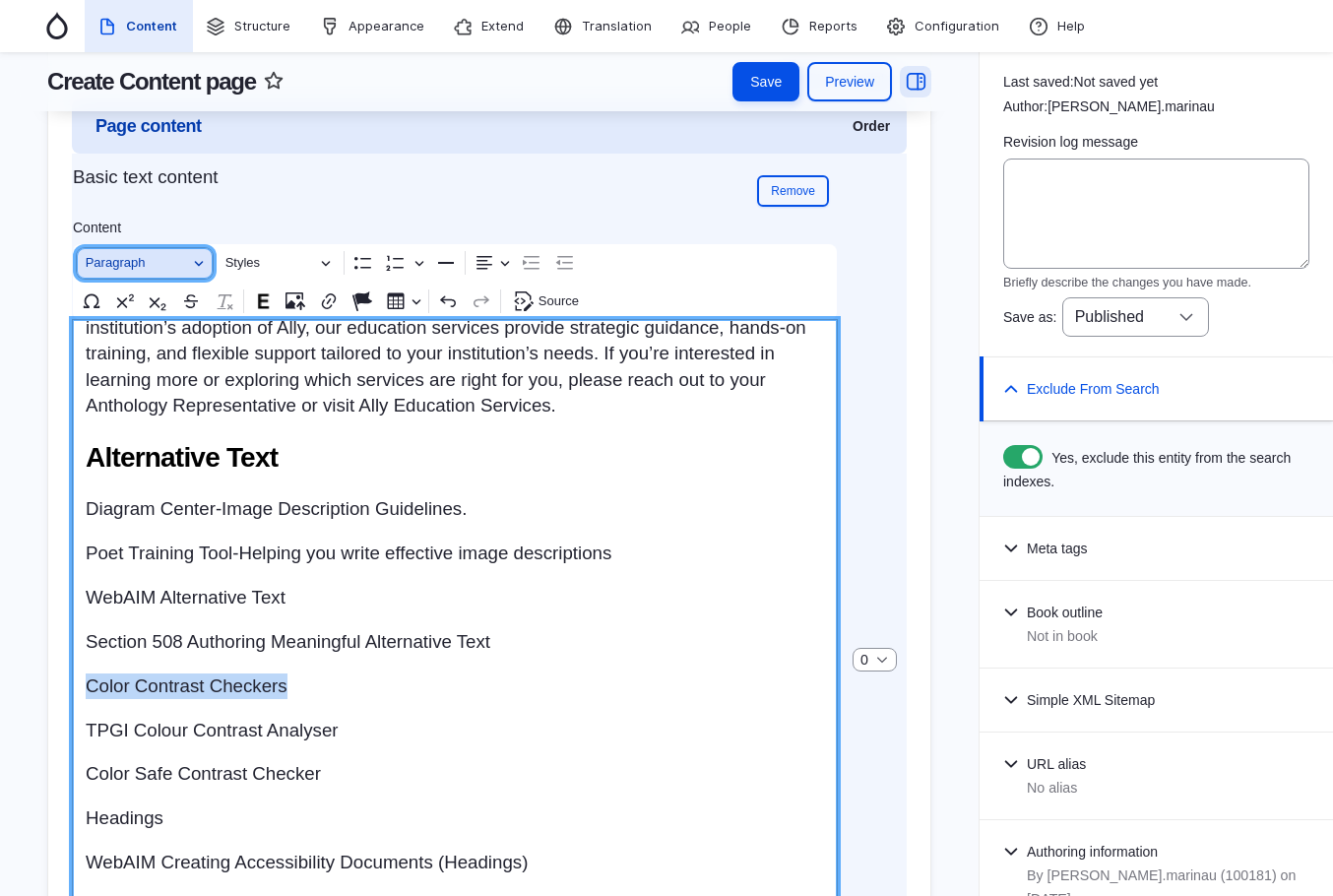 click on "Paragraph" at bounding box center (145, 263) 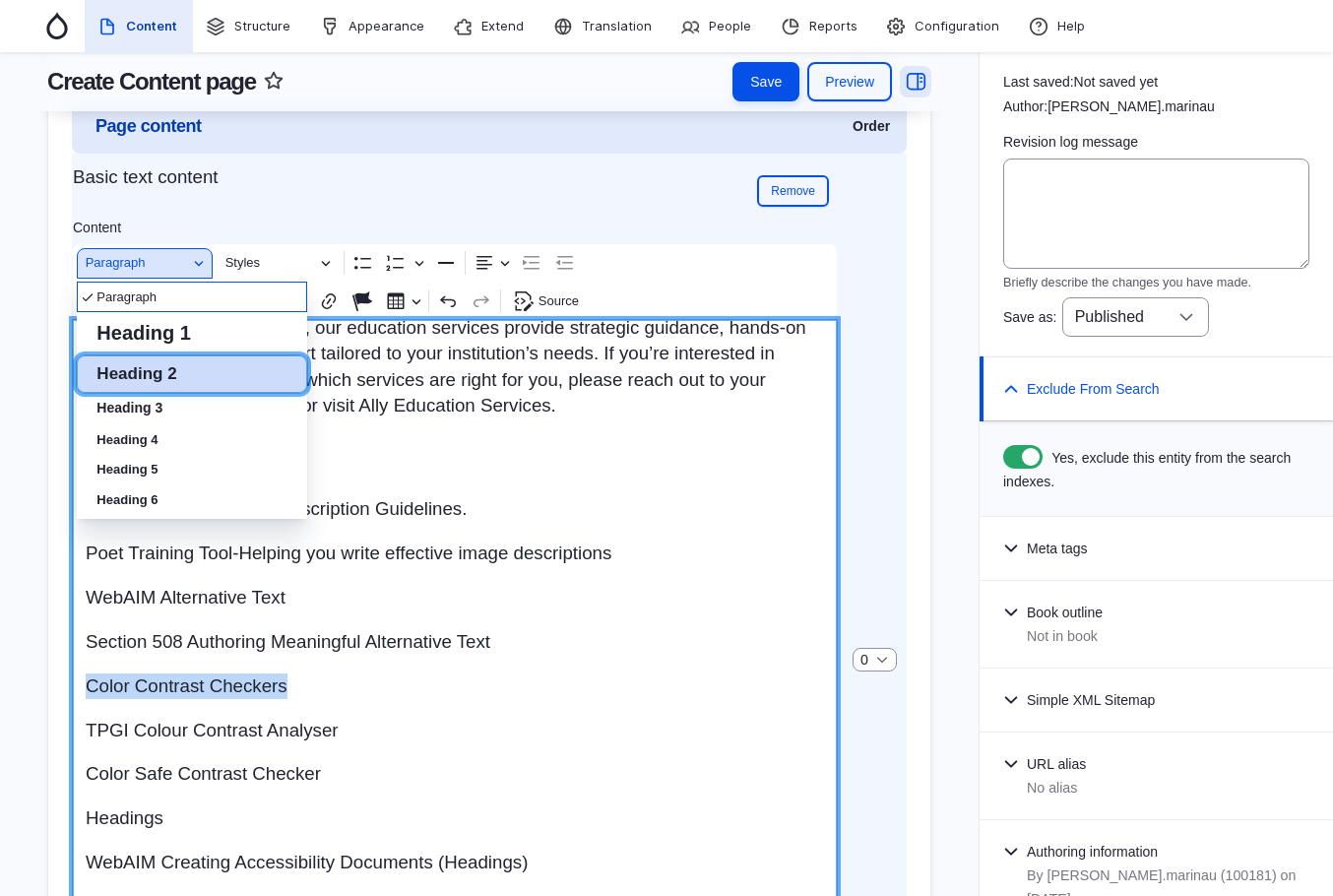 click on "Heading 2" at bounding box center [136, 373] 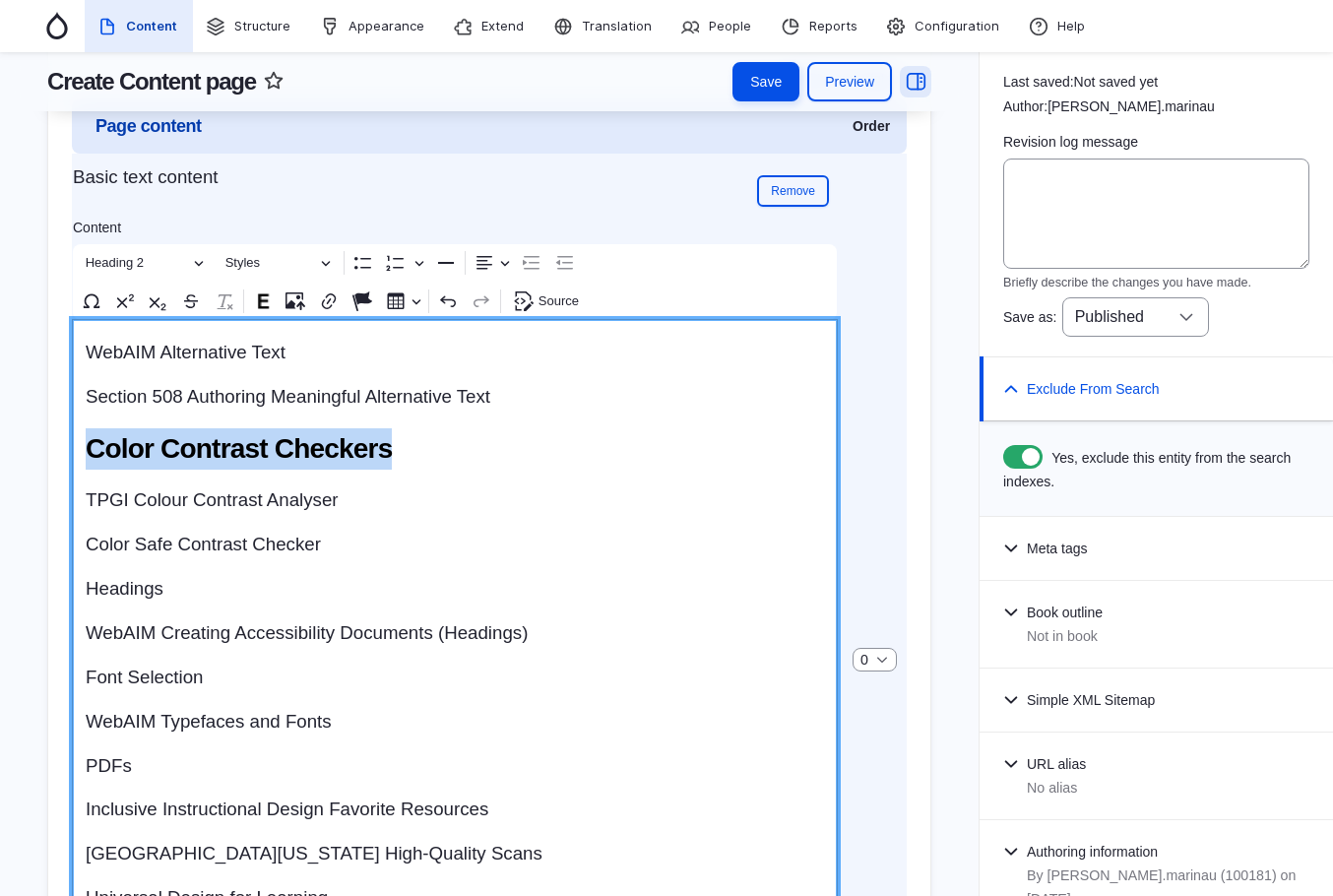 scroll, scrollTop: 1157, scrollLeft: 0, axis: vertical 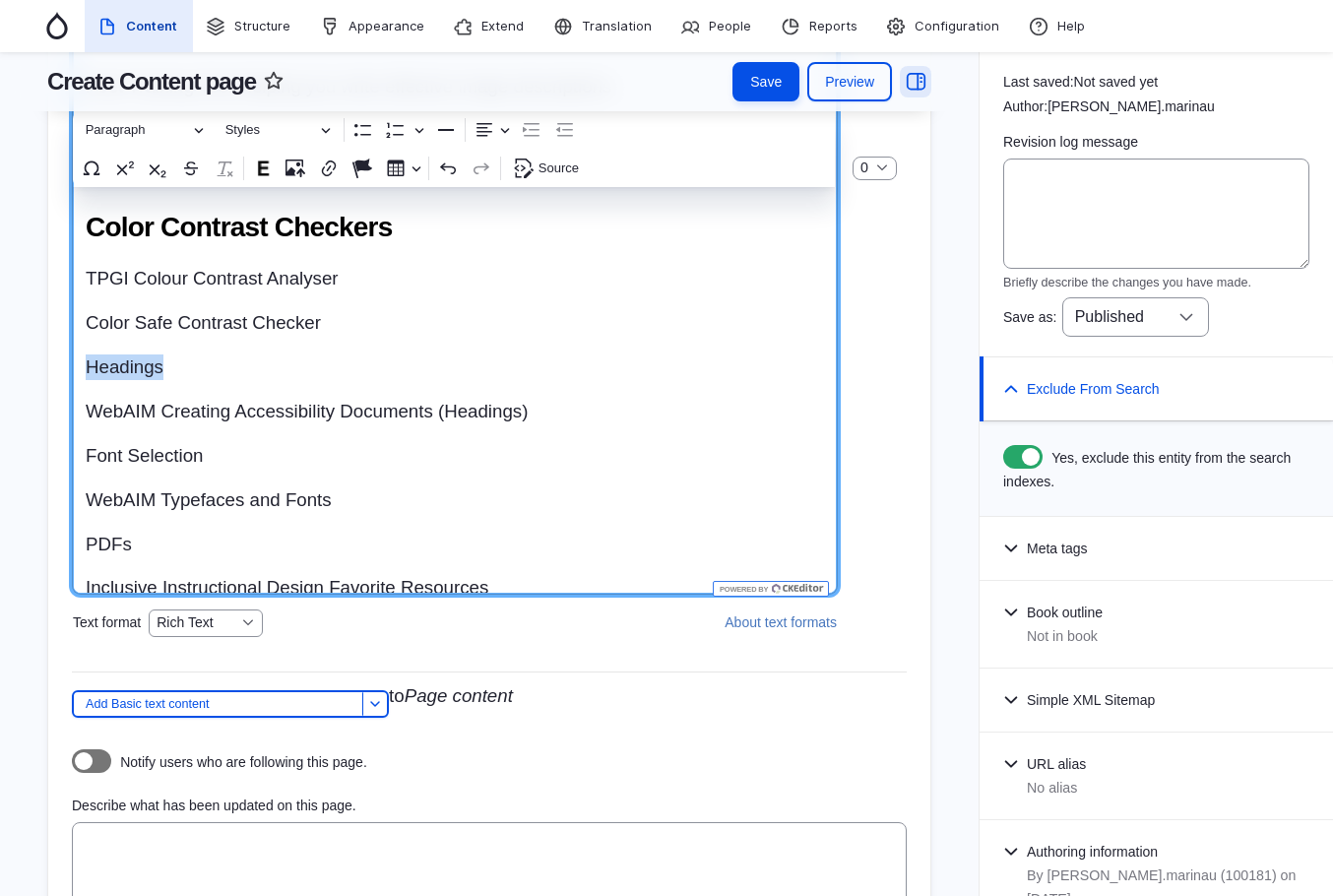 drag, startPoint x: 43, startPoint y: 411, endPoint x: 14, endPoint y: 411, distance: 29 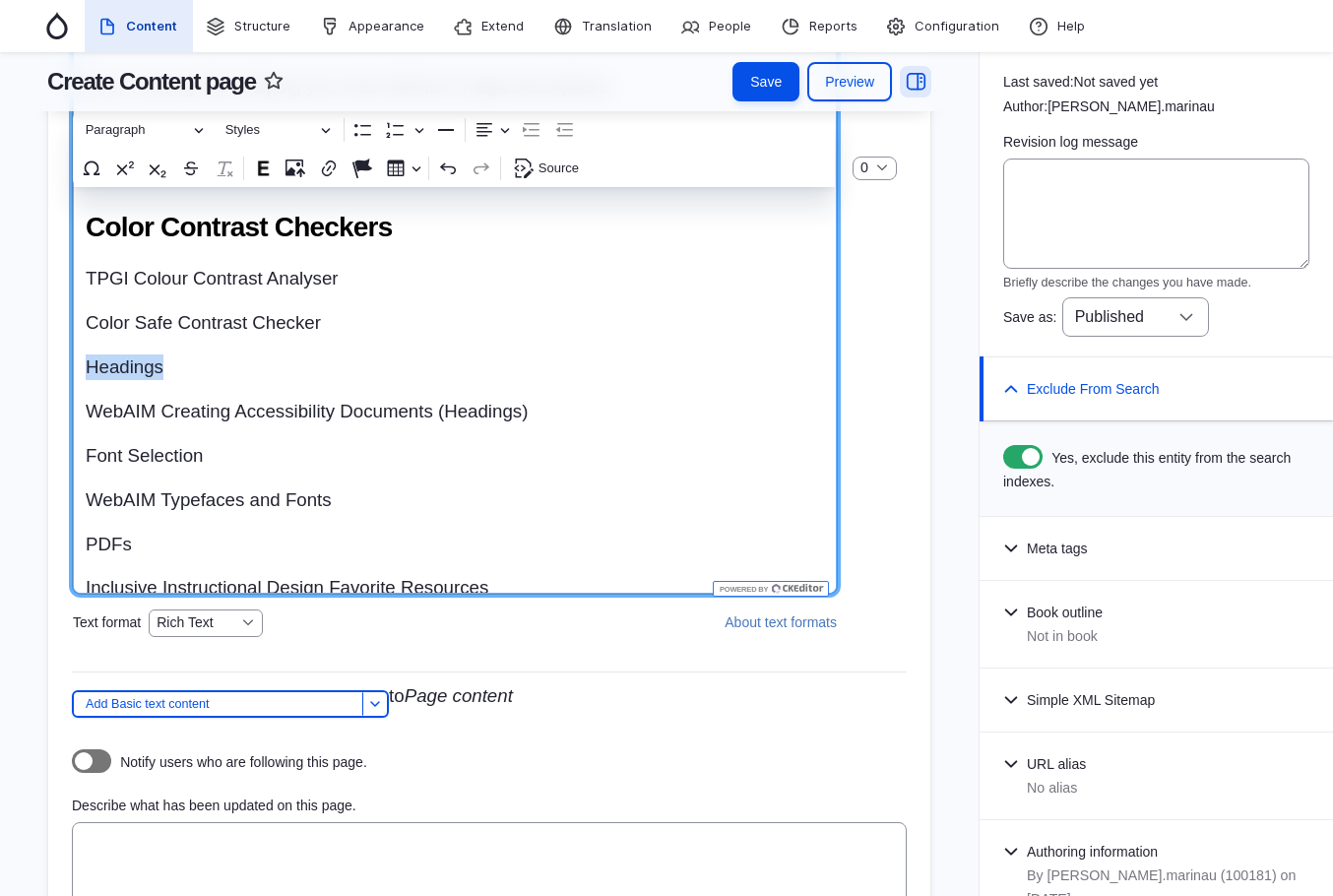 click on "Breadcrumb
Back to site
Add content
Toolbar items
Search
Back to site
Shortcuts
User-defined shortcuts
Contact Us: Submission #22334 View Media library" at bounding box center (489, -897) 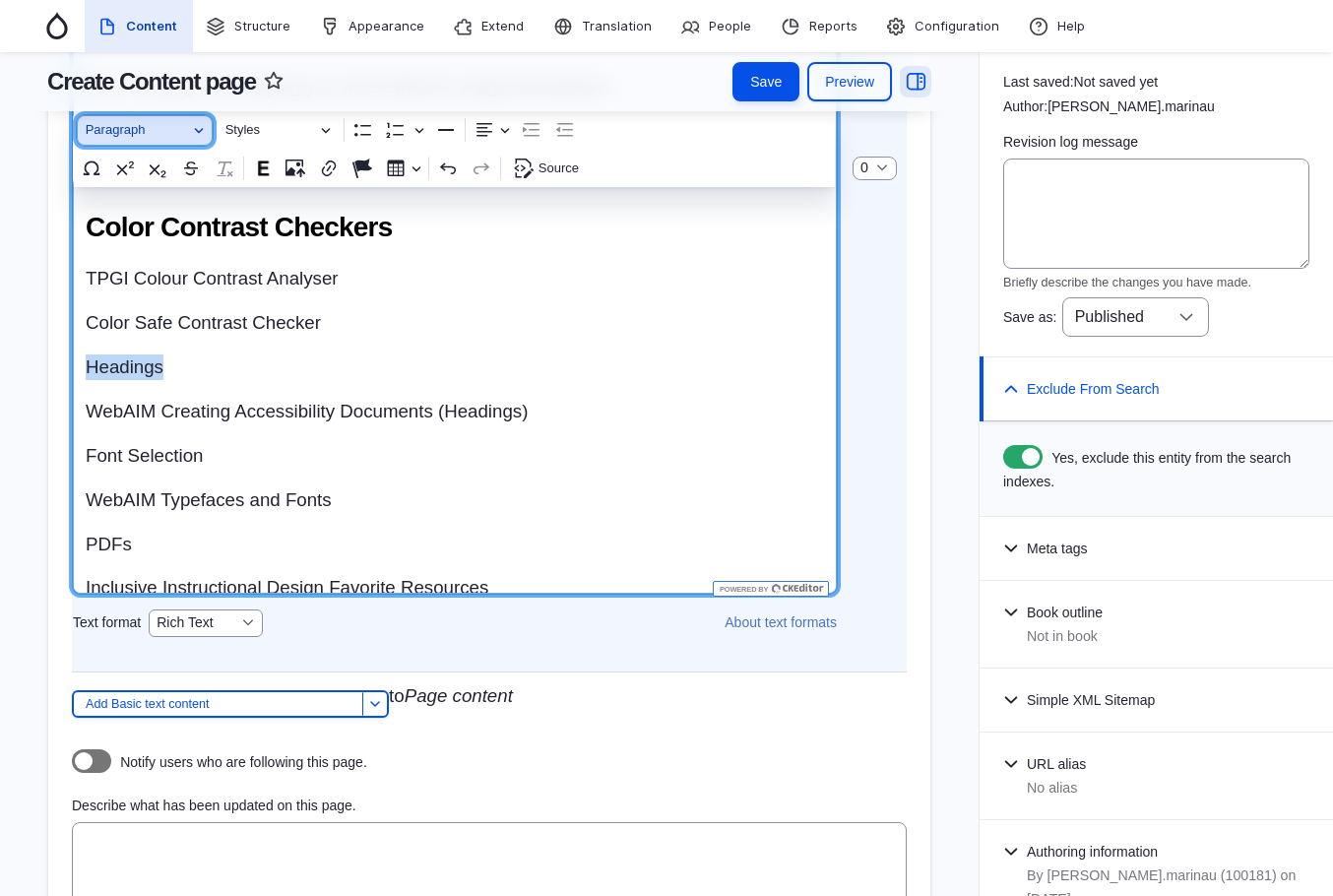 click on "Paragraph" at bounding box center [137, 130] 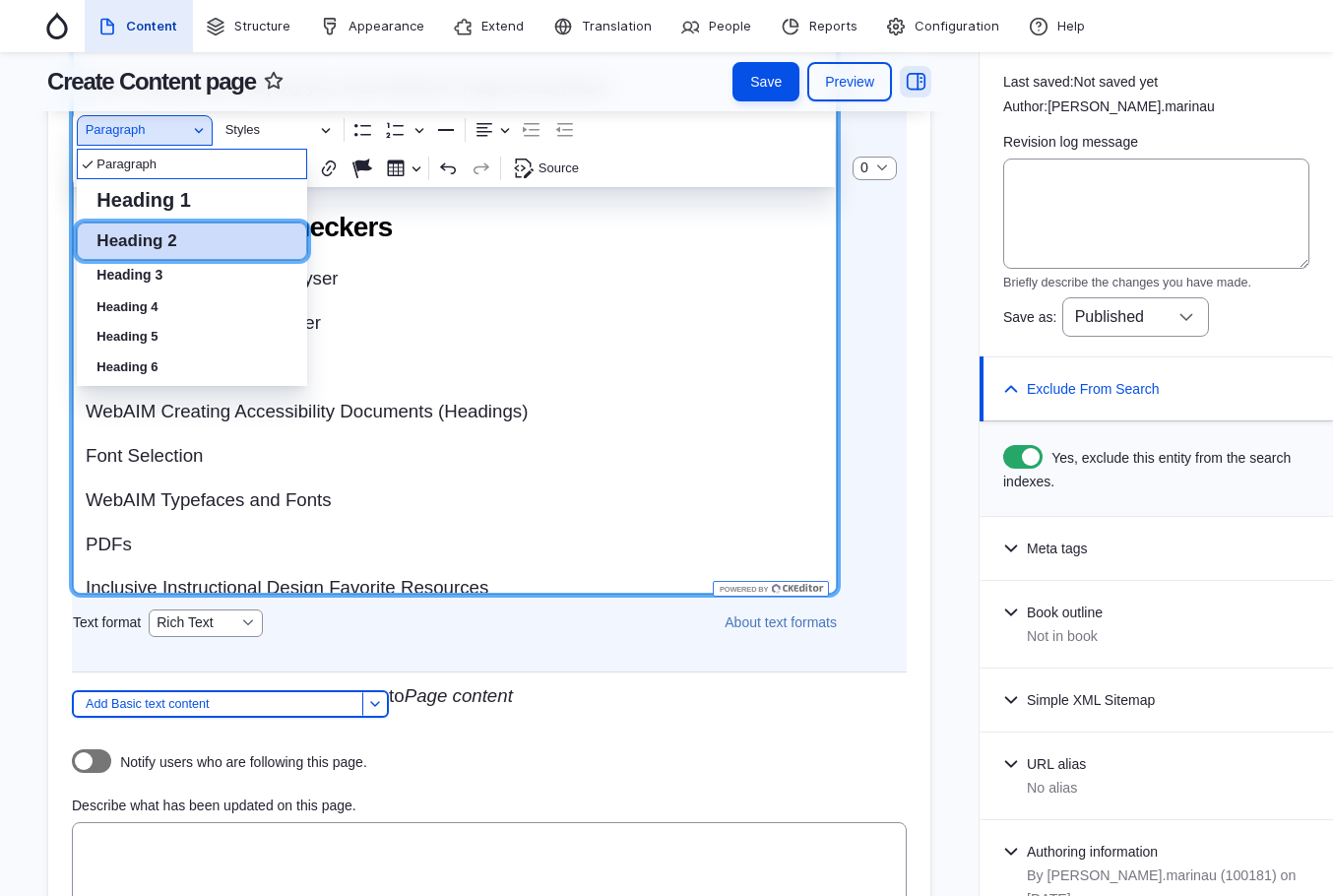 click on "Heading 2" at bounding box center (136, 240) 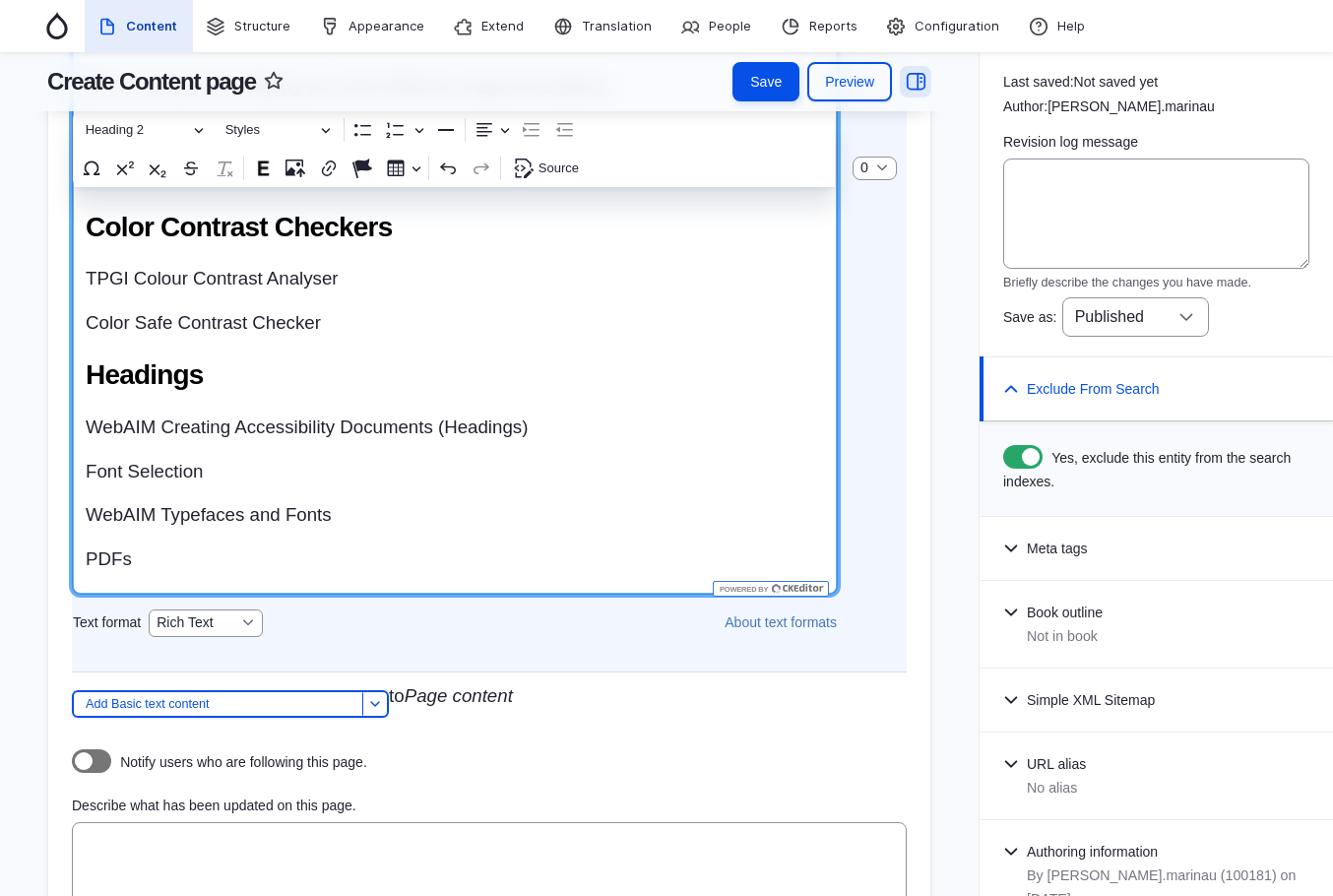 click on "Font Selection" at bounding box center [455, 472] 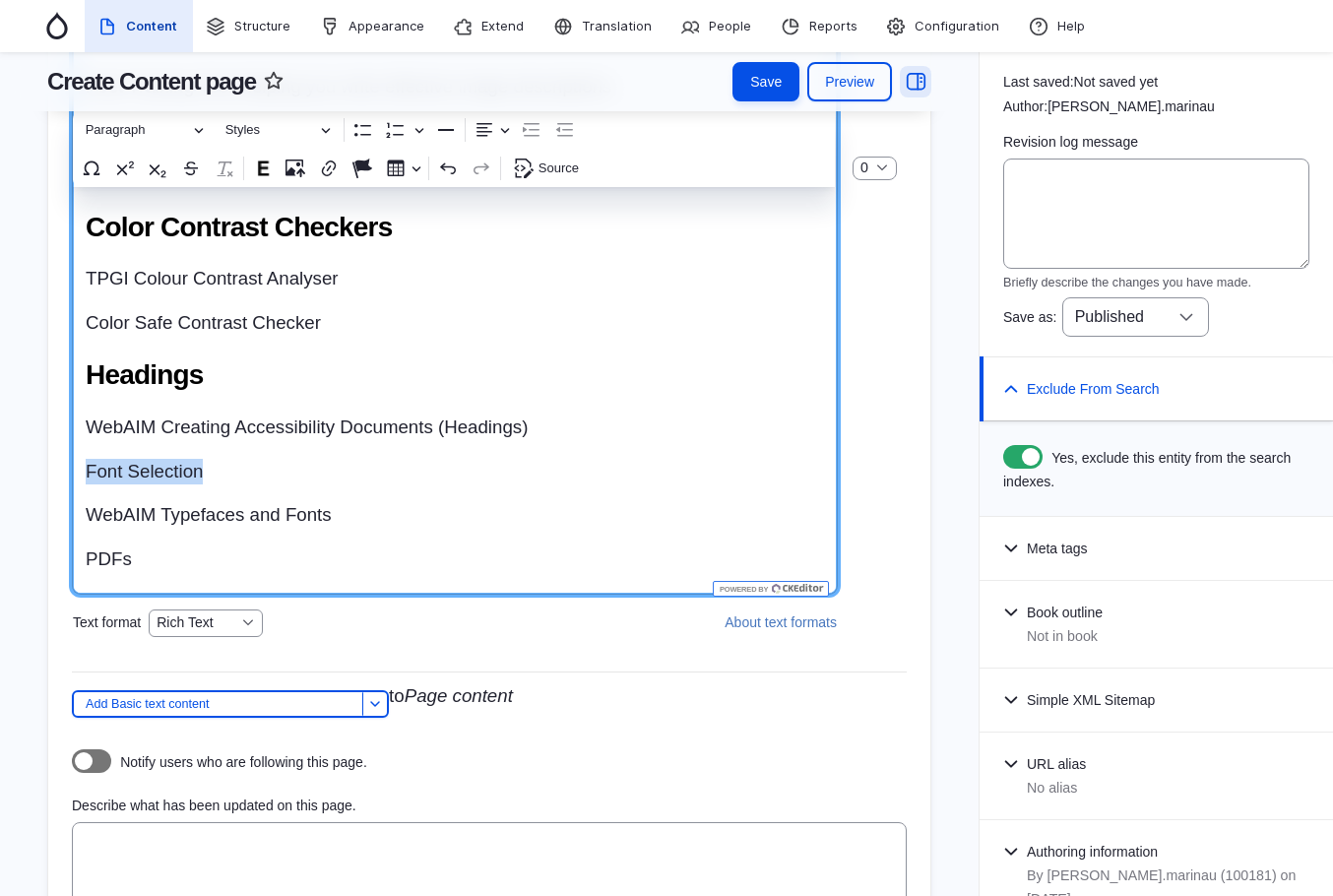 drag, startPoint x: 279, startPoint y: 506, endPoint x: -2, endPoint y: 506, distance: 281 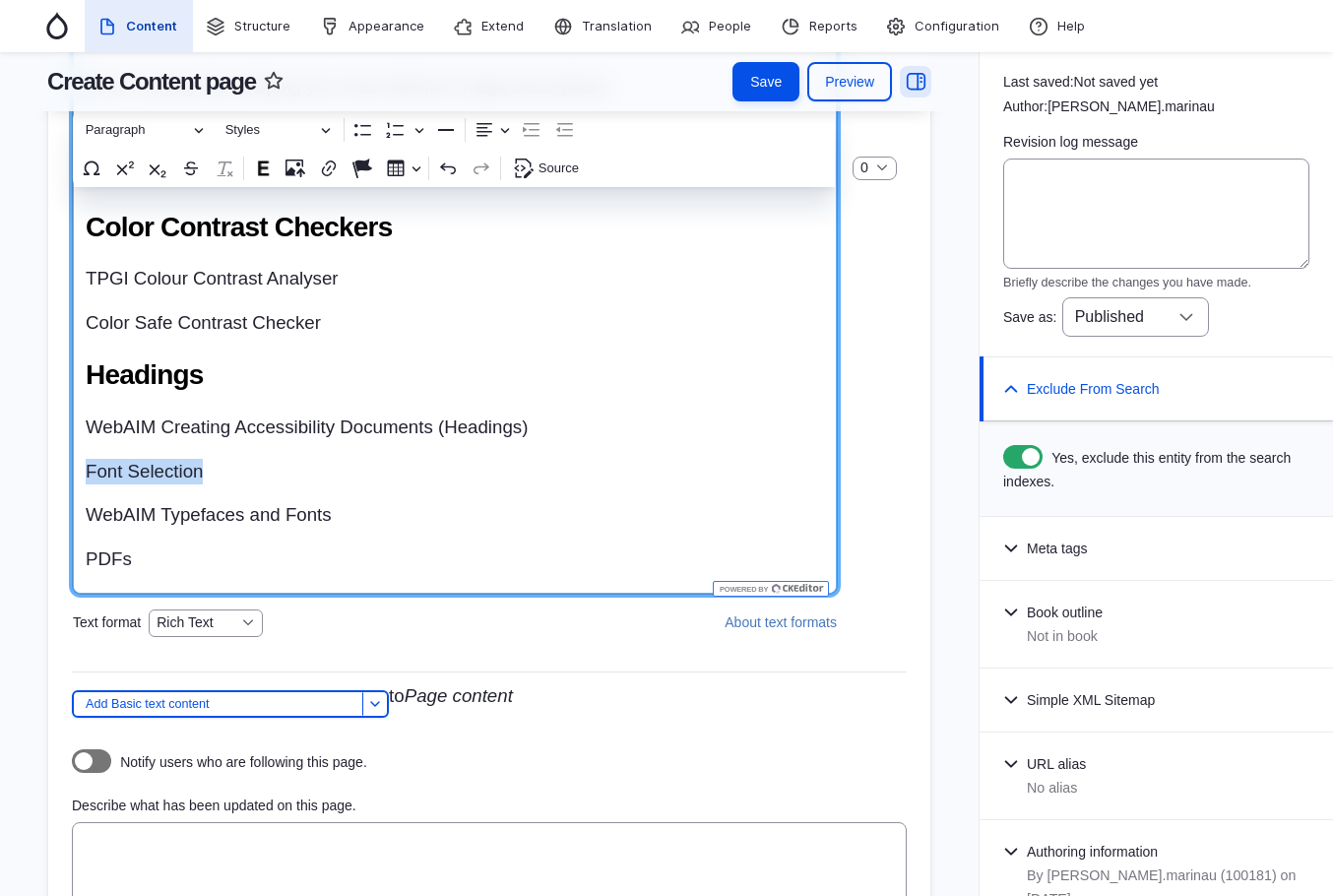 click on "Skip to main content
Toolbar items
Back to site
Toolbar Menu Logo
Manage
Administration menu
Drupal
Tools
Index
Flush all caches" at bounding box center (666, -923) 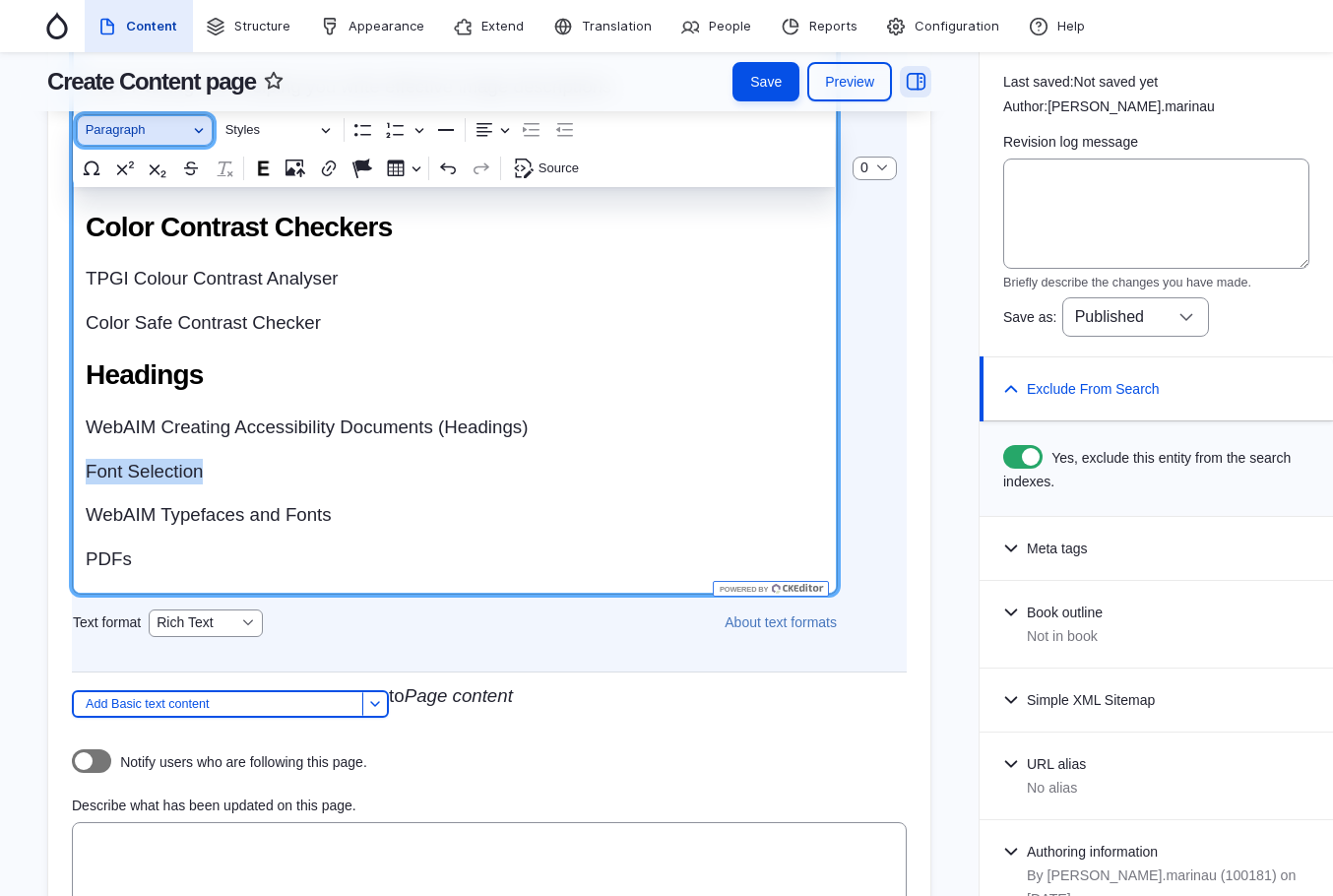 click on "Paragraph" at bounding box center (145, 130) 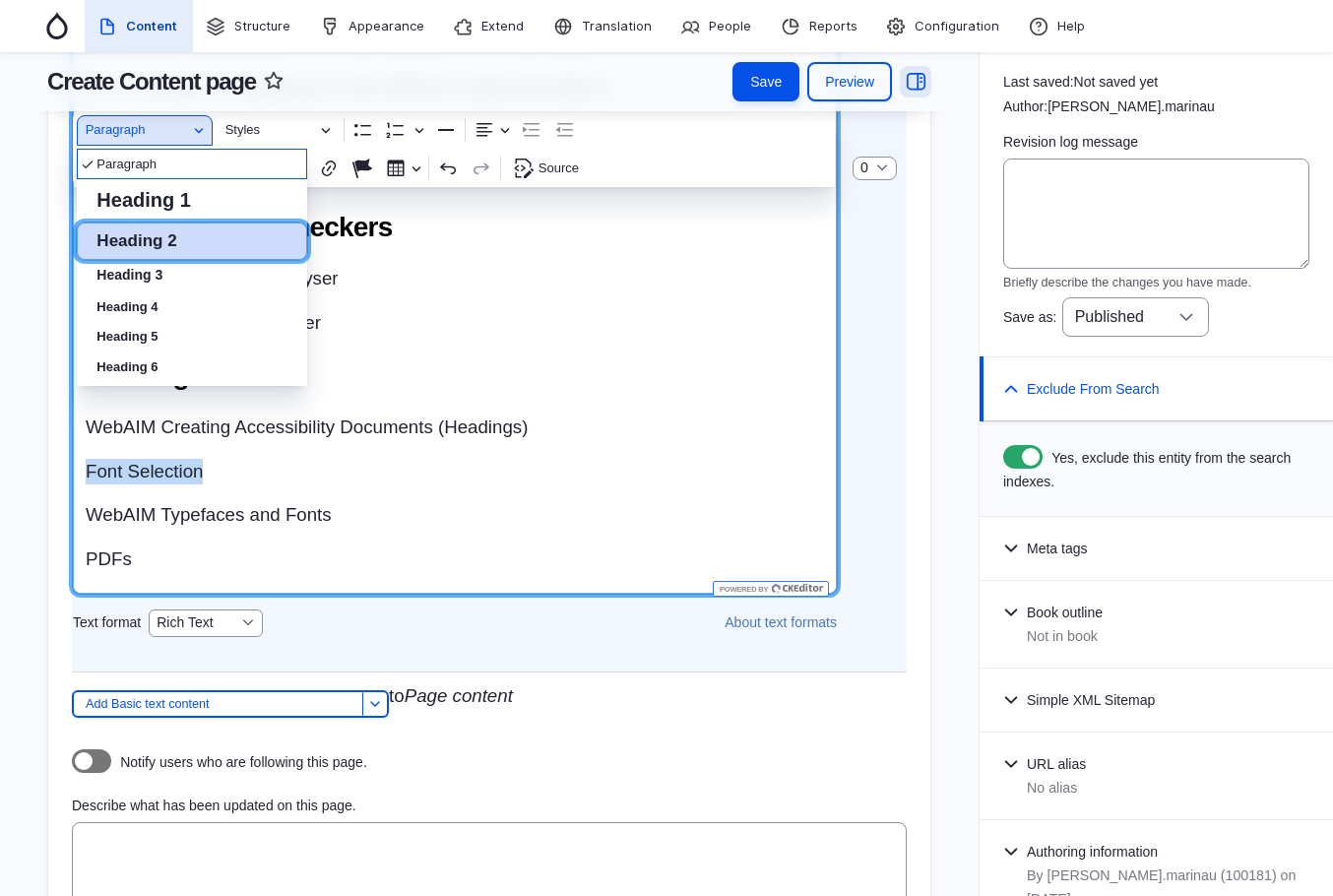 click on "Heading 2" at bounding box center (136, 240) 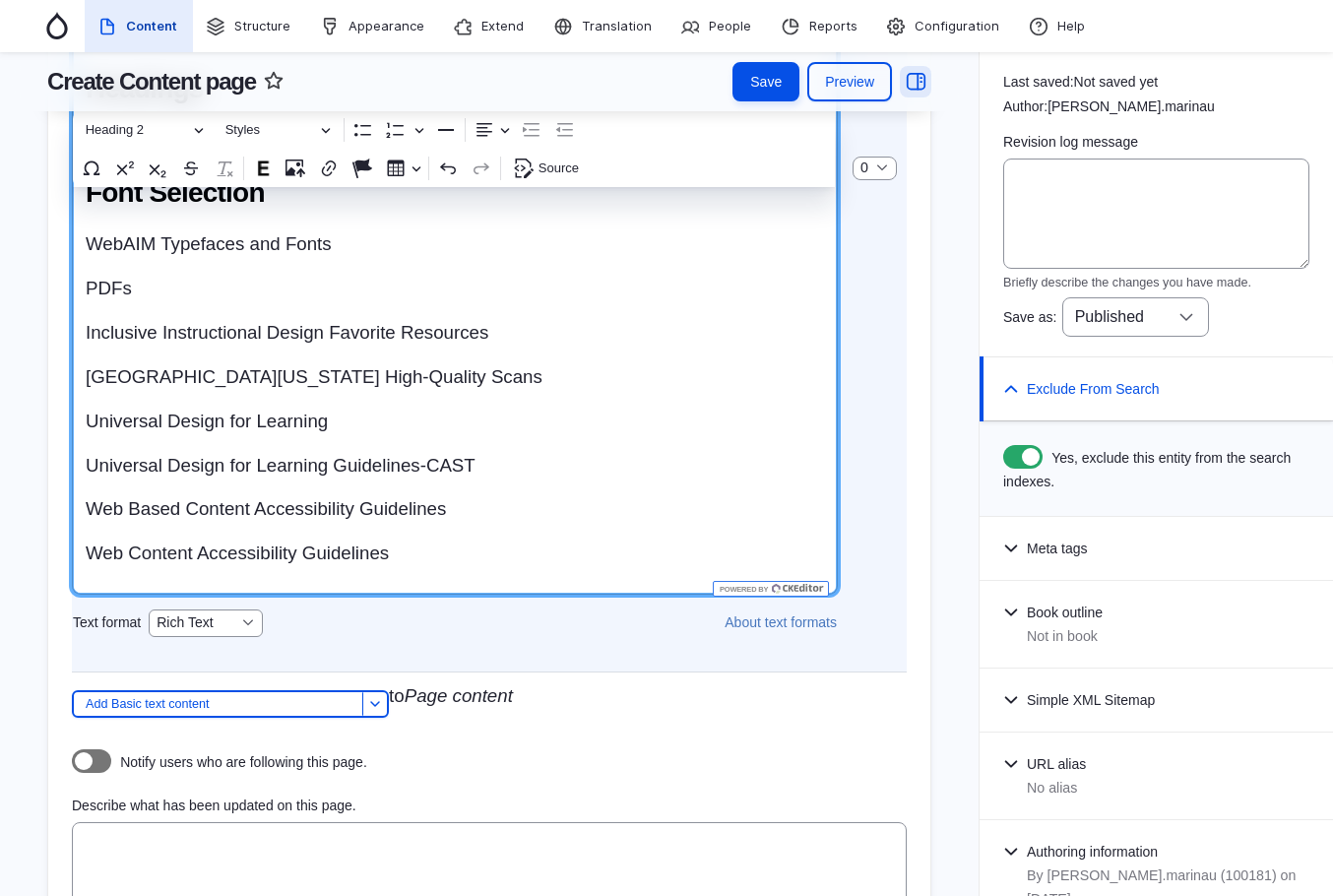 scroll, scrollTop: 1157, scrollLeft: 0, axis: vertical 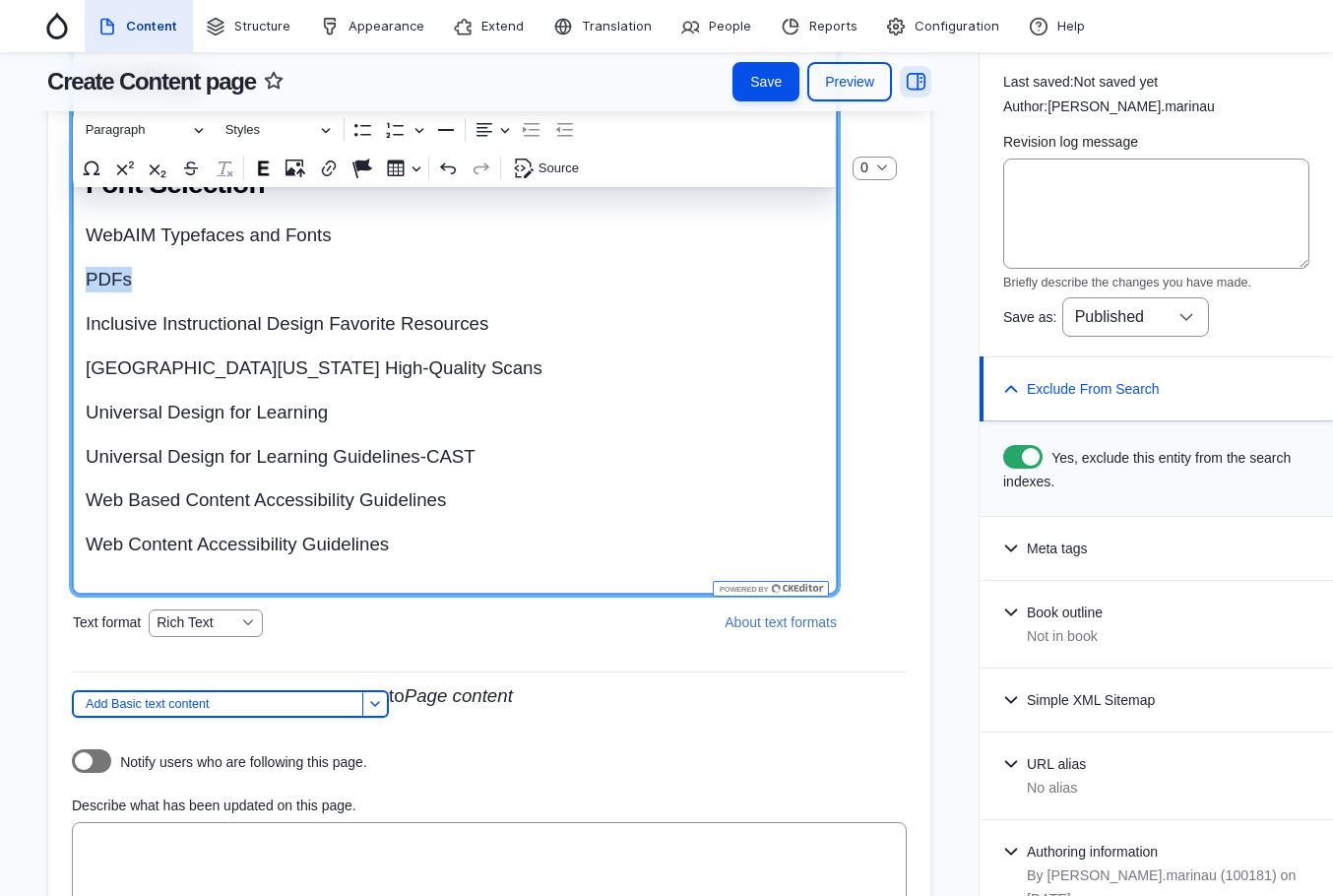 drag, startPoint x: 156, startPoint y: 324, endPoint x: 65, endPoint y: 322, distance: 91.021975 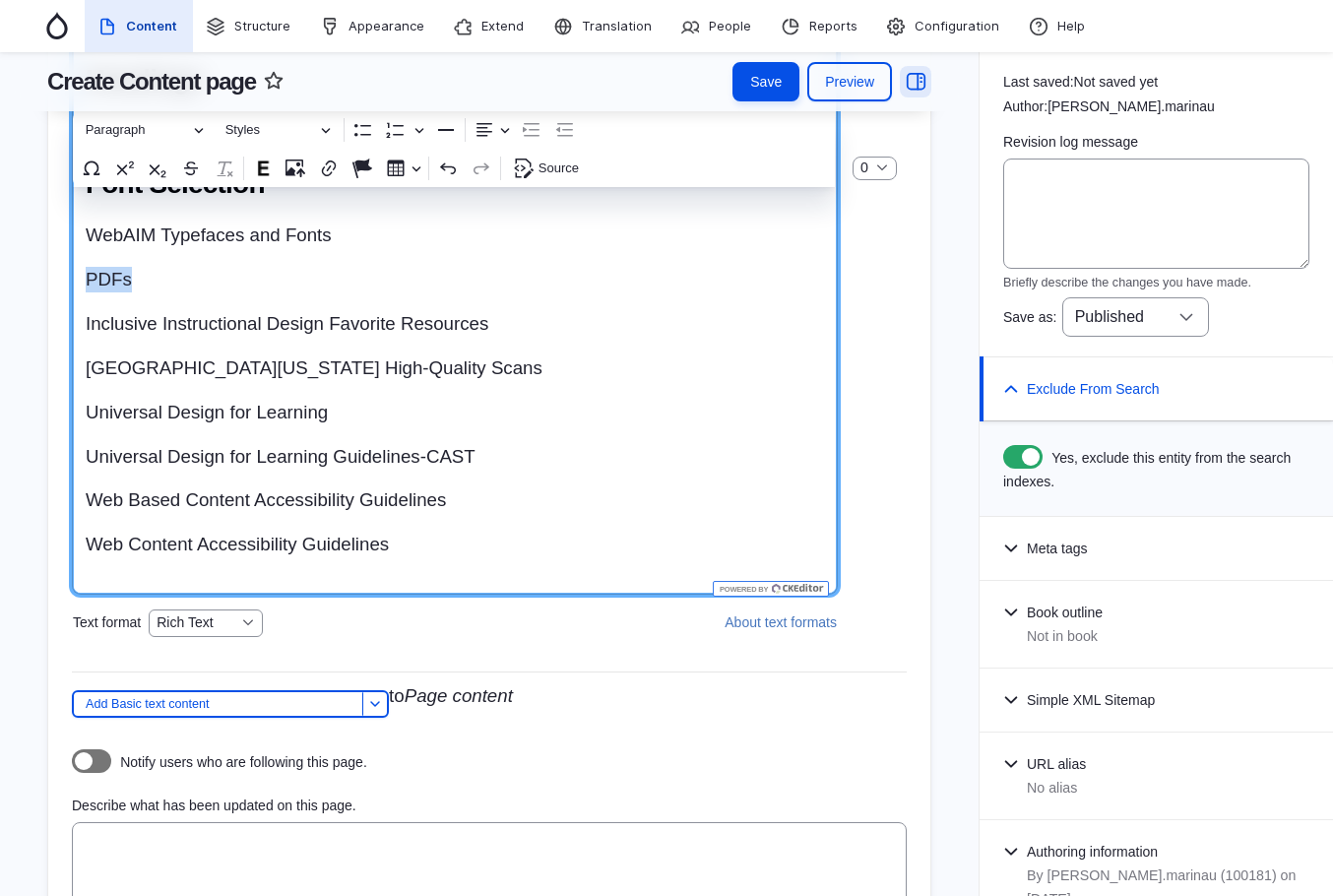 click on "Title
Resources
Navigation Label
Resources
Product
Ally
-Ally for LMS
-Ally for Websites
Student Success
Training & Development Manager
Bb Grader
Blackboard App
Blackboard Data
Blackboard Instructor
Collaborate
-Collaborate Ultra Experience
-Collaborate Original Experience" at bounding box center [489, -744] 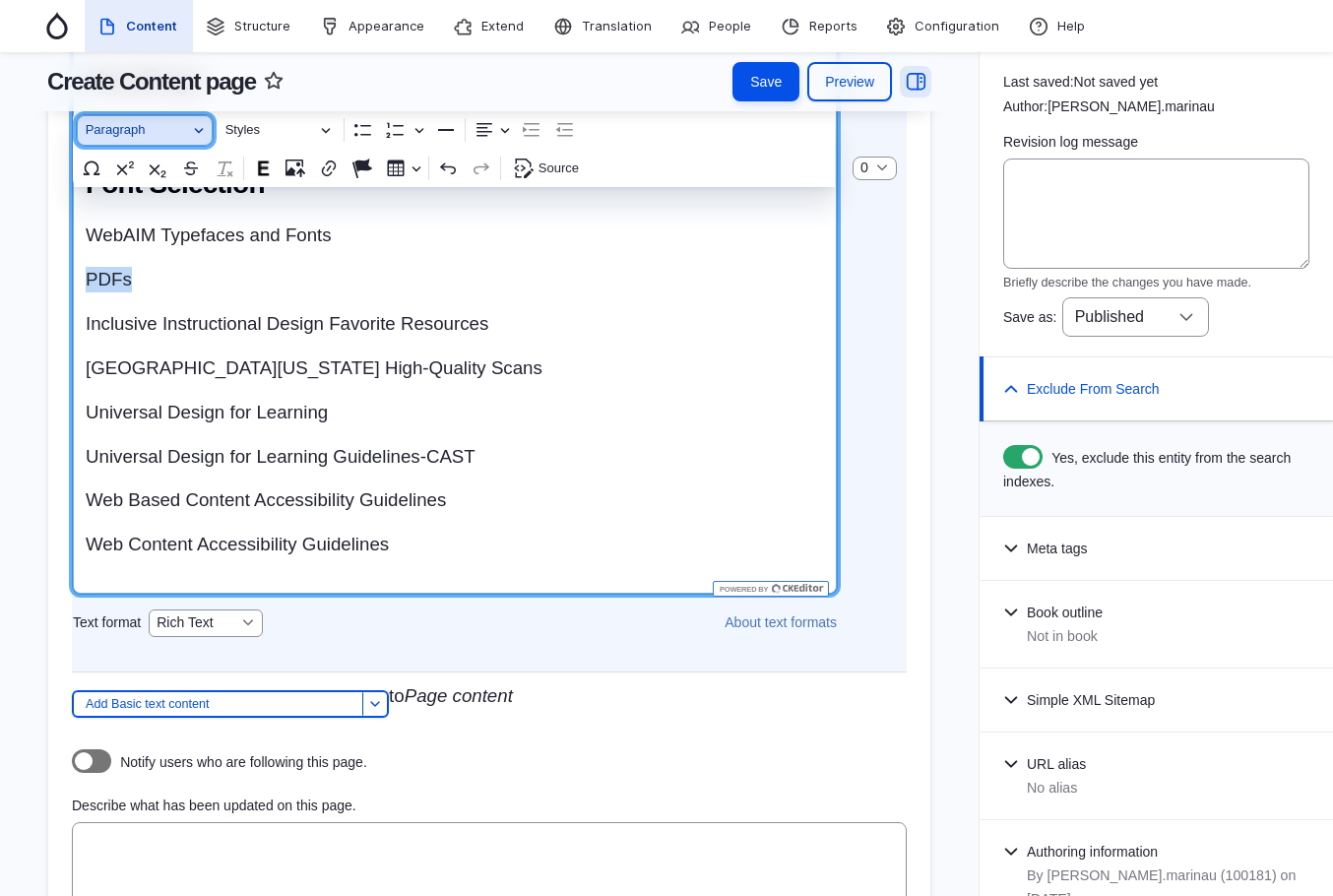 click on "Paragraph" at bounding box center [137, 130] 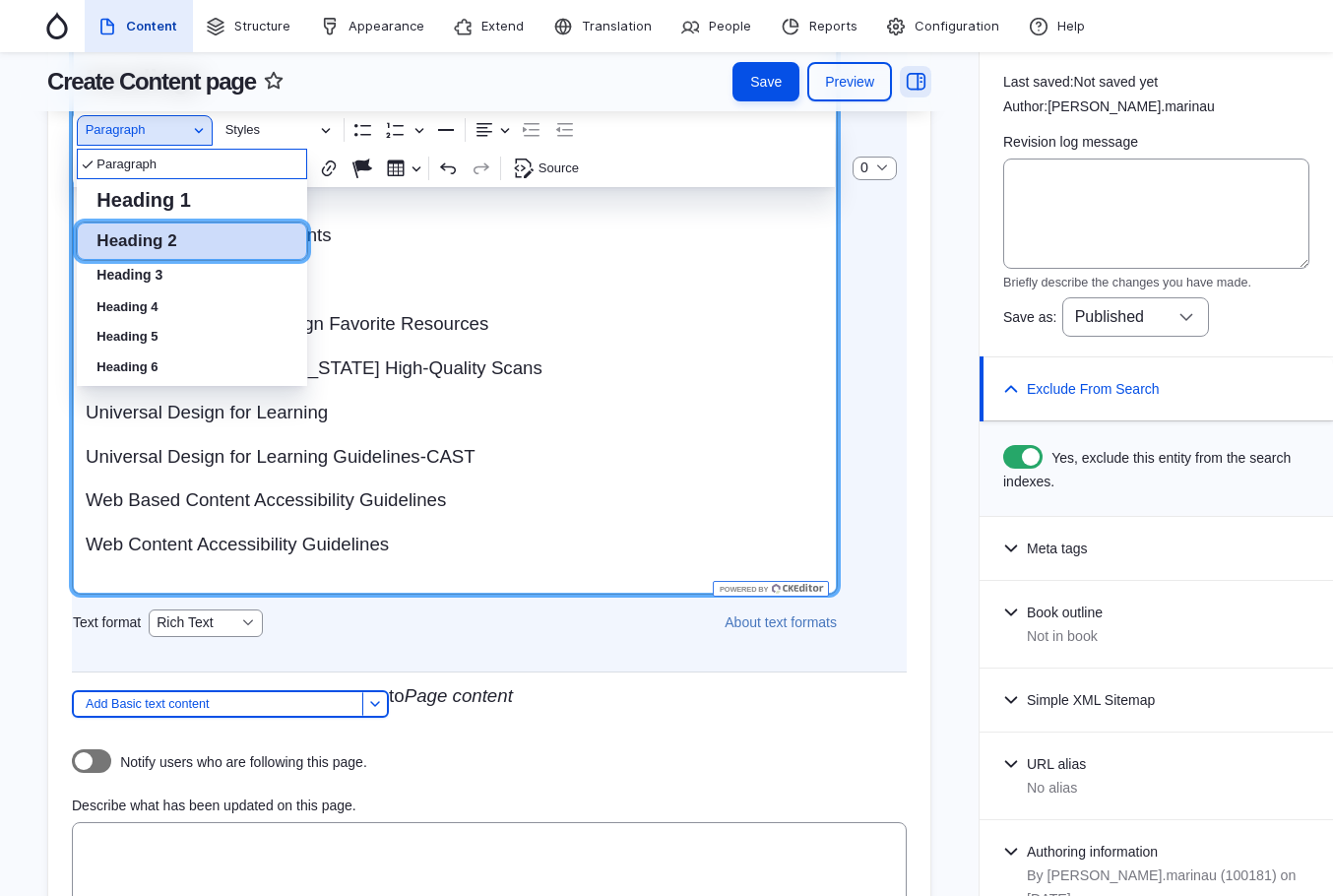 click on "Heading 2" at bounding box center (136, 240) 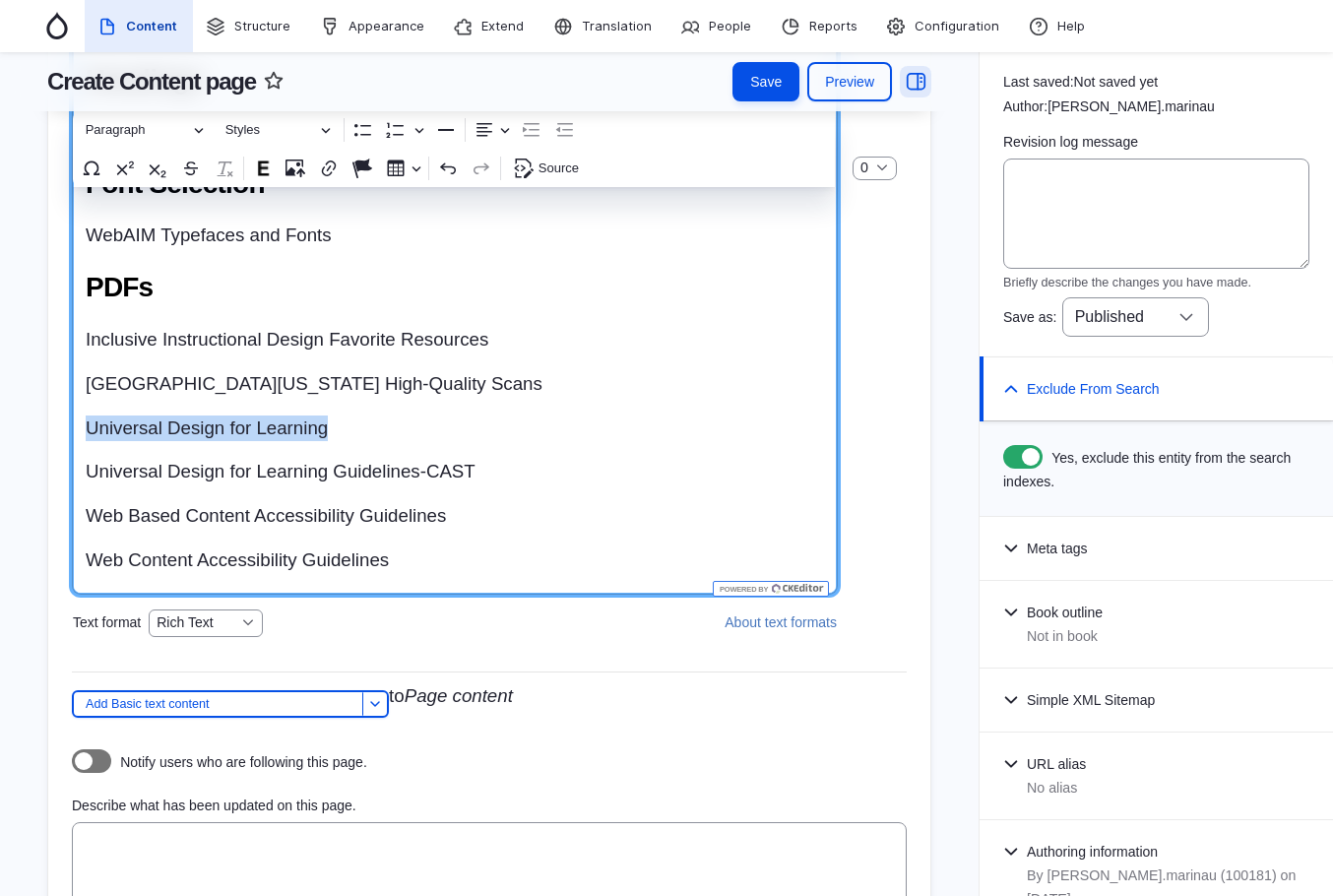drag, startPoint x: 349, startPoint y: 463, endPoint x: 66, endPoint y: 465, distance: 283.00707 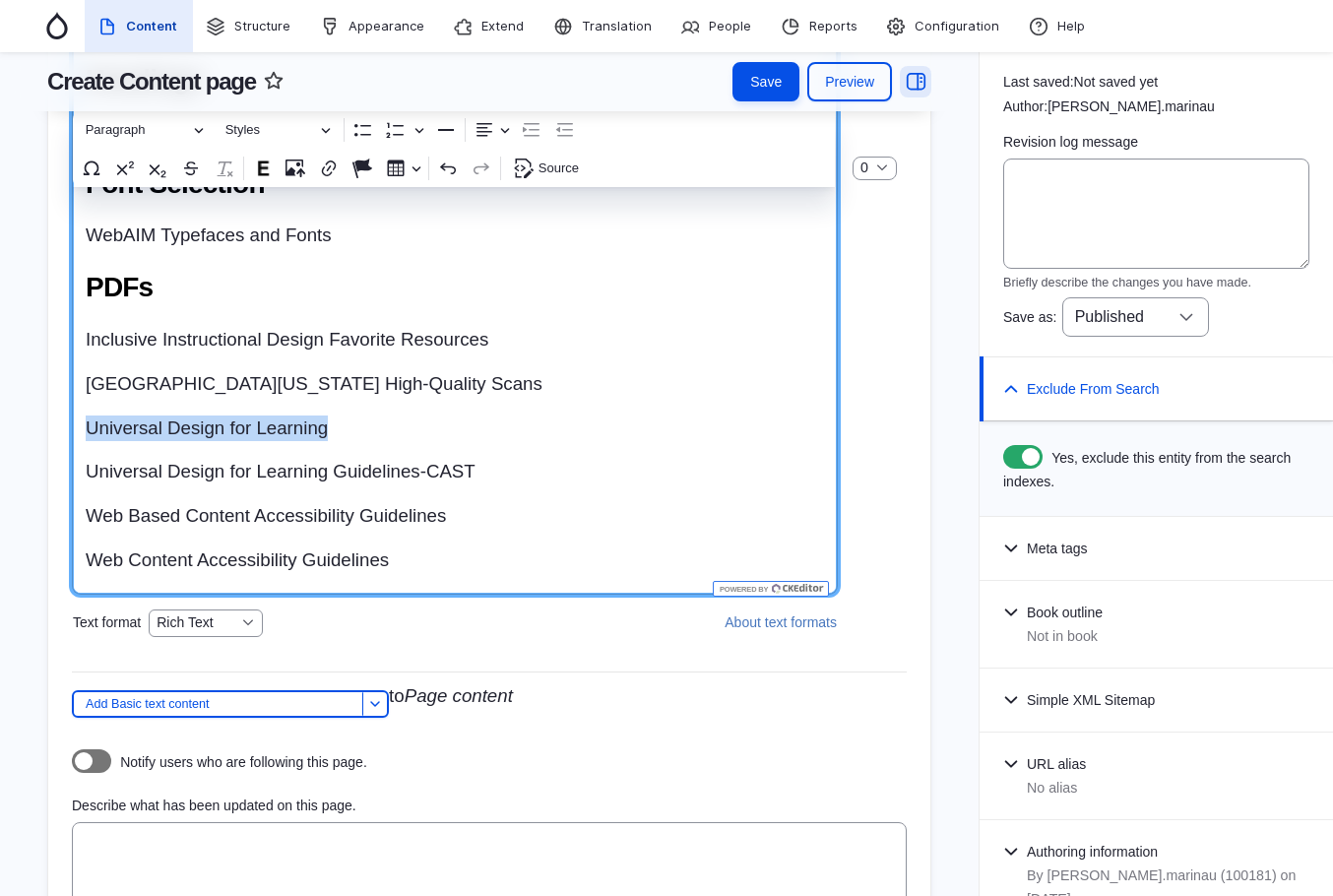 click on "Title
Resources
Navigation Label
Resources
Product
Ally
-Ally for LMS
-Ally for Websites
Student Success
Training & Development Manager
Bb Grader
Blackboard App
Blackboard Data
Blackboard Instructor
Collaborate
-Collaborate Ultra Experience
-Collaborate Original Experience" at bounding box center (489, -744) 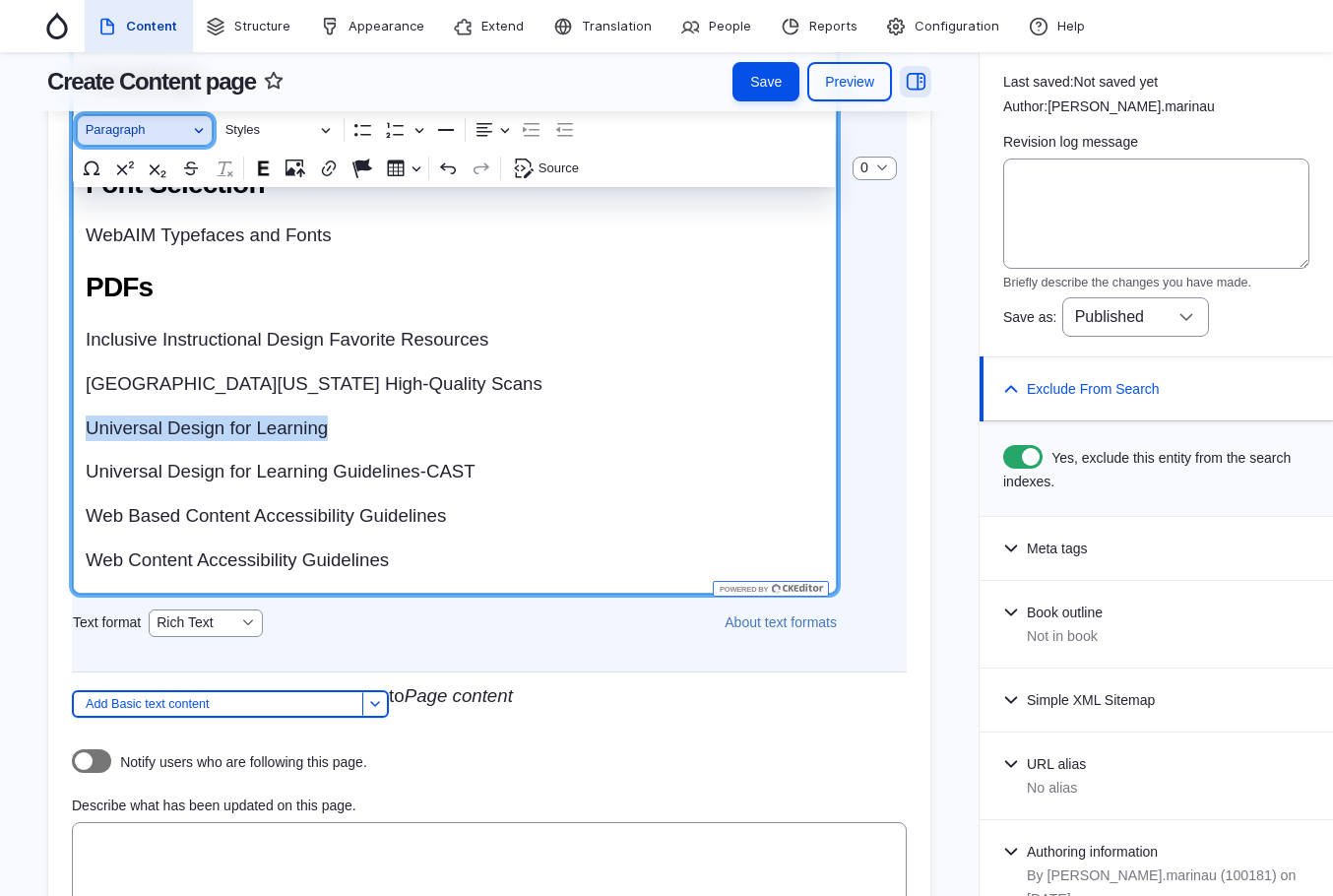 click on "Paragraph" at bounding box center [137, 130] 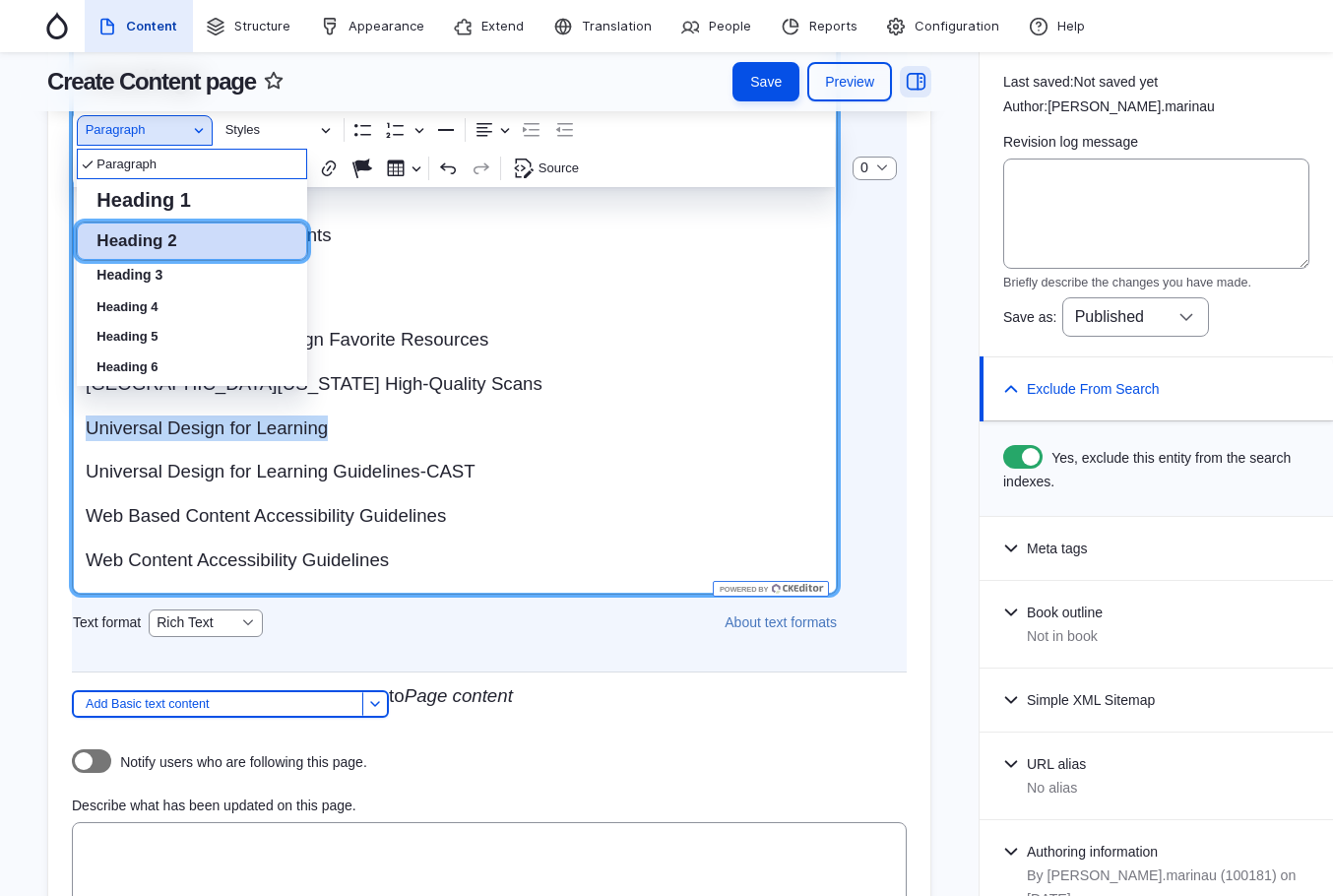 click on "Heading 2" at bounding box center (136, 240) 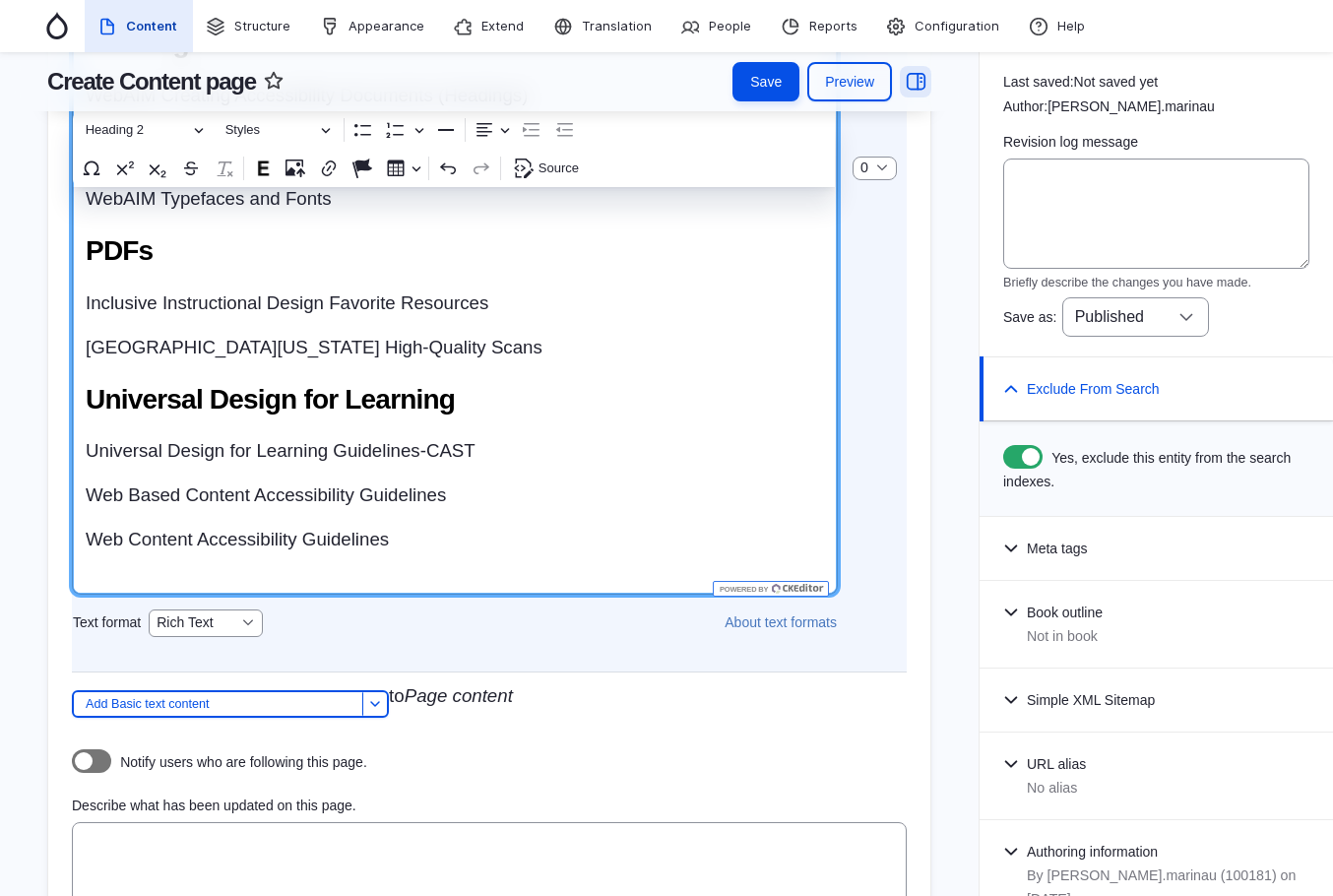 scroll, scrollTop: 1219, scrollLeft: 0, axis: vertical 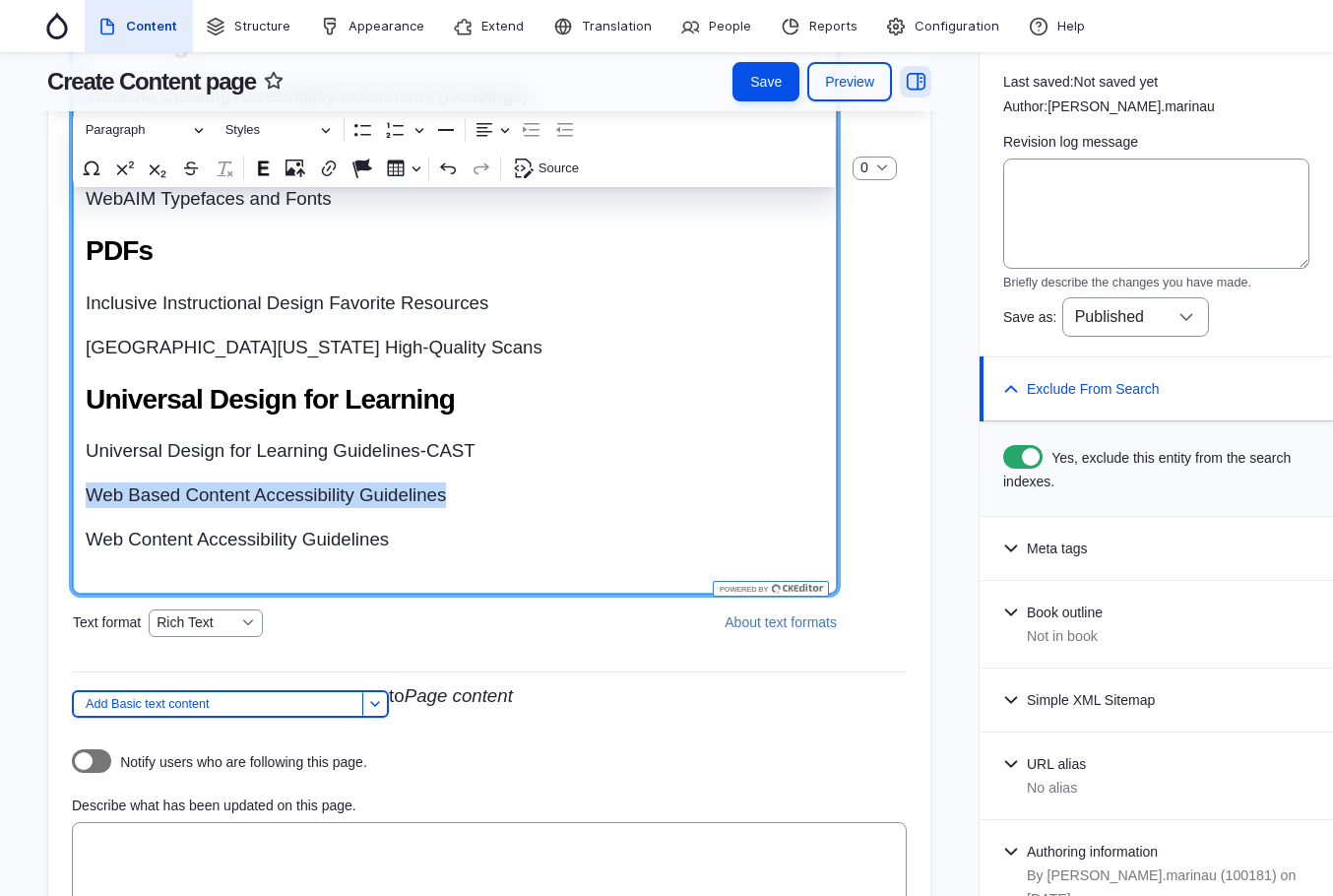 drag, startPoint x: 227, startPoint y: 493, endPoint x: 32, endPoint y: 489, distance: 195.041 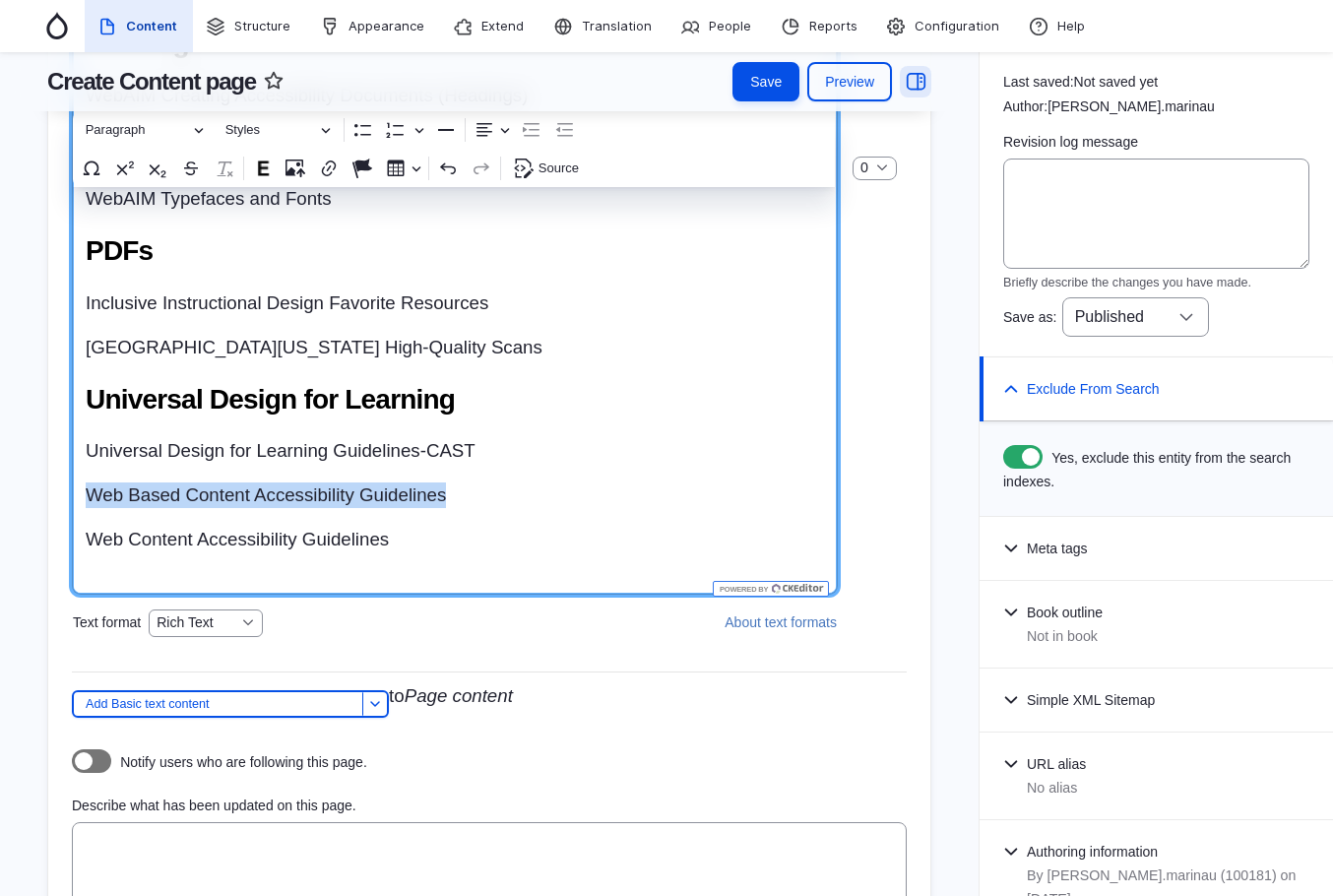 click on "Breadcrumb
Back to site
Add content
Toolbar items
Search
Back to site
Shortcuts
User-defined shortcuts
Contact Us: Submission #22334 View Media library" at bounding box center (489, -897) 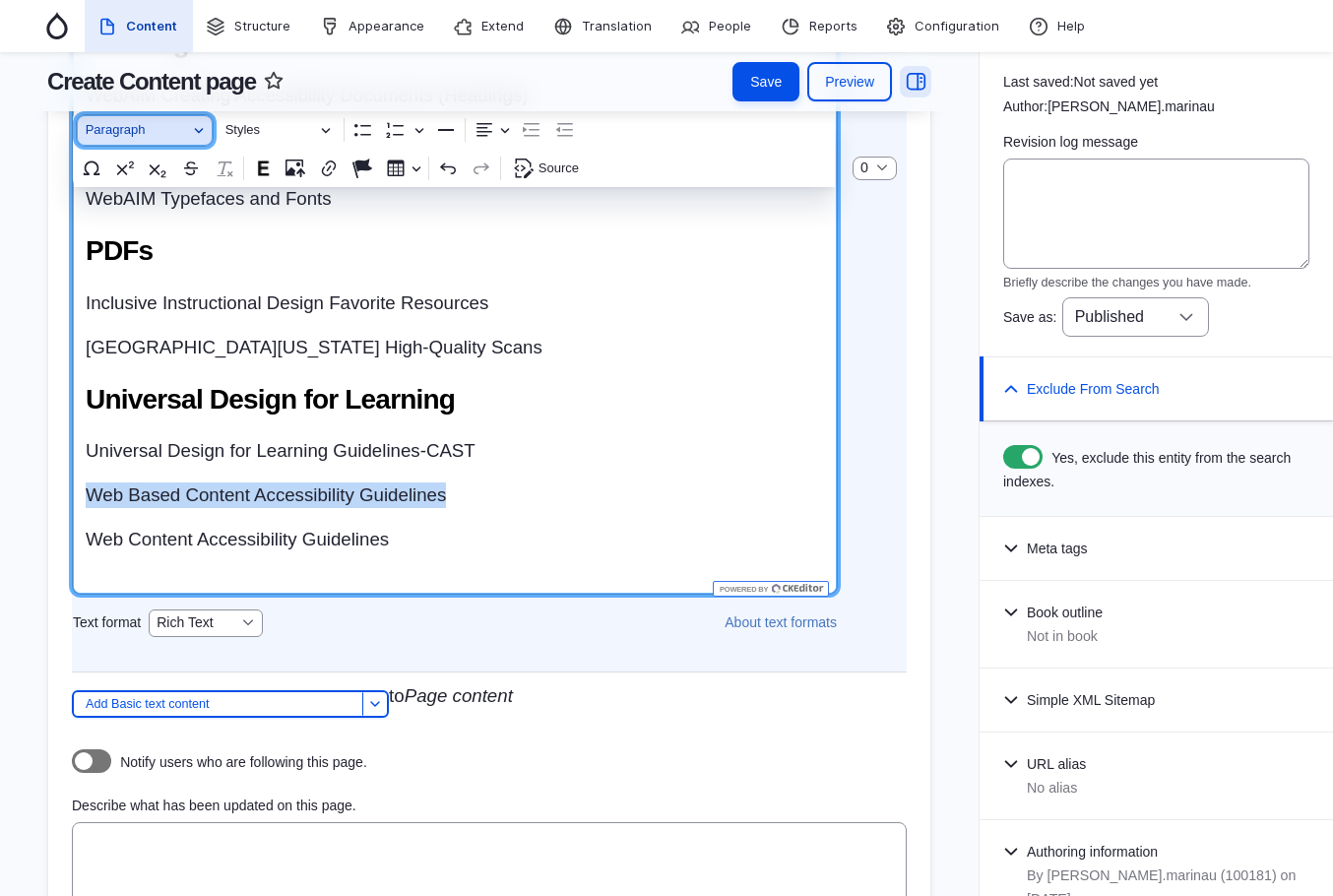 click on "Paragraph" at bounding box center [137, 130] 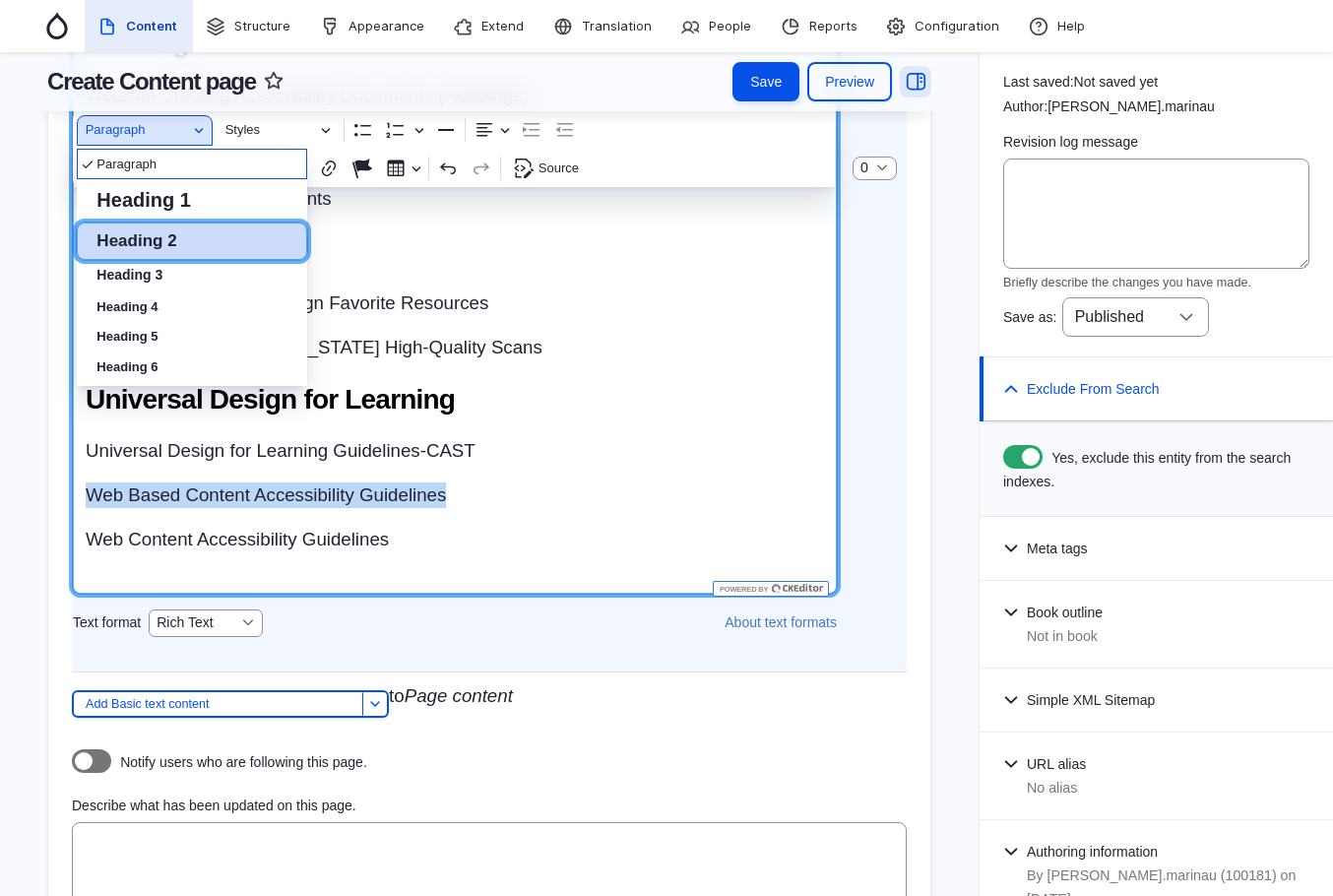 click on "Heading 2" at bounding box center (136, 240) 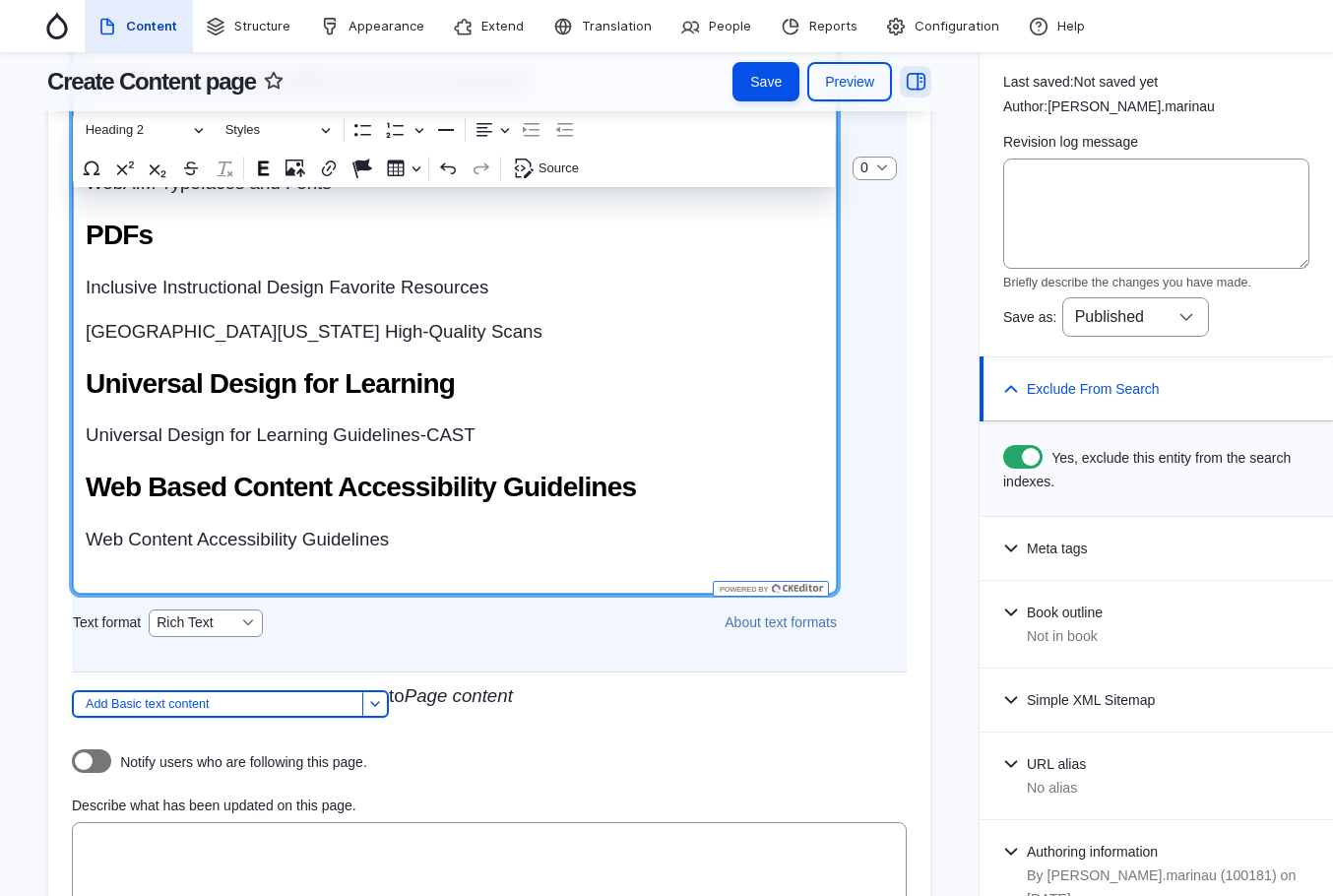 click on "Anthology Technical Support Anthology Support: For technical support regarding Ally, please submit a ticket through Anthology support. If you do not have an account, reach out to your Anthology Representative for assistance. Ally Resources & Community Ally Instructional Support: your go to for all things Ally. Select your user role (student, instructor, administrator), which Learning Management System your institution uses (Blackboard Learn Ultra), and browse through a plethora of instructional materials, best practices, case studies, and more. Ally Office Hours: Ally office hours are Anthology-led and hosted by Anthology Ally management. The office hours are held the second Monday every other month. Anthology staff will discuss in detail the latest Ally feature releases and product developments, and attendees have the opportunity to ask questions ahead of time to be addressed during the meeting. Use this form to ask questions ahead of time. Alternative Text Diagram Center-Image Description Guidelines." at bounding box center [455, 211] 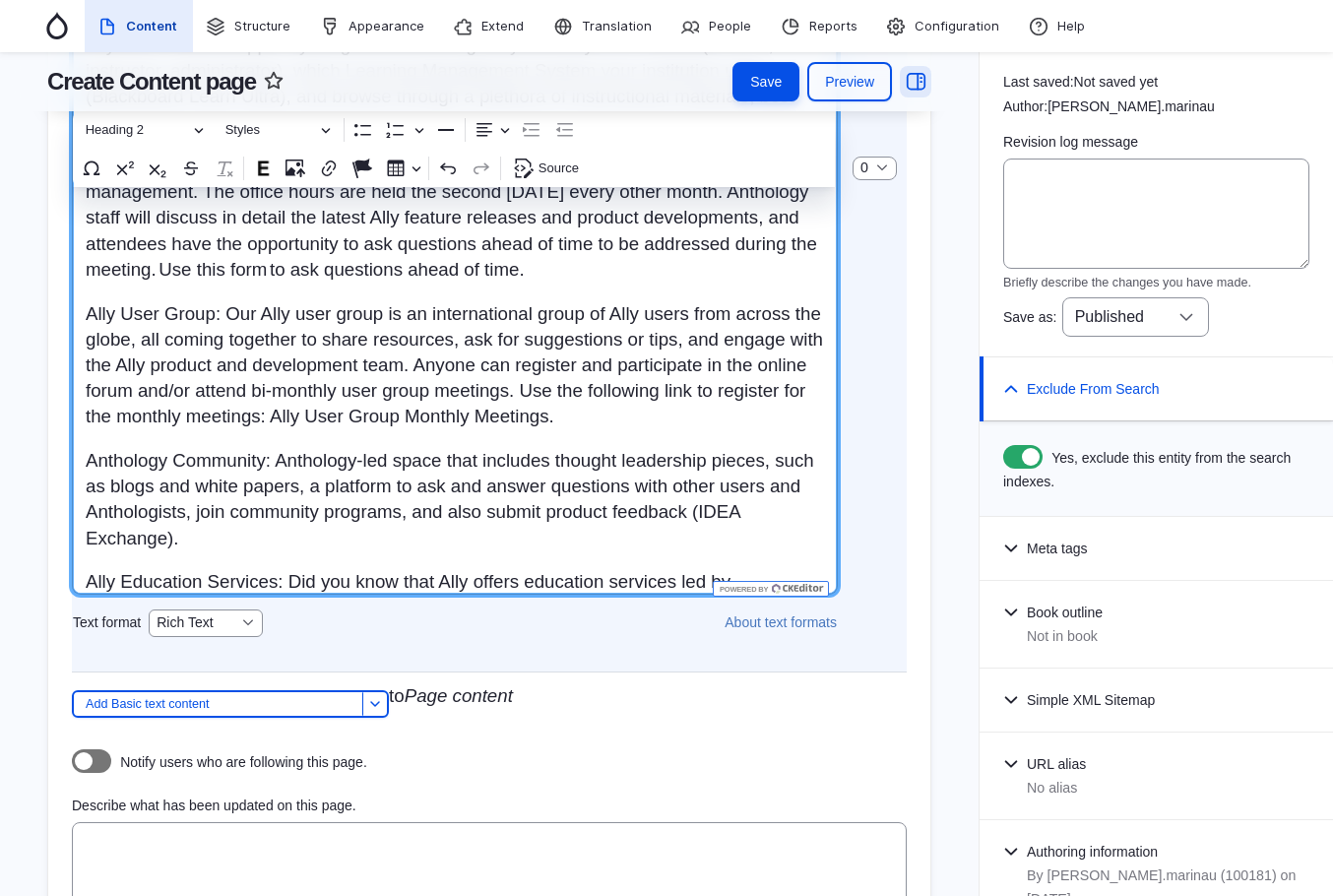 scroll, scrollTop: 0, scrollLeft: 0, axis: both 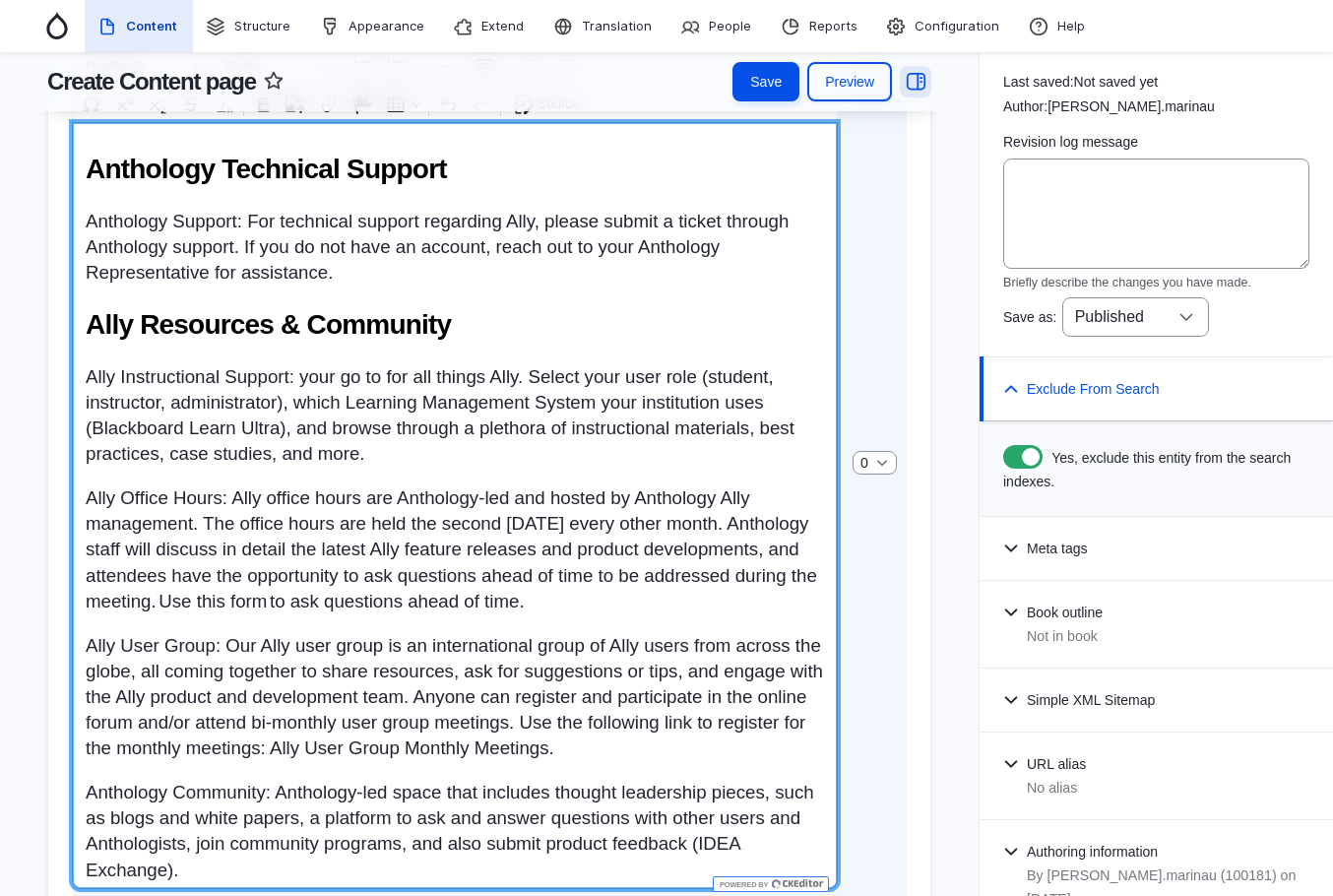 click on "Anthology Technical Support Anthology Support: For technical support regarding Ally, please submit a ticket through Anthology support. If you do not have an account, reach out to your Anthology Representative for assistance. Ally Resources & Community Ally Instructional Support: your go to for all things Ally. Select your user role (student, instructor, administrator), which Learning Management System your institution uses (Blackboard Learn Ultra), and browse through a plethora of instructional materials, best practices, case studies, and more. Ally Office Hours: Ally office hours are Anthology-led and hosted by Anthology Ally management. The office hours are held the second Monday every other month. Anthology staff will discuss in detail the latest Ally feature releases and product developments, and attendees have the opportunity to ask questions ahead of time to be addressed during the meeting. Use this form to ask questions ahead of time. Alternative Text Diagram Center-Image Description Guidelines." at bounding box center (455, 505) 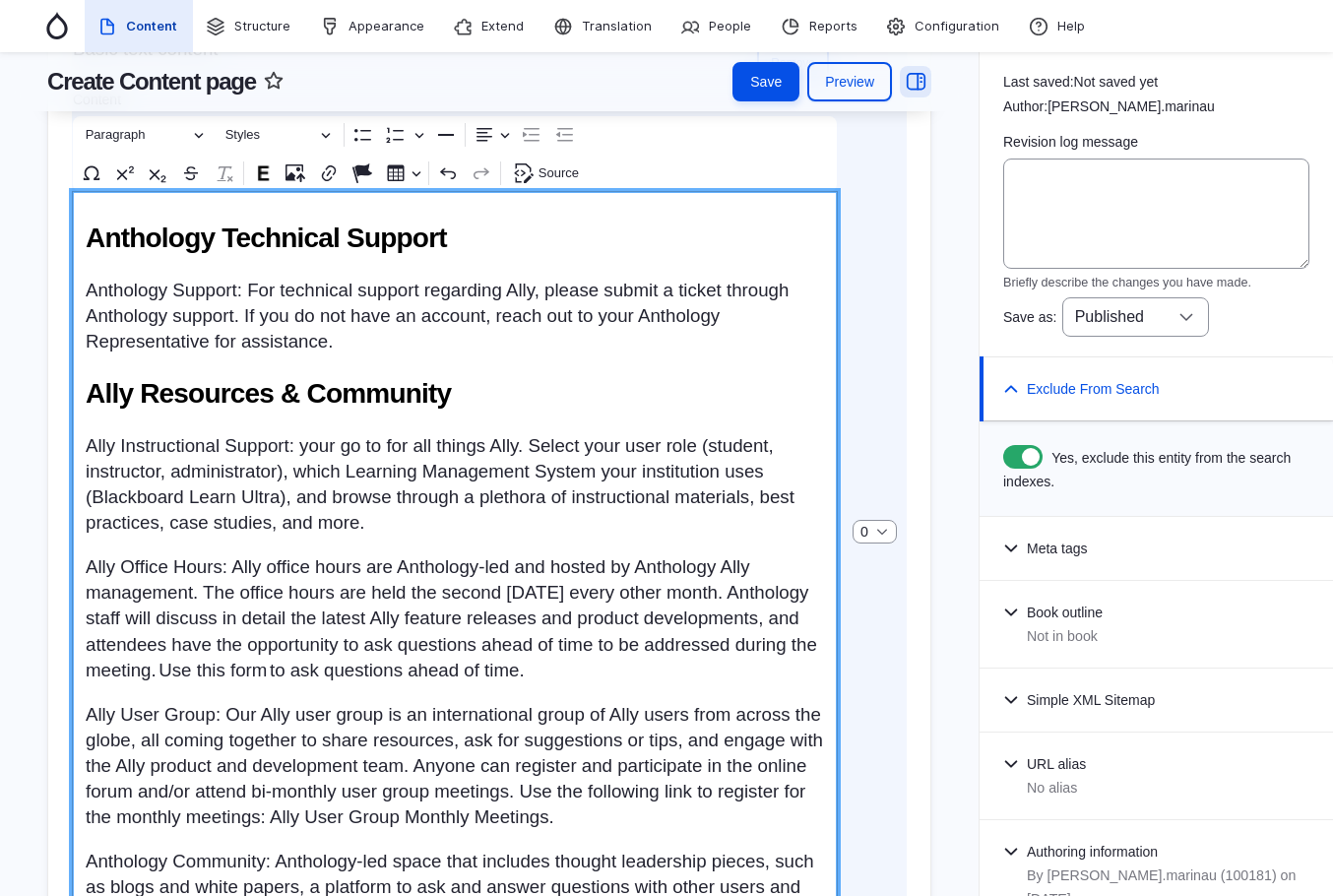 scroll, scrollTop: 2557, scrollLeft: 0, axis: vertical 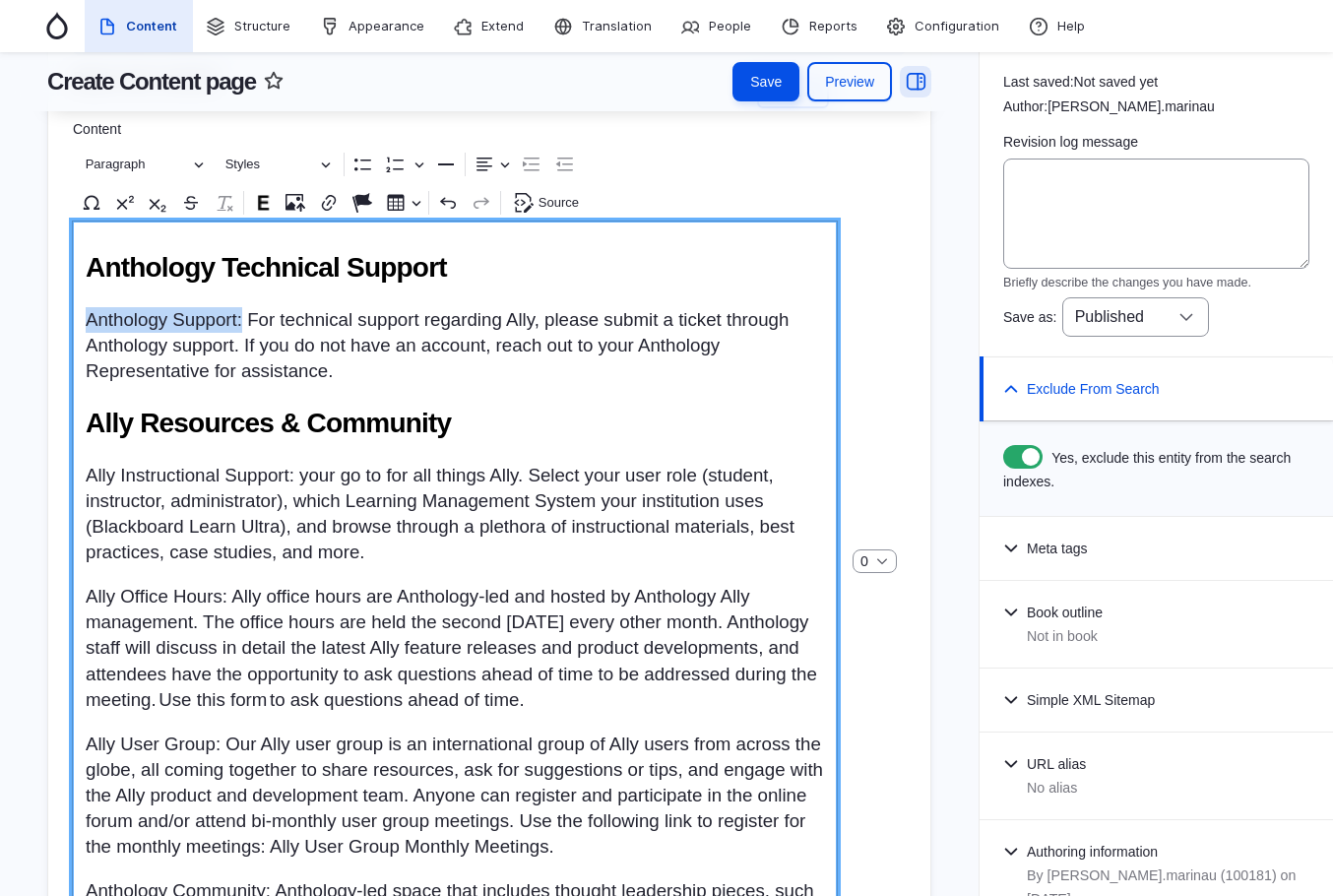 drag, startPoint x: 252, startPoint y: 329, endPoint x: 70, endPoint y: 313, distance: 182.7019 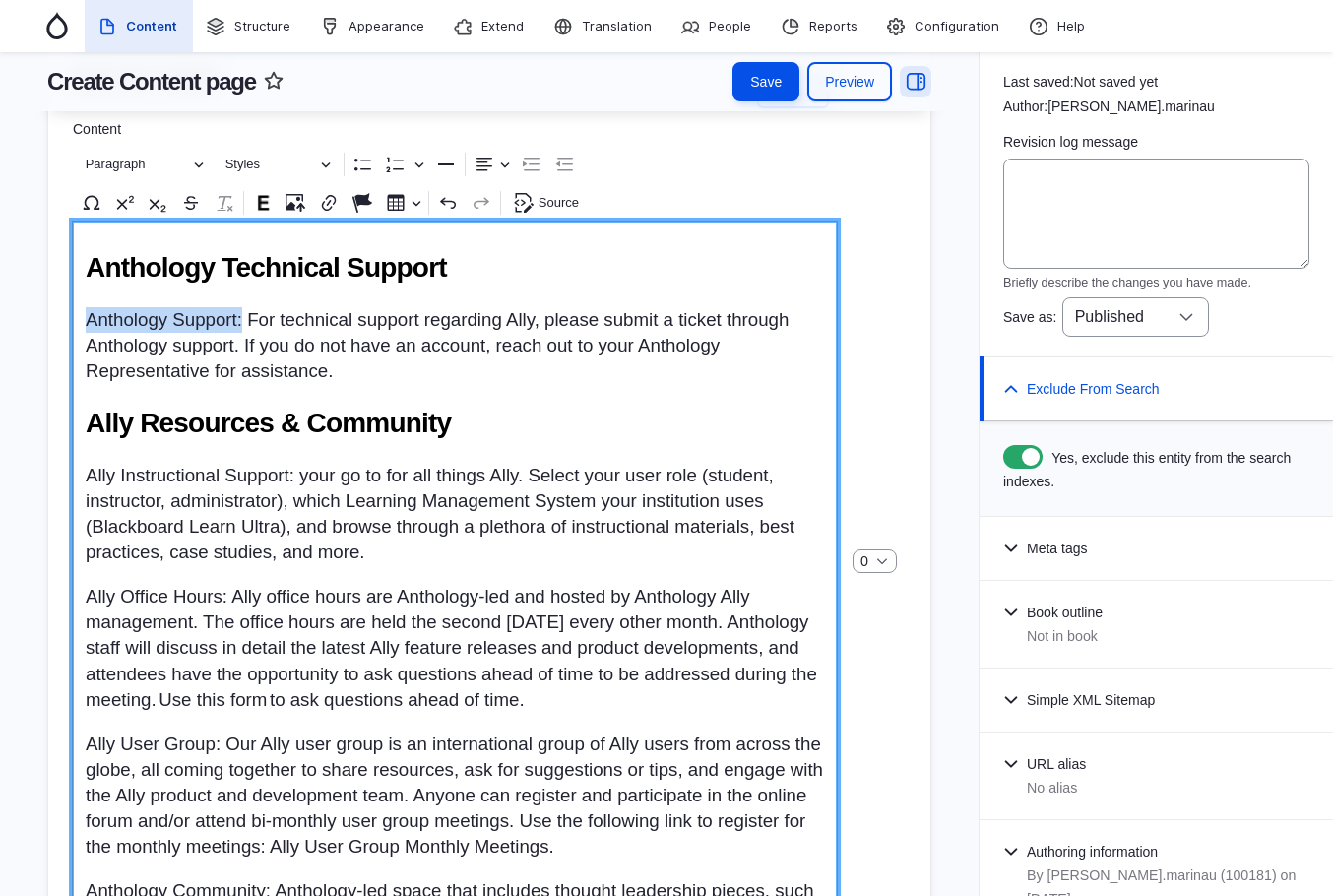 click on "Title
Resources
Navigation Label
Resources
Product
Ally
-Ally for LMS
-Ally for Websites
Student Success
Training & Development Manager
Bb Grader
Blackboard App
Blackboard Data
Blackboard Instructor
Collaborate
-Collaborate Ultra Experience
-Collaborate Original Experience" at bounding box center [489, -352] 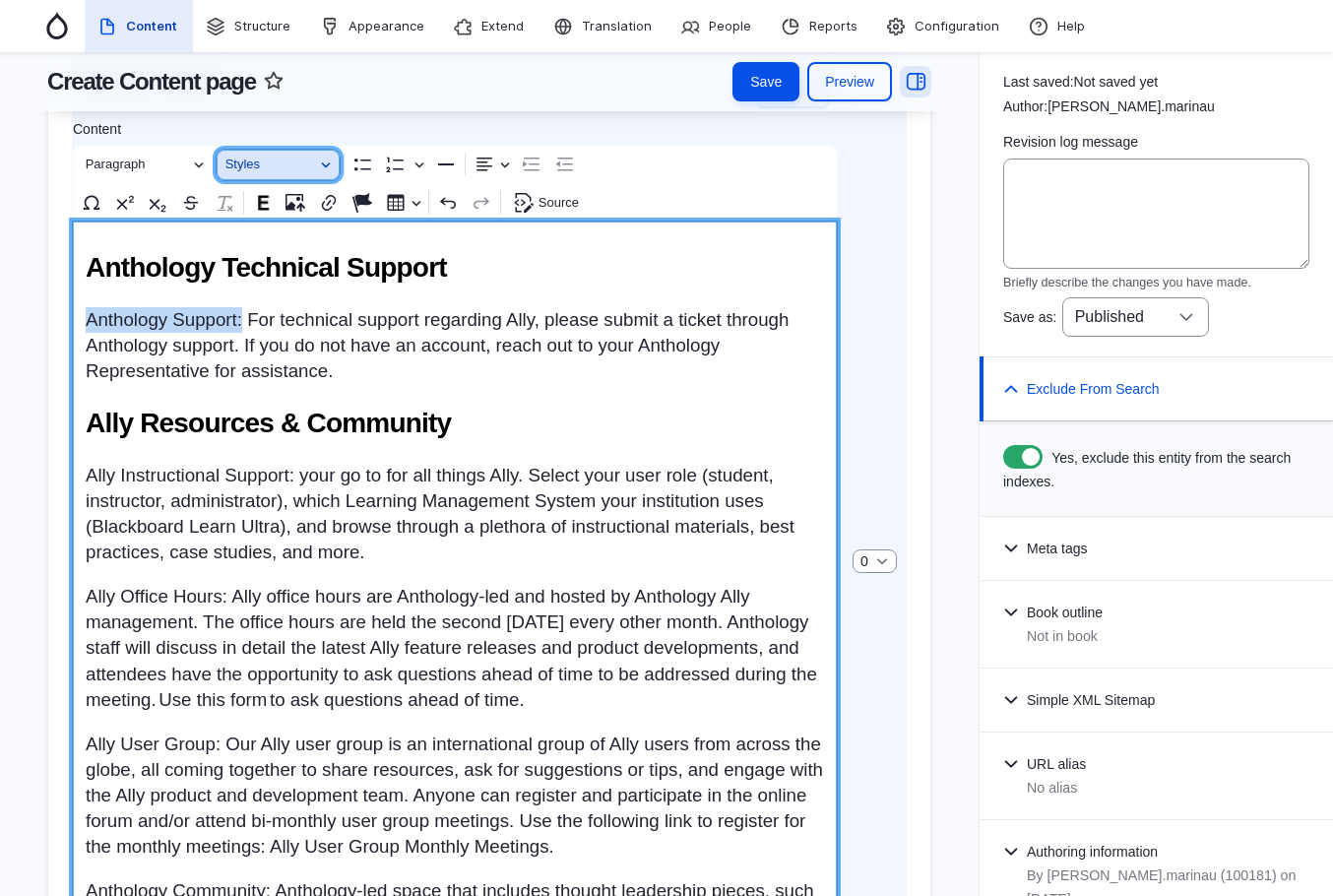 click on "Styles" at bounding box center (270, 164) 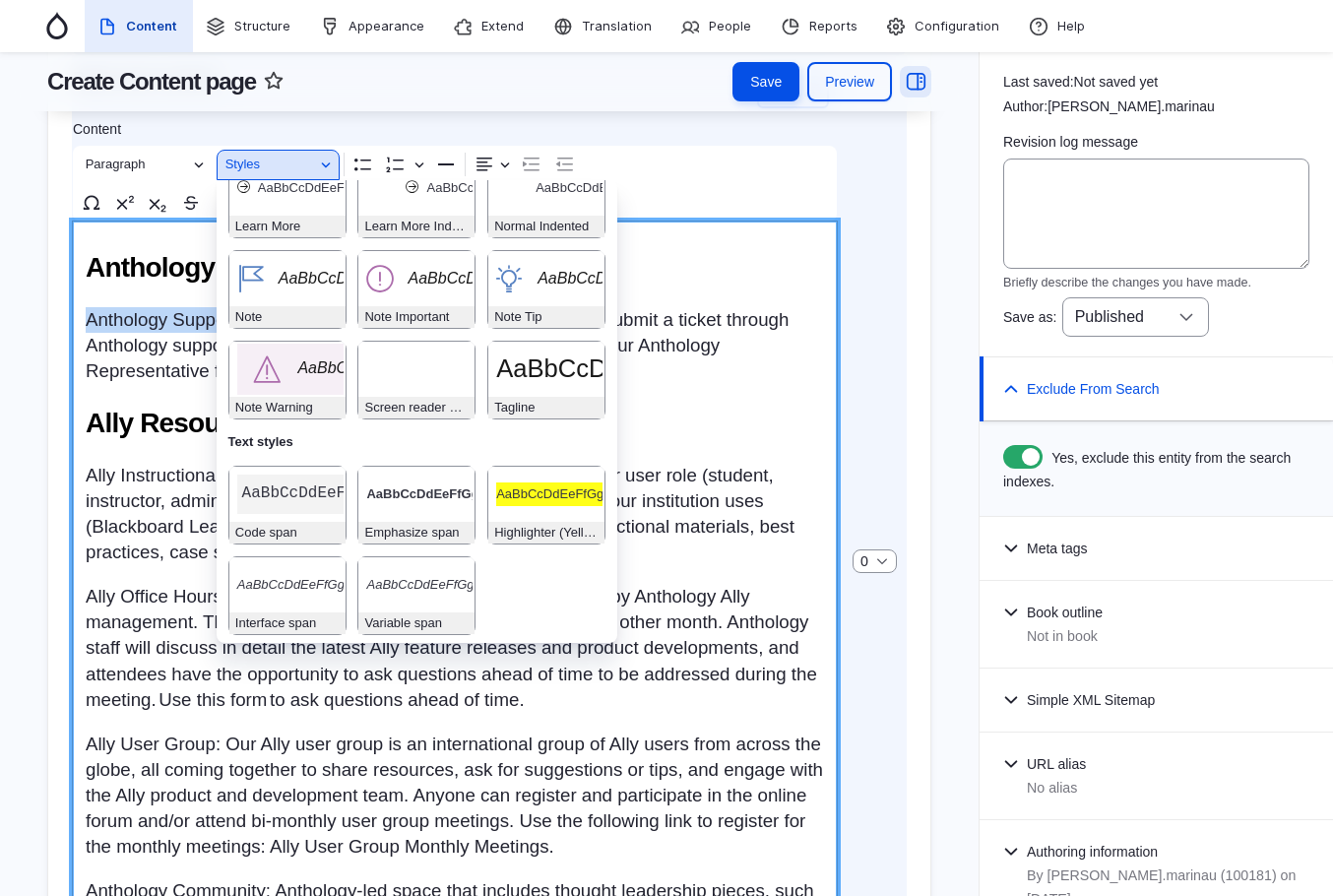 scroll, scrollTop: 250, scrollLeft: 0, axis: vertical 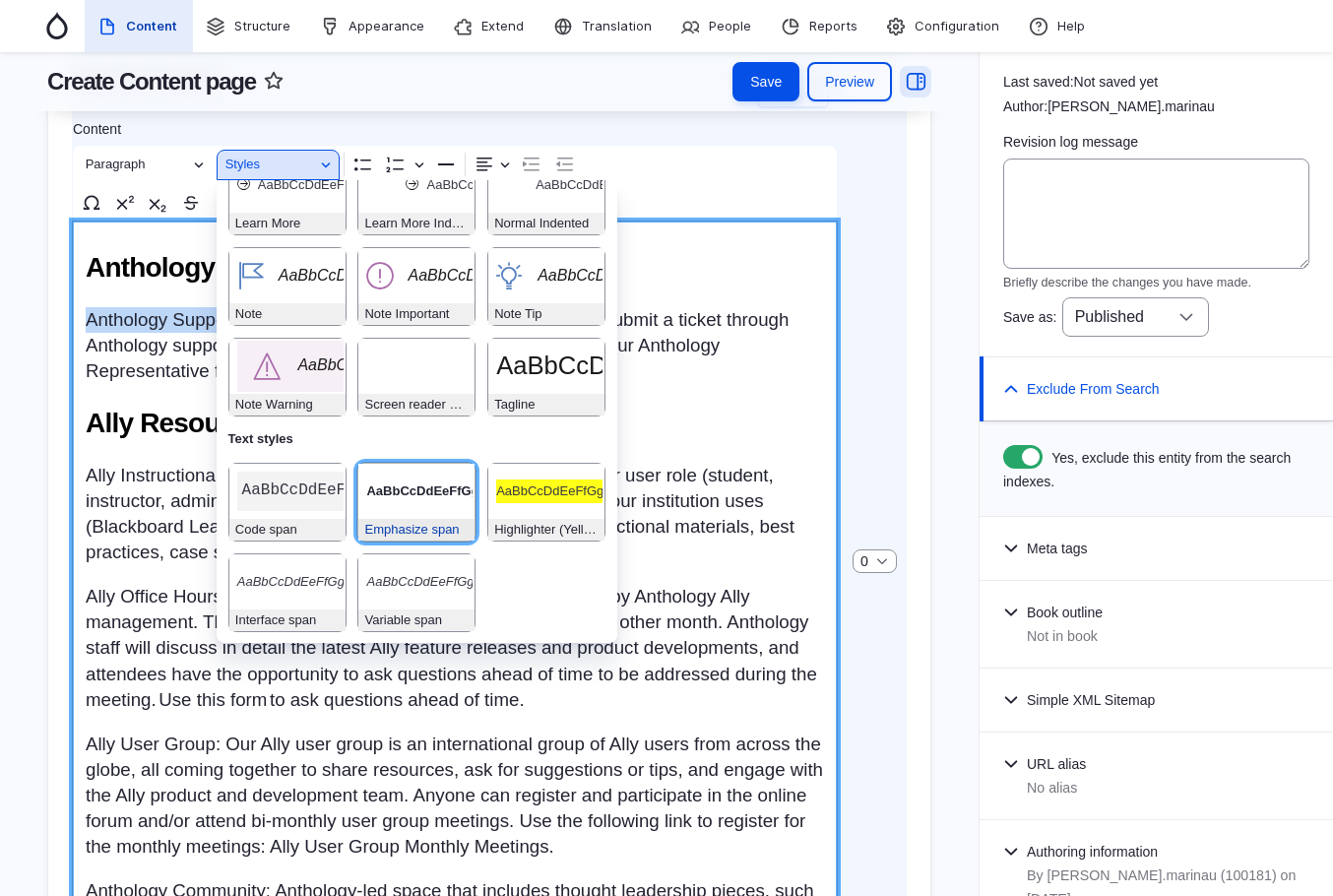 click on "AaBbCcDdEeFfGgHhIiJj" at bounding box center [416, 491] 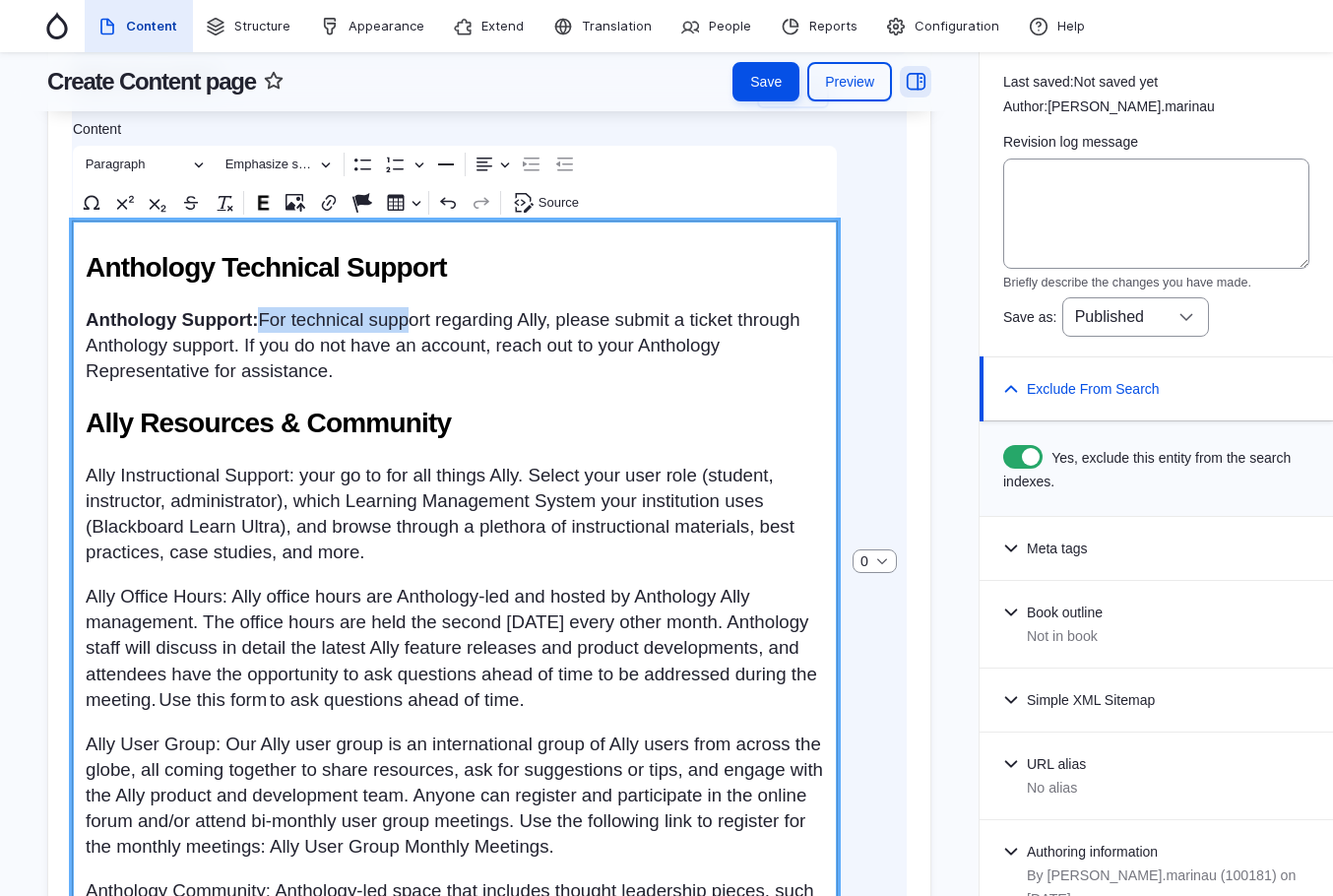 scroll, scrollTop: 2539, scrollLeft: 0, axis: vertical 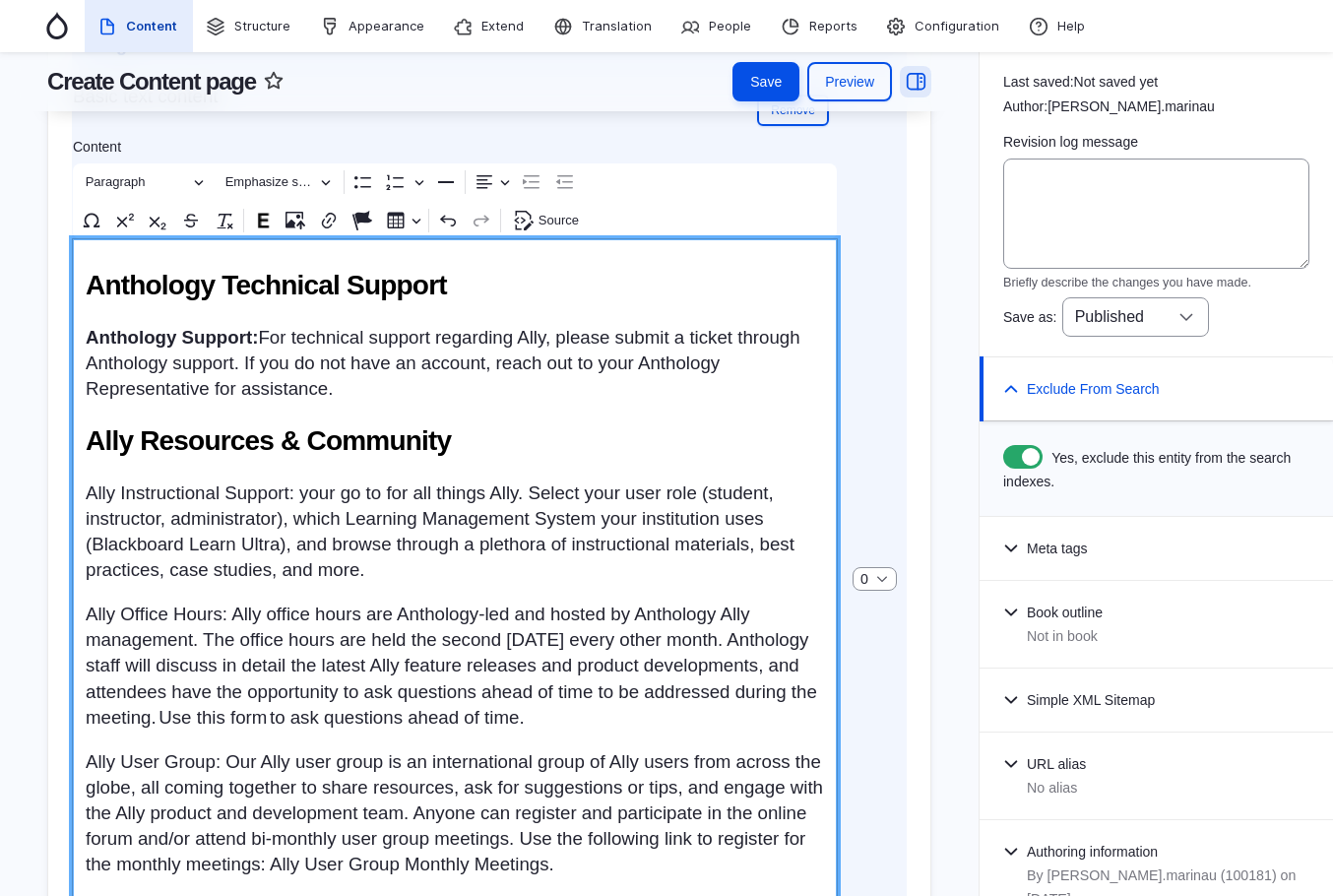 click on "Ally Instructional Support: your go to for all things Ally. Select your user role (student, instructor, administrator), which Learning Management System your institution uses (Blackboard Learn Ultra), and browse through a plethora of instructional materials, best practices, case studies, and more." at bounding box center [455, 532] 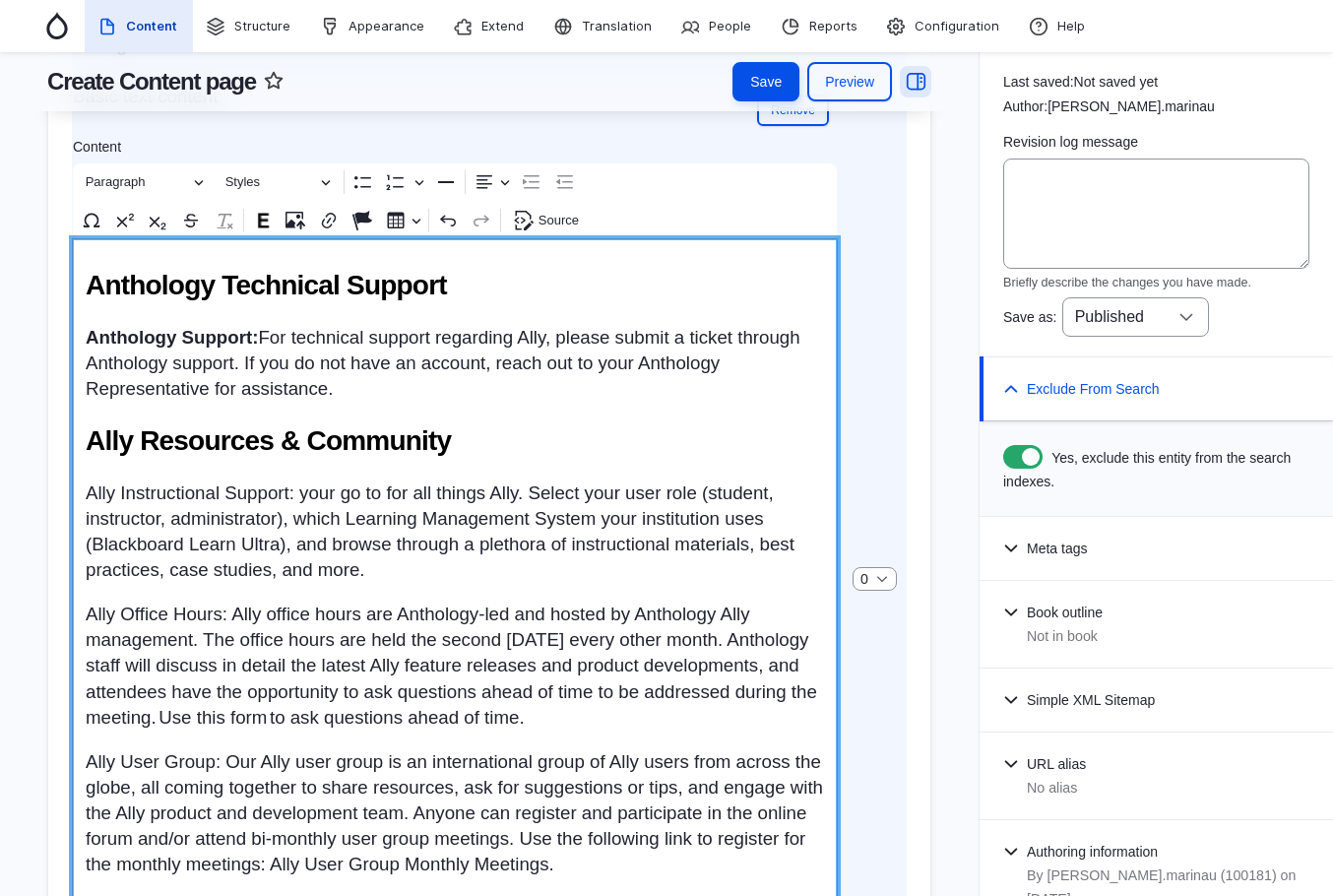 click on "Ally Instructional Support: your go to for all things Ally. Select your user role (student, instructor, administrator), which Learning Management System your institution uses (Blackboard Learn Ultra), and browse through a plethora of instructional materials, best practices, case studies, and more." at bounding box center [455, 532] 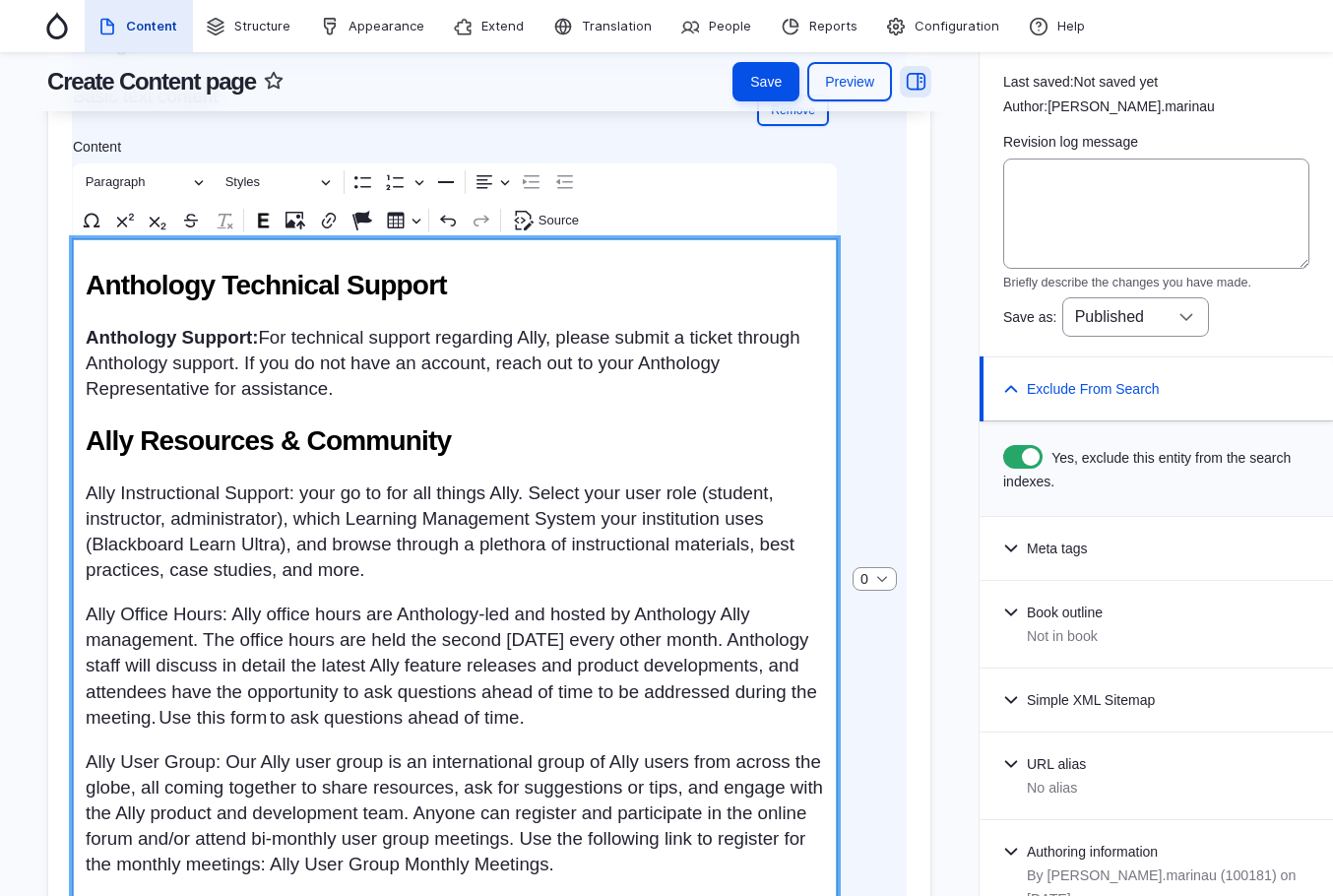 click on "Ally Instructional Support: your go to for all things Ally. Select your user role (student, instructor, administrator), which Learning Management System your institution uses (Blackboard Learn Ultra), and browse through a plethora of instructional materials, best practices, case studies, and more." at bounding box center [455, 532] 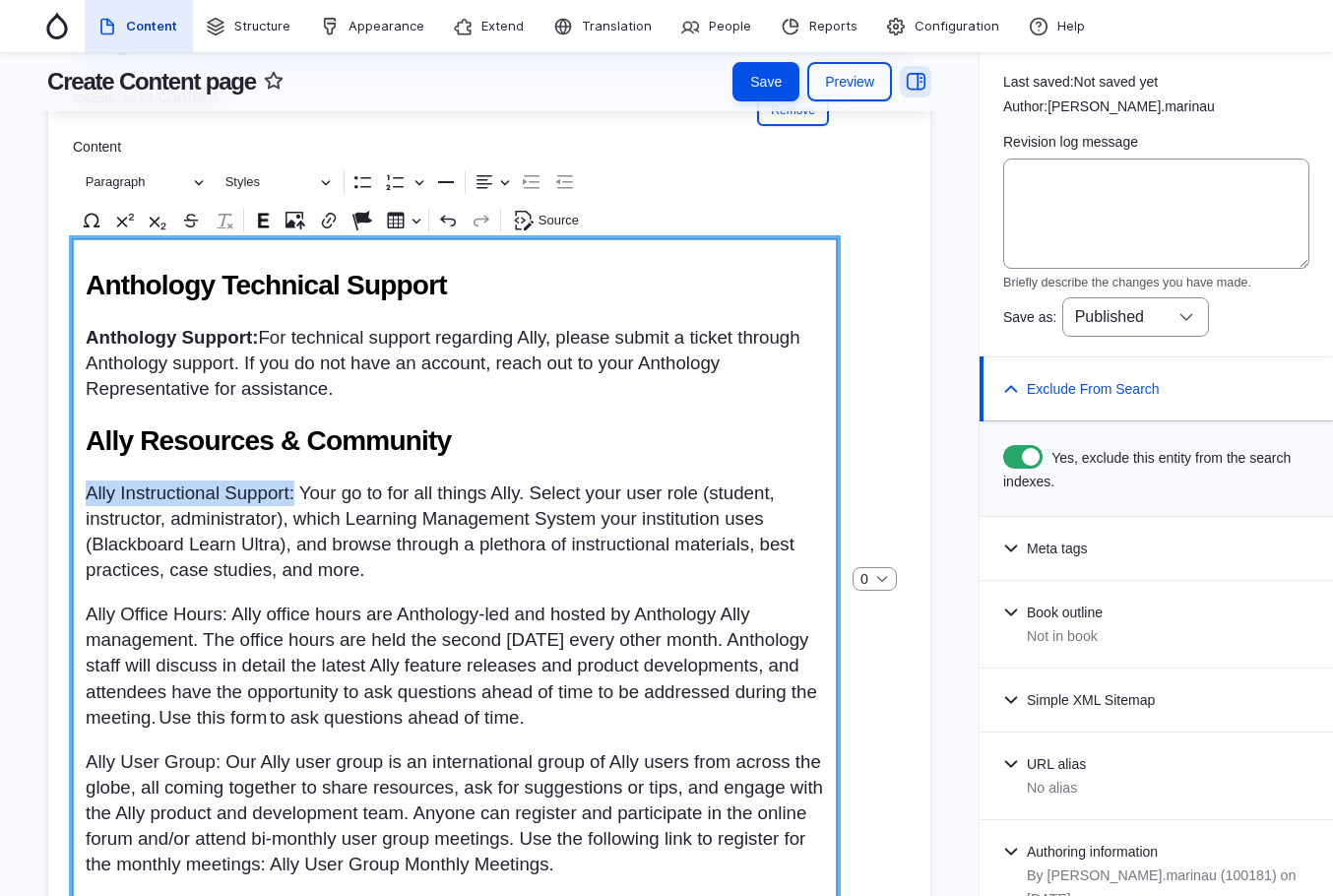 drag, startPoint x: 303, startPoint y: 506, endPoint x: 55, endPoint y: 506, distance: 248 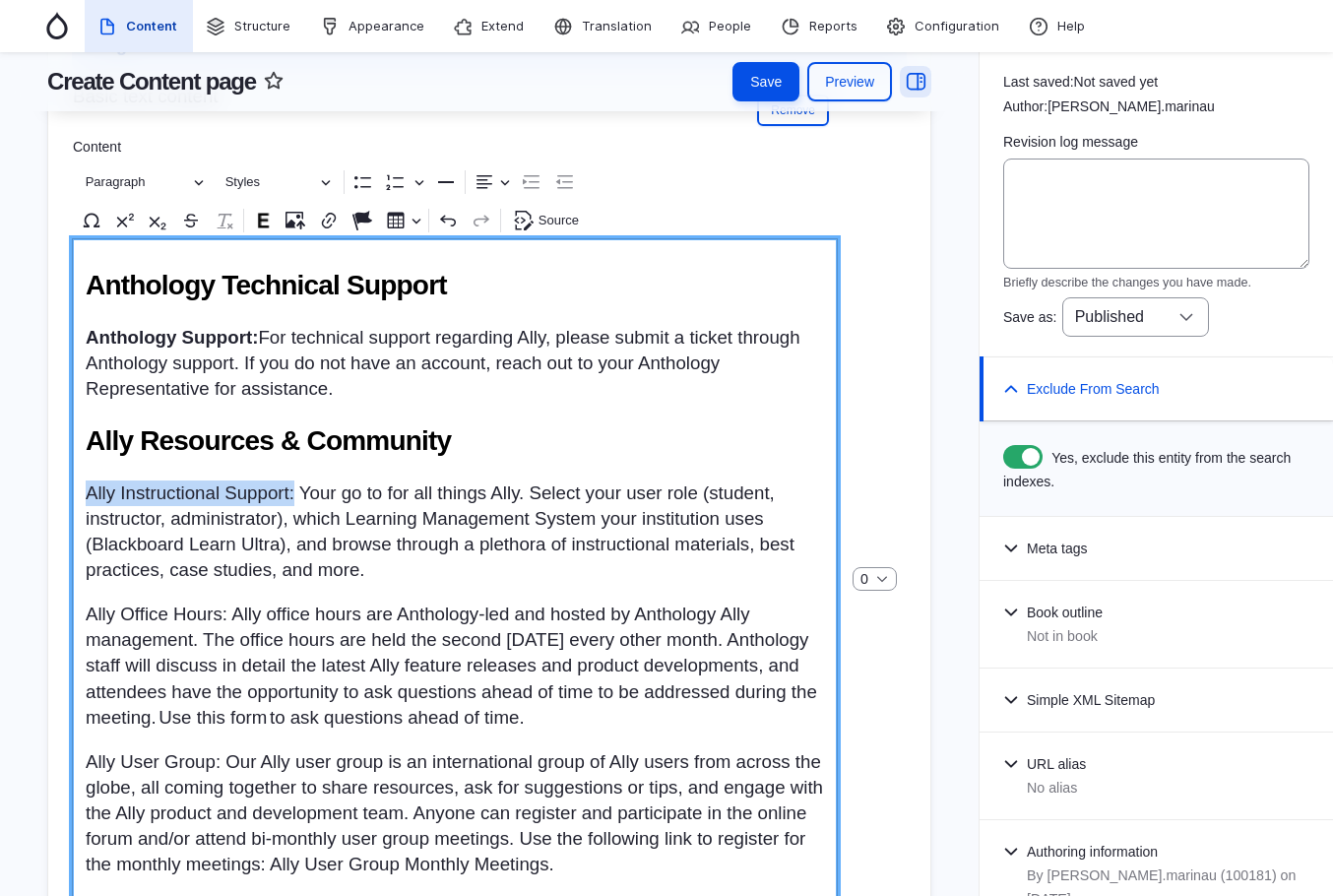 click on "Title
Resources
Navigation Label
Resources
Product
Ally
-Ally for LMS
-Ally for Websites
Student Success
Training & Development Manager
Bb Grader
Blackboard App
Blackboard Data
Blackboard Instructor
Collaborate
-Collaborate Ultra Experience
-Collaborate Original Experience" at bounding box center (489, -334) 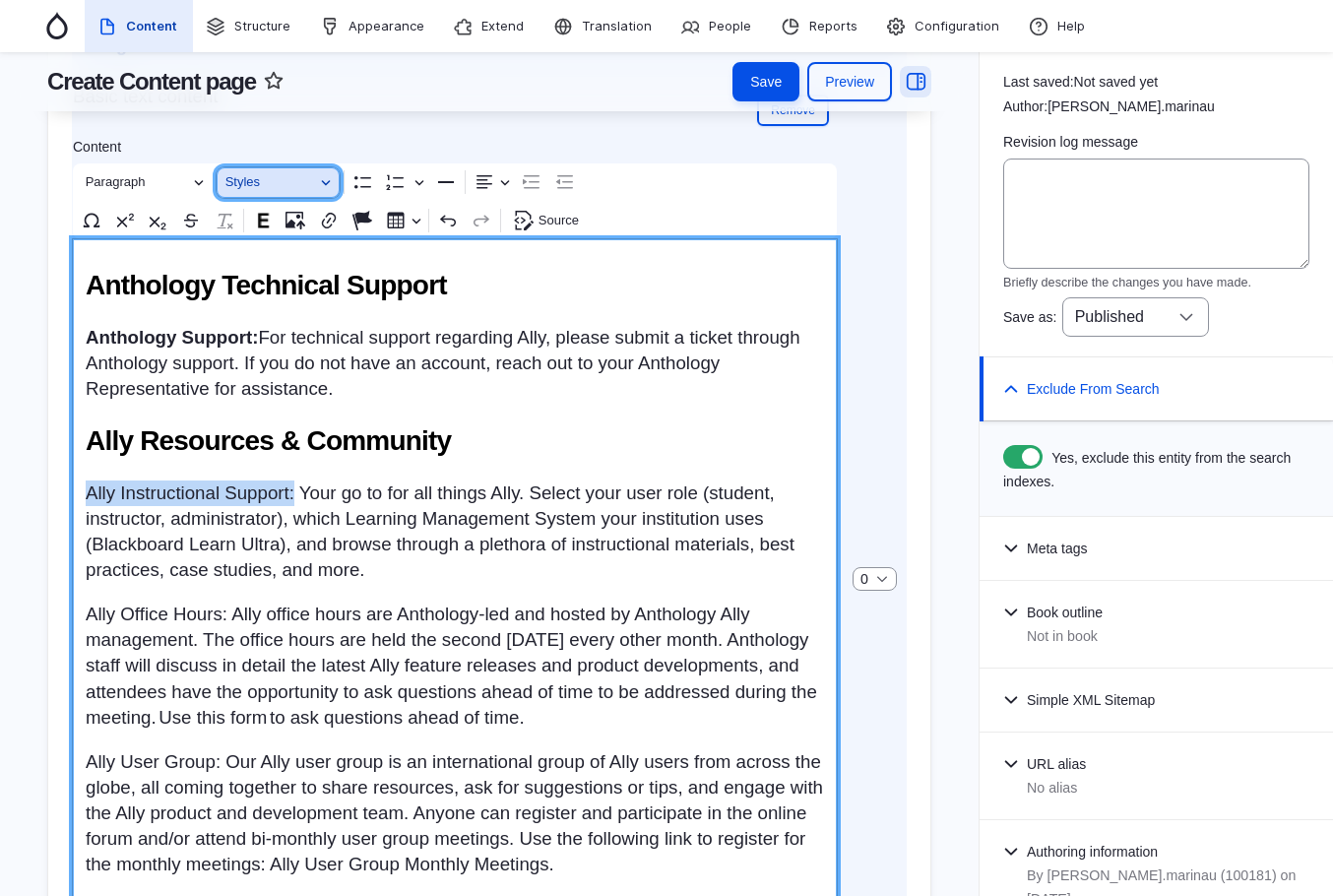 drag, startPoint x: 293, startPoint y: 197, endPoint x: 309, endPoint y: 254, distance: 59.20304 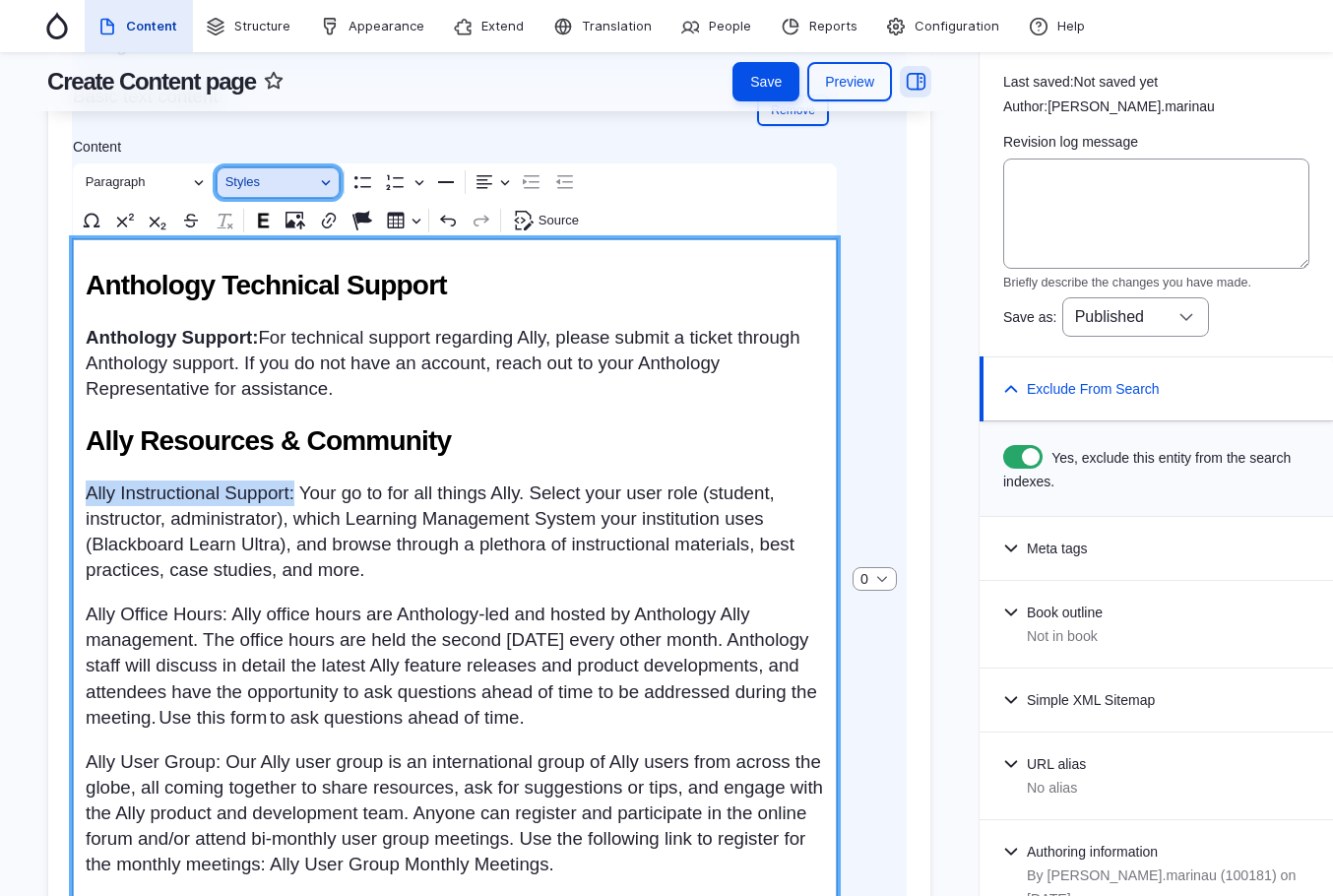 click on "Styles" at bounding box center (270, 182) 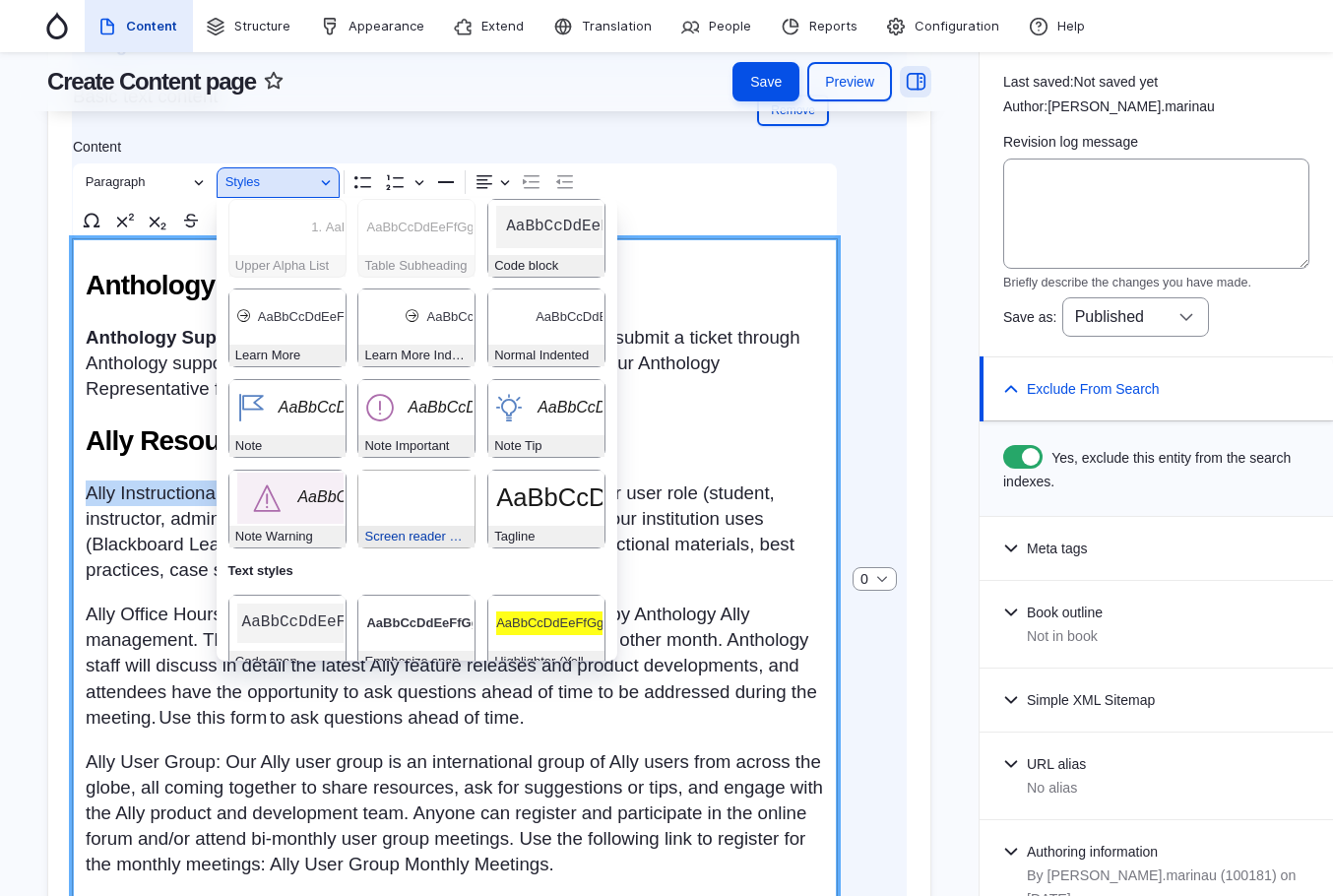 scroll, scrollTop: 250, scrollLeft: 0, axis: vertical 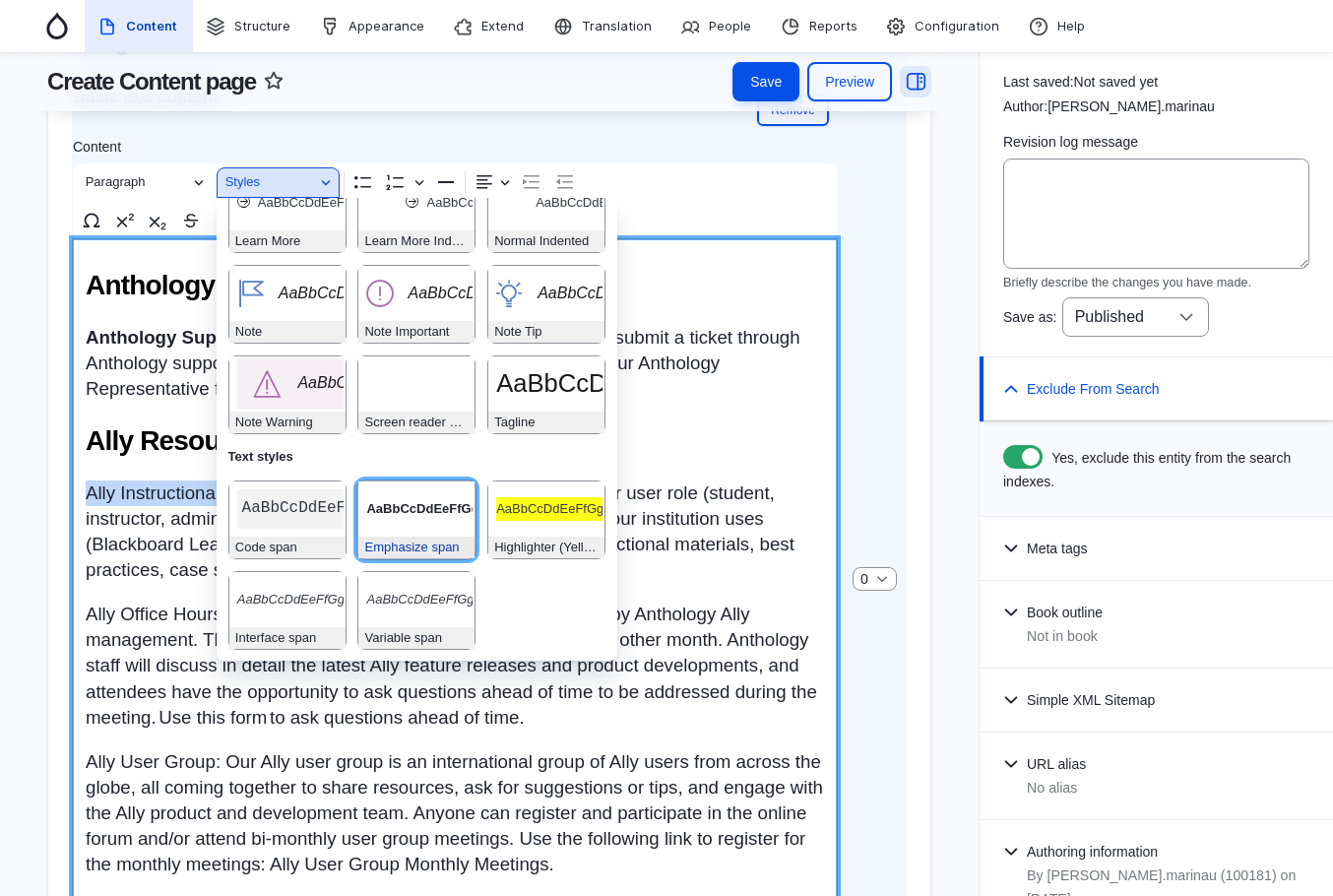 click on "AaBbCcDdEeFfGgHhIiJj" at bounding box center [440, 509] 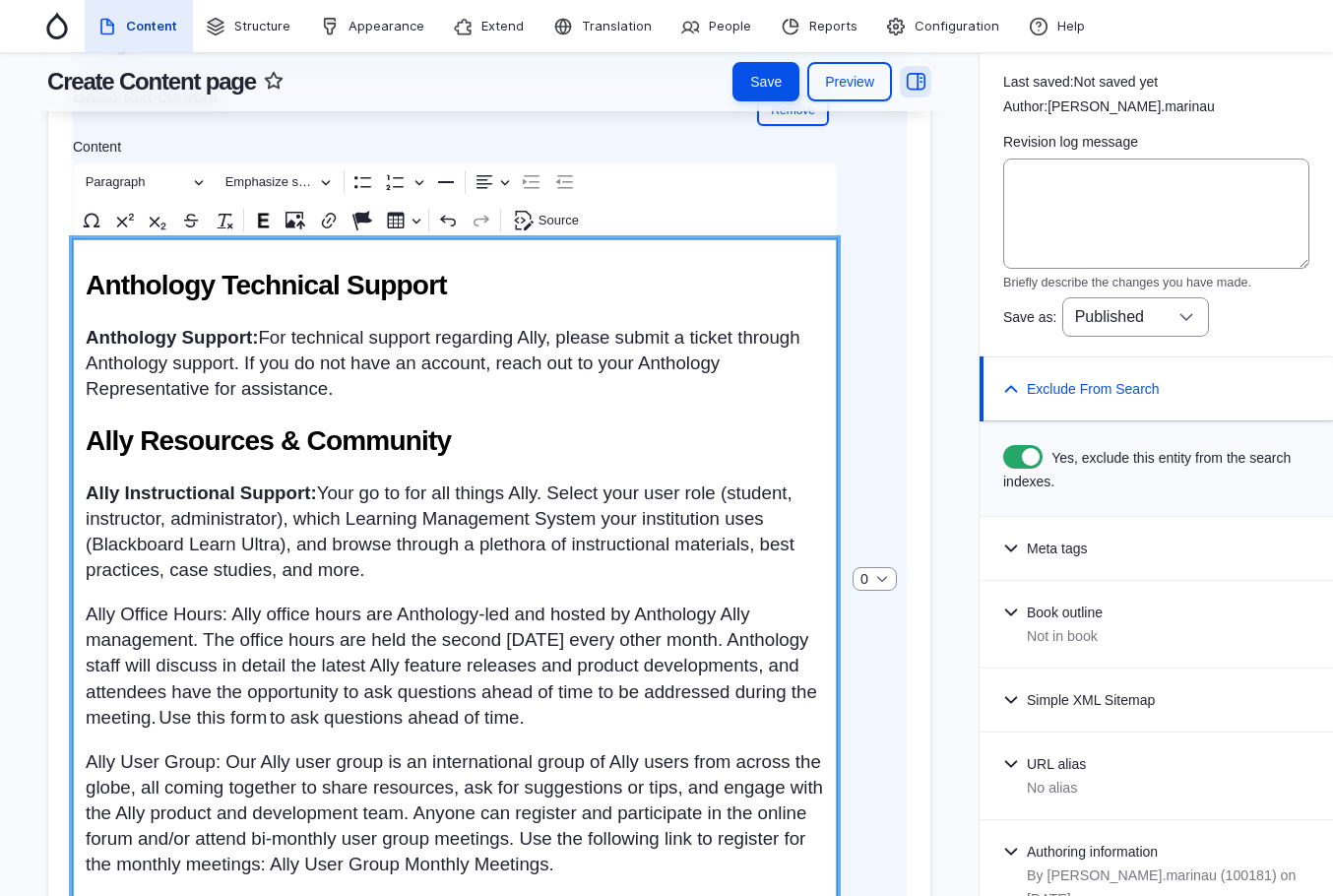 click on "Ally Instructional Support:  Your go to for all things Ally. Select your user role (student, instructor, administrator), which Learning Management System your institution uses (Blackboard Learn Ultra), and browse through a plethora of instructional materials, best practices, case studies, and more." at bounding box center [455, 532] 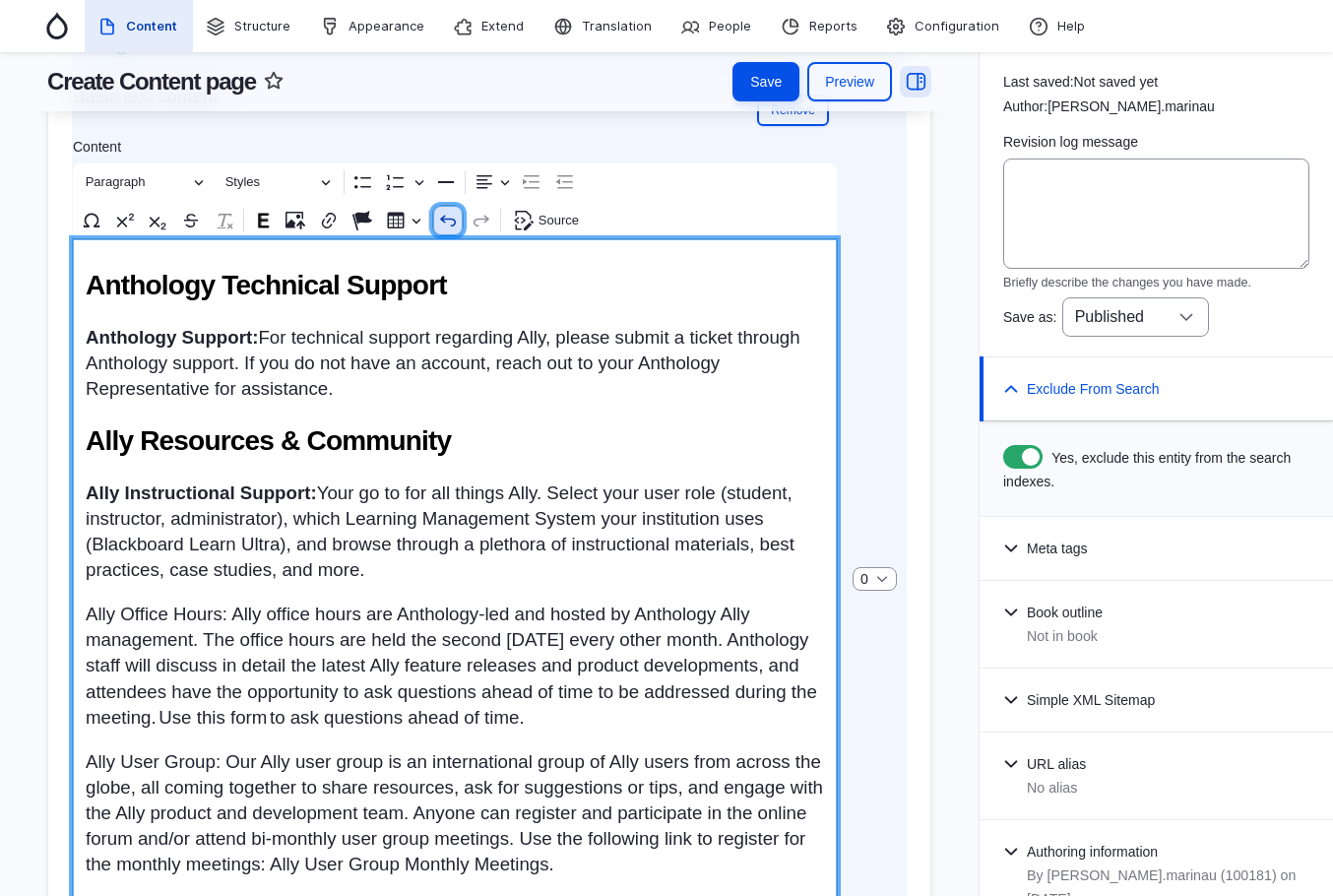 click on "Undo" at bounding box center [448, 221] 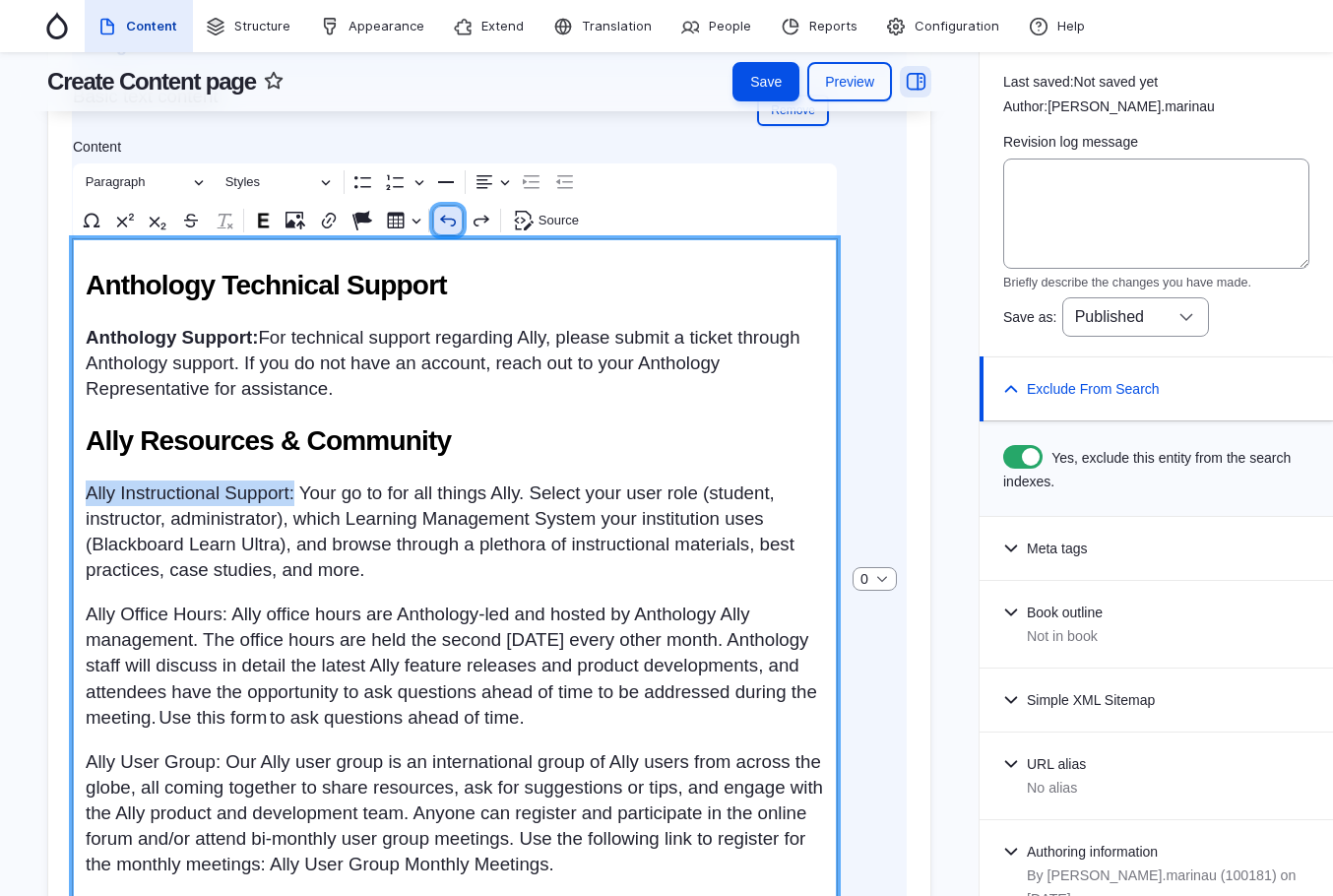 click on "Undo" at bounding box center (448, 221) 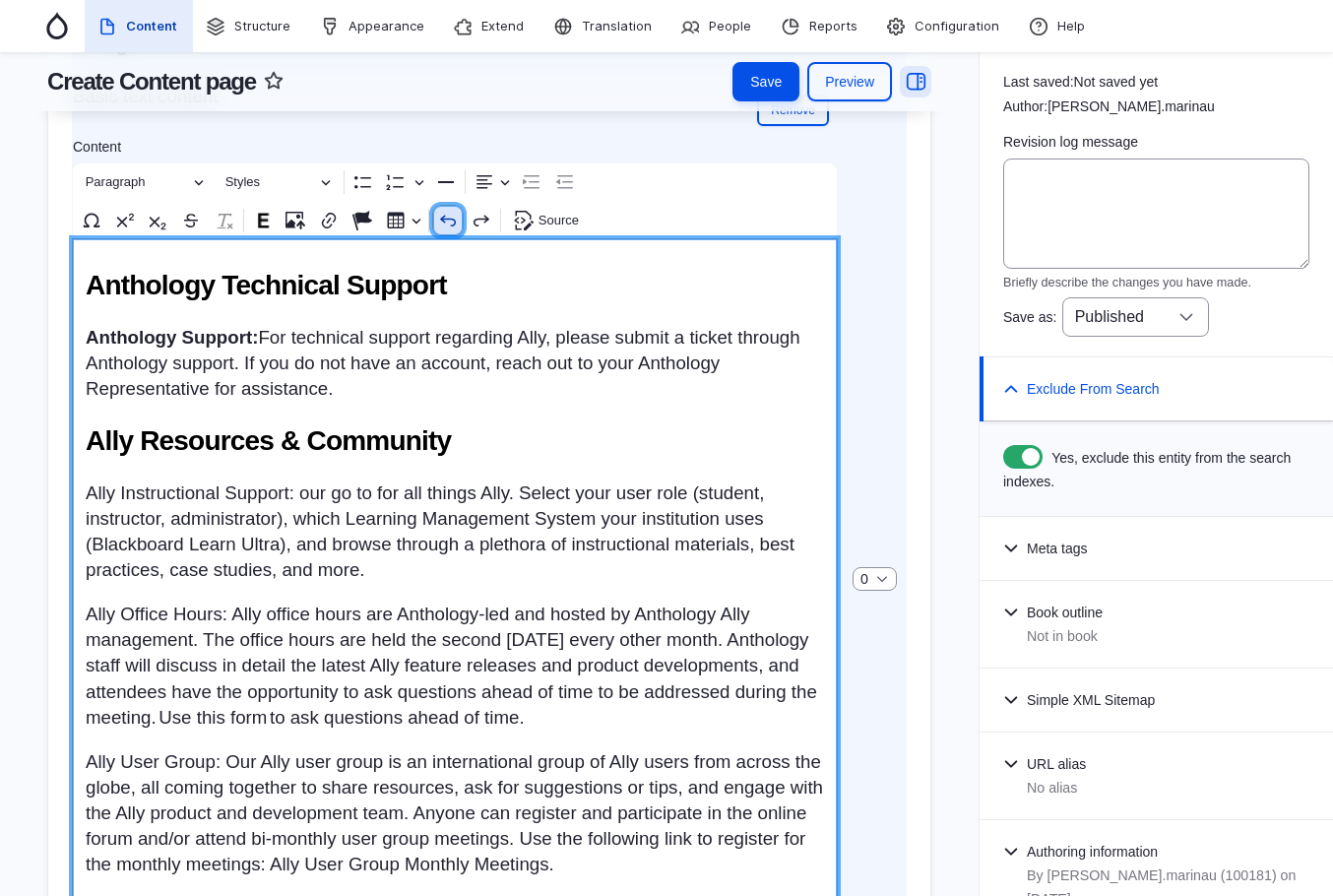 click on "Undo" at bounding box center [448, 221] 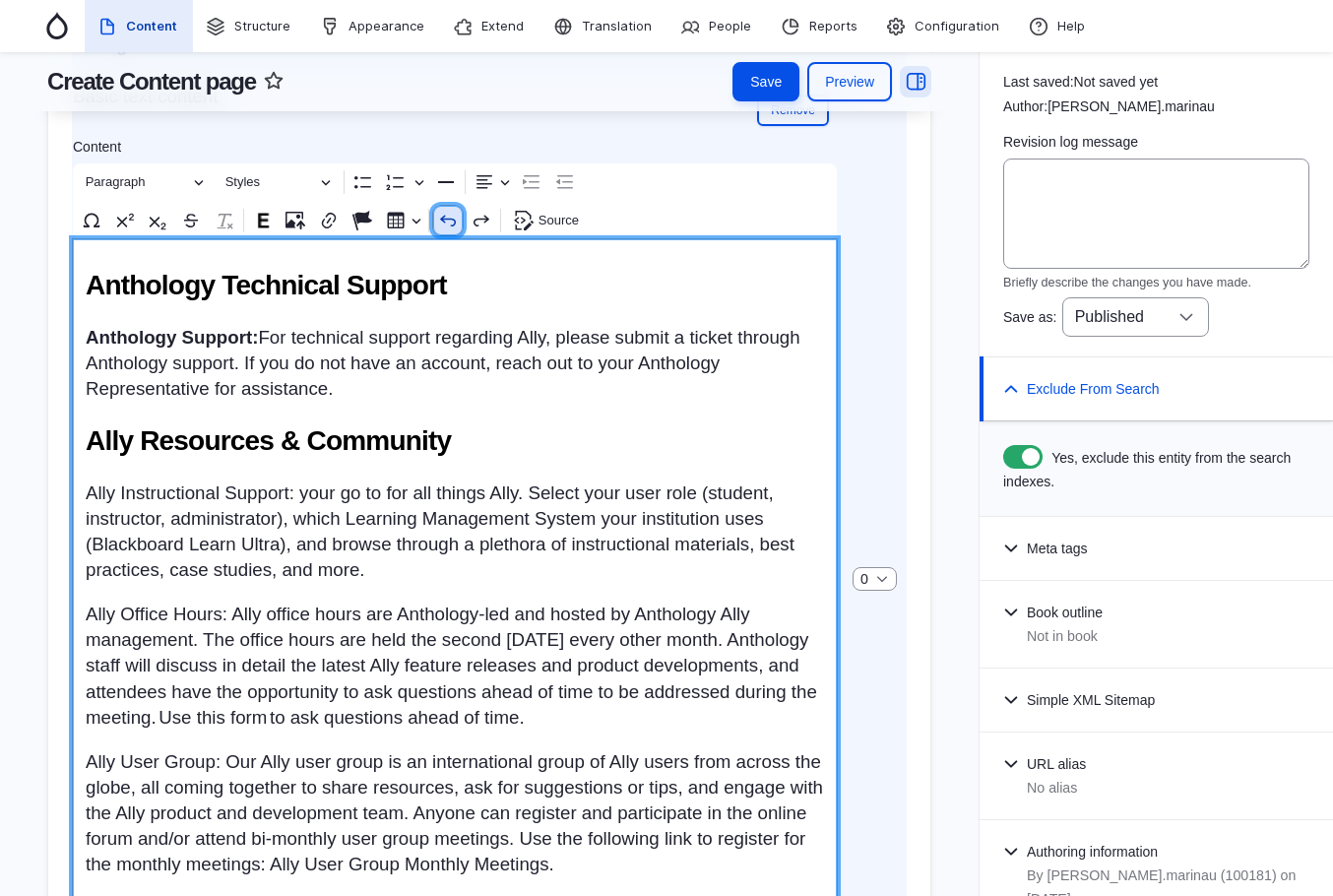 click on "Undo" at bounding box center (448, 221) 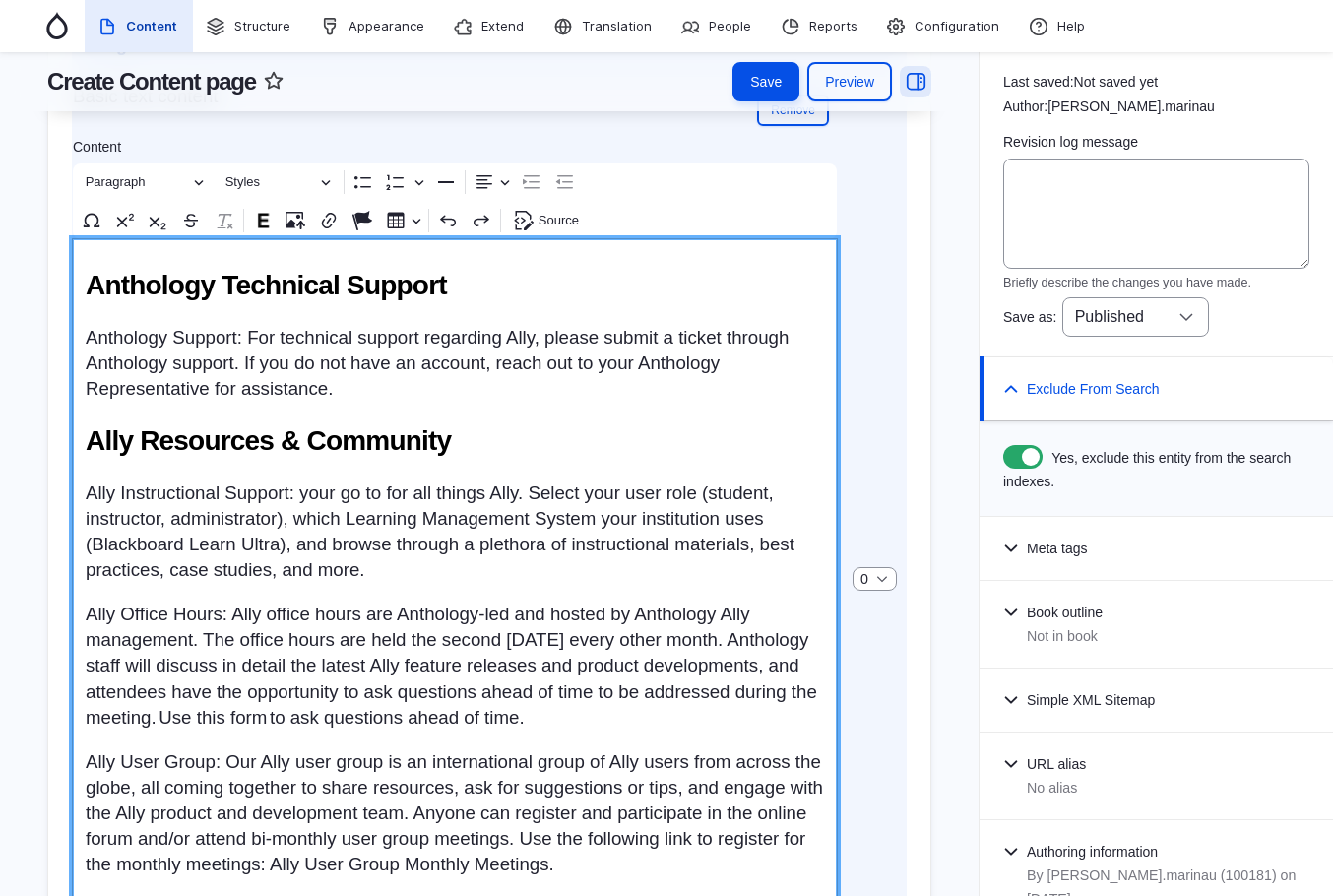 click on "Ally Instructional Support: your go to for all things Ally. Select your user role (student, instructor, administrator), which Learning Management System your institution uses (Blackboard Learn Ultra), and browse through a plethora of instructional materials, best practices, case studies, and more." at bounding box center [455, 532] 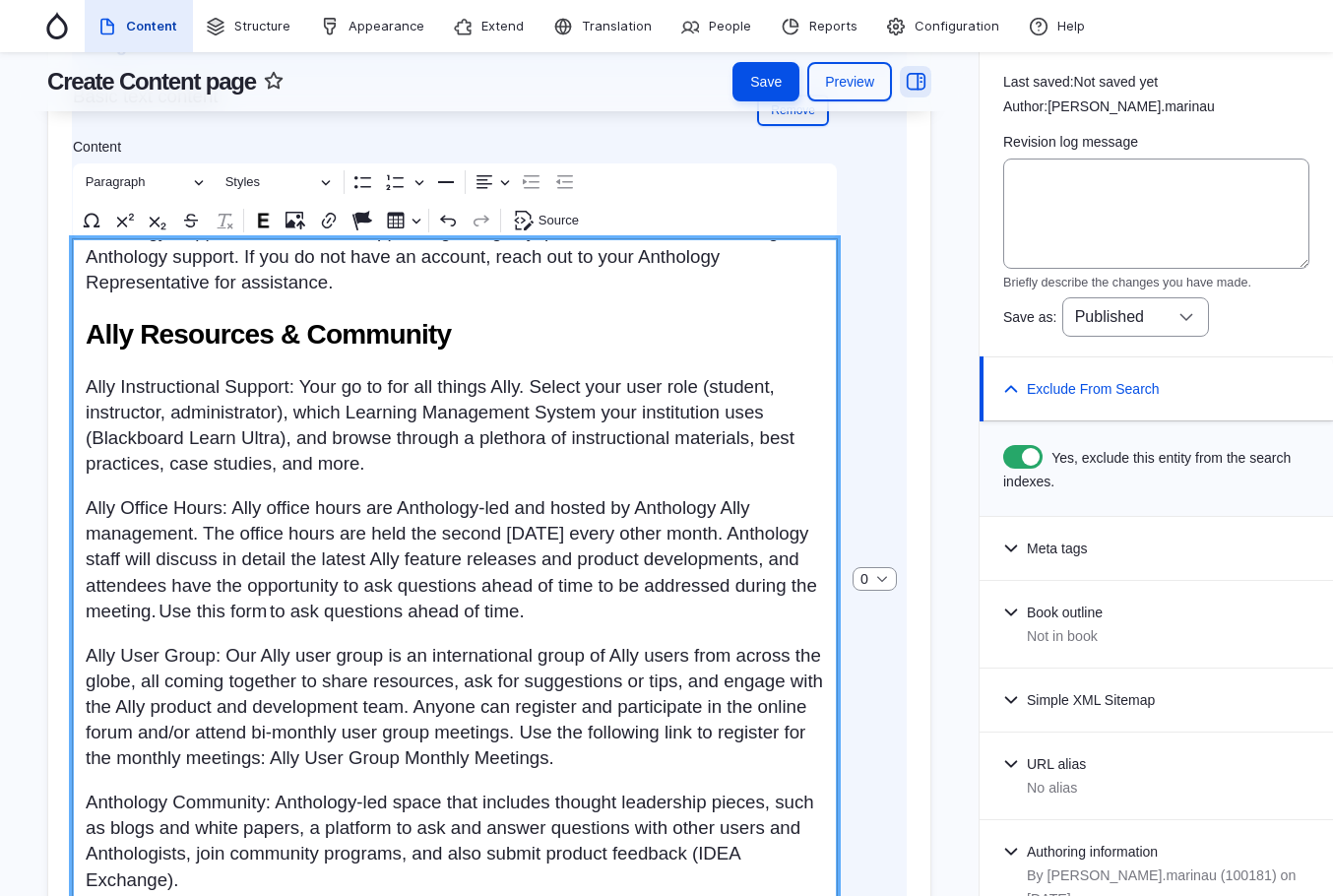 scroll, scrollTop: 0, scrollLeft: 0, axis: both 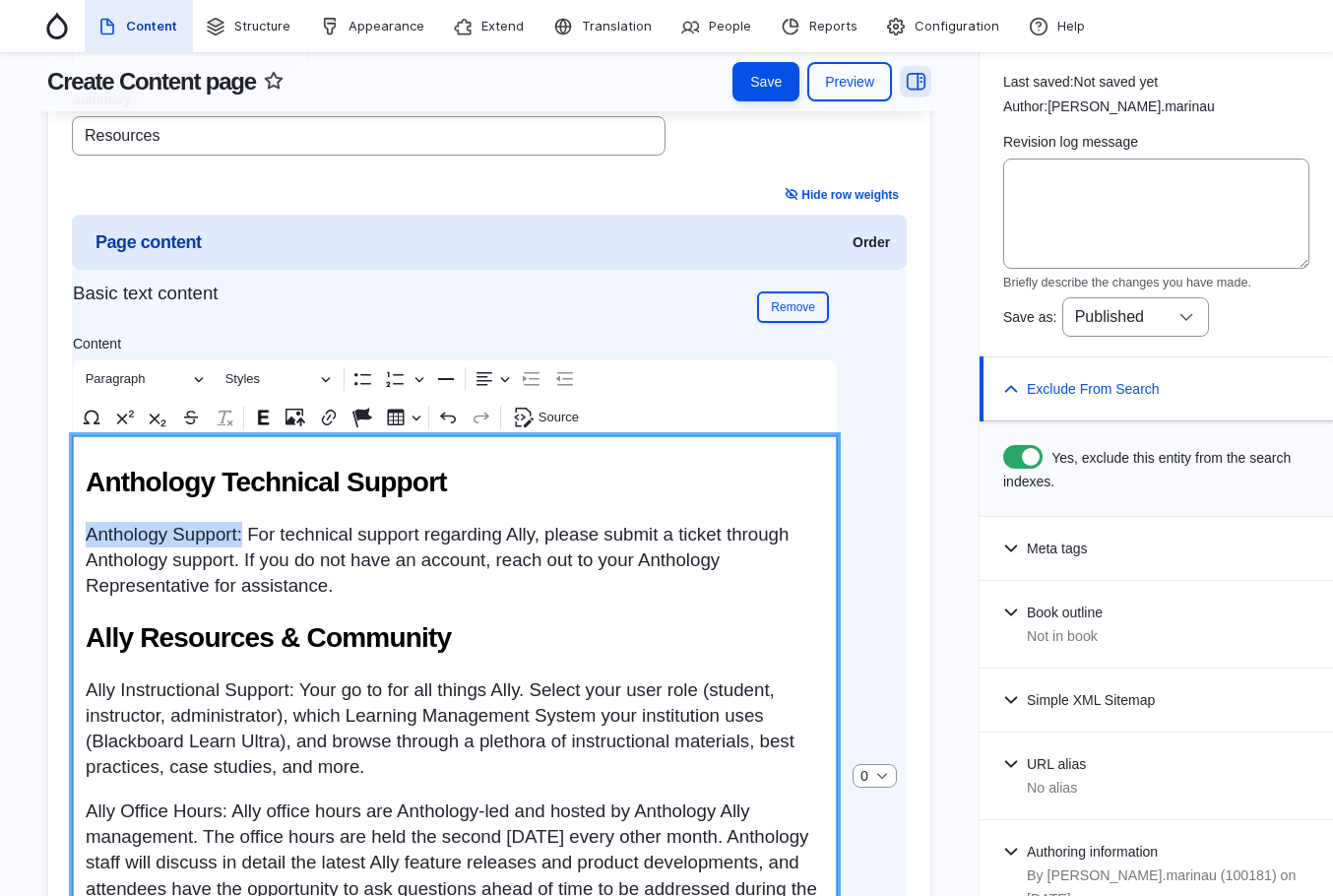 drag, startPoint x: 251, startPoint y: 543, endPoint x: 82, endPoint y: 548, distance: 169.07395 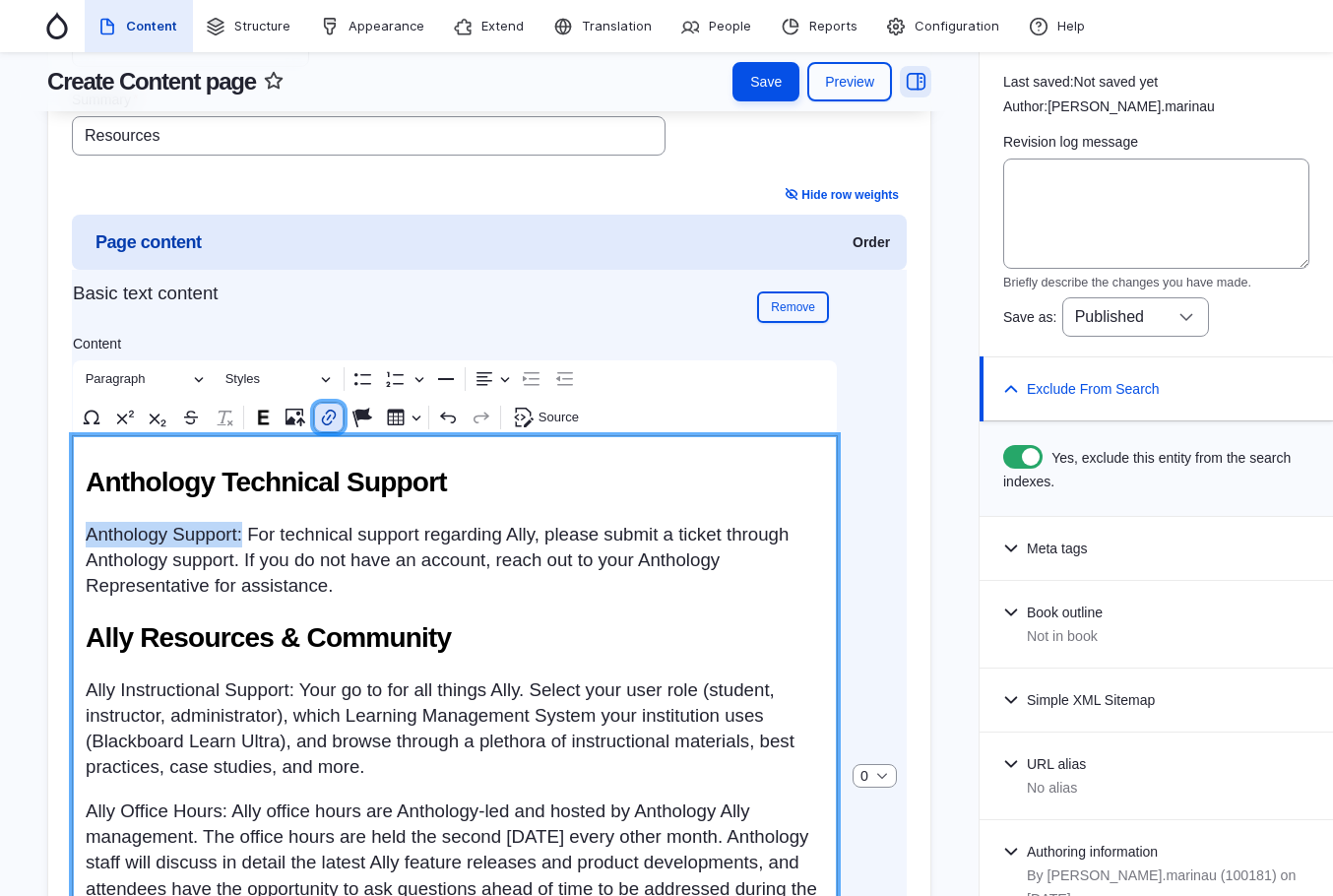 click 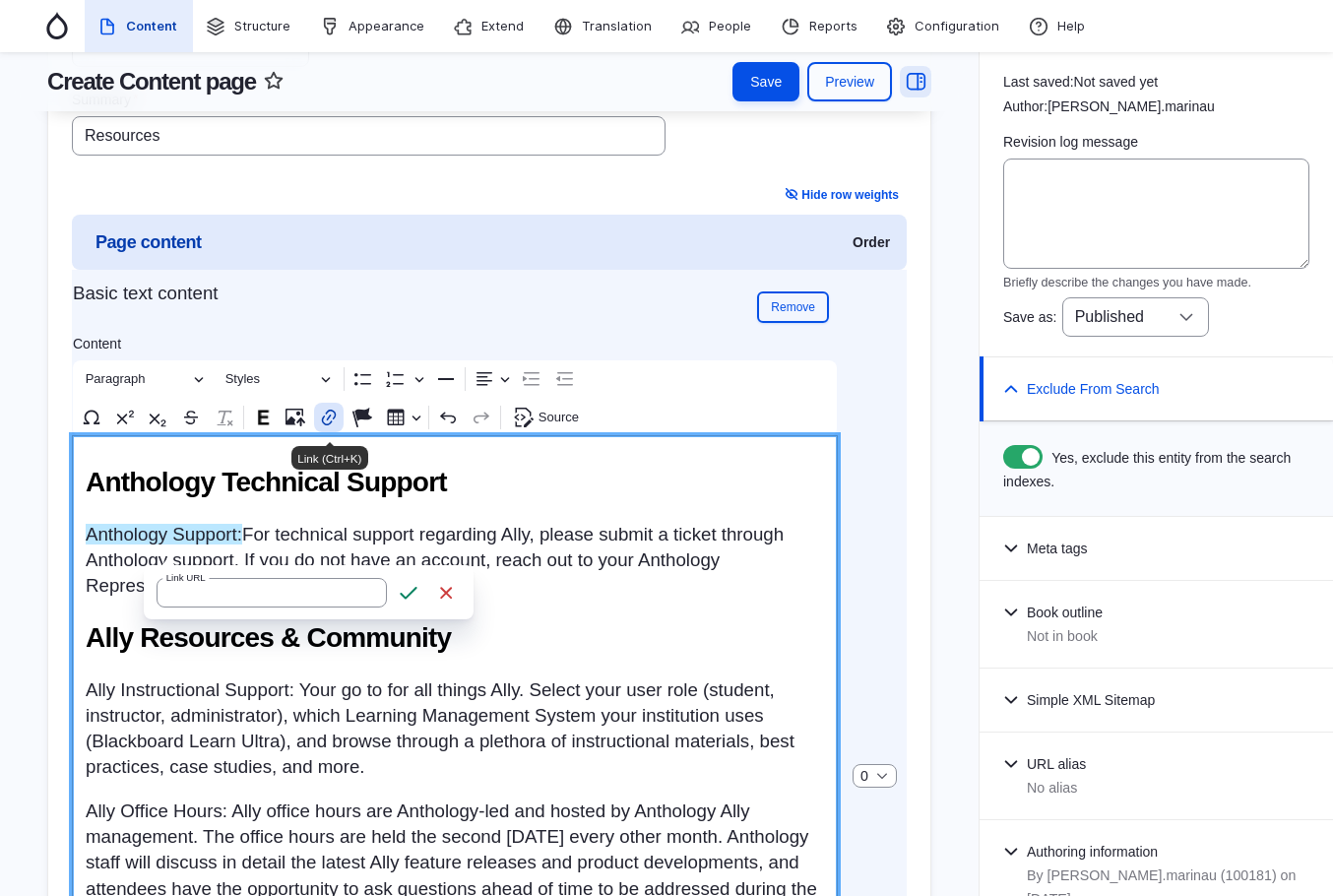 type on "https://support.anthology.com" 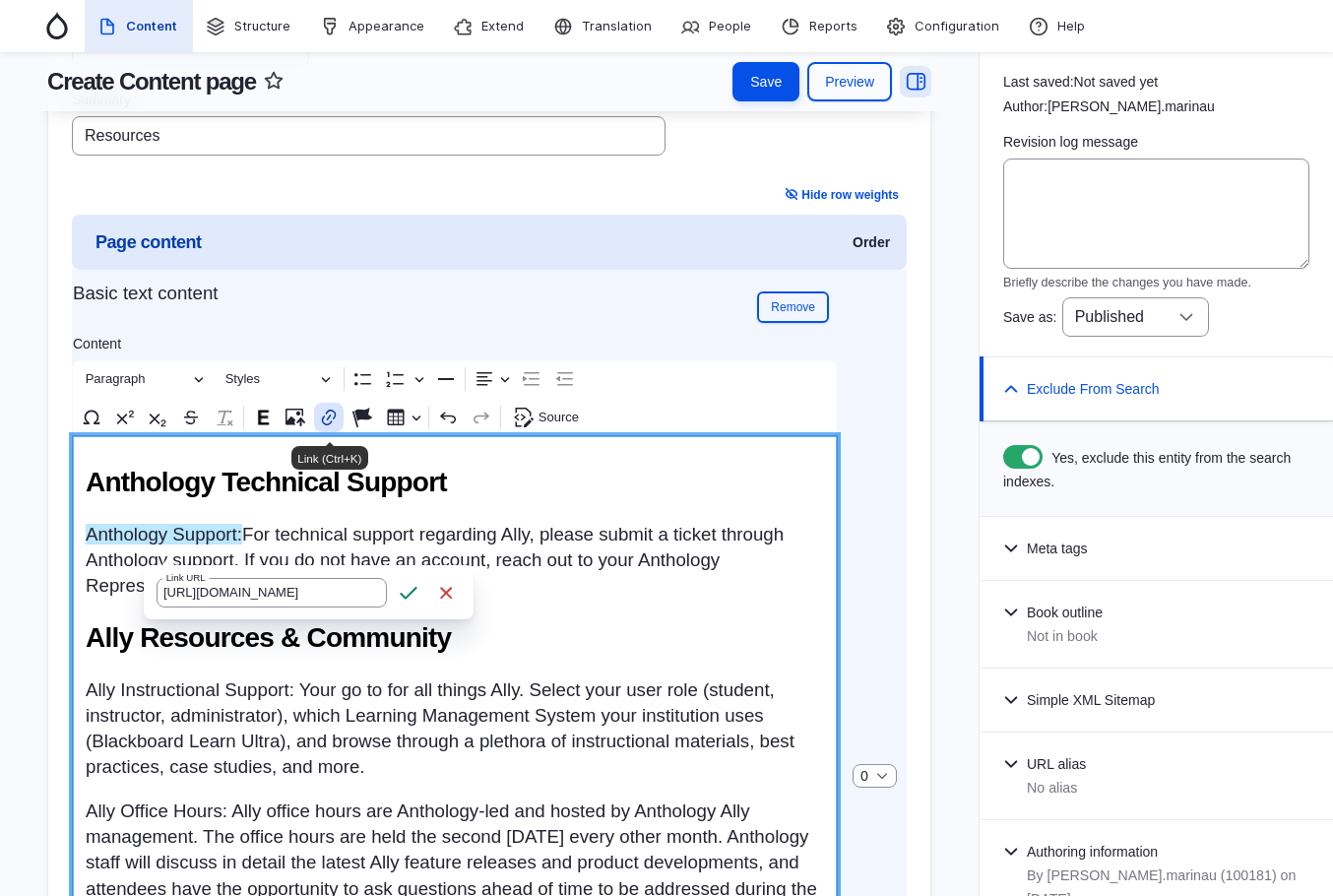 click on "Save" at bounding box center (409, 593) 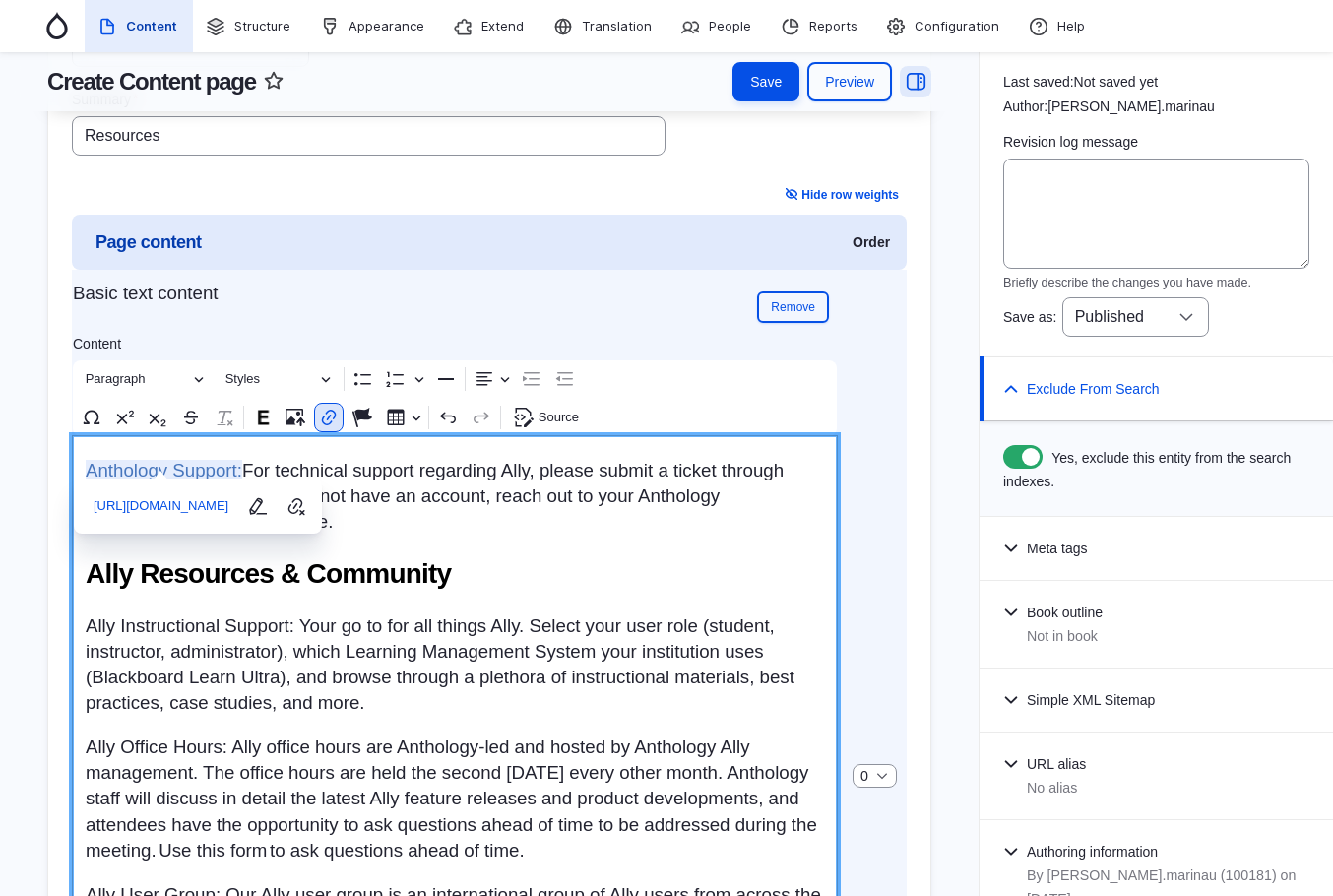 scroll, scrollTop: 98, scrollLeft: 0, axis: vertical 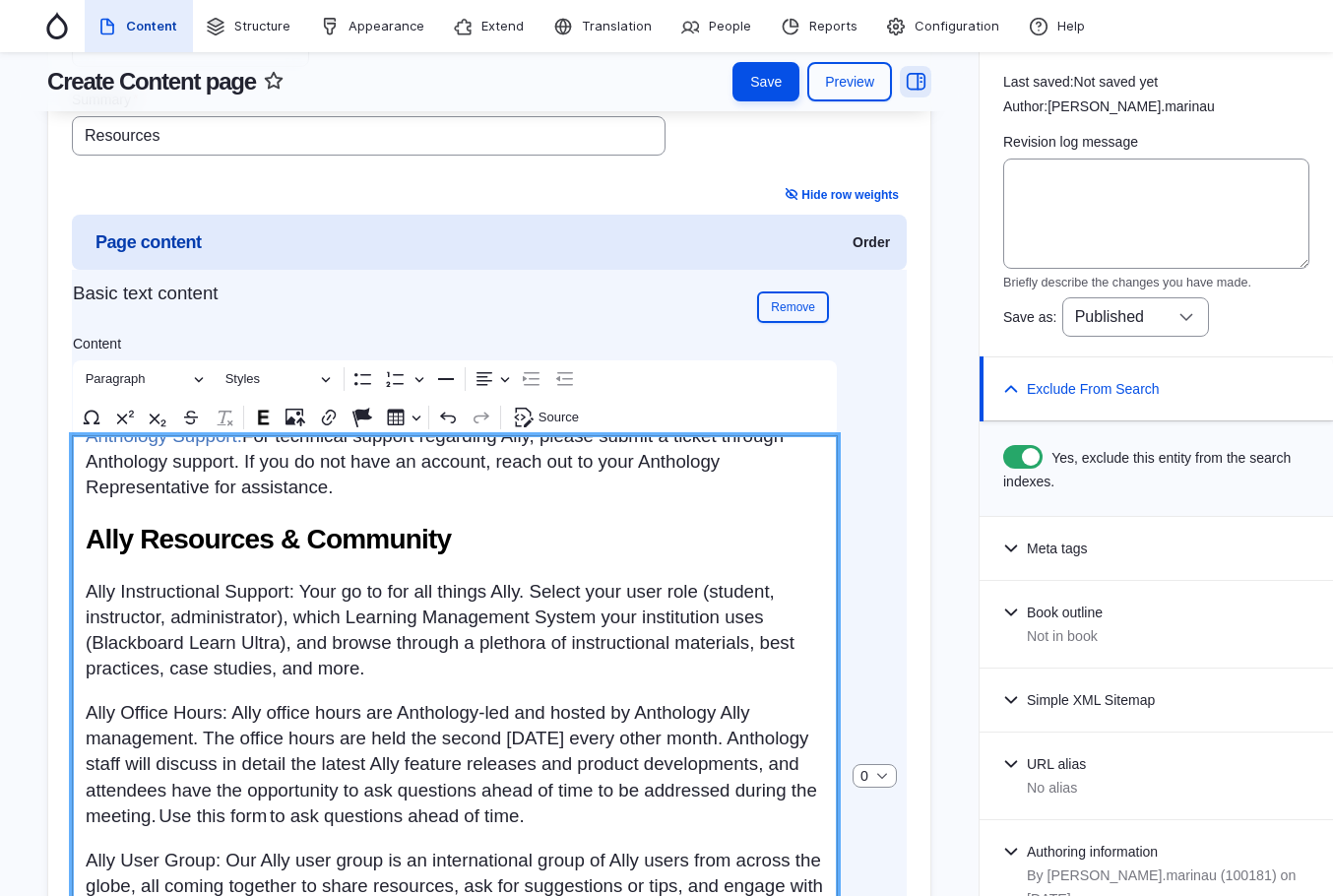 click on "Ally Instructional Support: Your go to for all things Ally. Select your user role (student, instructor, administrator), which Learning Management System your institution uses (Blackboard Learn Ultra), and browse through a plethora of instructional materials, best practices, case studies, and more." at bounding box center (455, 630) 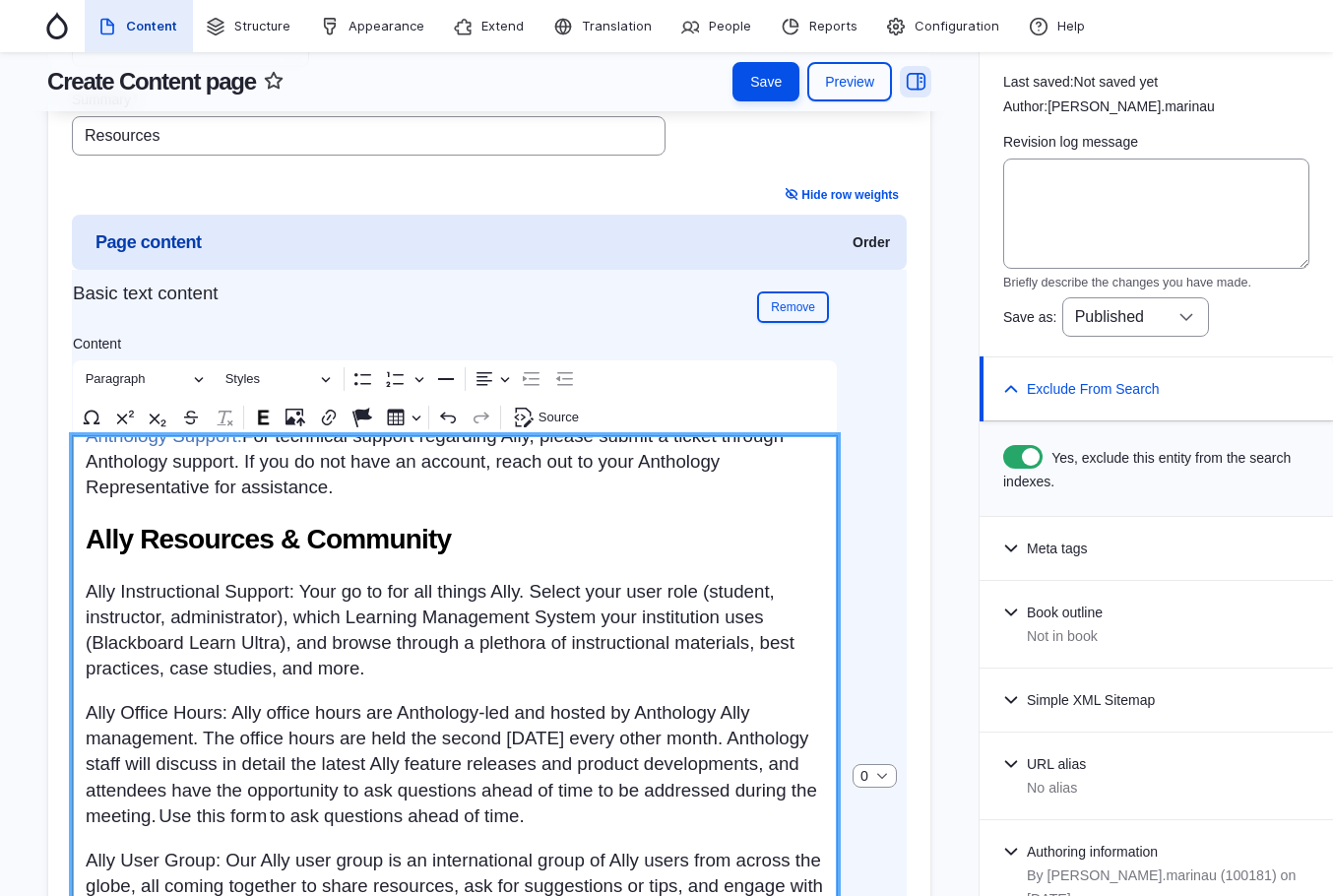 click on "Ally Instructional Support: Your go to for all things Ally. Select your user role (student, instructor, administrator), which Learning Management System your institution uses (Blackboard Learn Ultra), and browse through a plethora of instructional materials, best practices, case studies, and more." at bounding box center [455, 630] 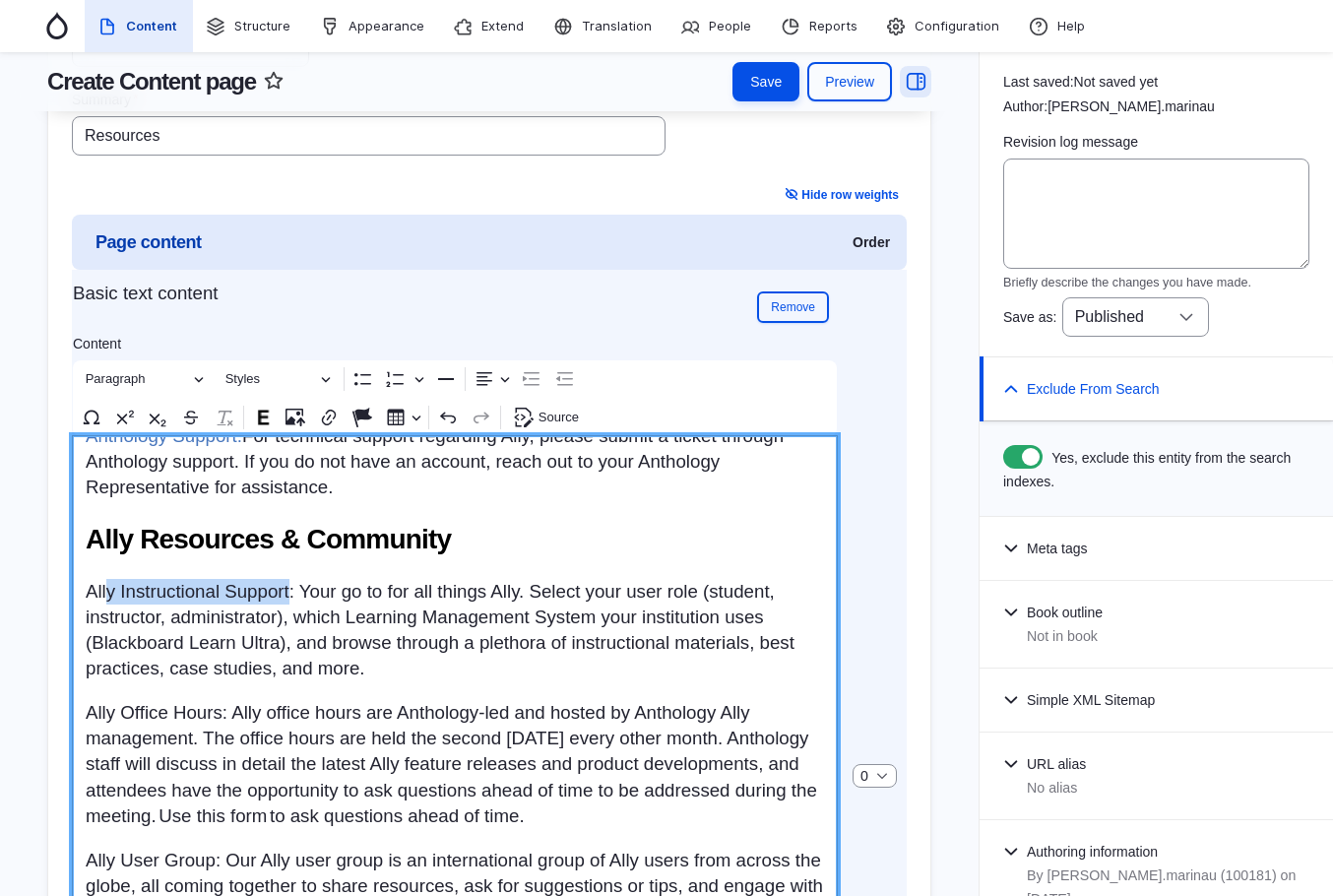 drag, startPoint x: 304, startPoint y: 604, endPoint x: 104, endPoint y: 600, distance: 200.04 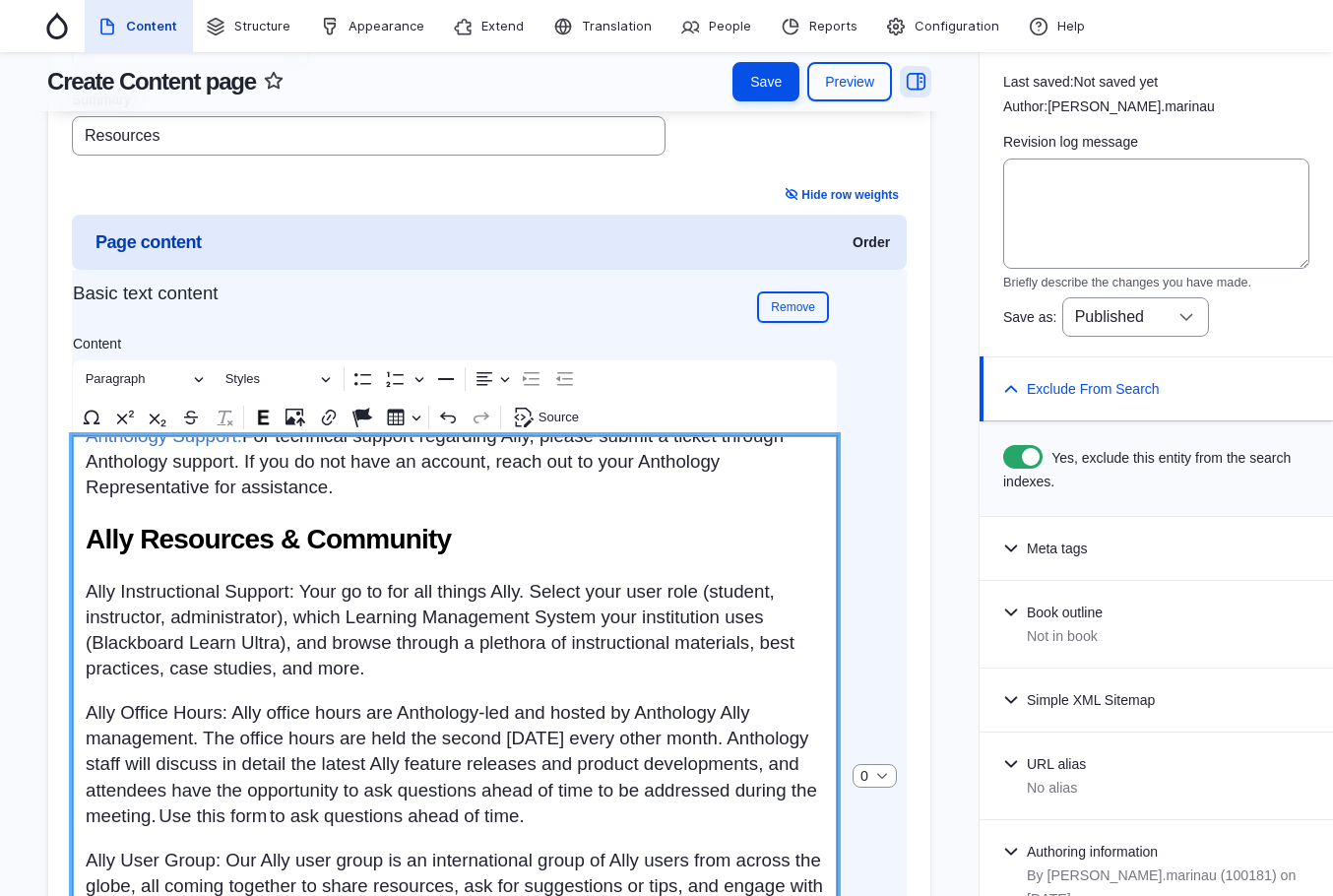 click on "Ally Instructional Support: Your go to for all things Ally. Select your user role (student, instructor, administrator), which Learning Management System your institution uses (Blackboard Learn Ultra), and browse through a plethora of instructional materials, best practices, case studies, and more." at bounding box center (455, 630) 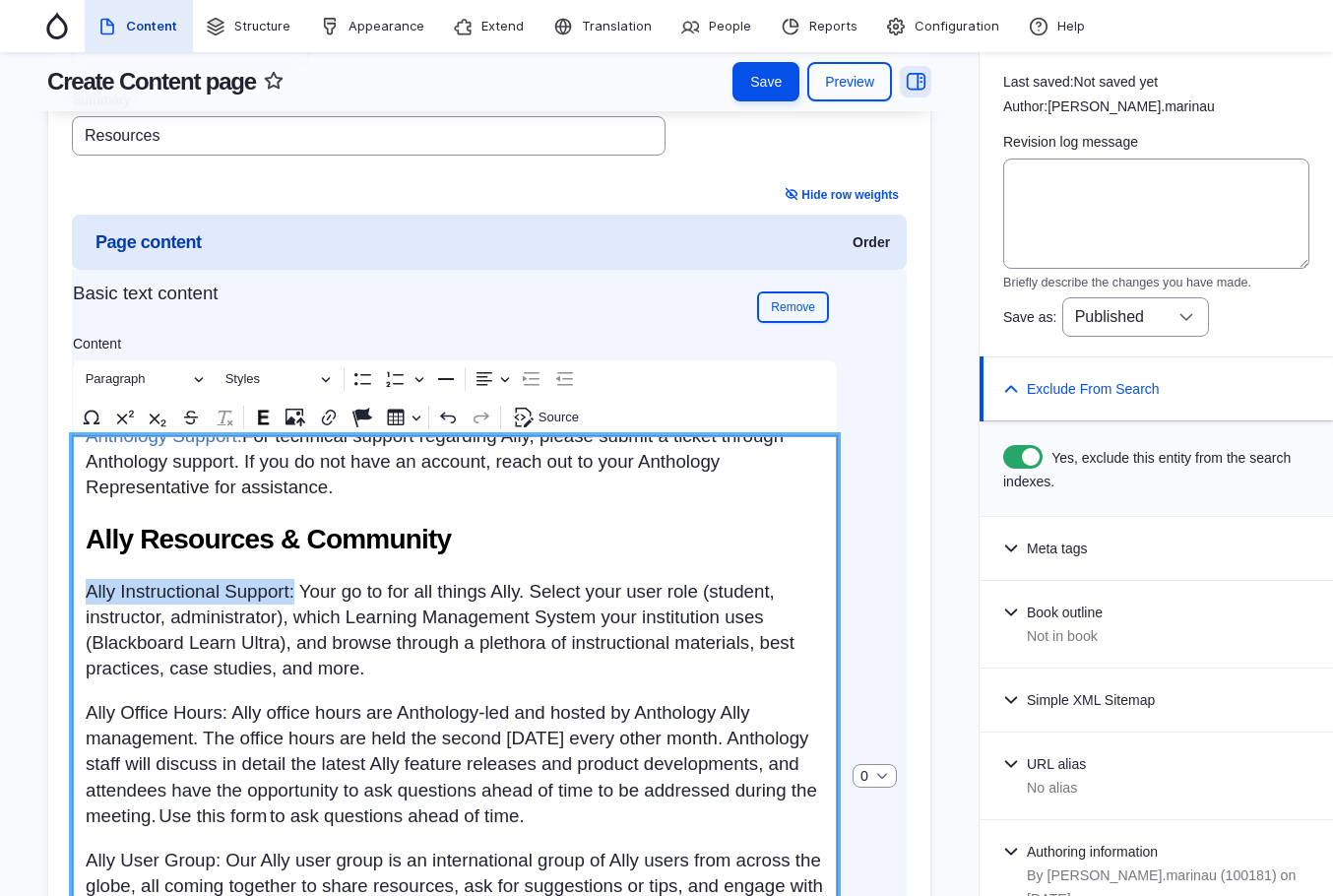 drag, startPoint x: 88, startPoint y: 600, endPoint x: 308, endPoint y: 608, distance: 220.1454 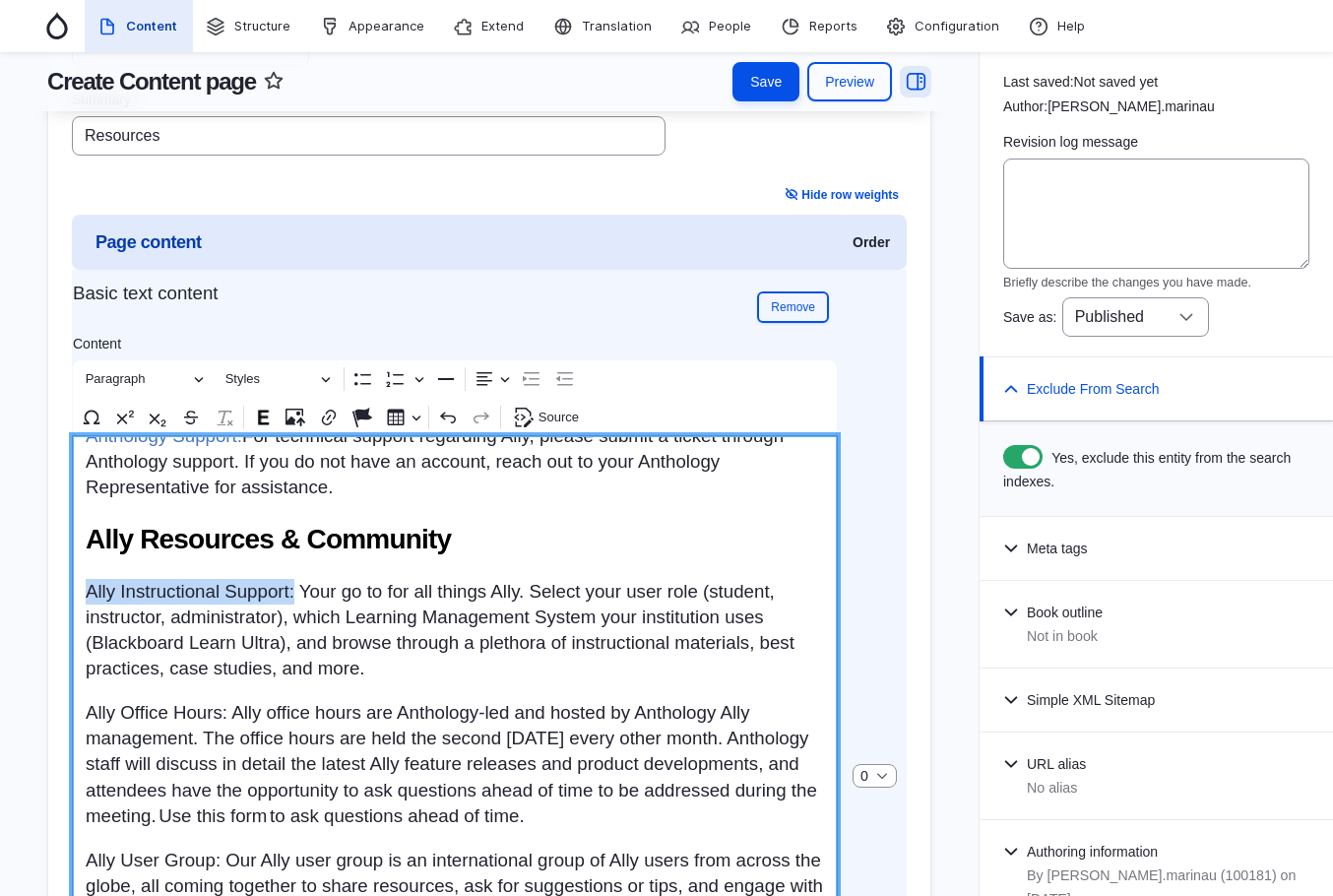 click on "Anthology Technical Support Anthology Support:  For technical support regarding Ally, please submit a ticket through Anthology support. If you do not have an account, reach out to your Anthology Representative for assistance. Ally Resources & Community Ally Instructional Support: Your go to for all things Ally. Select your user role (student, instructor, administrator), which Learning Management System your institution uses (Blackboard Learn Ultra), and browse through a plethora of instructional materials, best practices, case studies, and more. Ally Office Hours: Ally office hours are Anthology-led and hosted by Anthology Ally management. The office hours are held the second Monday every other month. Anthology staff will discuss in detail the latest Ally feature releases and product developments, and attendees have the opportunity to ask questions ahead of time to be addressed during the meeting. Use this form to ask questions ahead of time. Alternative Text Diagram Center-Image Description Guidelines." at bounding box center [455, 818] 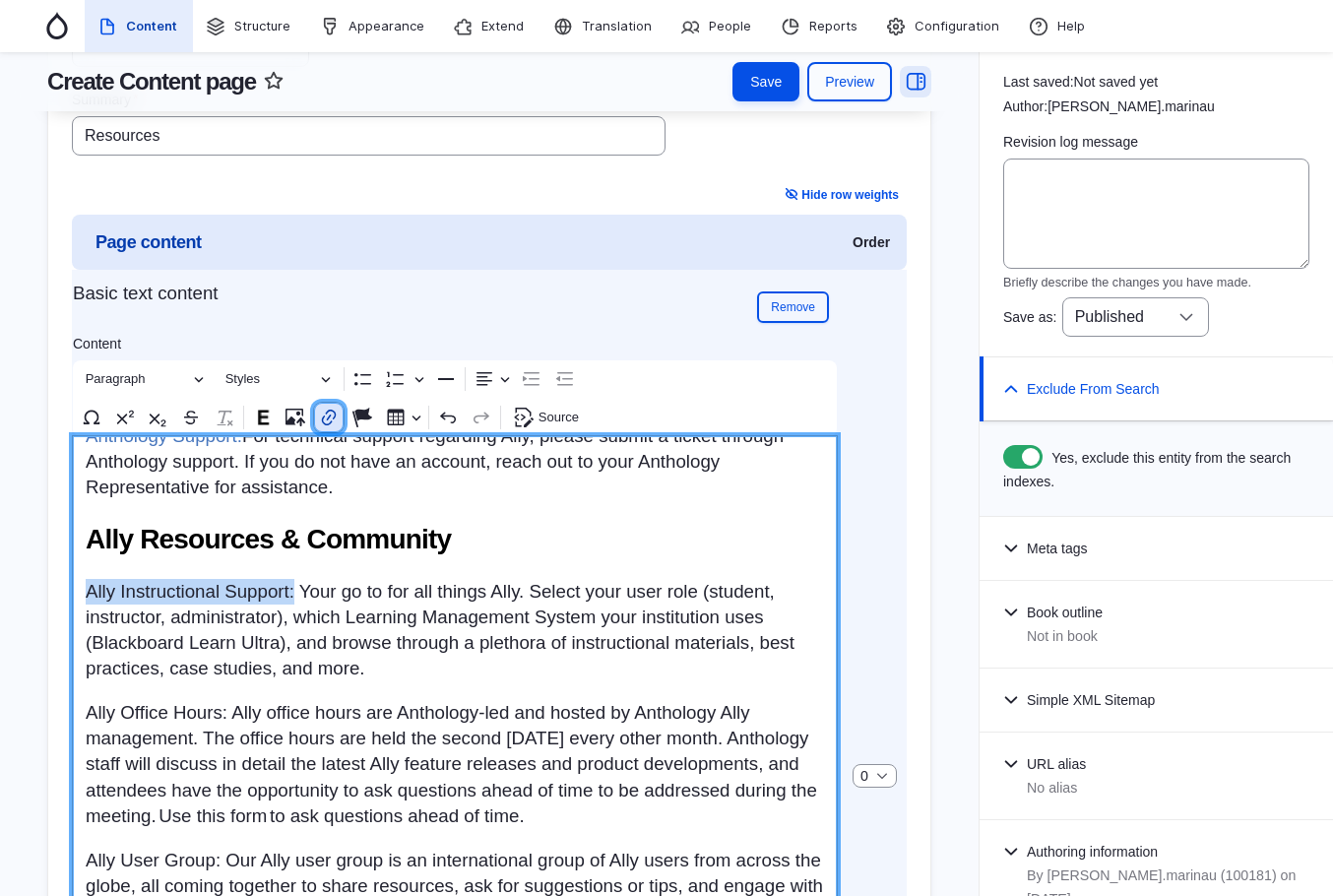 click 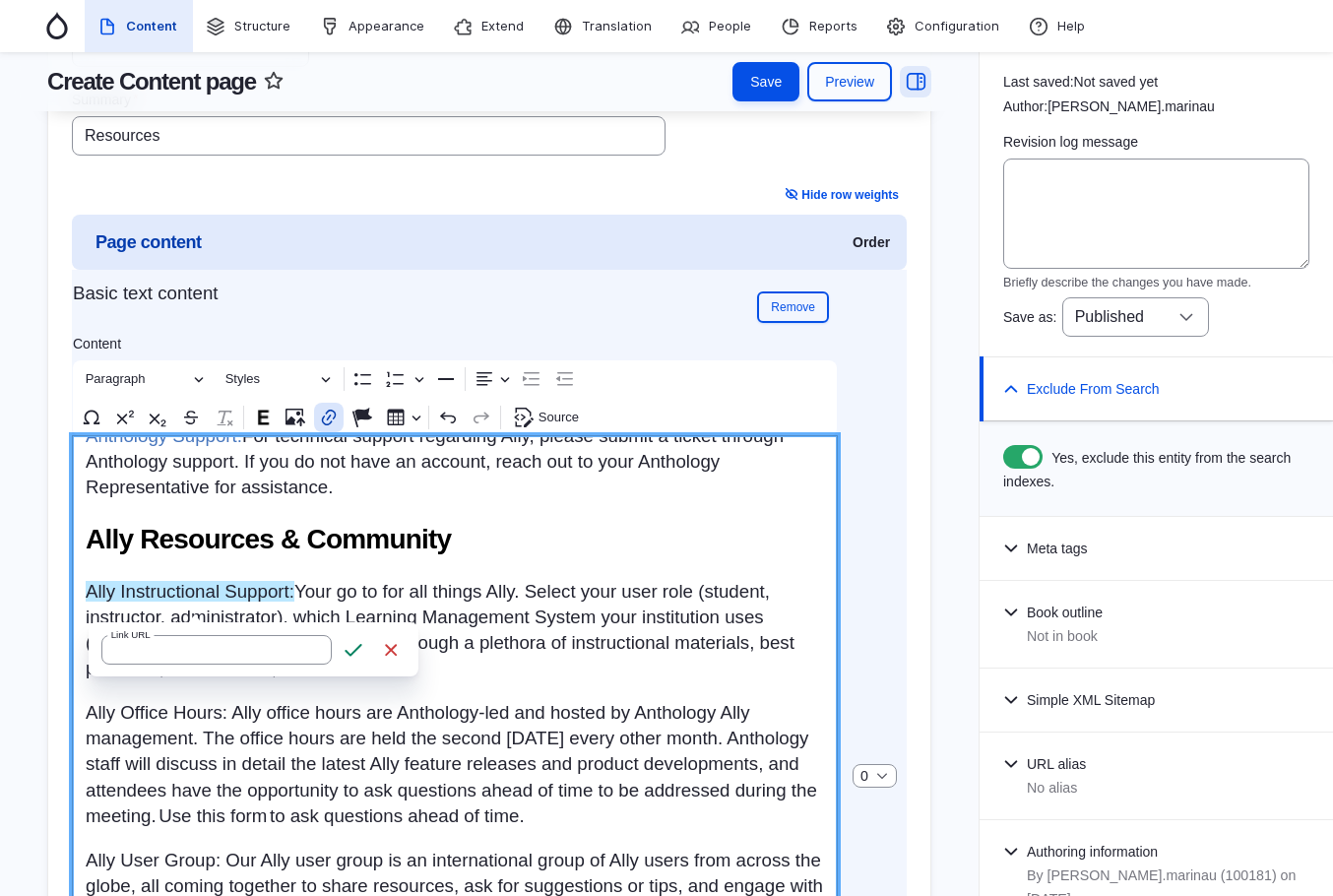 type on "https://anthologyinc-my.sharepoint.com/personal/kgrennell_anthology_com/Documents/Documents/help.blackboard.com/Ally" 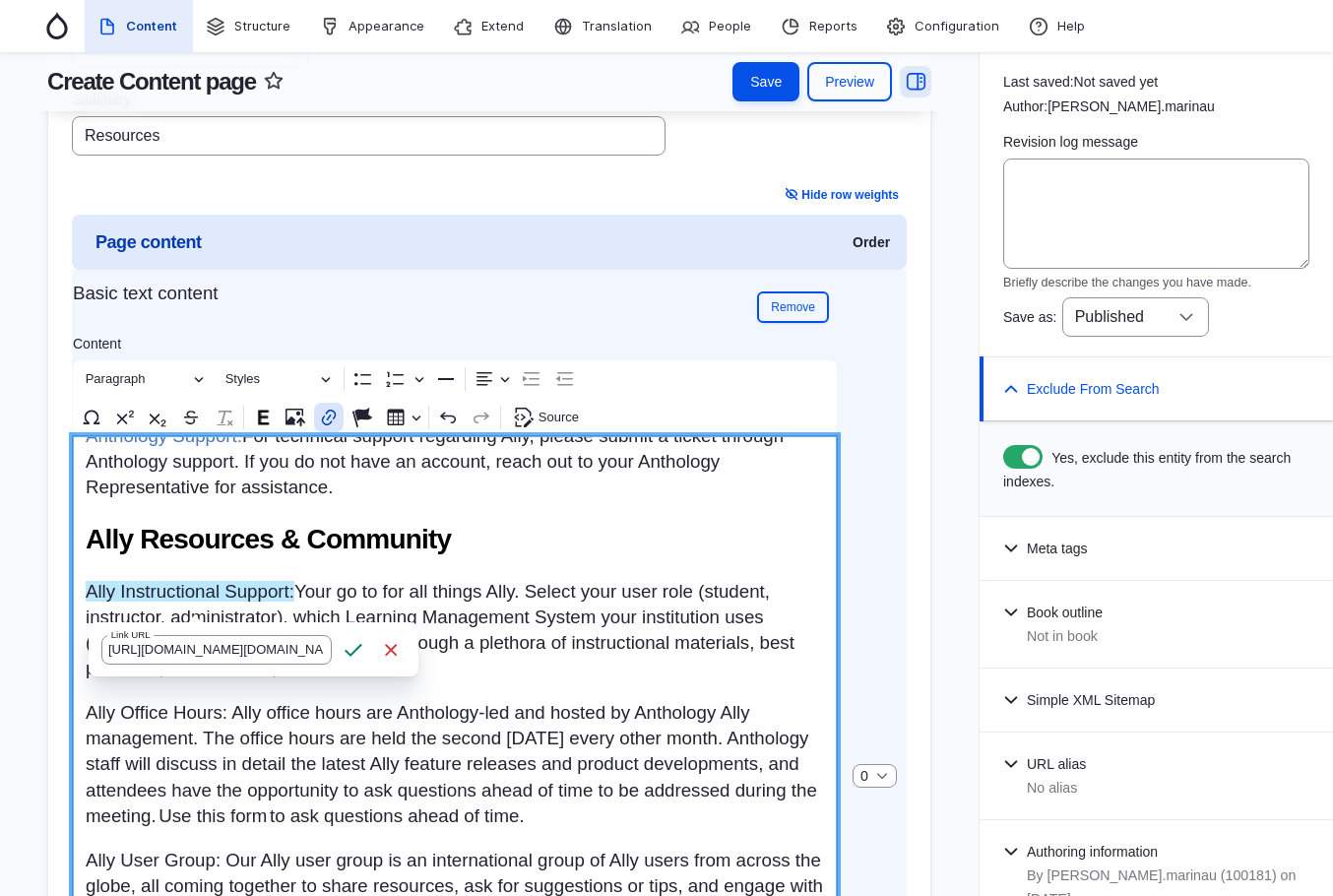 scroll, scrollTop: 0, scrollLeft: 489, axis: horizontal 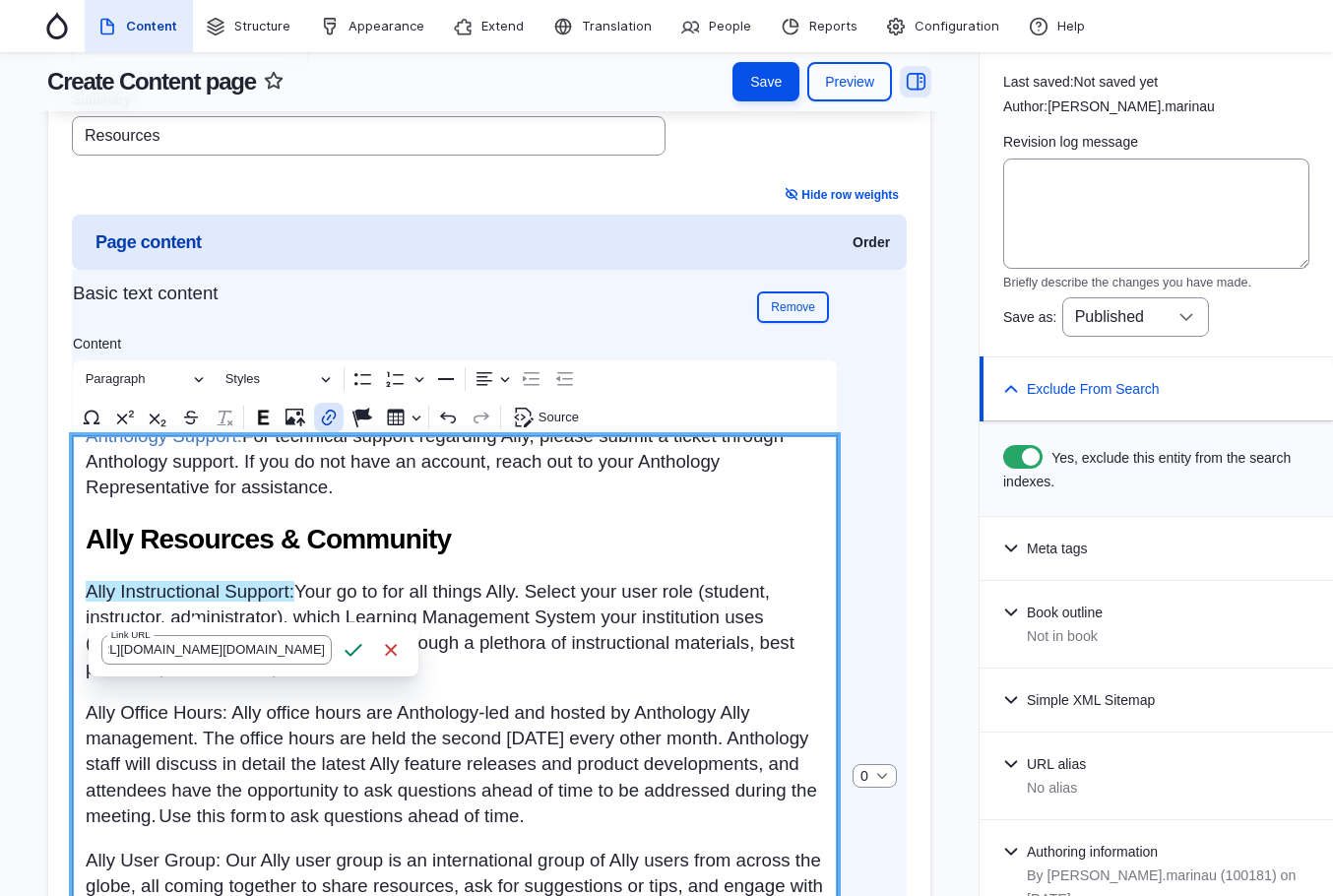 click on "Save" at bounding box center [353, 650] 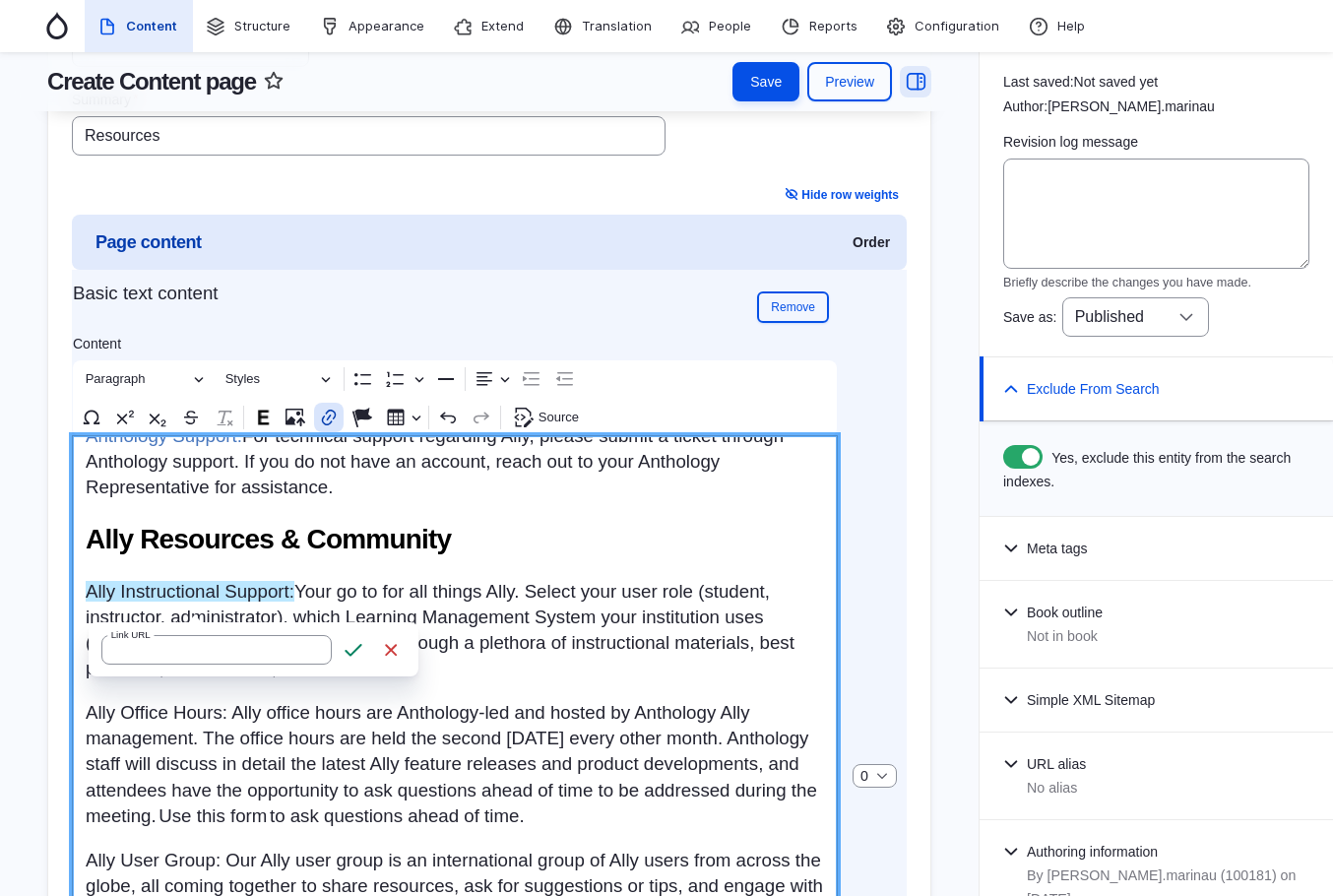 scroll, scrollTop: 98, scrollLeft: 0, axis: vertical 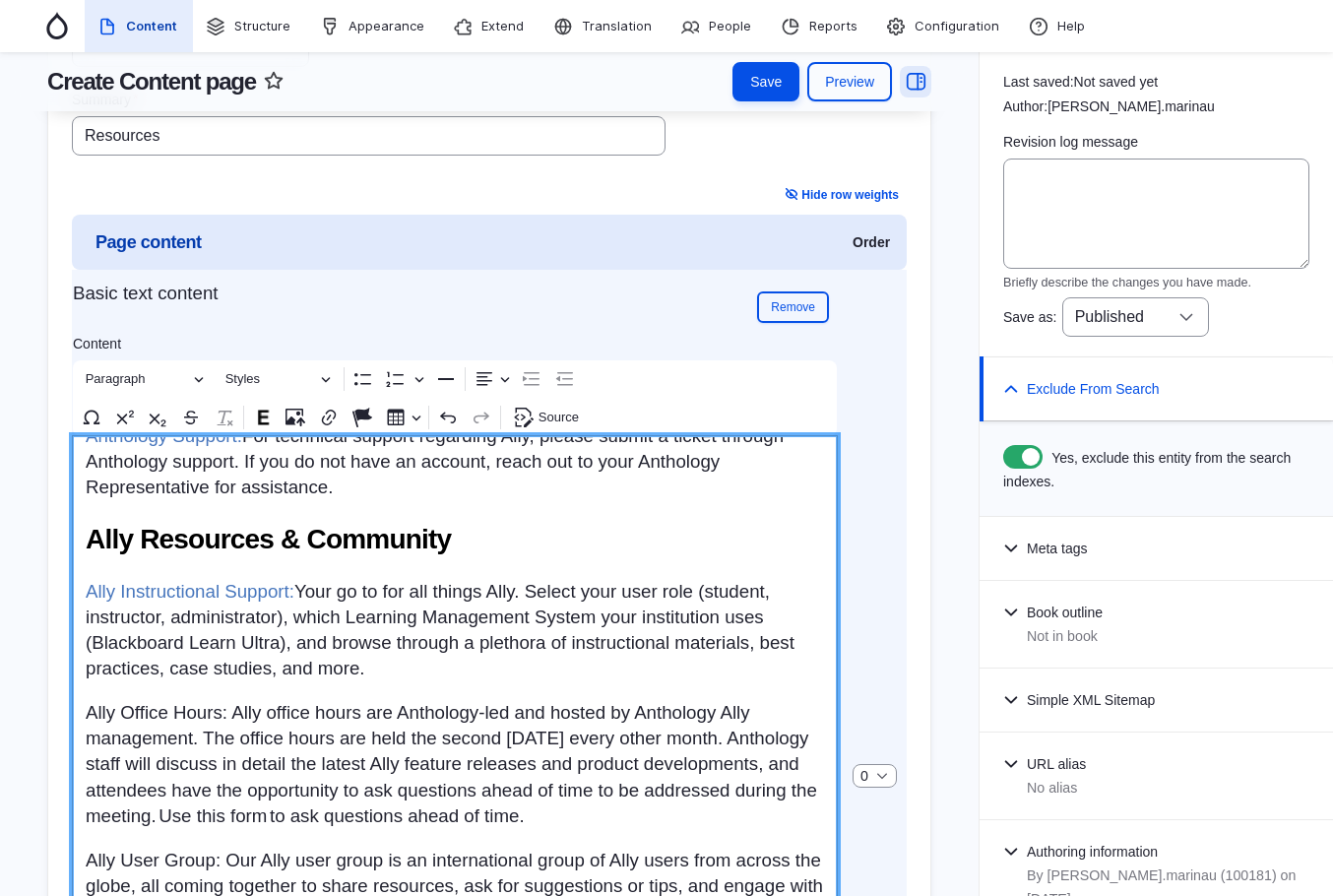 click on "Anthology Technical Support Anthology Support:  For technical support regarding Ally, please submit a ticket through Anthology support. If you do not have an account, reach out to your Anthology Representative for assistance. Ally Resources & Community Ally Instructional Support:  Your go to for all things Ally. Select your user role (student, instructor, administrator), which Learning Management System your institution uses (Blackboard Learn Ultra), and browse through a plethora of instructional materials, best practices, case studies, and more. Ally Office Hours: Ally office hours are Anthology-led and hosted by Anthology Ally management. The office hours are held the second Monday every other month. Anthology staff will discuss in detail the latest Ally feature releases and product developments, and attendees have the opportunity to ask questions ahead of time to be addressed during the meeting. Use this form to ask questions ahead of time. Alternative Text Diagram Center-Image Description Guidelines." at bounding box center (455, 818) 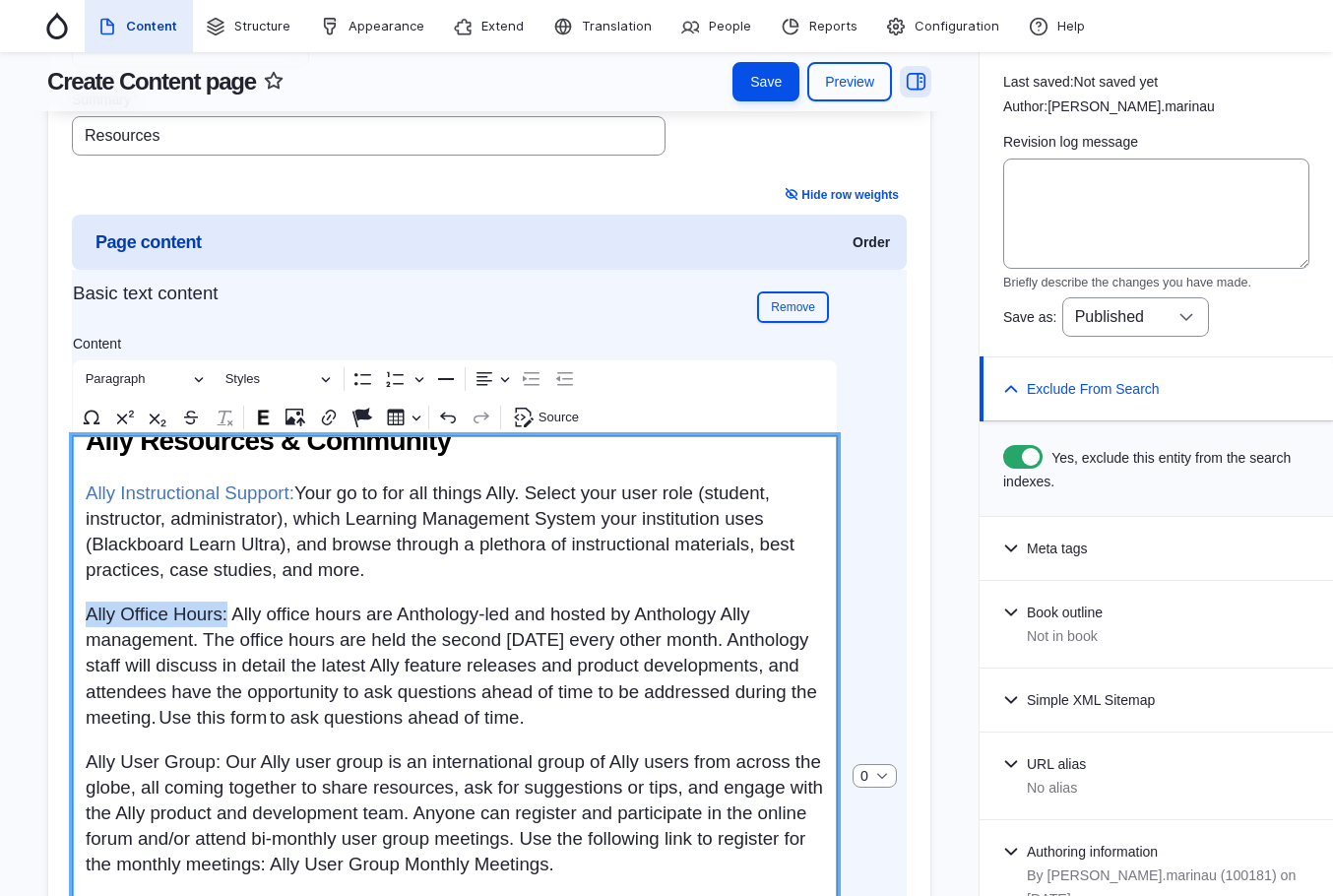 drag, startPoint x: 234, startPoint y: 625, endPoint x: 77, endPoint y: 624, distance: 157.00318 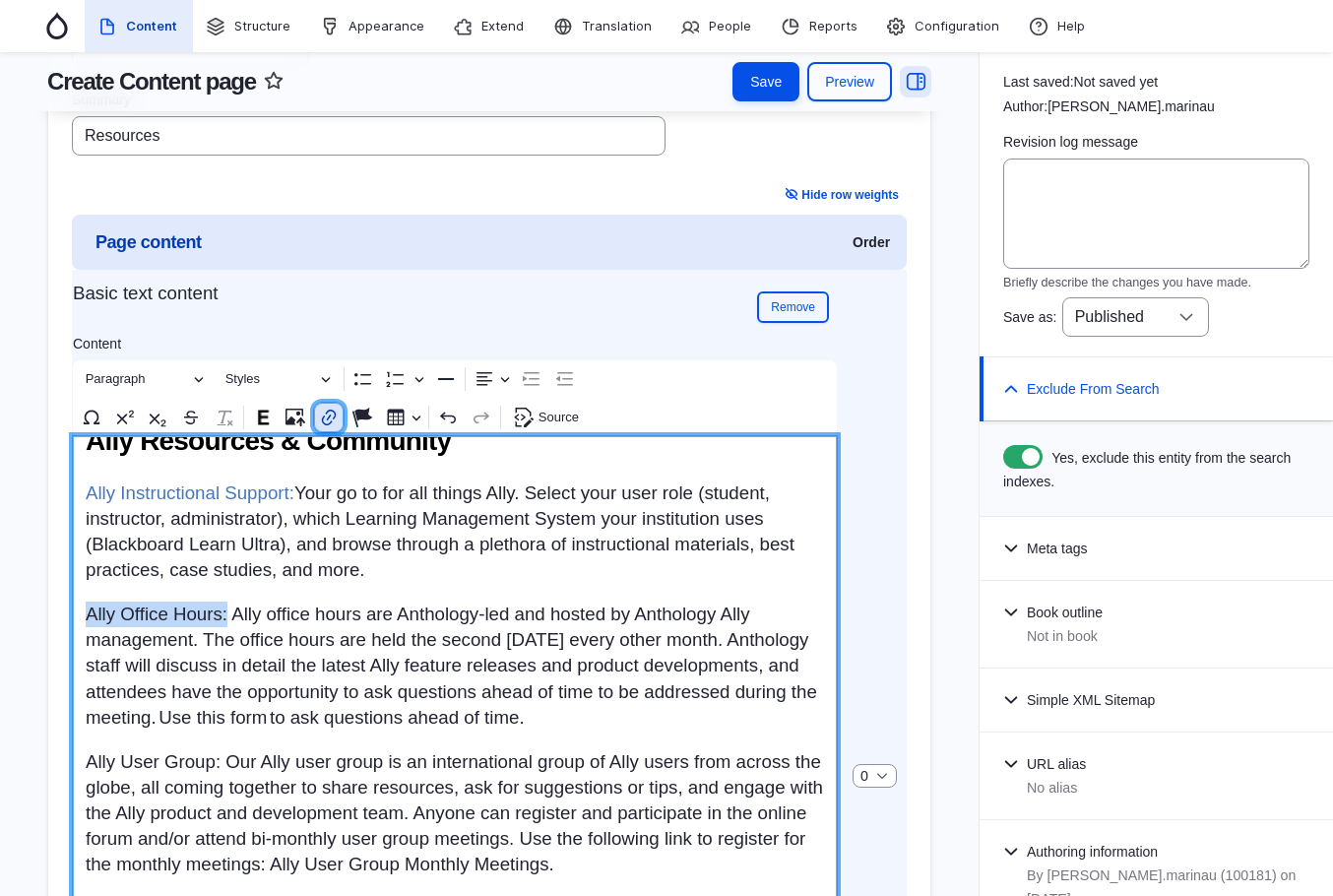 click 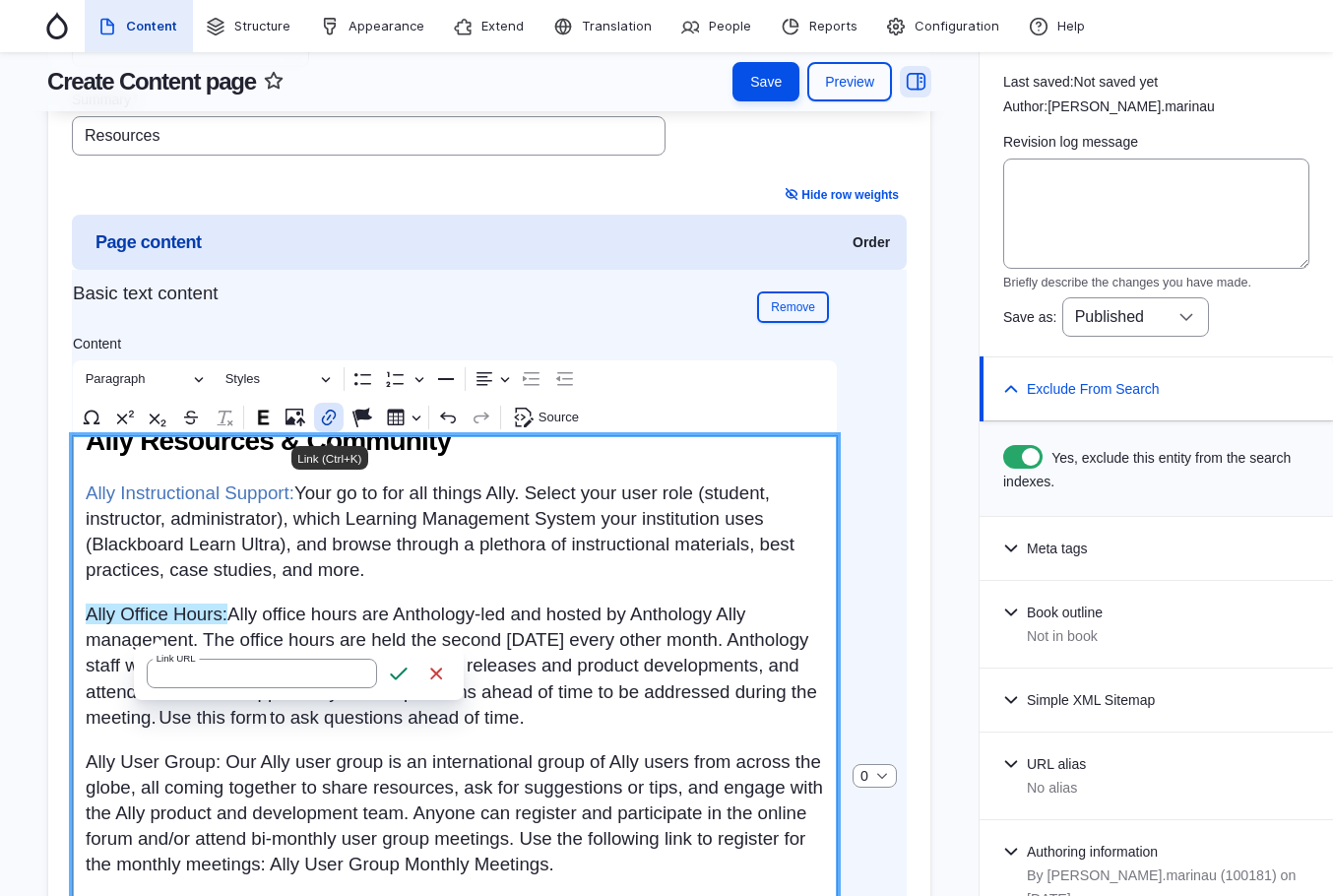 type on "https://nam10.safelinks.protection.outlook.com/?url=https%3A%2F%2Fusergroup.ally.ac%2Fs%2Foffice-hours%2F&data=05%7C01%7Ckgrennell%40anthology.com%7Caa47224f813f43e0cc8408dbcb107b2a%7C75853e87aaca4625a00a5a7ca2fe1a72%7C0%7C0%7C638327043889708756%7CUnknown%7CTWFpbGZsb3d8eyJWIjoiMC4wLjAwMDAiLCJQIjoiV2luMzIiLCJBTiI6Ik1haWwiLCJXVCI6Mn0%3D%7C3000%7C%7C%7C&sdata=AS7zrflYJtLvKJ7y9vr8yEgUk%2BTSXSQNkFcmDtWWfHE%3D&reserved=0" 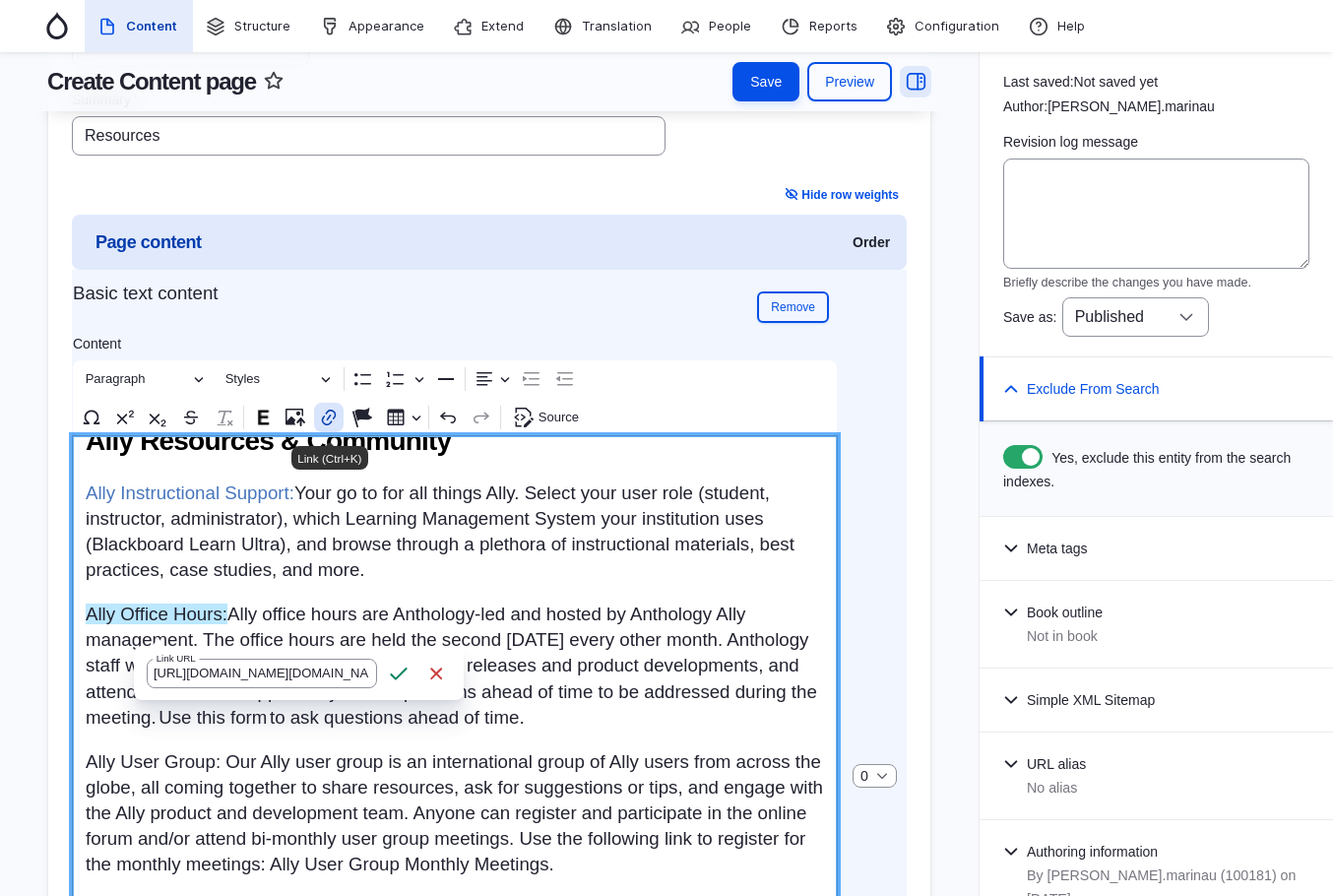 scroll, scrollTop: 0, scrollLeft: 2728, axis: horizontal 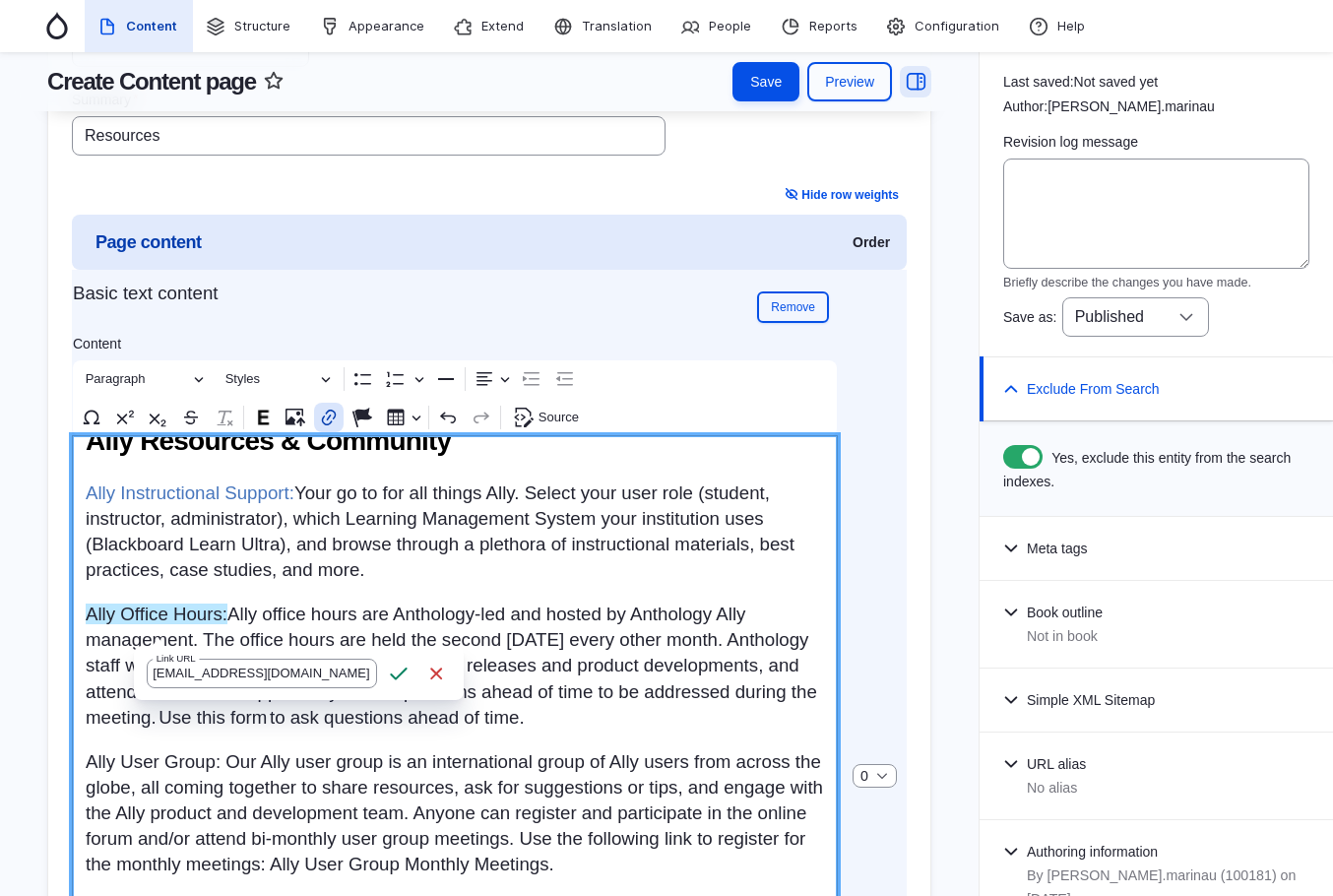 click on "Save" at bounding box center [399, 673] 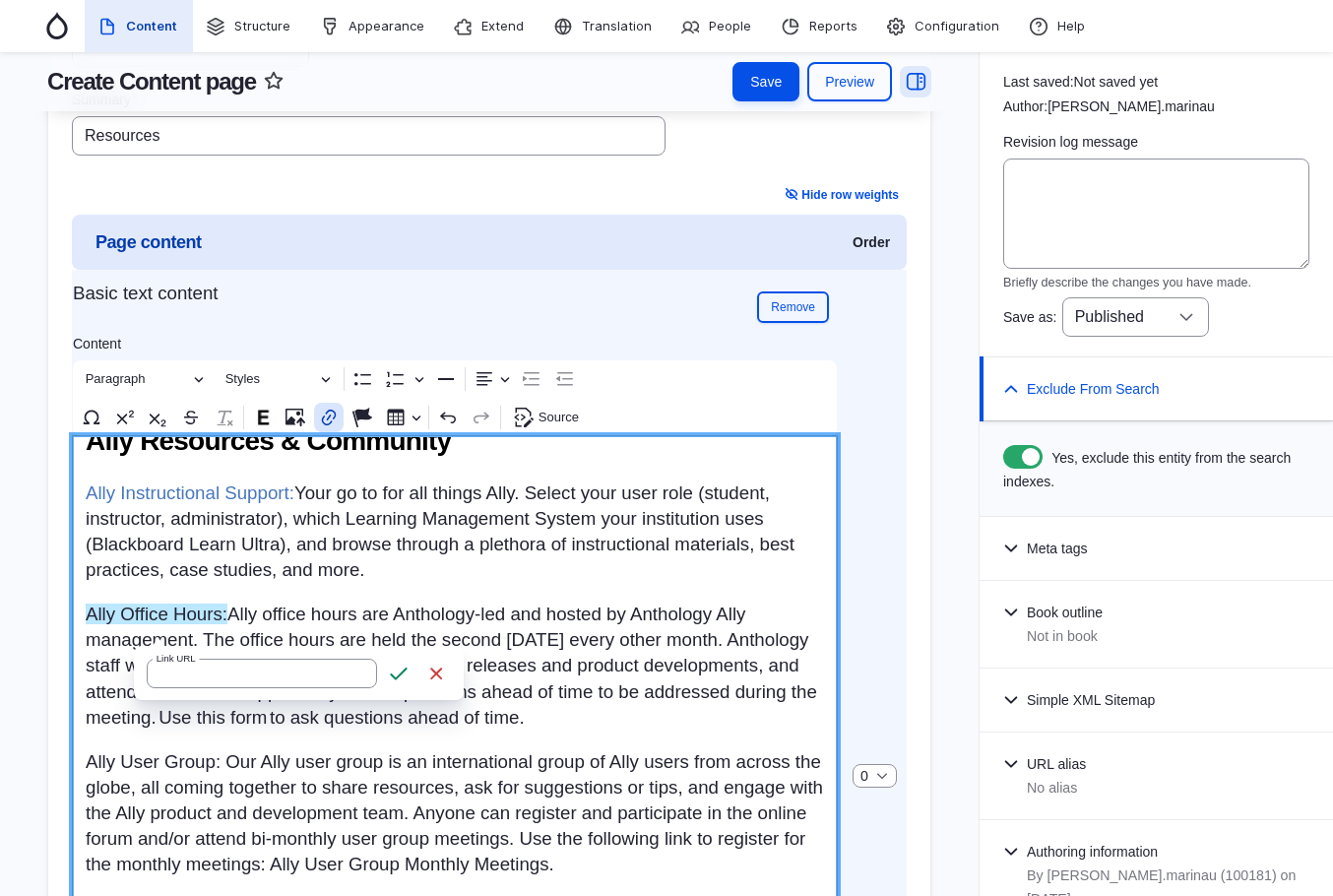 scroll, scrollTop: 197, scrollLeft: 0, axis: vertical 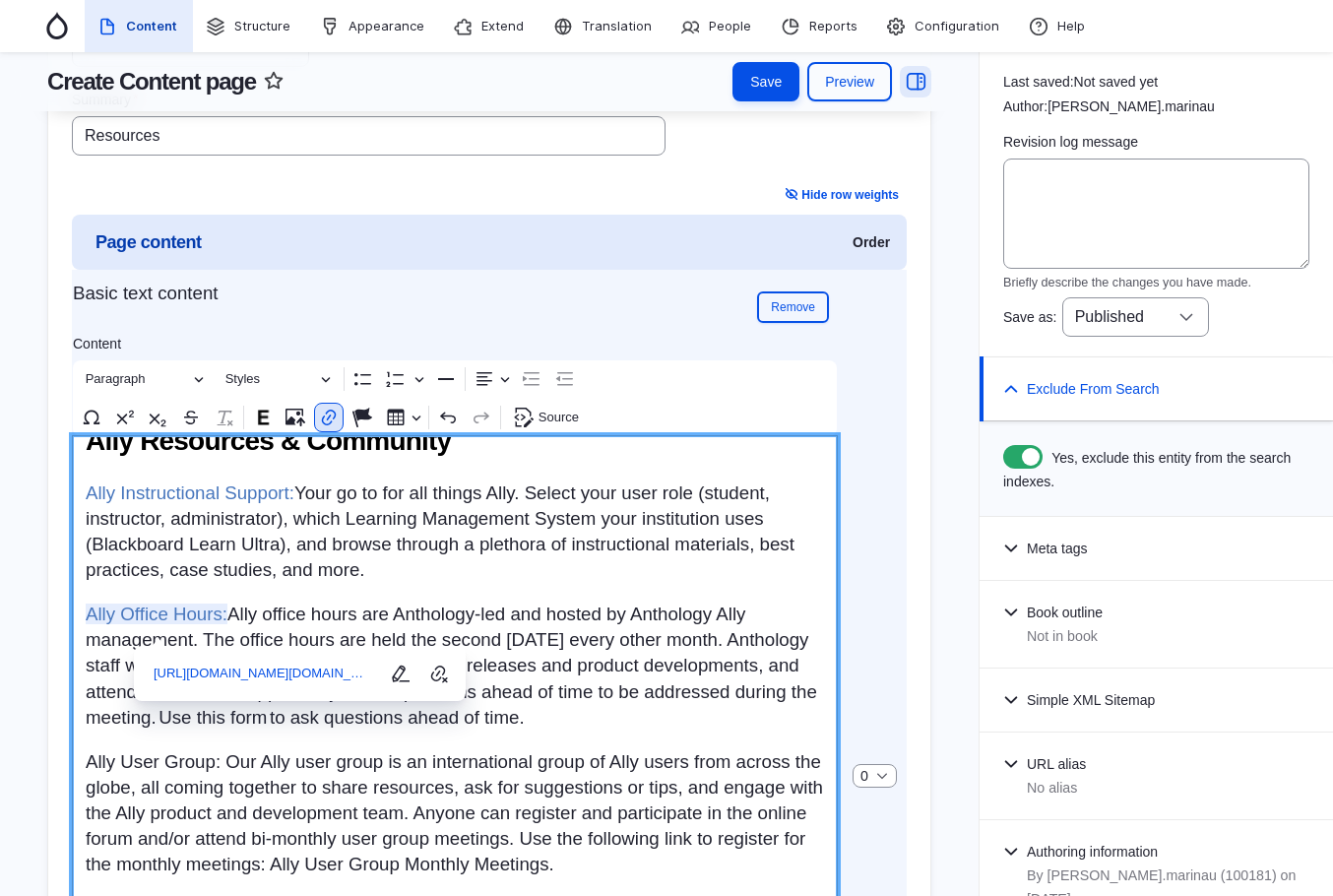 click on "Ally Instructional Support:  Your go to for all things Ally. Select your user role (student, instructor, administrator), which Learning Management System your institution uses (Blackboard Learn Ultra), and browse through a plethora of instructional materials, best practices, case studies, and more." at bounding box center (455, 532) 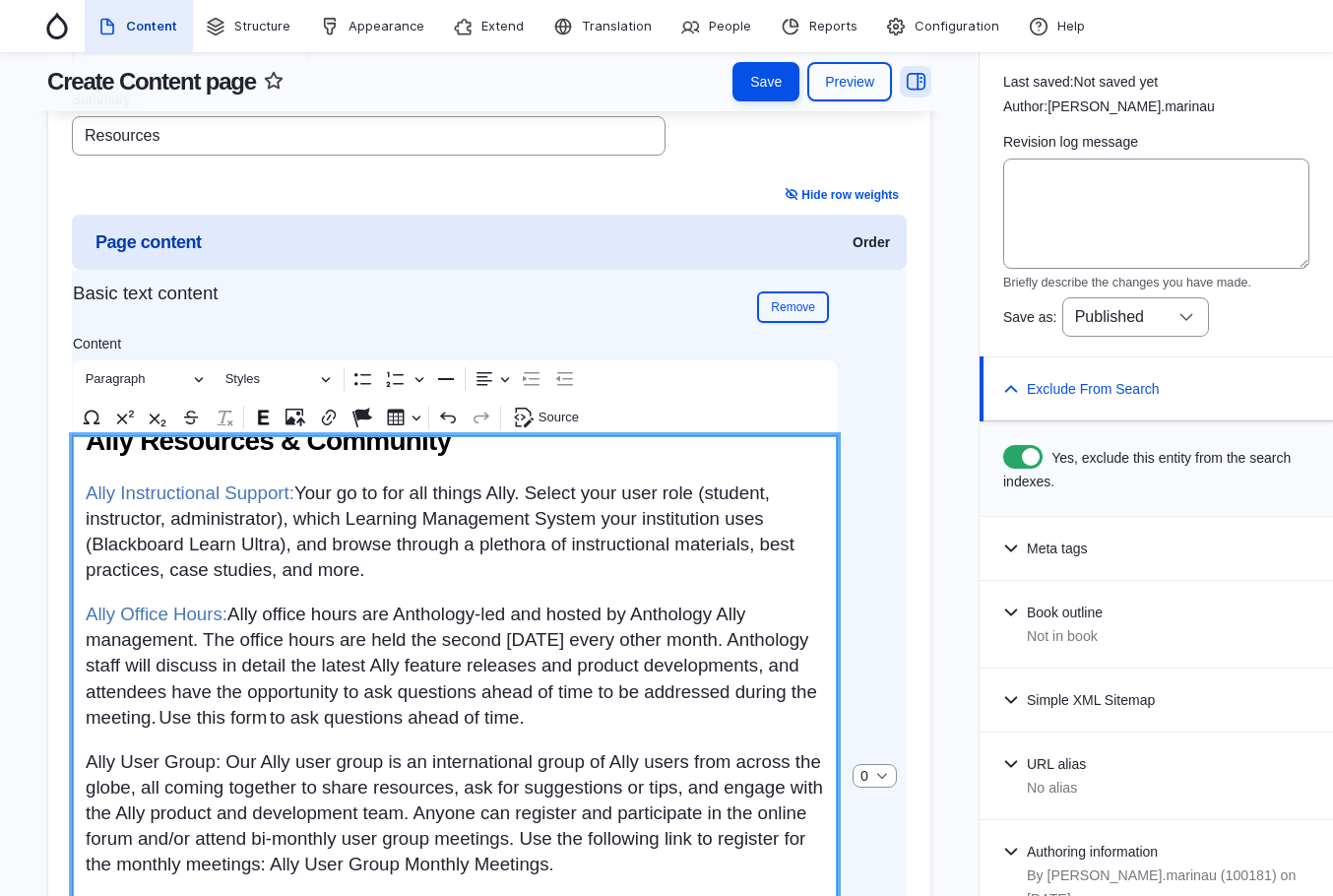 scroll, scrollTop: 295, scrollLeft: 0, axis: vertical 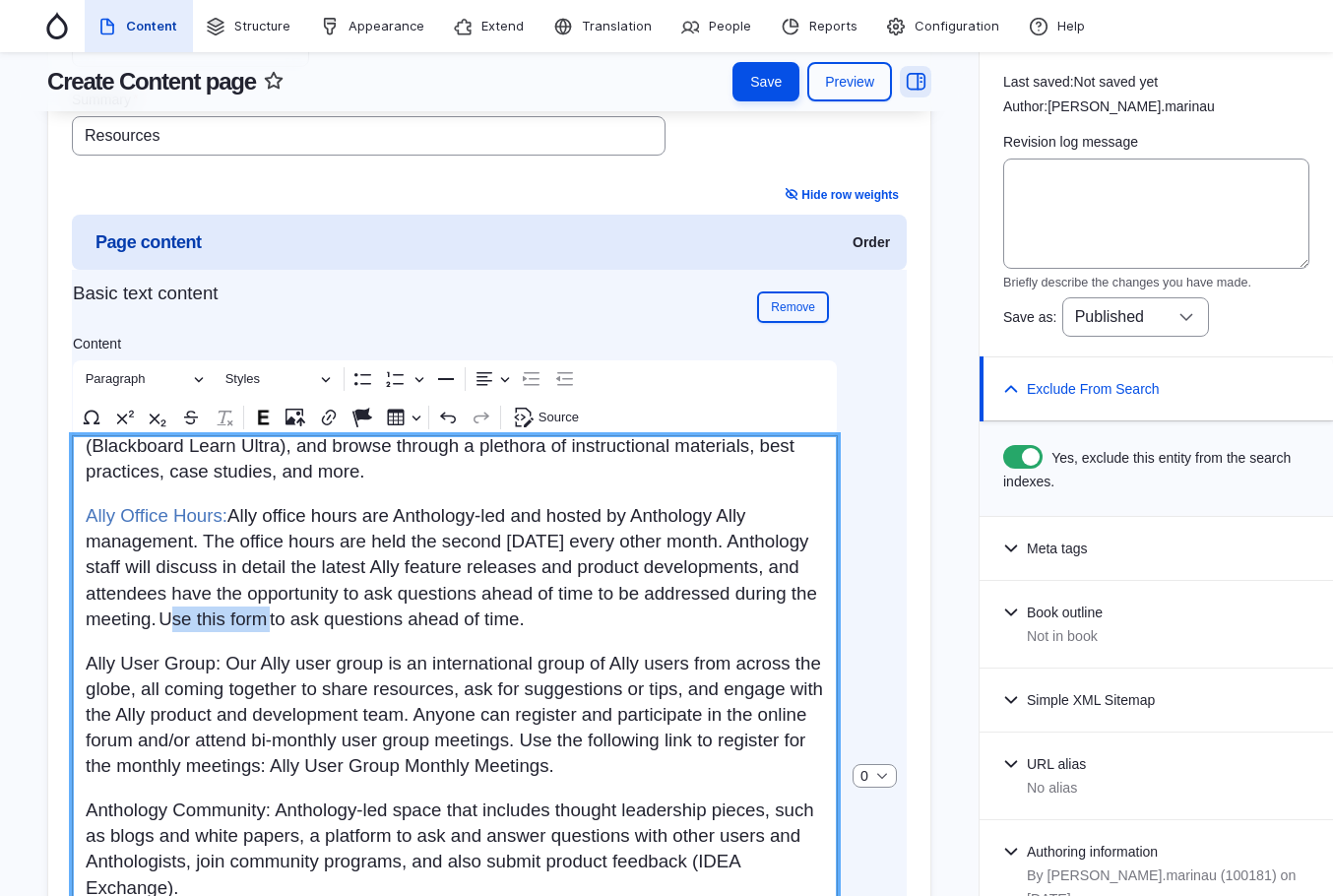 drag, startPoint x: 383, startPoint y: 632, endPoint x: 485, endPoint y: 631, distance: 102.0049 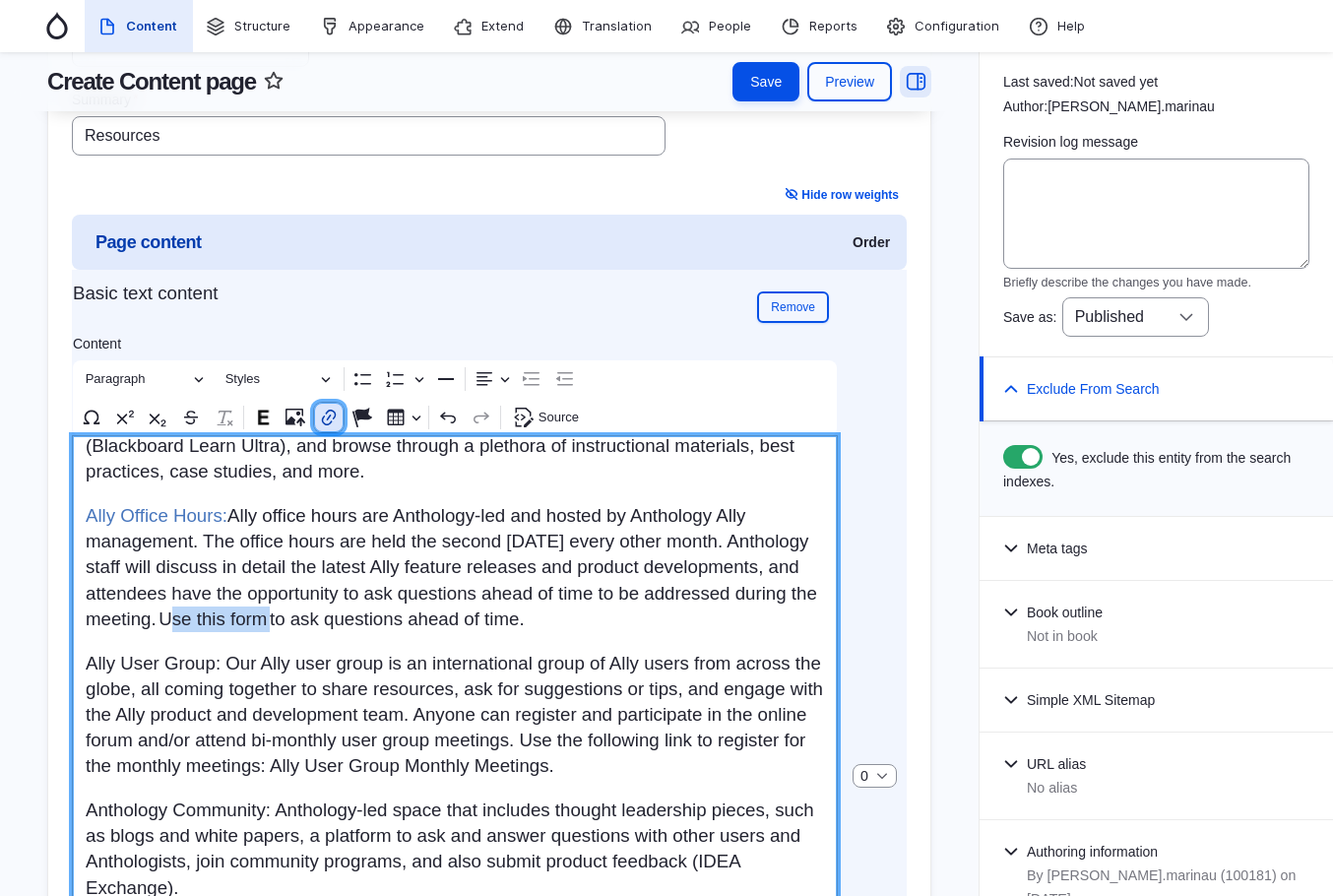 click 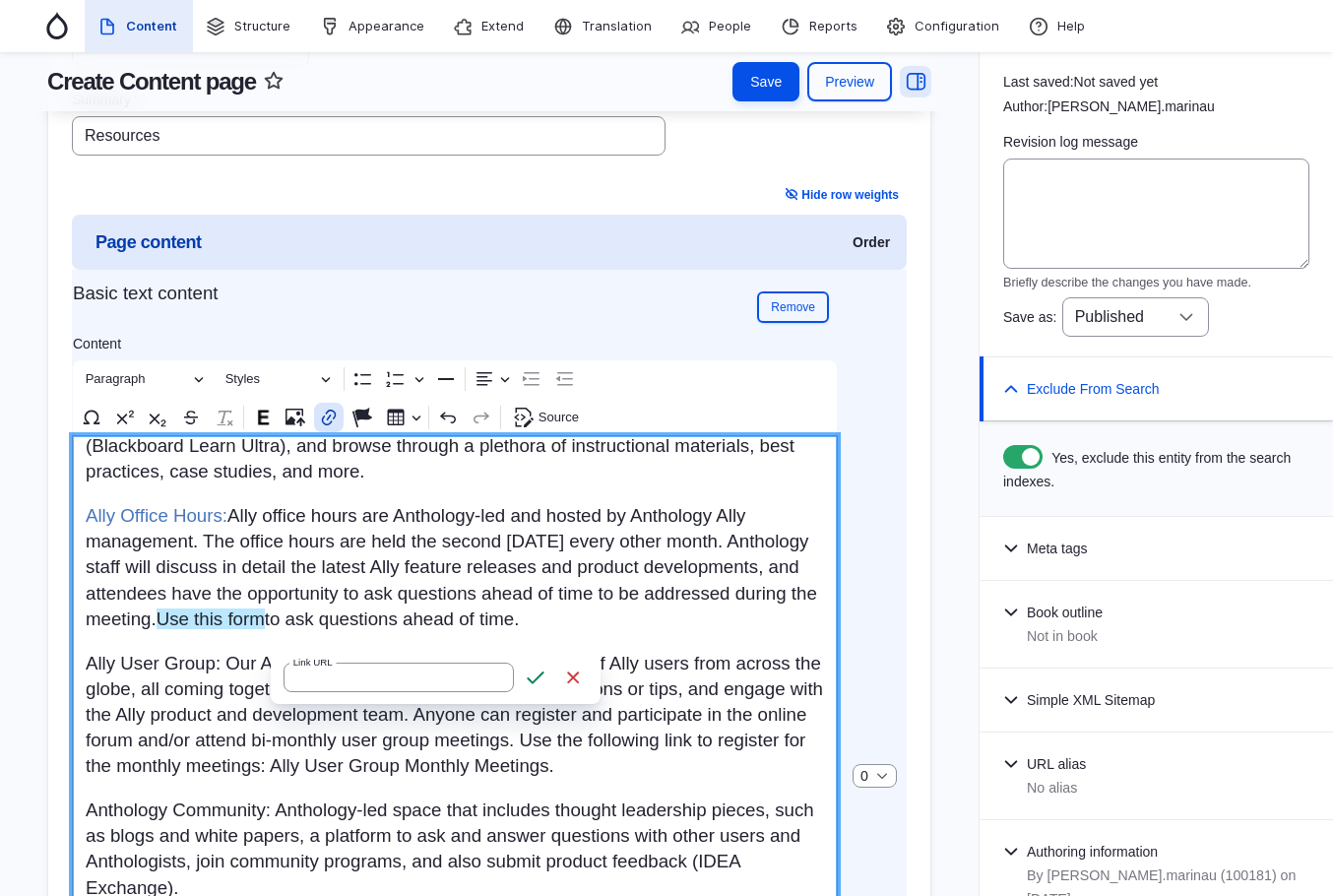 type on "https://nam10.safelinks.protection.outlook.com/?url=https%3A%2F%2Fforms.office.com%2Fpages%2Fresponsepage.aspx%3Fid%3Dhz6FdcqqJUagClp8ov4acn-2NO-yuW9JvSiBYngN9eNUNVBXMEsyOEZHUjQyWTJGRkZPUE9PTVpIUy4u&data=05%7C01%7Ckgrennell%40anthology.com%7Caa47224f813f43e0cc8408dbcb107b2a%7C75853e87aaca4625a00a5a7ca2fe1a72%7C0%7C0%7C638327043889708756%7CUnknown%7CTWFpbGZsb3d8eyJWIjoiMC4wLjAwMDAiLCJQIjoiV2luMzIiLCJBTiI6Ik1haWwiLCJXVCI6Mn0%3D%7C3000%7C%7C%7C&sdata=RqACVpkm6mKzoCzceOZWxscM%2BXknpIinC3UWBgaW9Lg%3D&reserved=0" 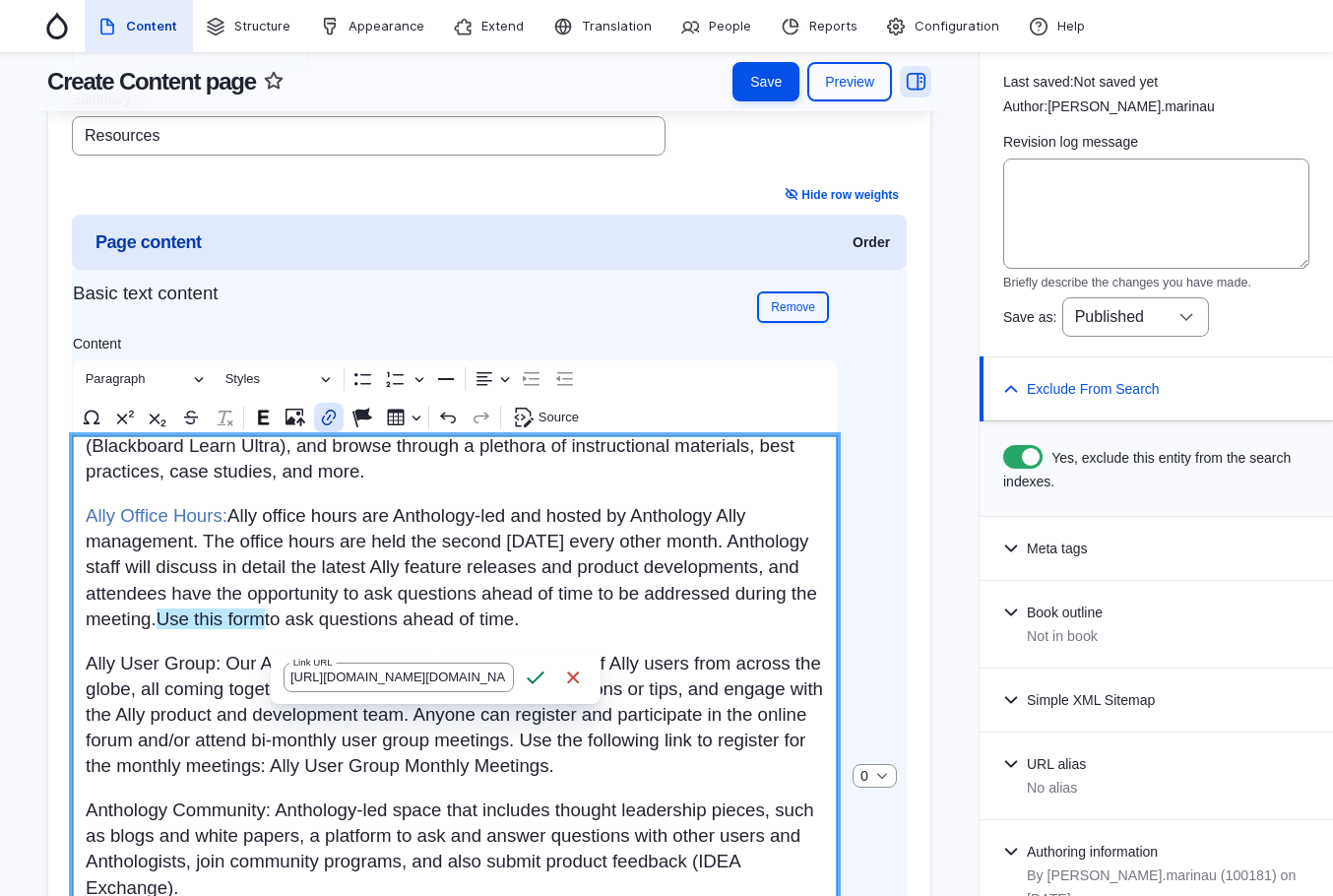scroll, scrollTop: 0, scrollLeft: 3470, axis: horizontal 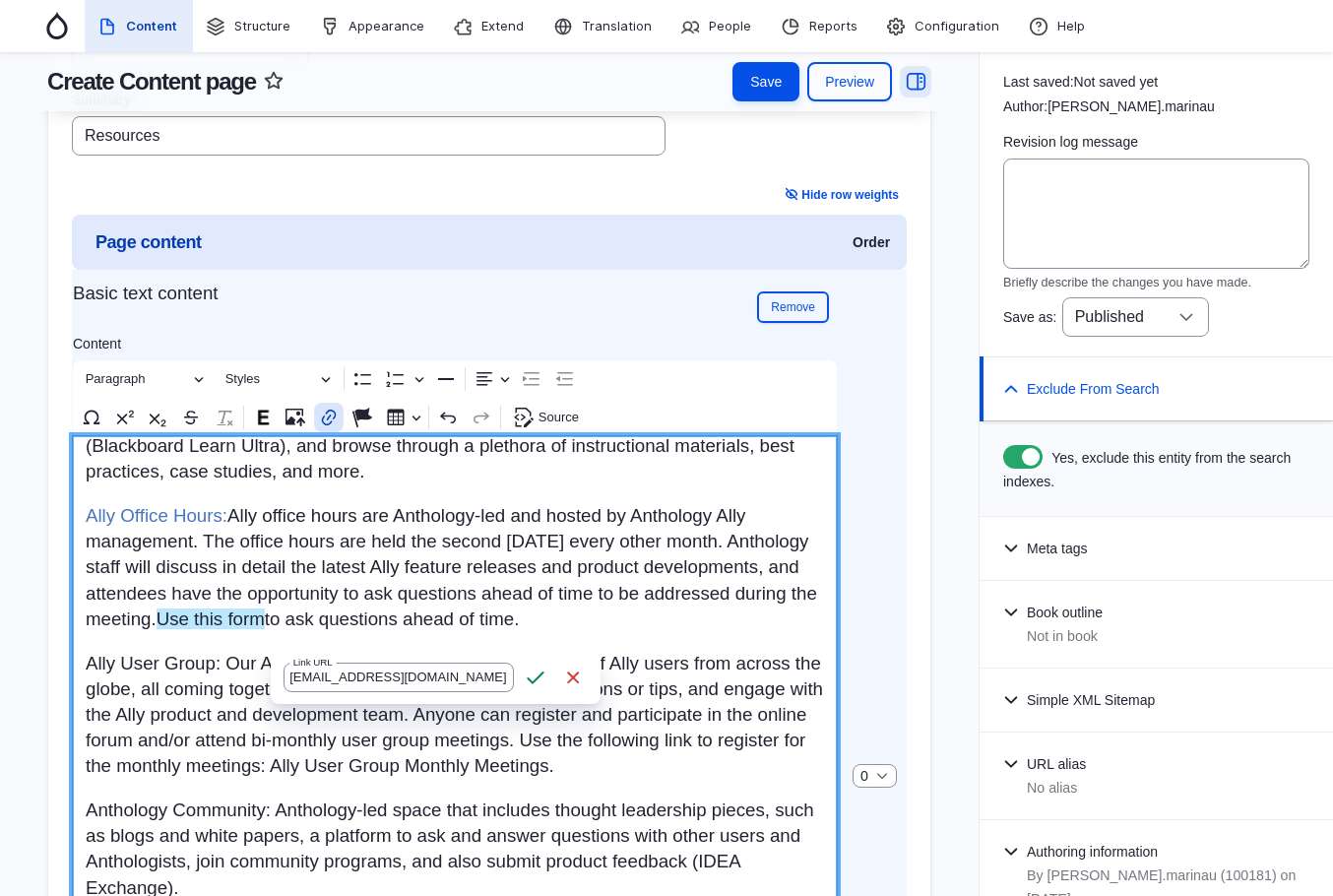 click on "Save" at bounding box center [536, 677] 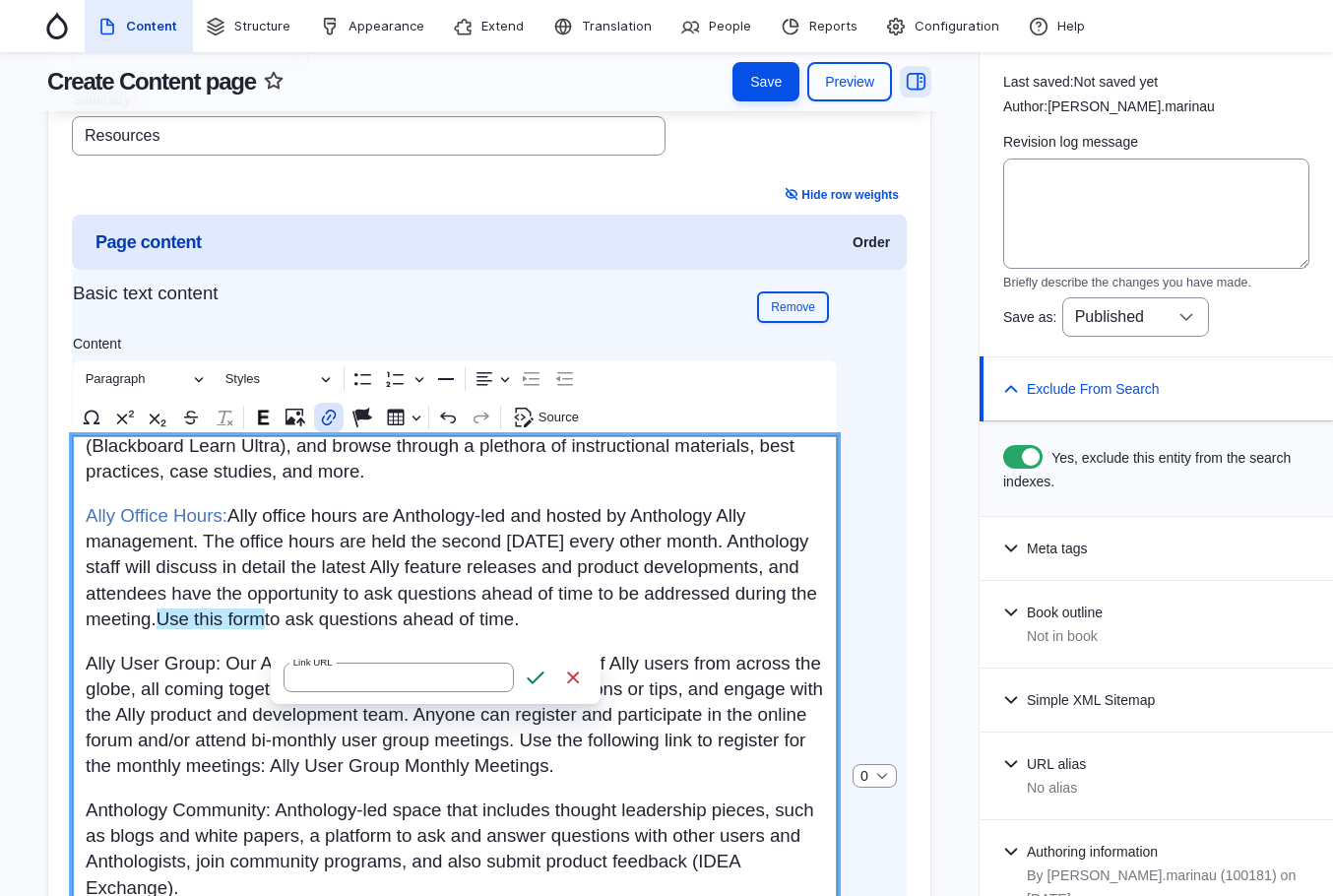 scroll, scrollTop: 295, scrollLeft: 0, axis: vertical 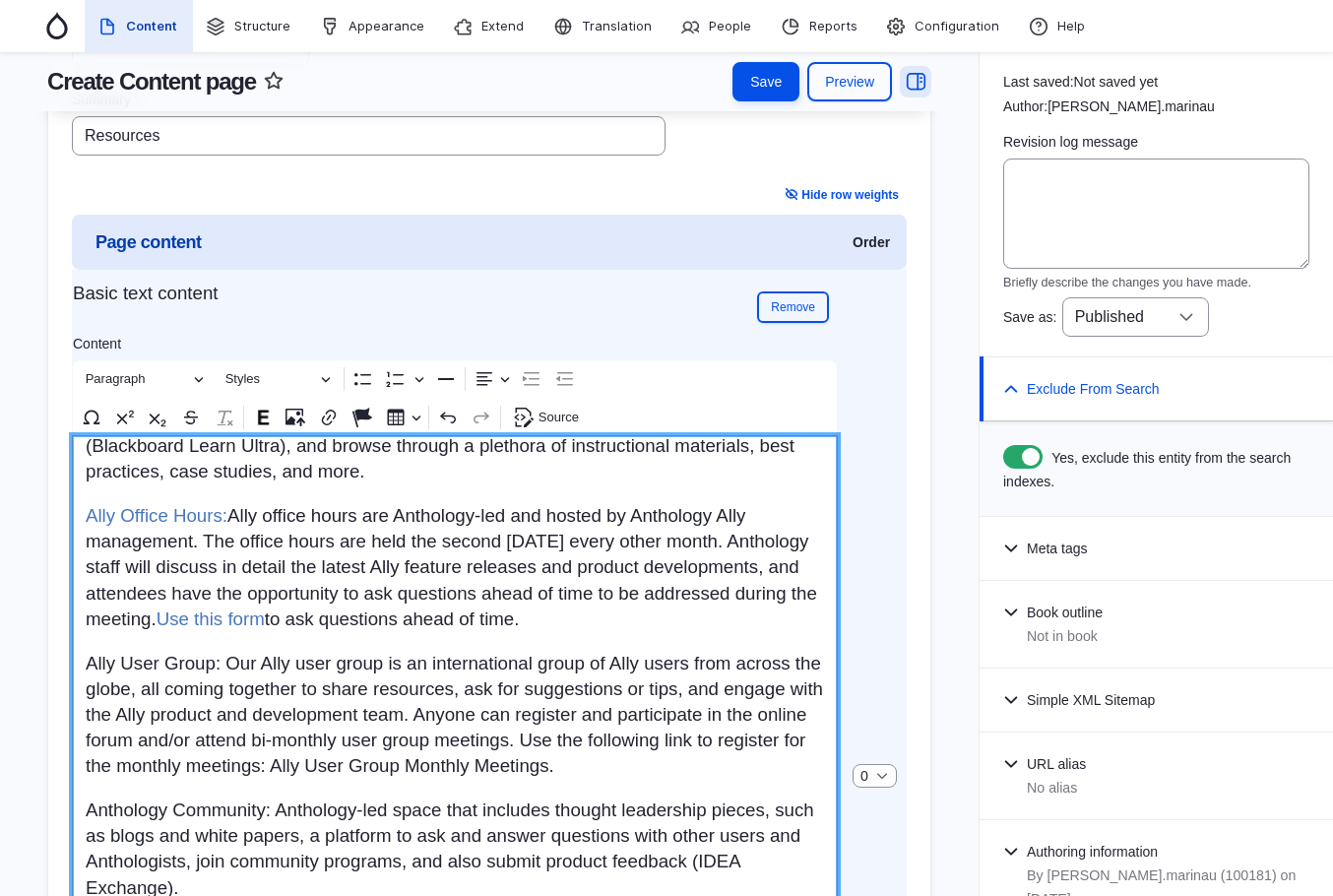 click on "Ally Office Hours:  Ally office hours are Anthology-led and hosted by Anthology Ally management. The office hours are held the second Monday every other month. Anthology staff will discuss in detail the latest Ally feature releases and product developments, and attendees have the opportunity to ask questions ahead of time to be addressed during the meeting.  Use this form  to ask questions ahead of time." at bounding box center (455, 567) 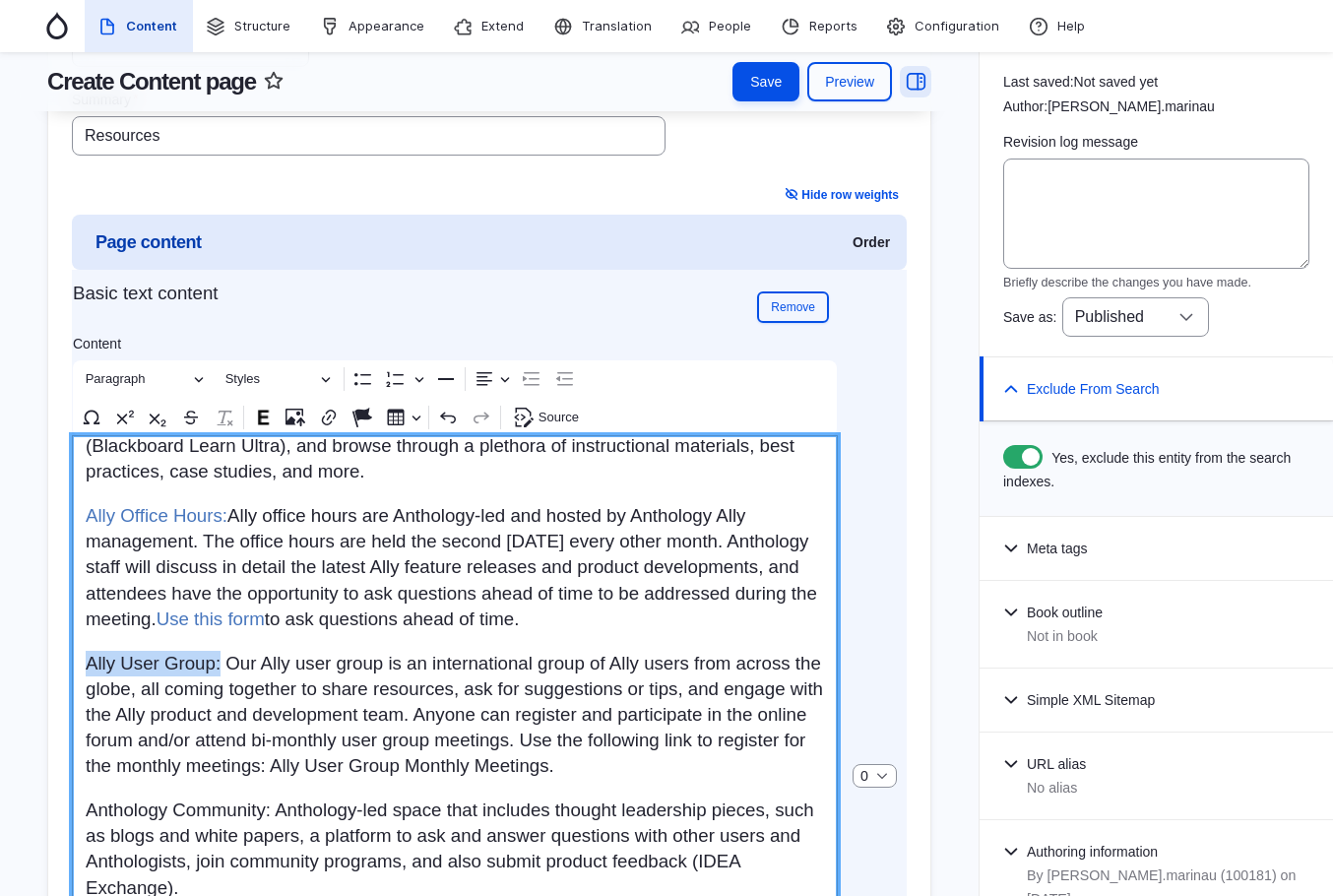 drag, startPoint x: 223, startPoint y: 677, endPoint x: 91, endPoint y: 678, distance: 132.00379 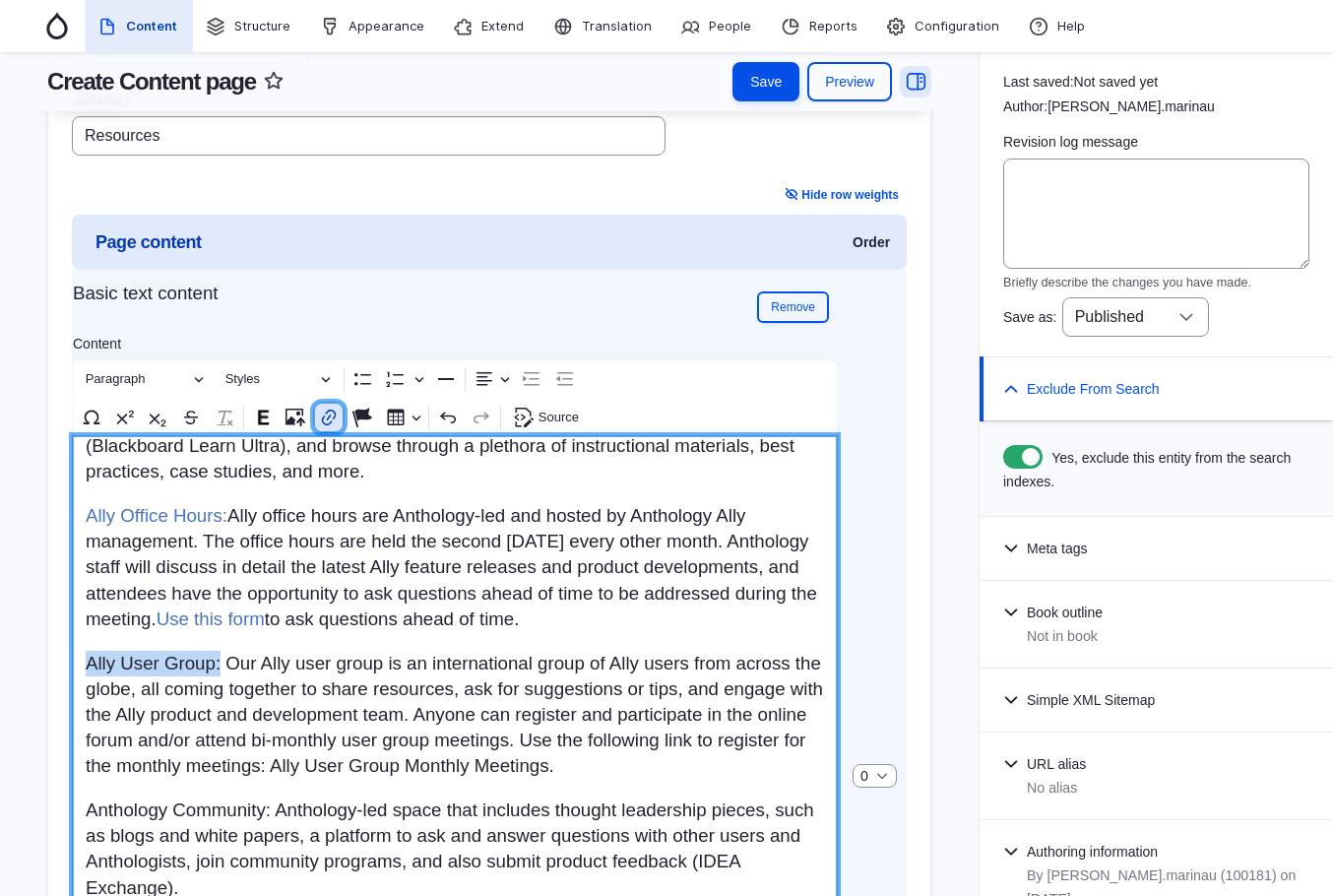 click 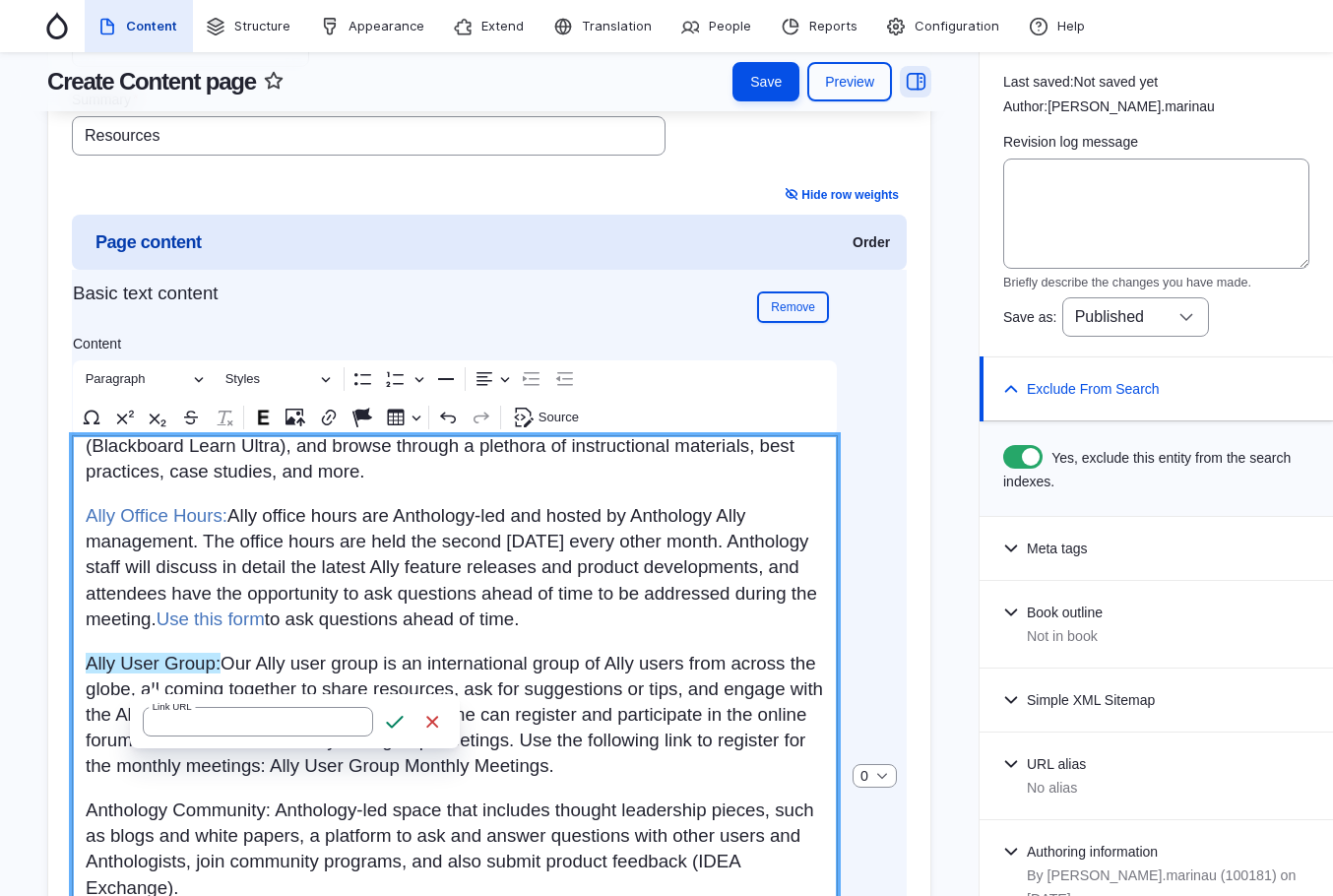type on "https://nam10.safelinks.protection.outlook.com/?url=https%3A%2F%2Fusergroup.ally.ac%2Fdashboard&data=05%7C01%7Ckgrennell%40anthology.com%7Caa47224f813f43e0cc8408dbcb107b2a%7C75853e87aaca4625a00a5a7ca2fe1a72%7C0%7C0%7C638327043889708756%7CUnknown%7CTWFpbGZsb3d8eyJWIjoiMC4wLjAwMDAiLCJQIjoiV2luMzIiLCJBTiI6Ik1haWwiLCJXVCI6Mn0%3D%7C3000%7C%7C%7C&sdata=X2pKP3XpvQdRob2i0xuTG62wdlsl%2F9nwnTOvkuZB1qQ%3D&reserved=0" 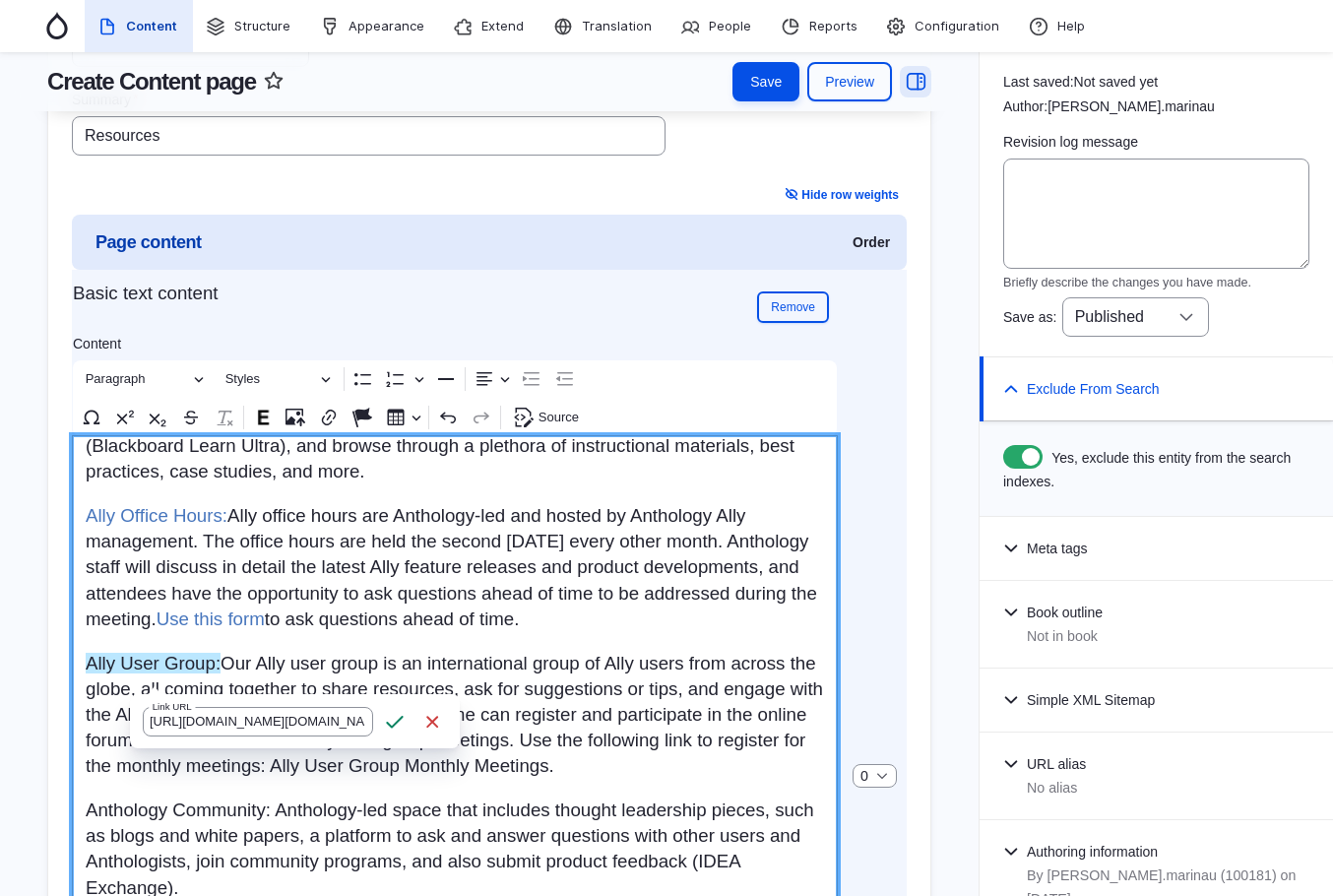scroll, scrollTop: 0, scrollLeft: 2665, axis: horizontal 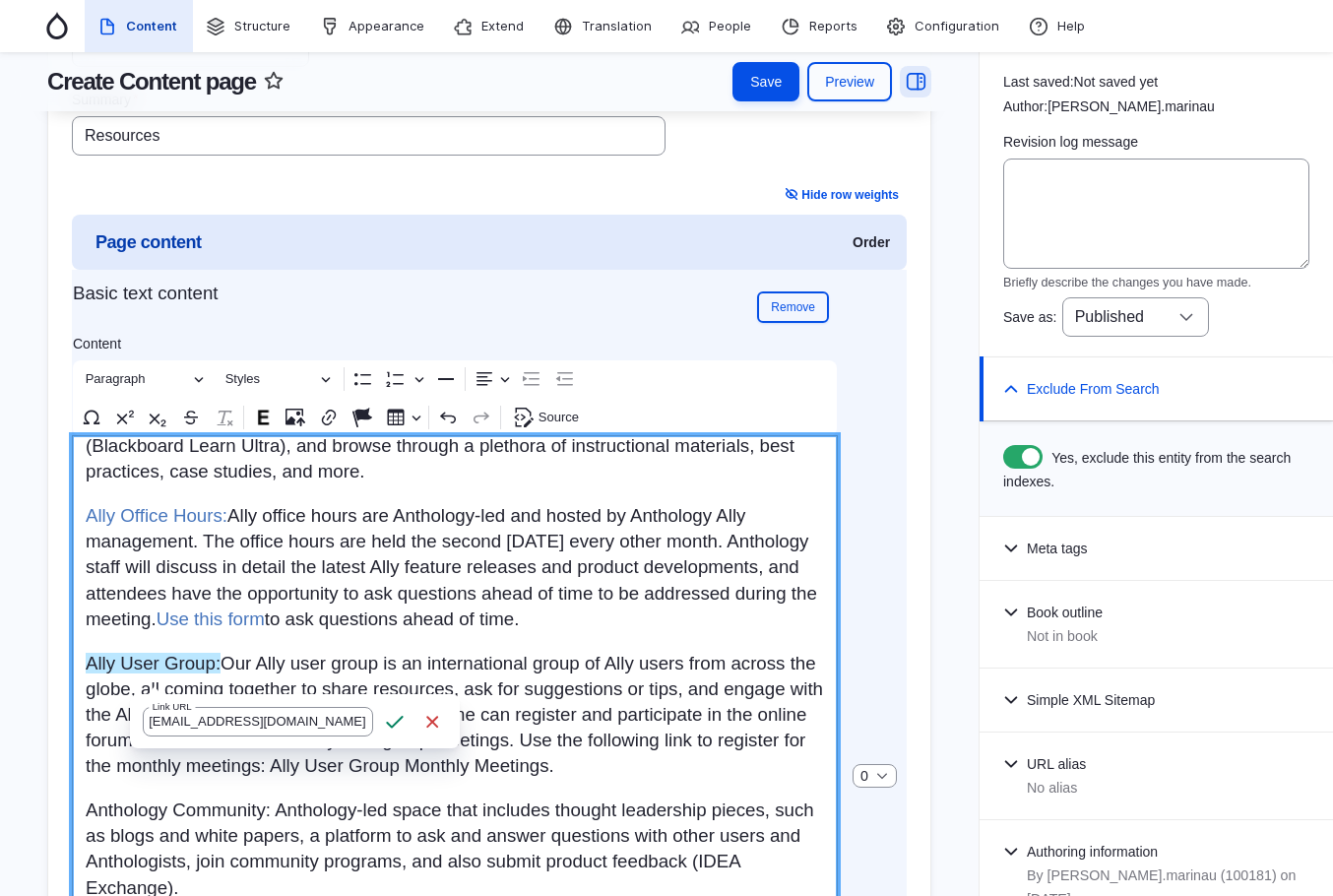 click on "Save" at bounding box center (395, 722) 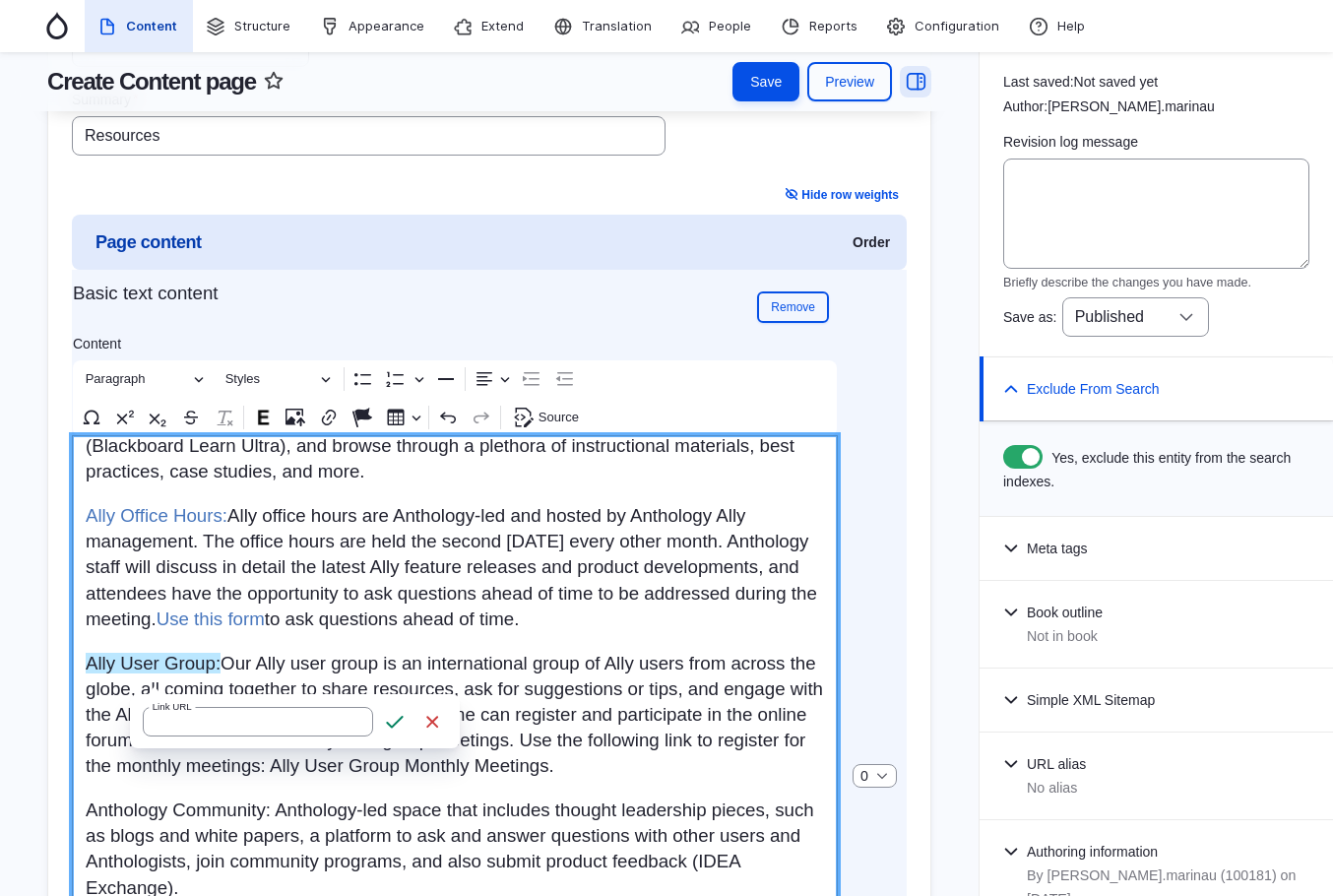 scroll, scrollTop: 295, scrollLeft: 0, axis: vertical 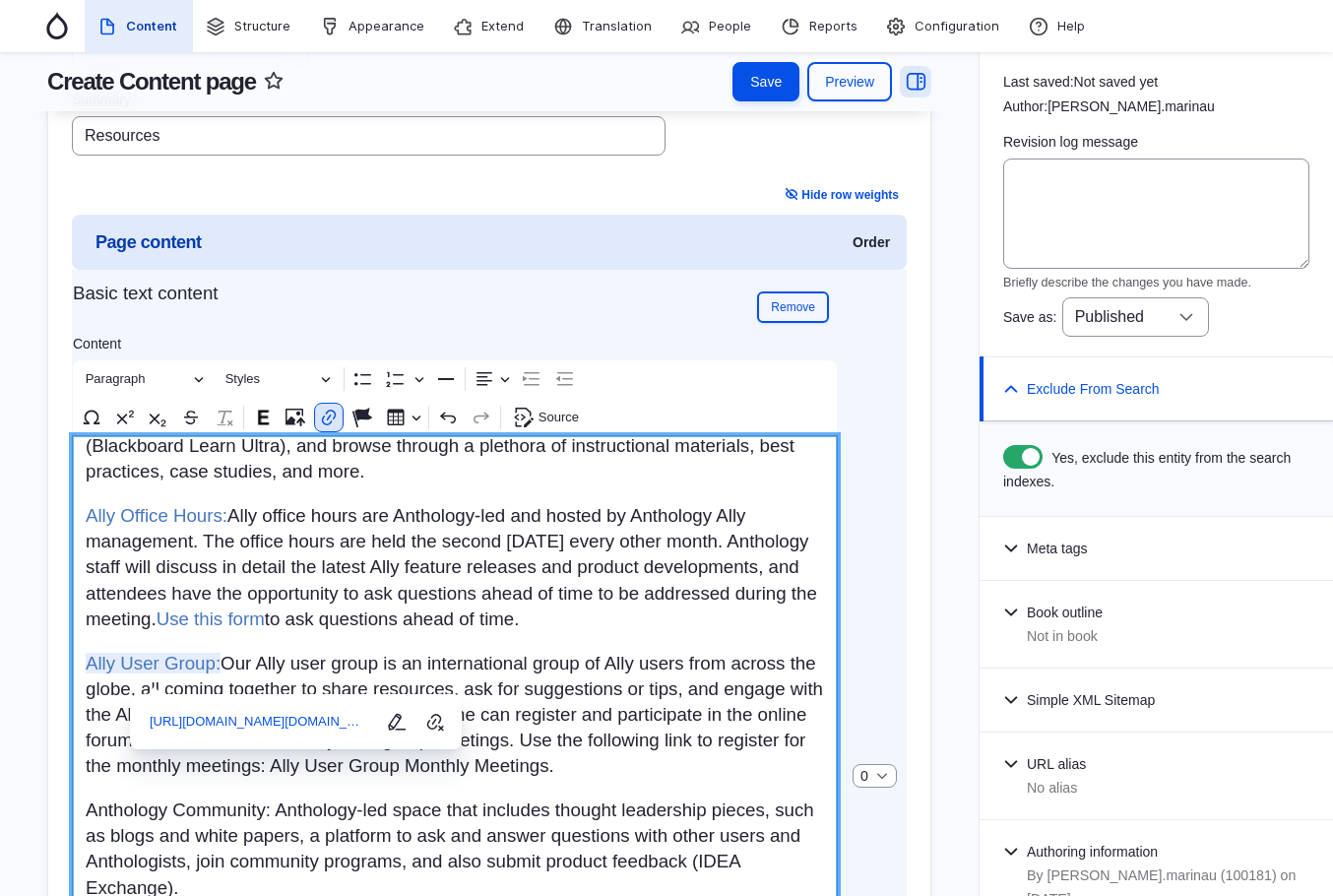 click on "Ally User Group:  Our Ally user group is an international group of Ally users from across the globe, all coming together to share resources, ask for suggestions or tips, and engage with the Ally product and development team. Anyone can register and participate in the online forum and/or attend bi-monthly user group meetings. Use the following link to register for the monthly meetings: Ally User Group Monthly Meetings." at bounding box center (455, 715) 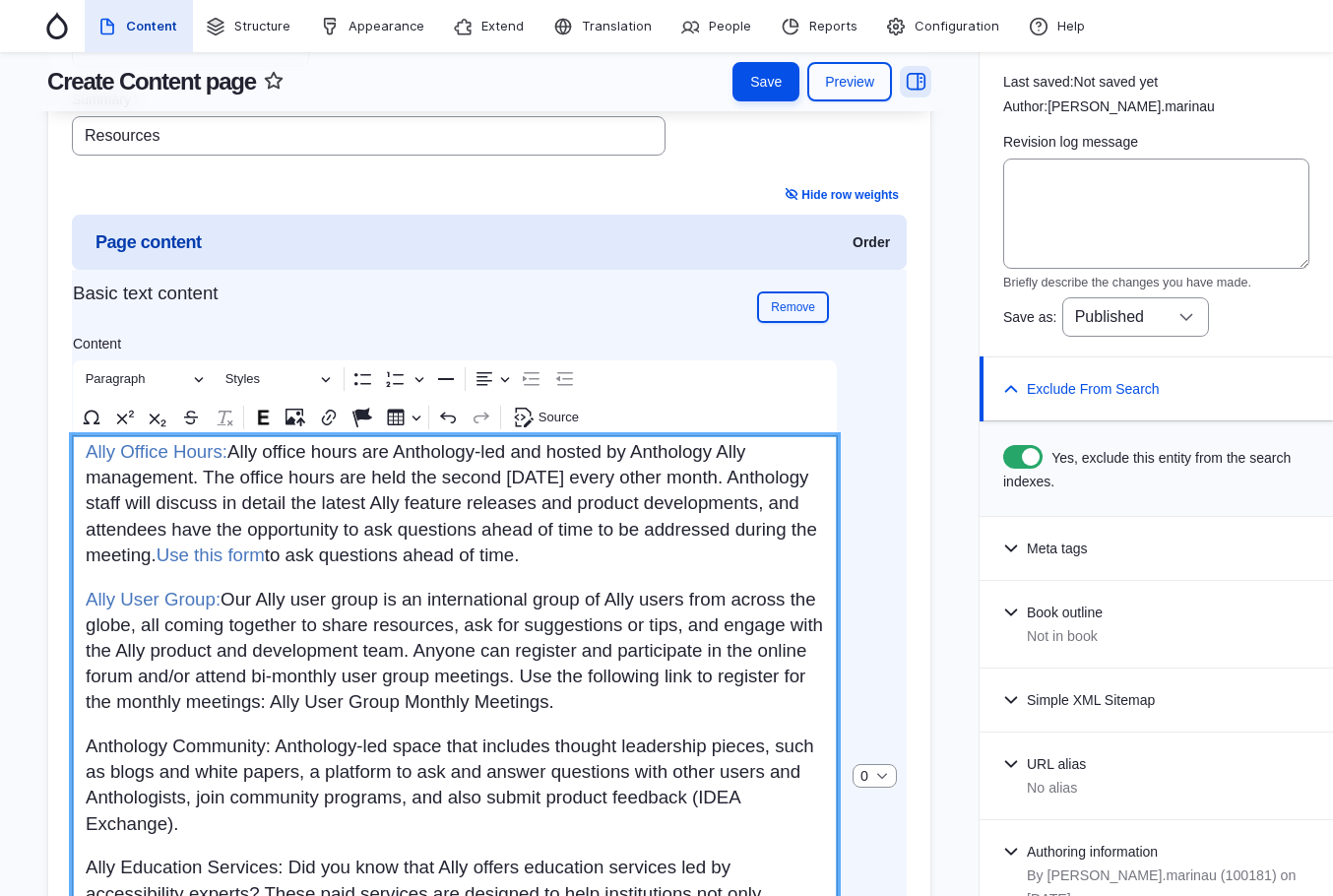 scroll, scrollTop: 394, scrollLeft: 0, axis: vertical 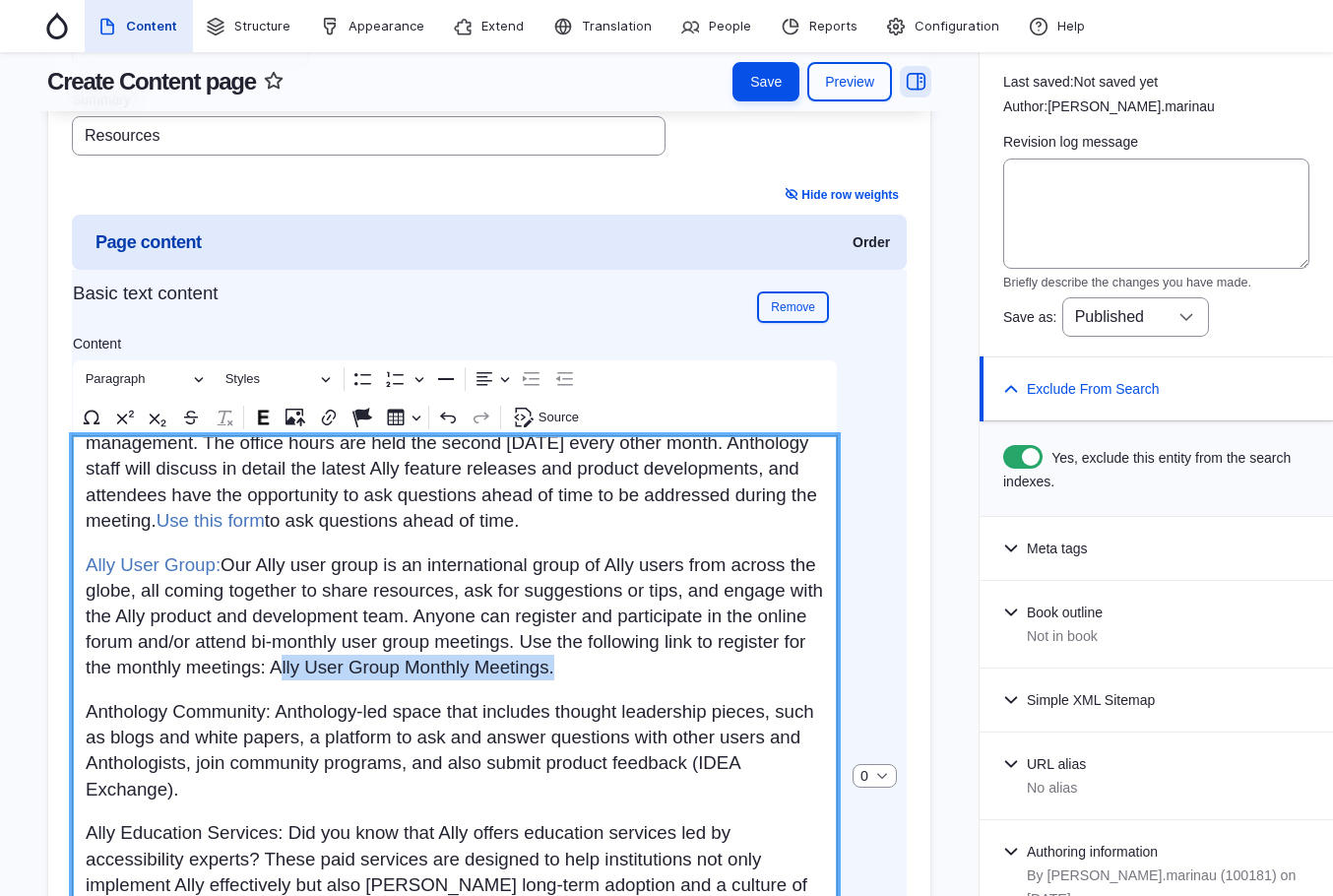 drag, startPoint x: 560, startPoint y: 676, endPoint x: 163, endPoint y: 706, distance: 398.13189 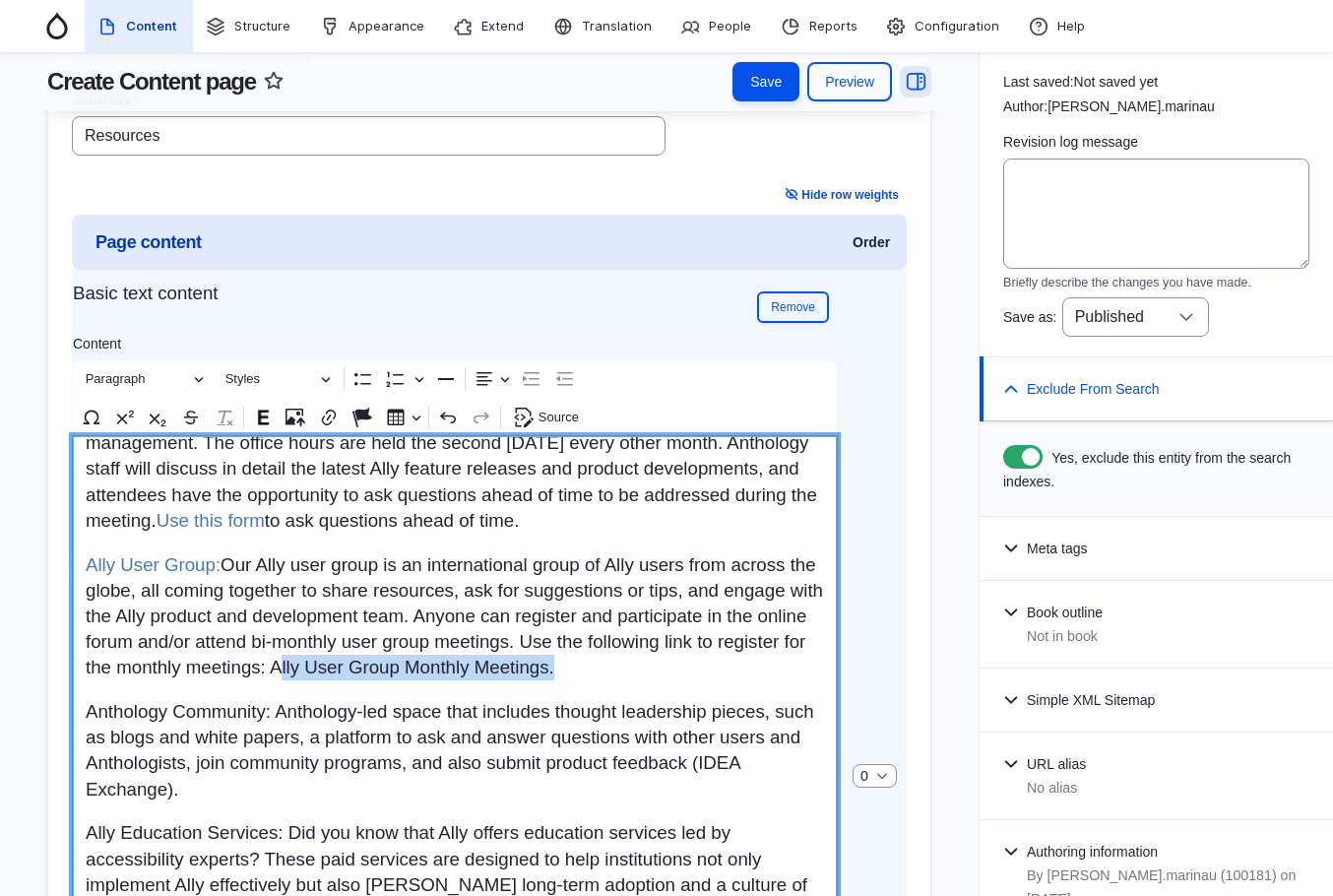 click on "Ally User Group:  Our Ally user group is an international group of Ally users from across the globe, all coming together to share resources, ask for suggestions or tips, and engage with the Ally product and development team. Anyone can register and participate in the online forum and/or attend bi-monthly user group meetings. Use the following link to register for the monthly meetings: Ally User Group Monthly Meetings." at bounding box center [455, 616] 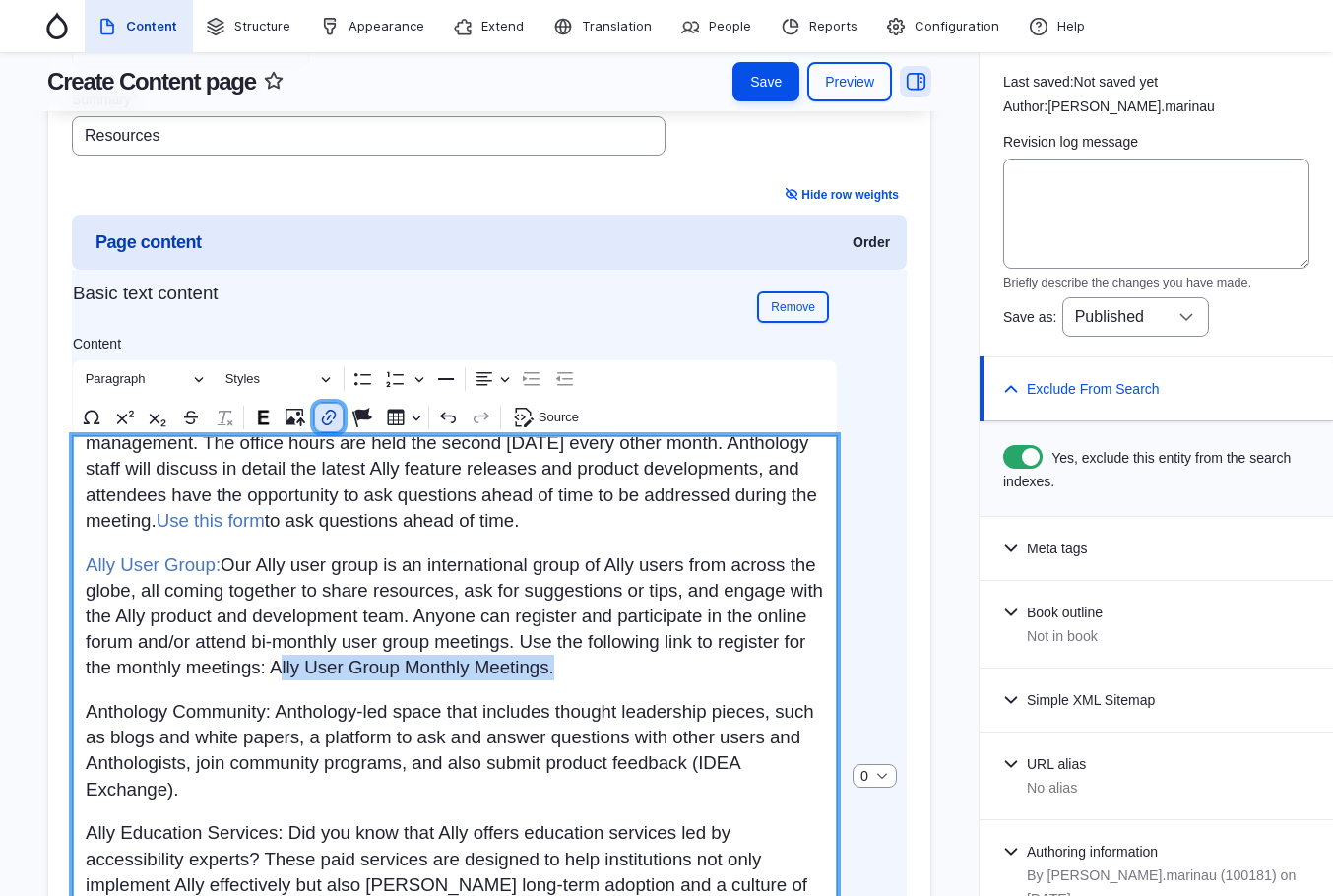 click 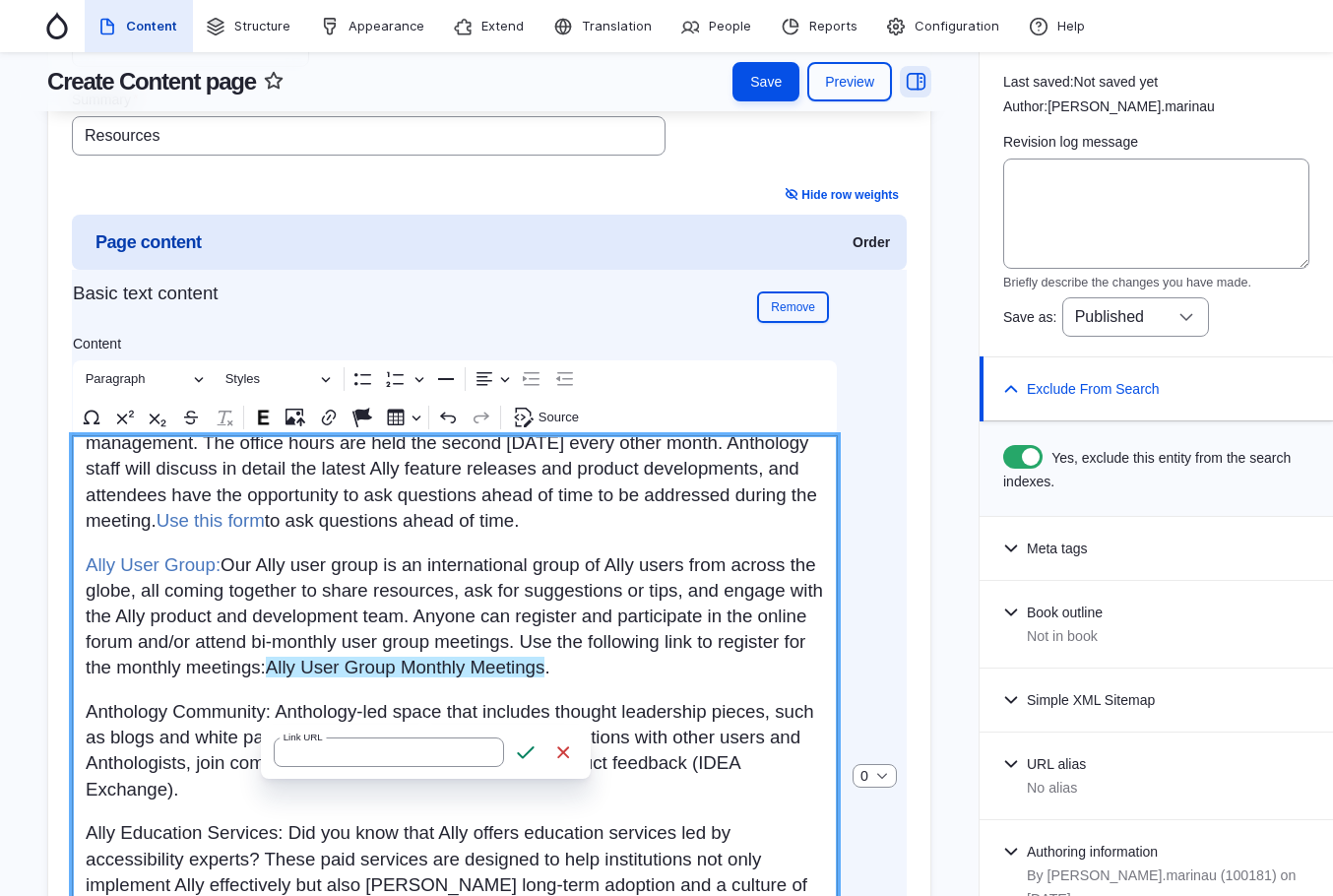 type on "https://nam10.safelinks.protection.outlook.com/?url=https%3A%2F%2Fusergroup.ally.ac%2Fs%2Fdiscussion%2Fcalendar%2Fentry%2Fview%3Fid%3D261&data=05%7C01%7Ckgrennell%40anthology.com%7Caa47224f813f43e0cc8408dbcb107b2a%7C75853e87aaca4625a00a5a7ca2fe1a72%7C0%7C0%7C638327043889708756%7CUnknown%7CTWFpbGZsb3d8eyJWIjoiMC4wLjAwMDAiLCJQIjoiV2luMzIiLCJBTiI6Ik1haWwiLCJXVCI6Mn0%3D%7C3000%7C%7C%7C&sdata=6%2FCPwG9Kgca57kd9flyIgvSPCd605V902O3WTPu3fSg%3D&reserved=0" 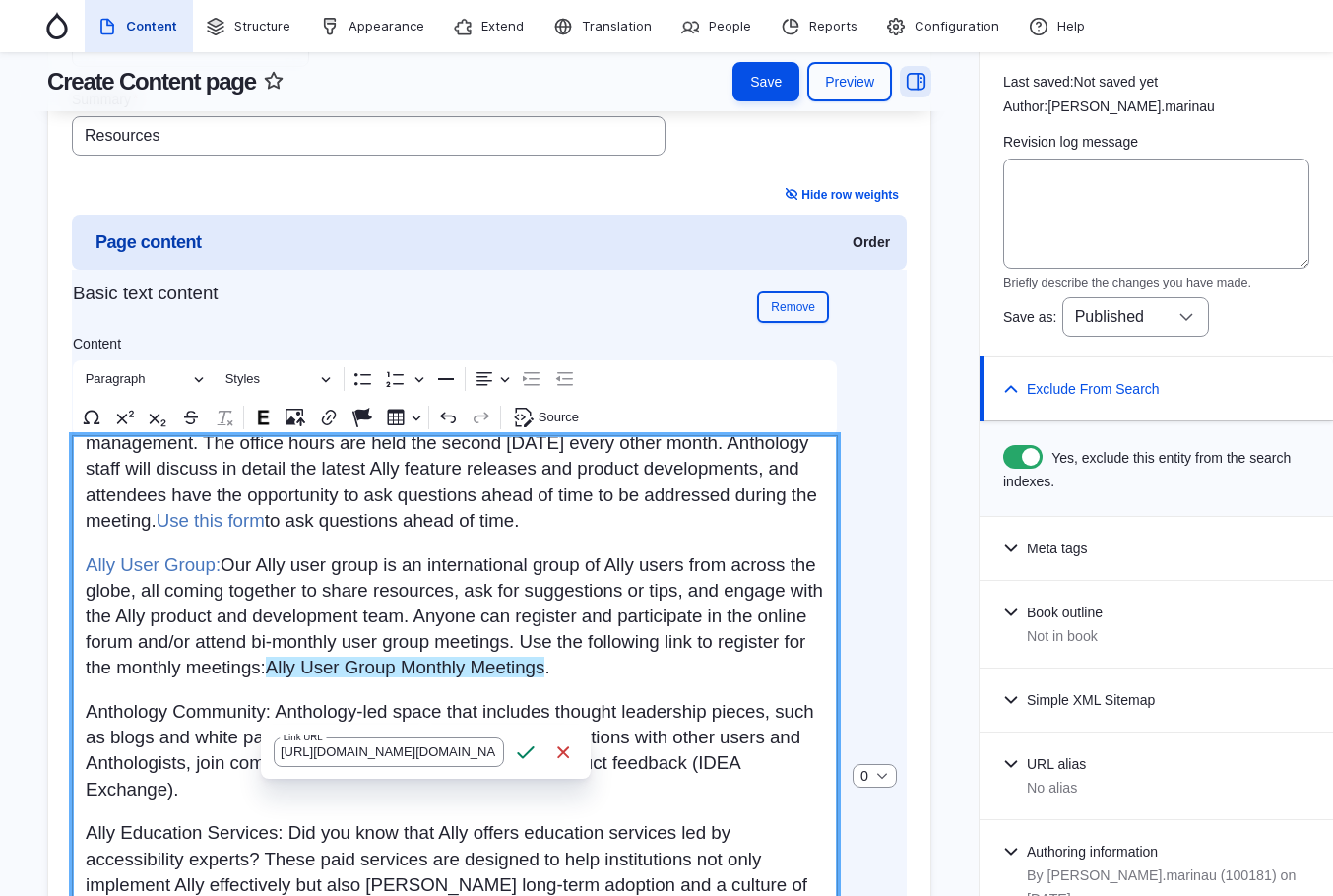 scroll, scrollTop: 0, scrollLeft: 2963, axis: horizontal 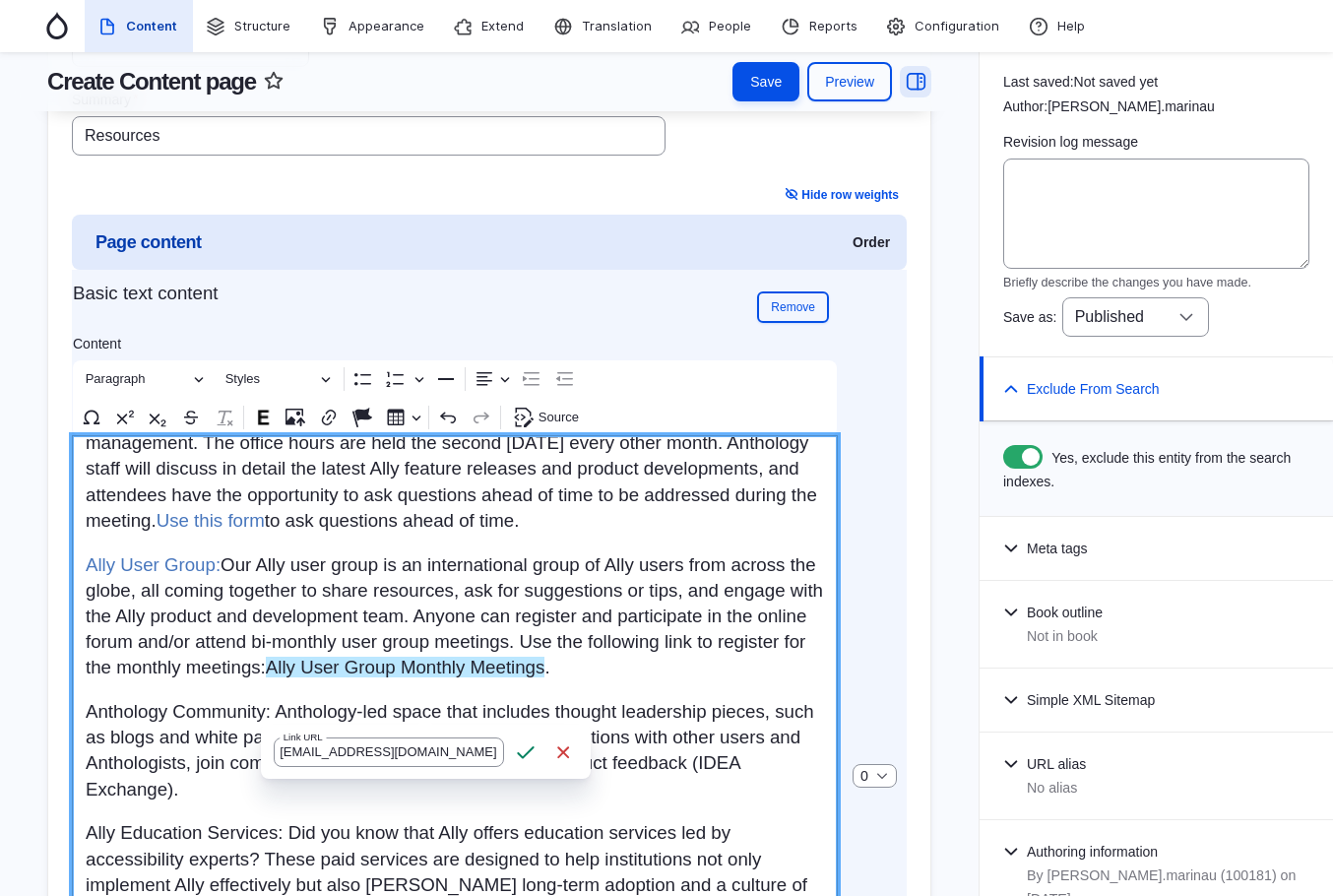 click on "Save" at bounding box center [526, 752] 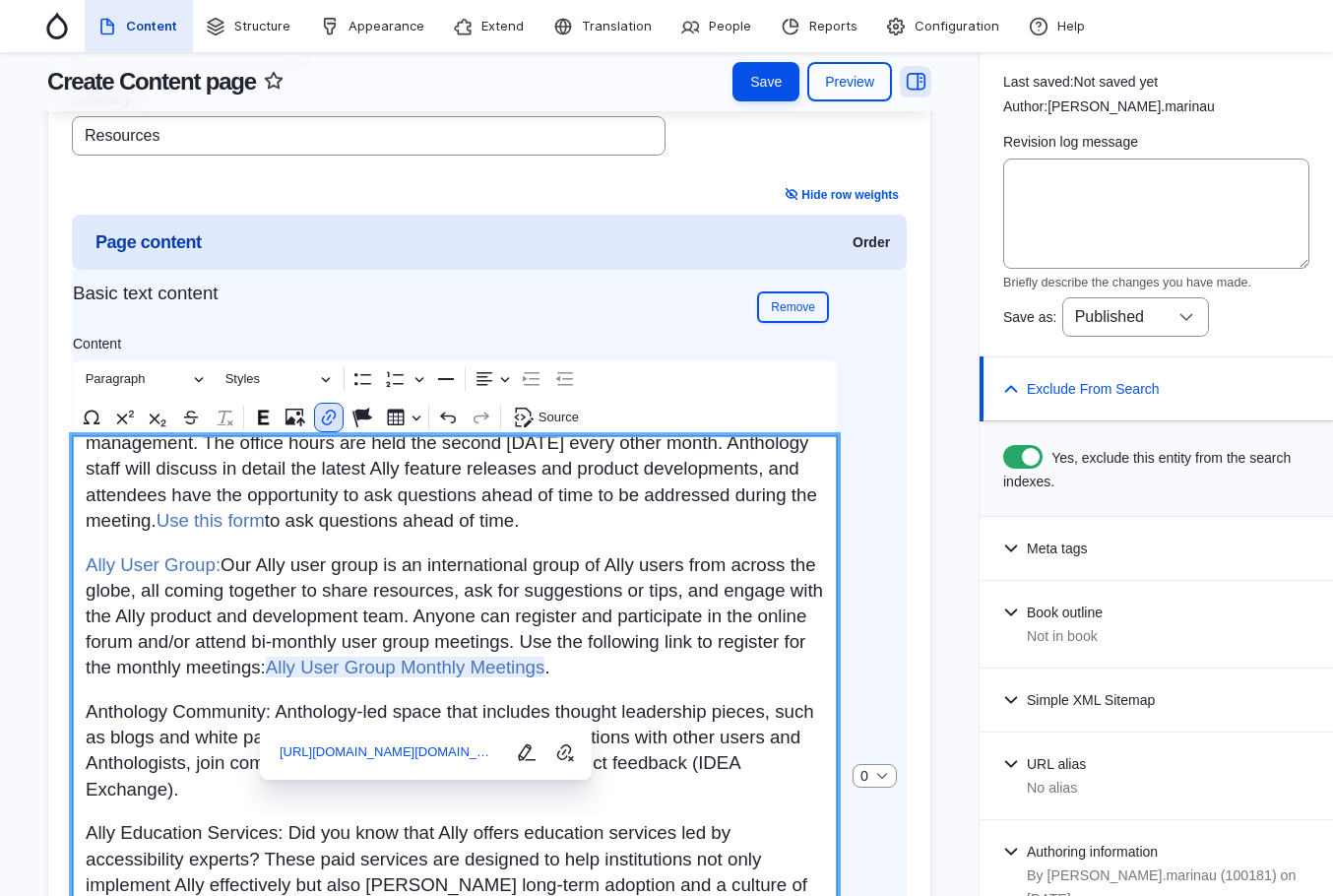 scroll, scrollTop: 394, scrollLeft: 0, axis: vertical 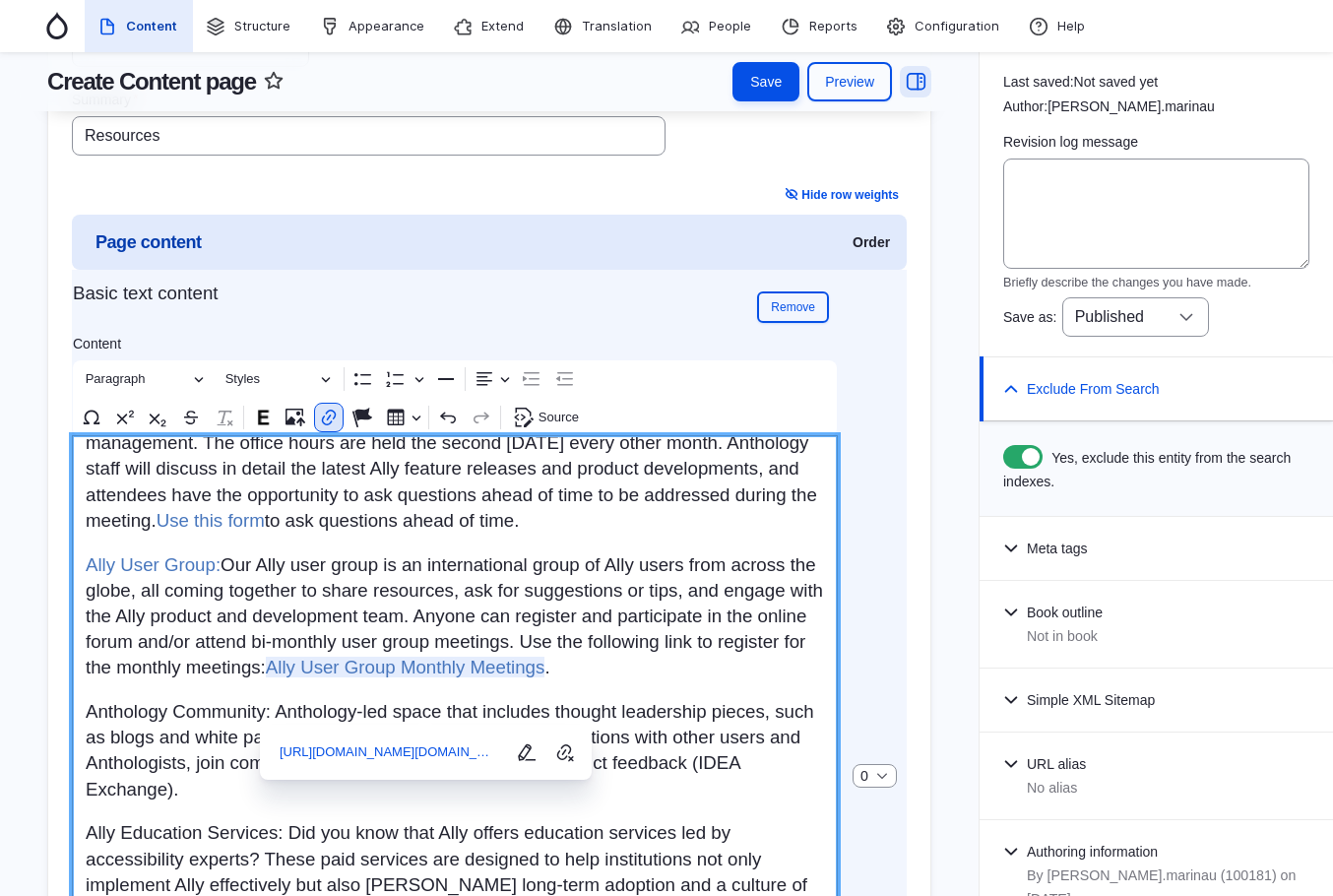 click on "Ally User Group:  Our Ally user group is an international group of Ally users from across the globe, all coming together to share resources, ask for suggestions or tips, and engage with the Ally product and development team. Anyone can register and participate in the online forum and/or attend bi-monthly user group meetings. Use the following link to register for the monthly meetings:  Ally User Group Monthly Meetings ." at bounding box center [455, 616] 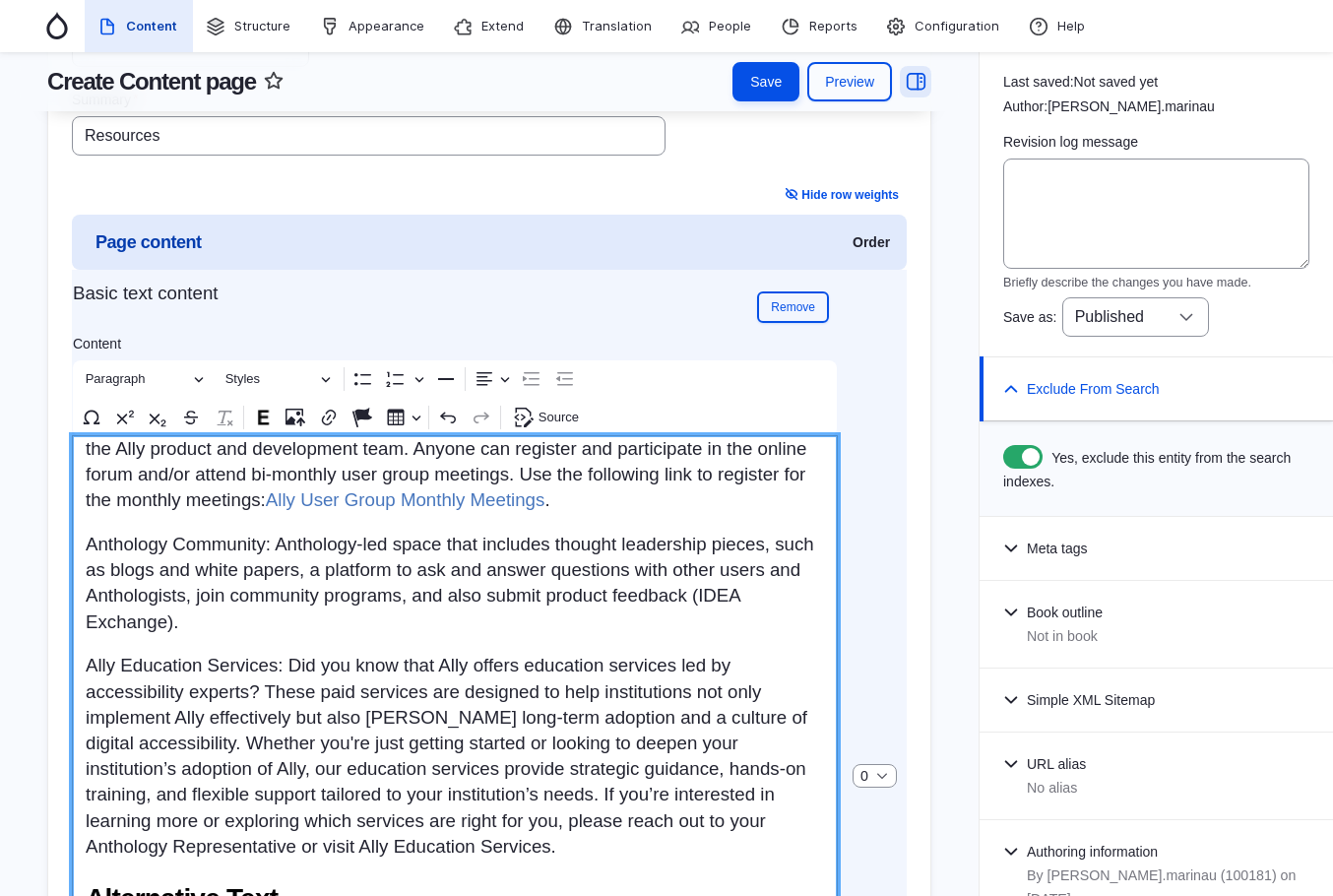 scroll, scrollTop: 591, scrollLeft: 0, axis: vertical 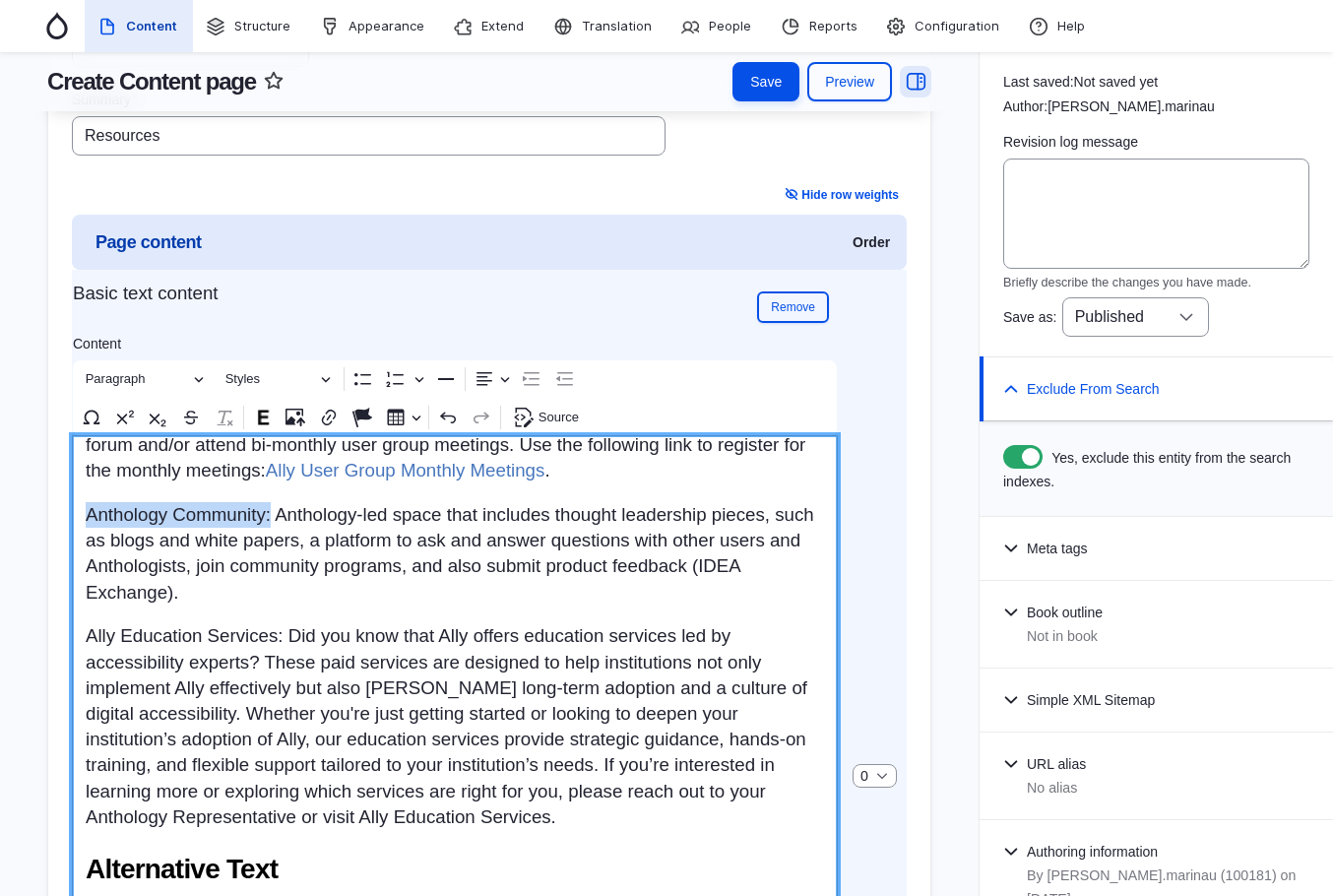 drag, startPoint x: 284, startPoint y: 553, endPoint x: 74, endPoint y: 555, distance: 210.00952 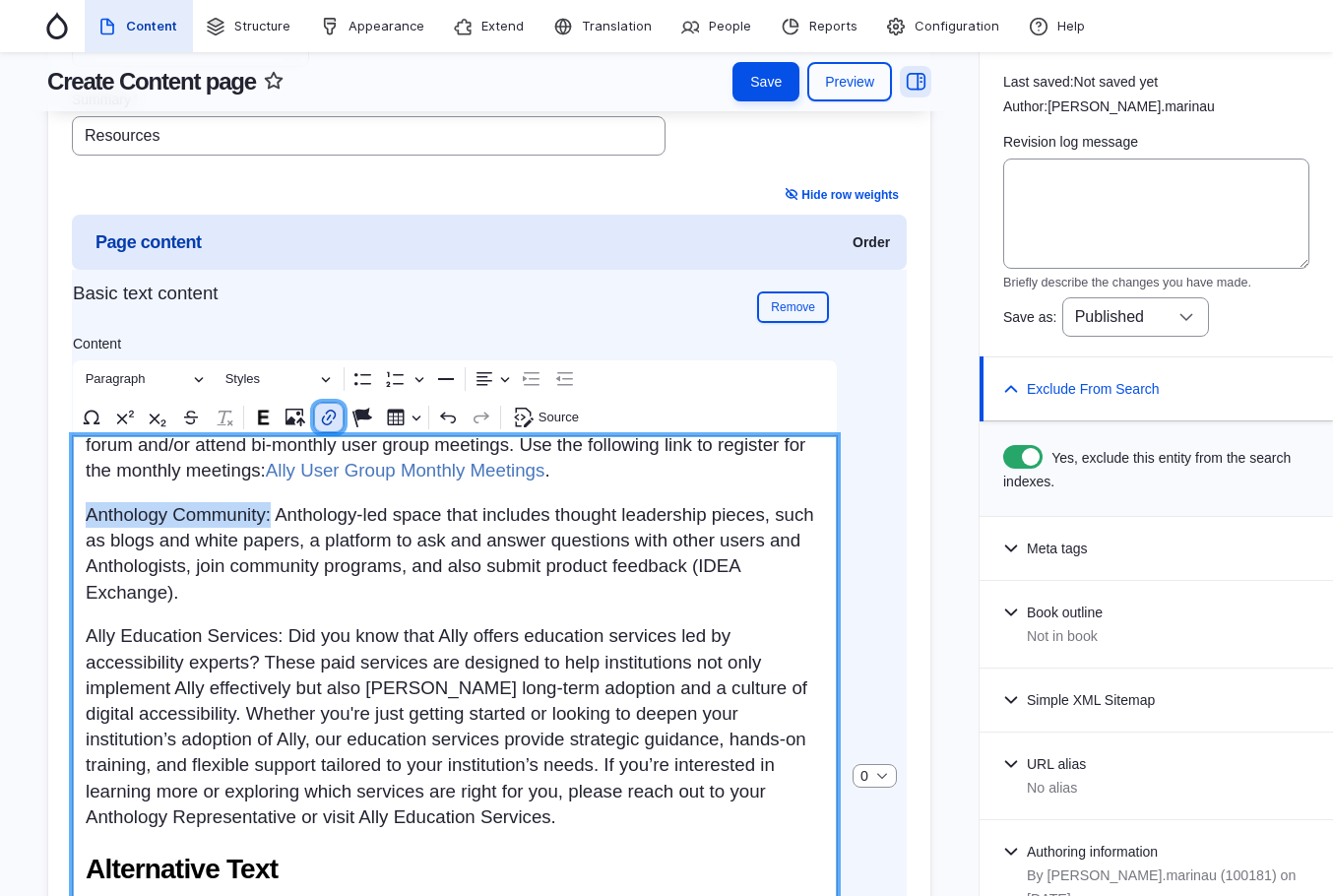 click 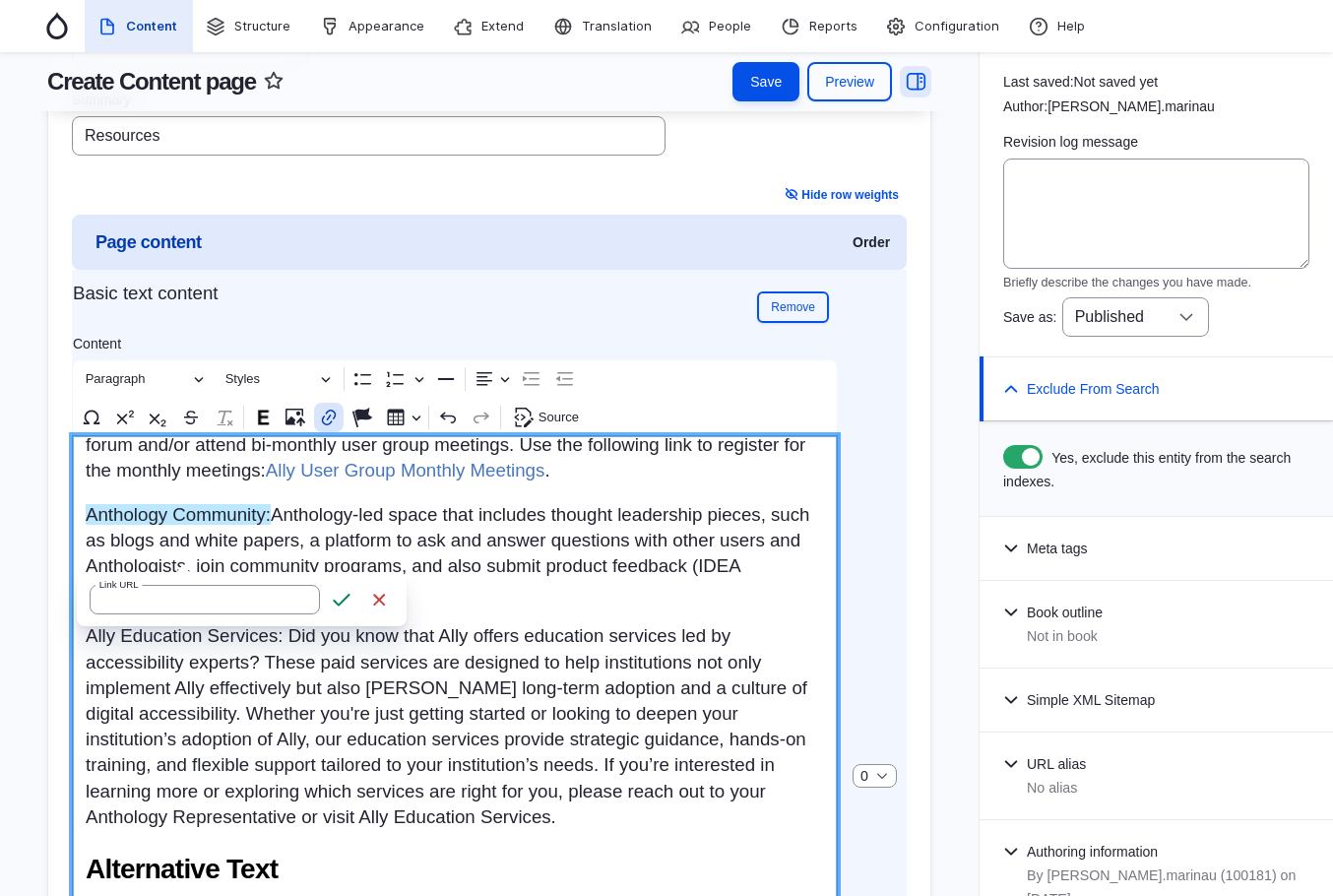 type on "https://nam10.safelinks.protection.outlook.com/?url=https%3A%2F%2Fcommunity.anthology.com%2Fhome&data=05%7C01%7Ckgrennell%40anthology.com%7Caa47224f813f43e0cc8408dbcb107b2a%7C75853e87aaca4625a00a5a7ca2fe1a72%7C0%7C0%7C638327043889708756%7CUnknown%7CTWFpbGZsb3d8eyJWIjoiMC4wLjAwMDAiLCJQIjoiV2luMzIiLCJBTiI6Ik1haWwiLCJXVCI6Mn0%3D%7C3000%7C%7C%7C&sdata=miGw7TEMOifHZfl5oC7wCvfRxnrZ%2B69gxKm%2BPuf7xOk%3D&reserved=0" 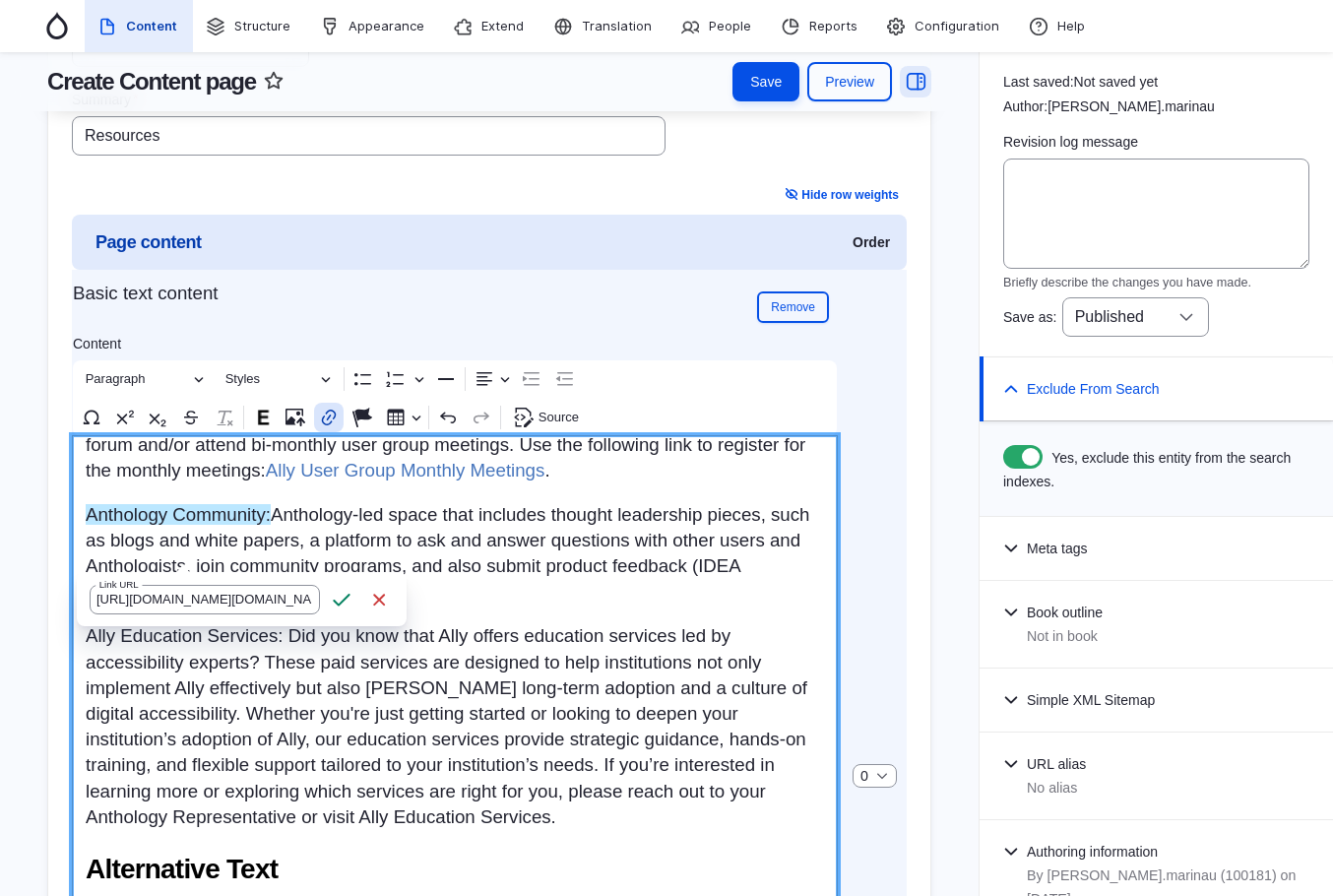 scroll, scrollTop: 0, scrollLeft: 2701, axis: horizontal 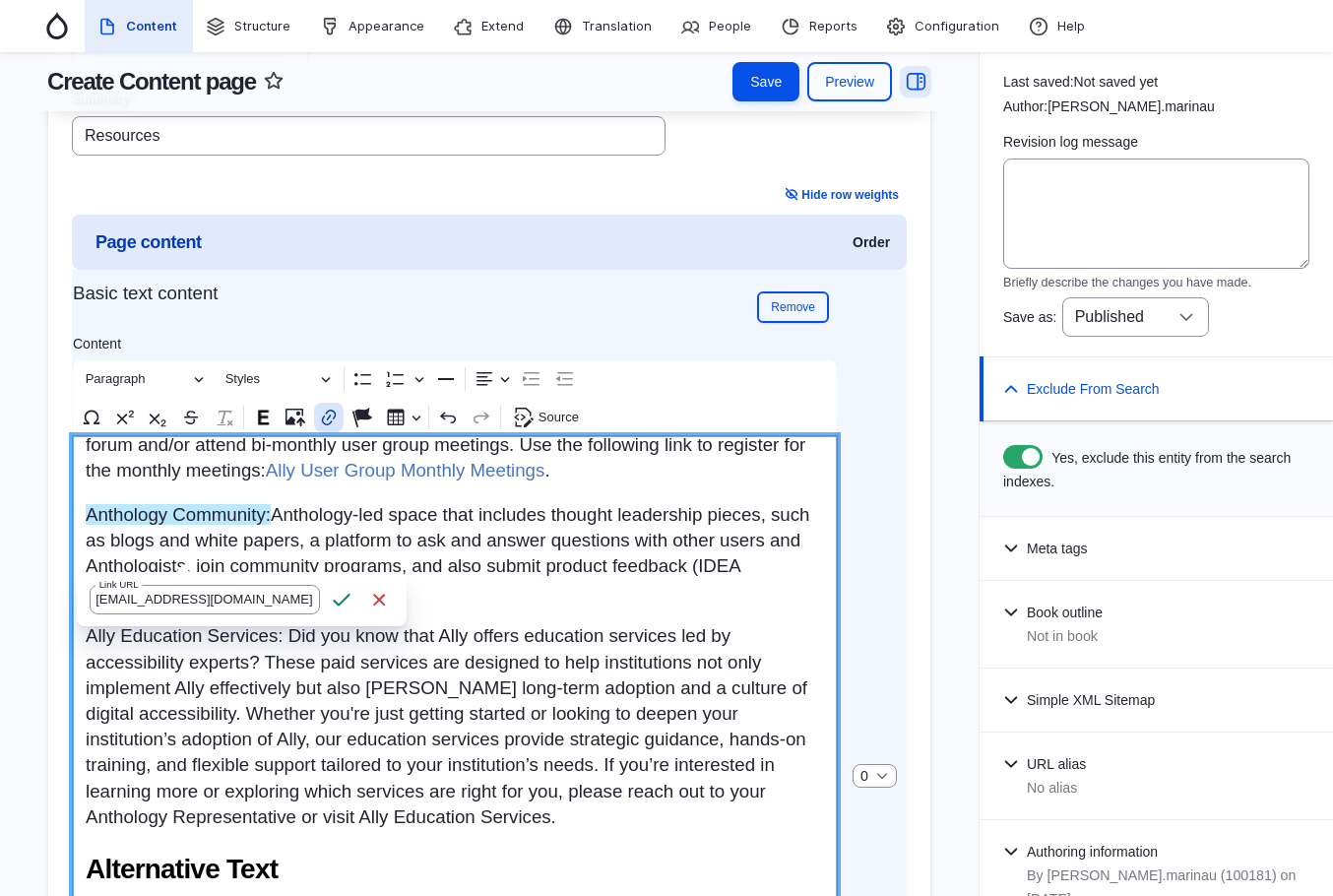 click on "Save" at bounding box center (342, 600) 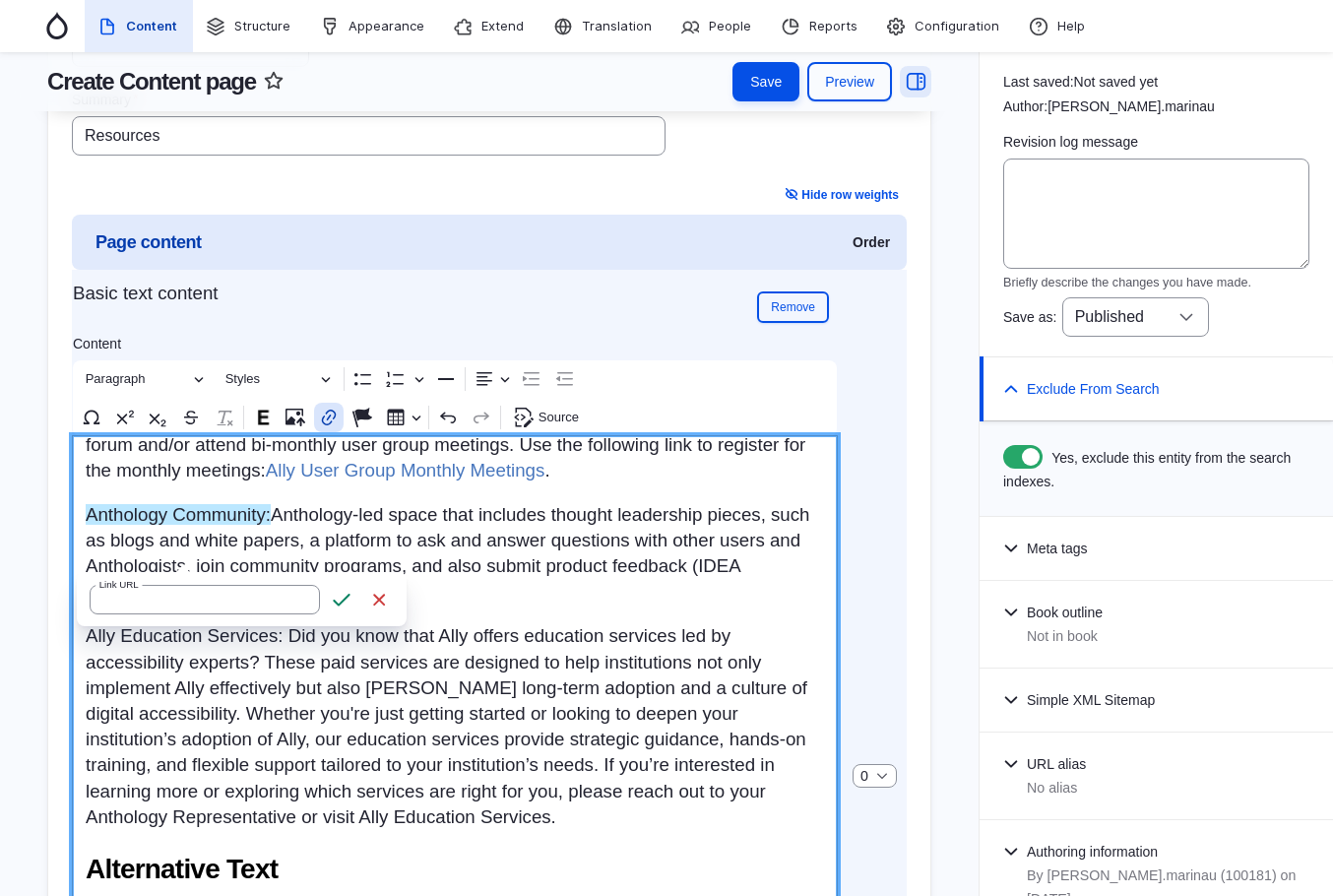 scroll, scrollTop: 591, scrollLeft: 0, axis: vertical 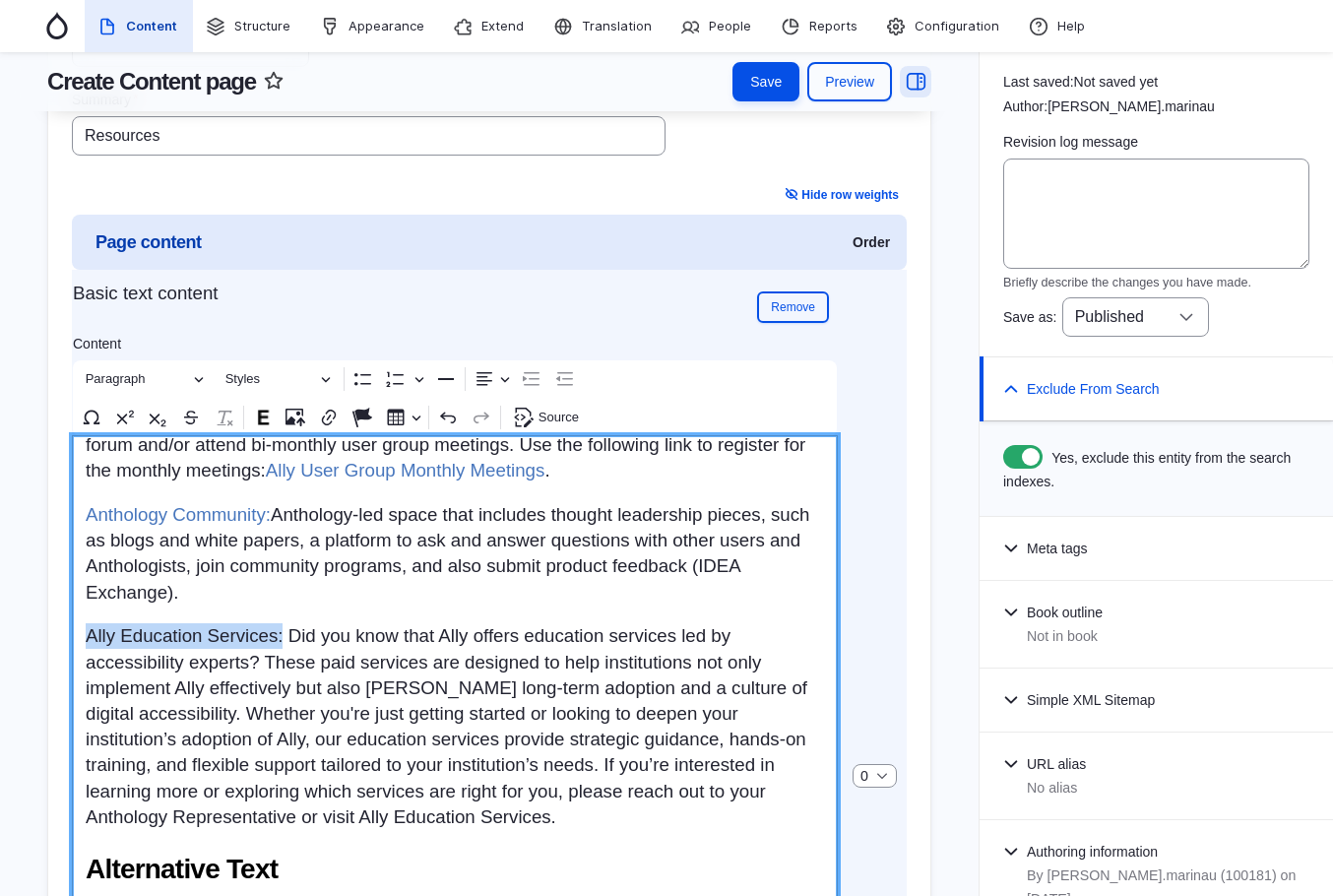 drag, startPoint x: 287, startPoint y: 672, endPoint x: 78, endPoint y: 680, distance: 209.15305 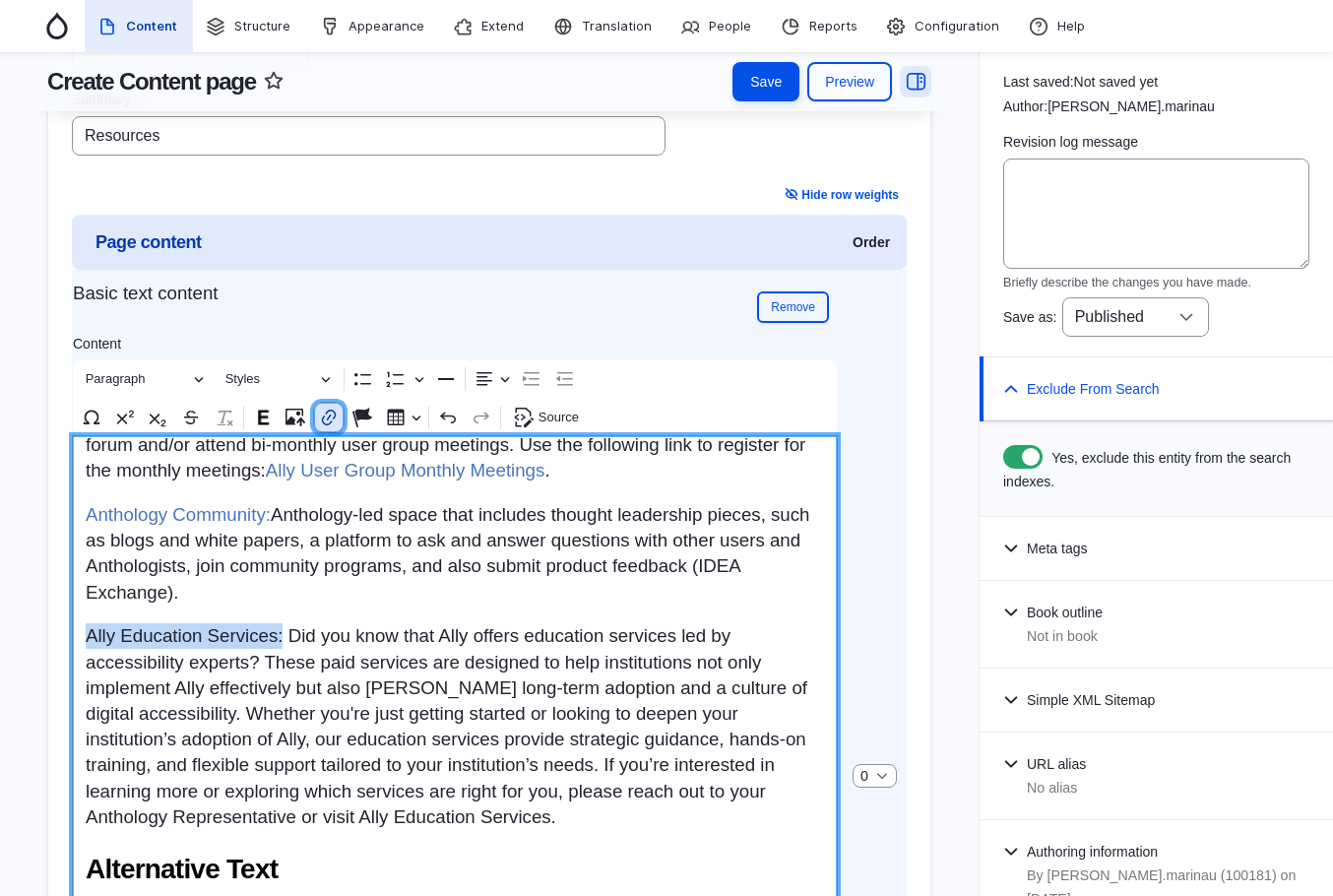 click 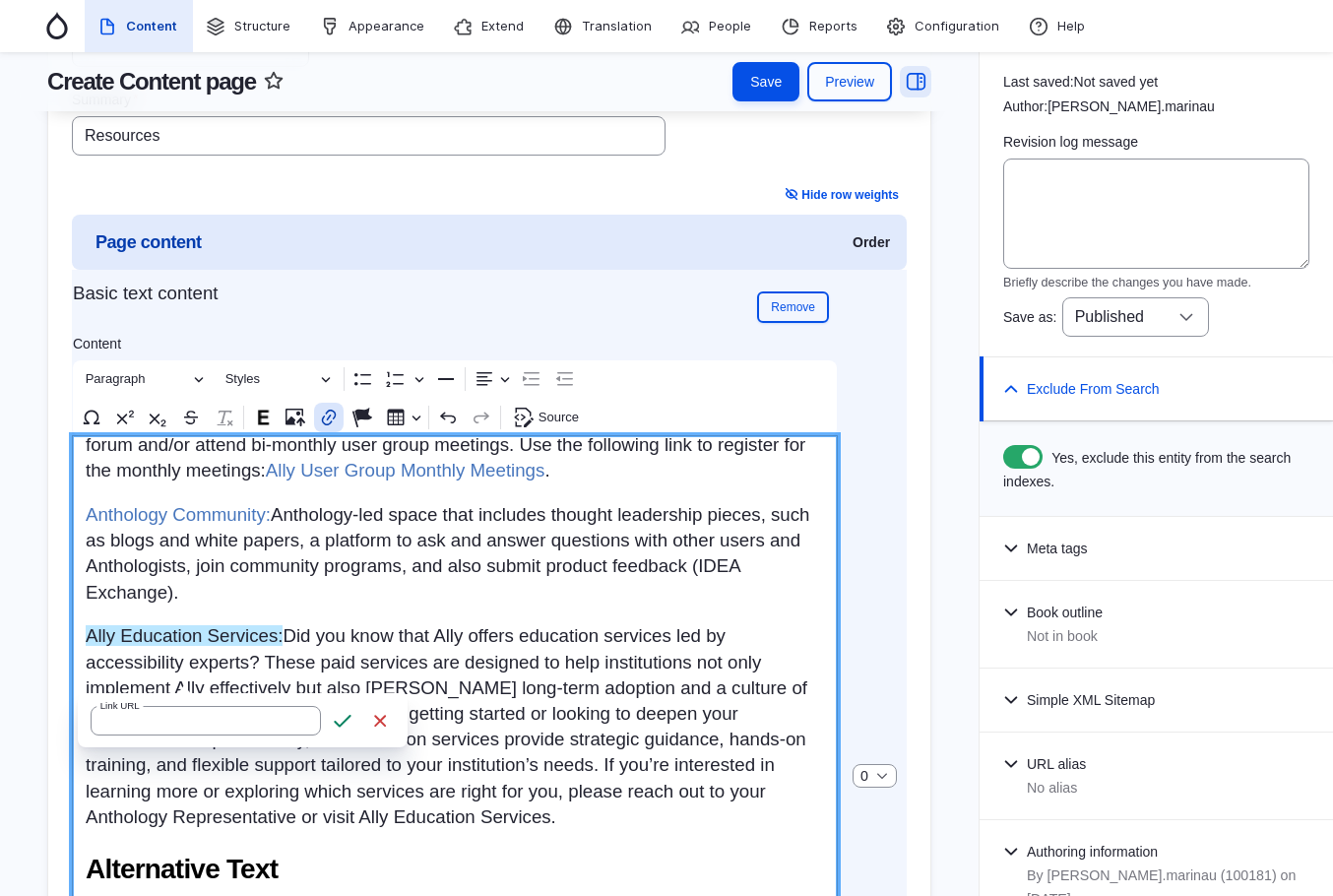 type on "https://www.anthology.com/material/services-for-anthology-ally" 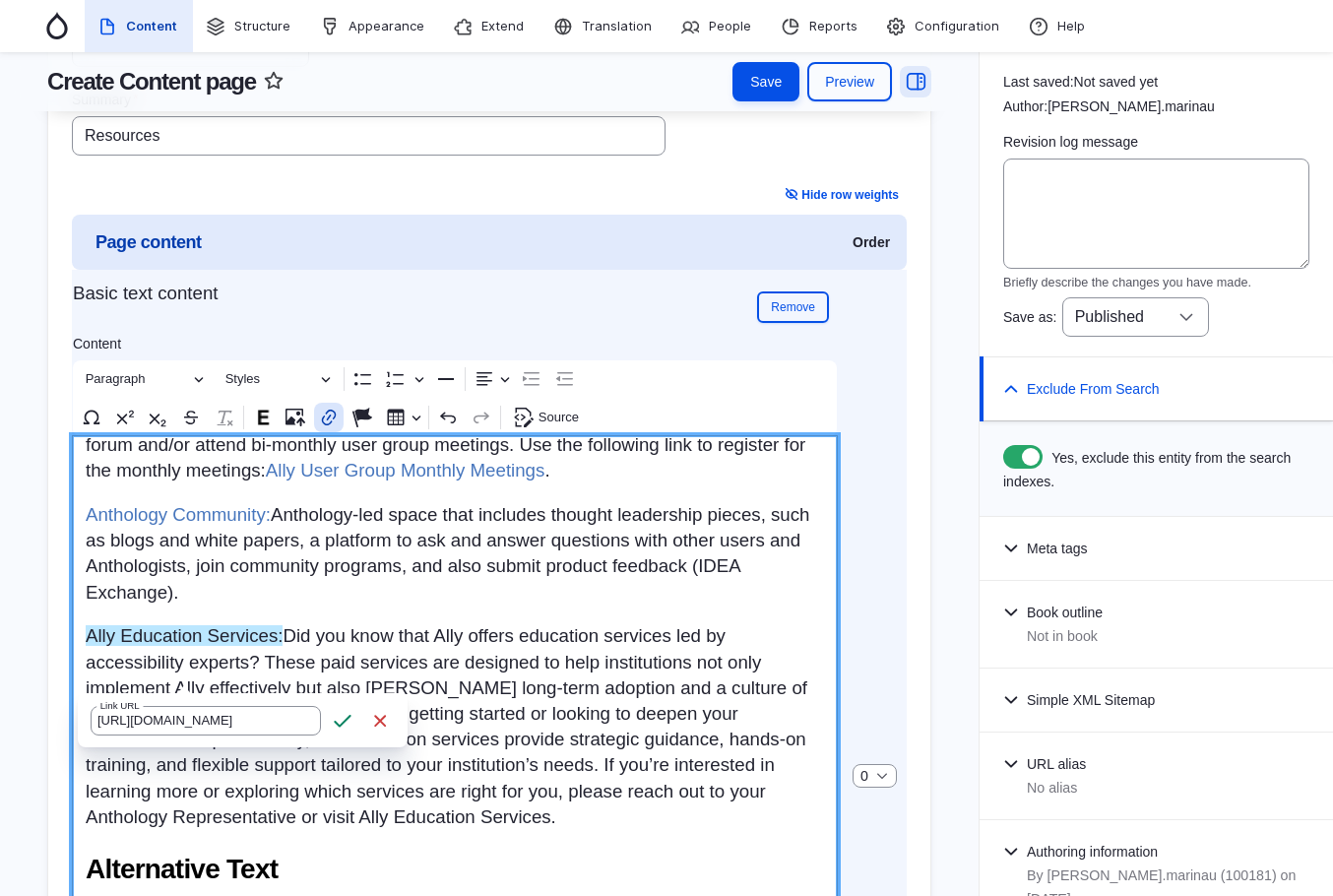 scroll, scrollTop: 0, scrollLeft: 137, axis: horizontal 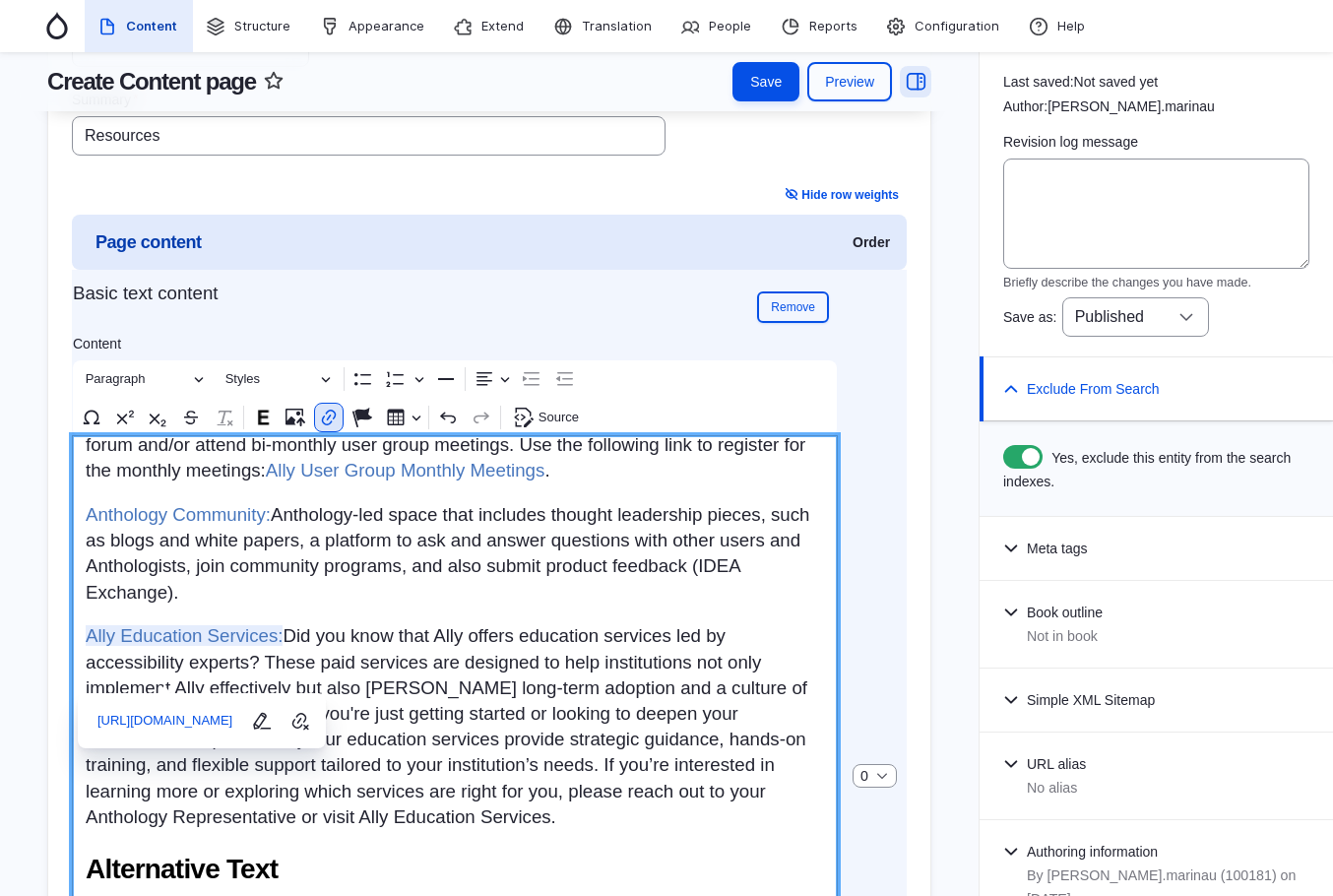 click on "Anthology Community:  Anthology-led space that includes thought leadership pieces, such as blogs and white papers, a platform to ask and answer questions with other users and Anthologists, join community programs, and also submit product feedback (IDEA Exchange)." at bounding box center [455, 553] 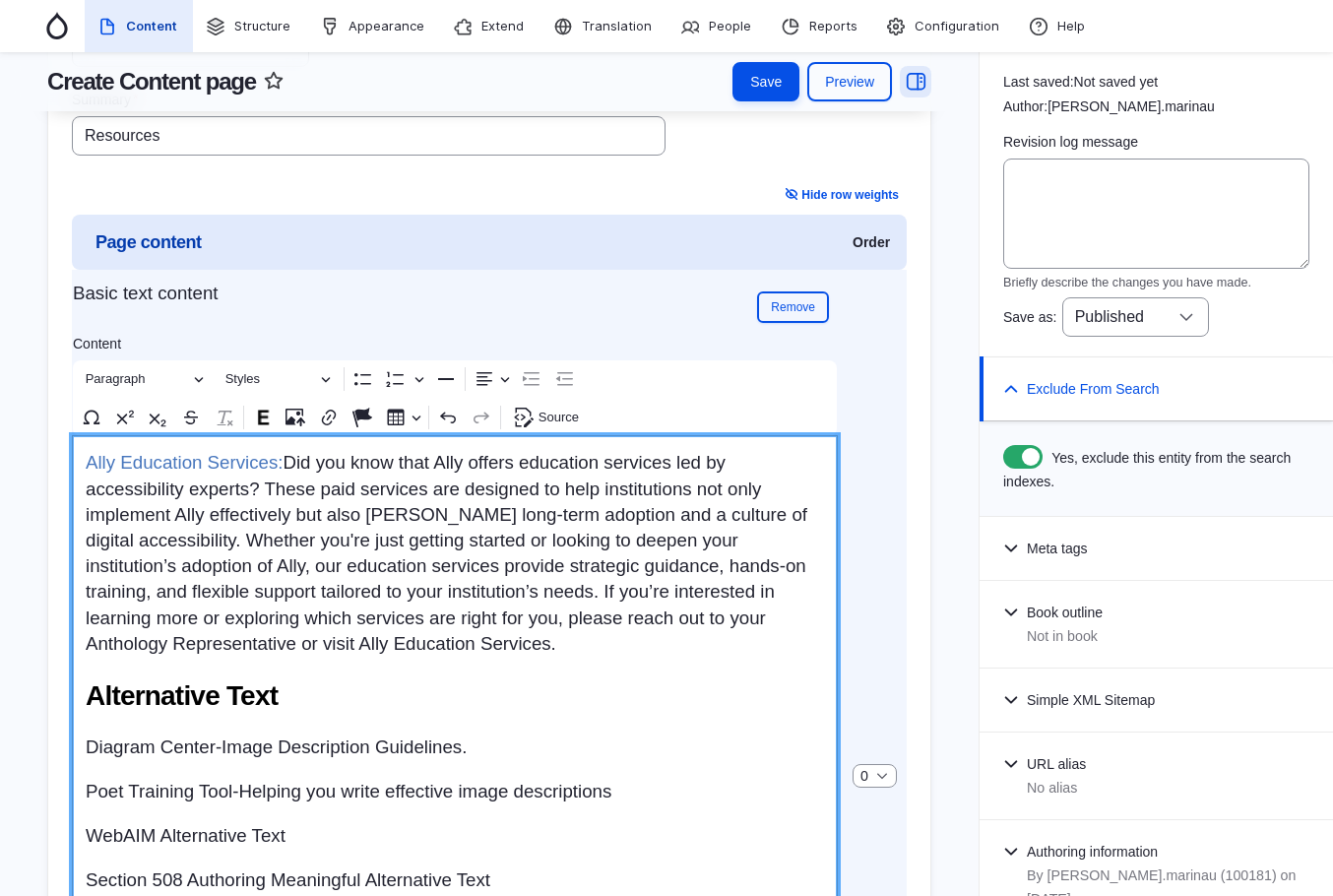 scroll, scrollTop: 788, scrollLeft: 0, axis: vertical 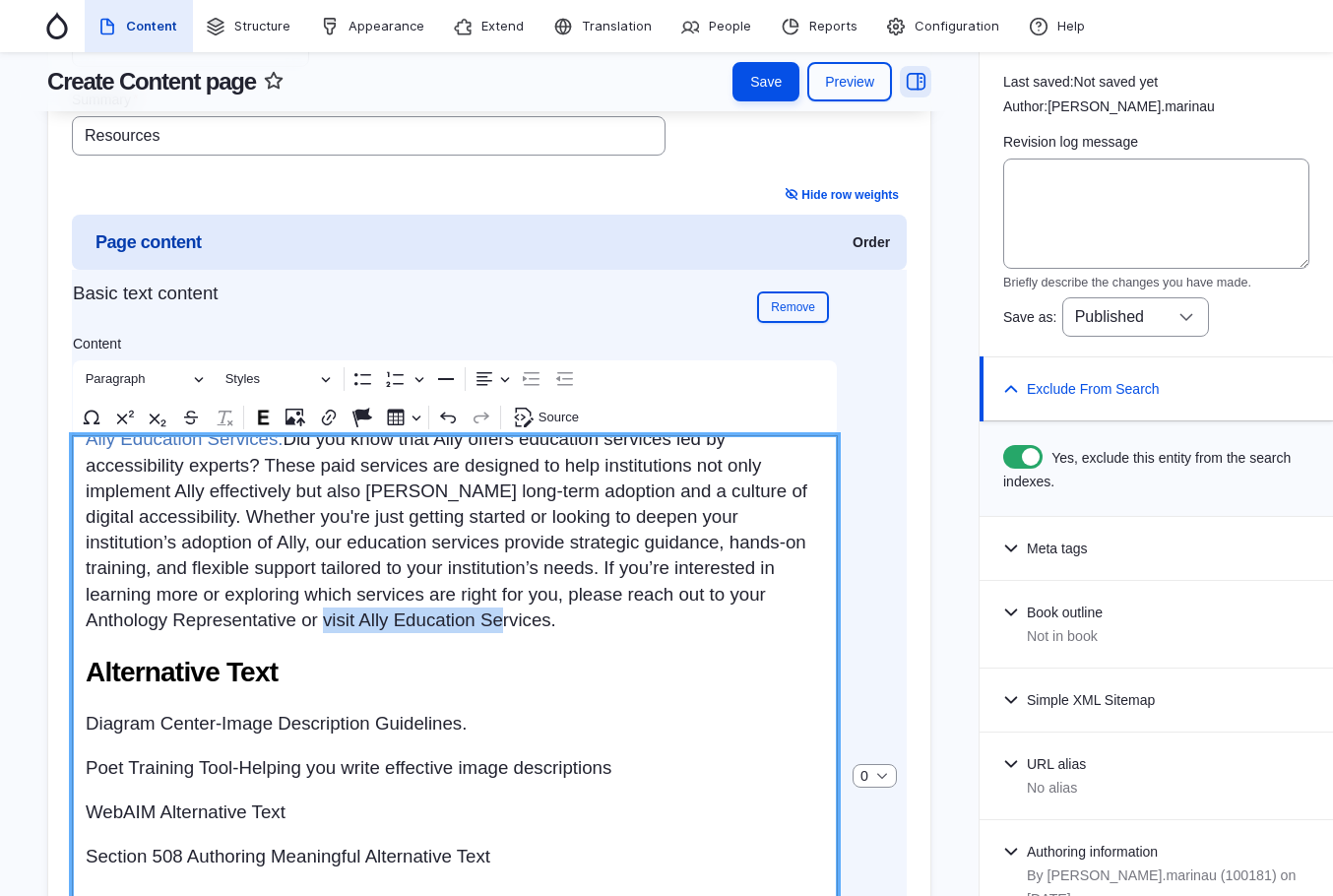 drag, startPoint x: 531, startPoint y: 657, endPoint x: 720, endPoint y: 655, distance: 189.01058 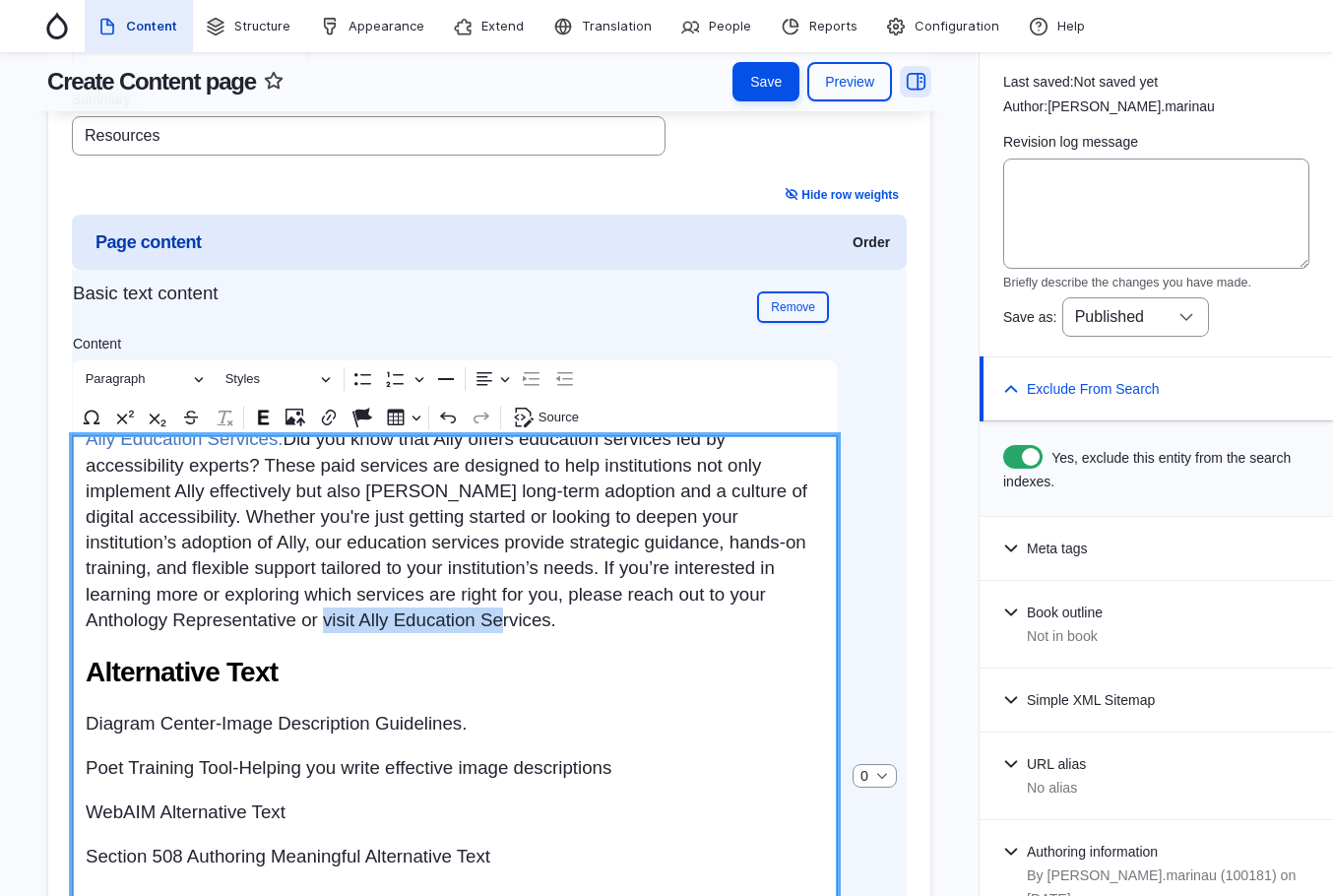 click on "Ally Education Services:  Did you know that Ally offers education services led by accessibility experts? These paid services are designed to help institutions not only implement Ally effectively but also foster long-term adoption and a culture of digital accessibility. Whether you're just getting started or looking to deepen your institution’s adoption of Ally, our education services provide strategic guidance, hands-on training, and flexible support tailored to your institution’s needs. If you’re interested in learning more or exploring which services are right for you, please reach out to your Anthology Representative or visit Ally Education Services." at bounding box center (455, 529) 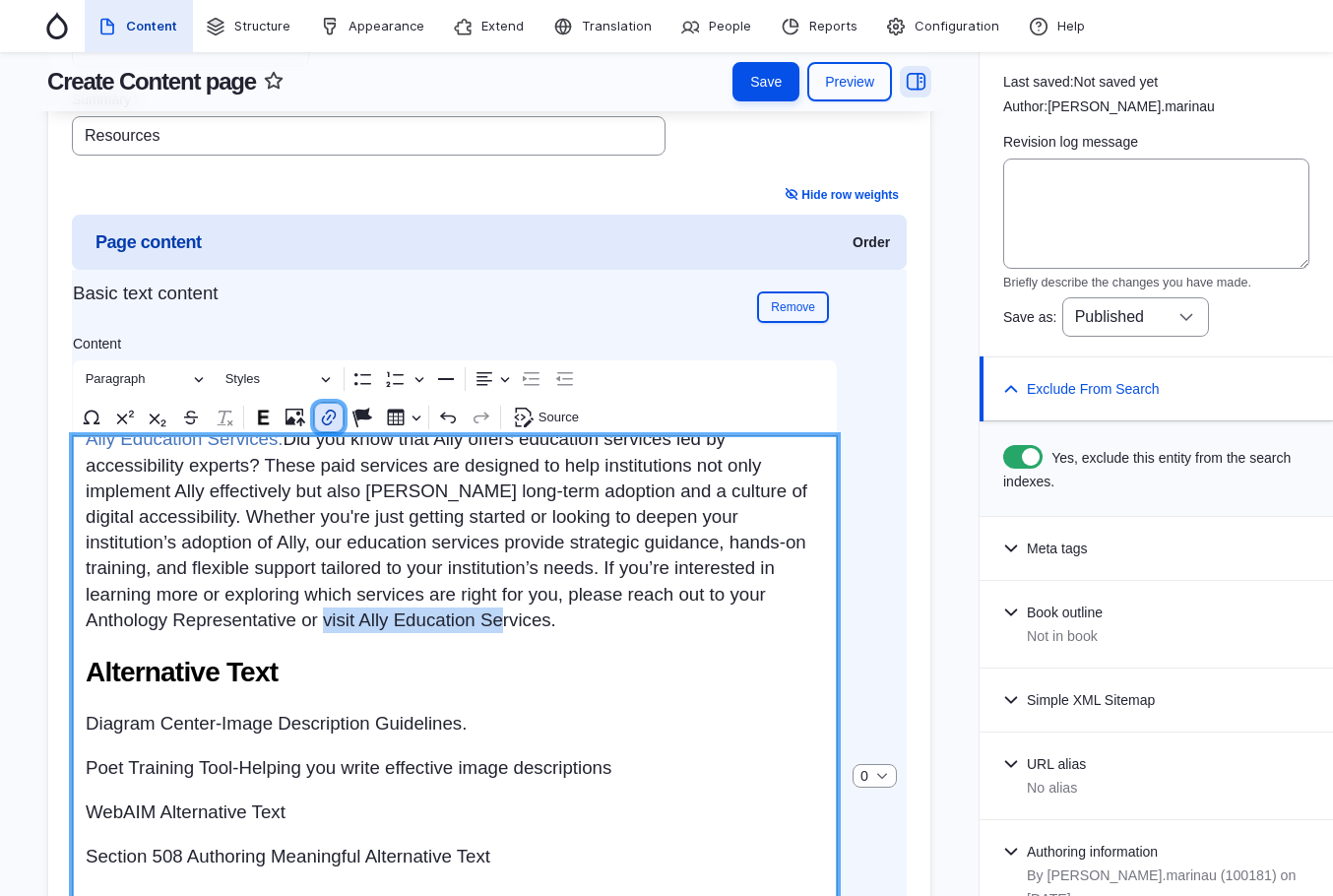 click 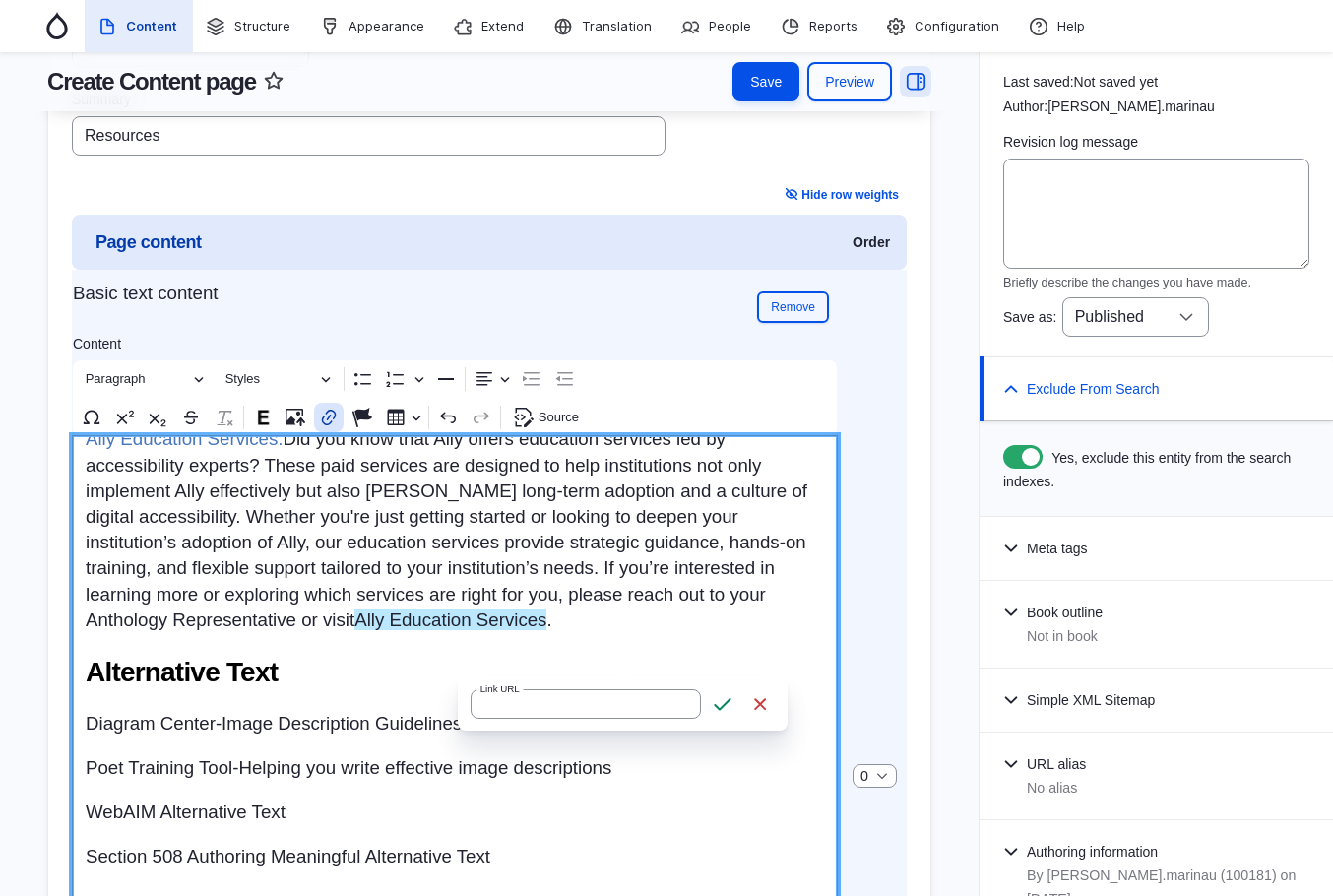 type on "https://www.anthology.com/material/services-for-anthology-ally" 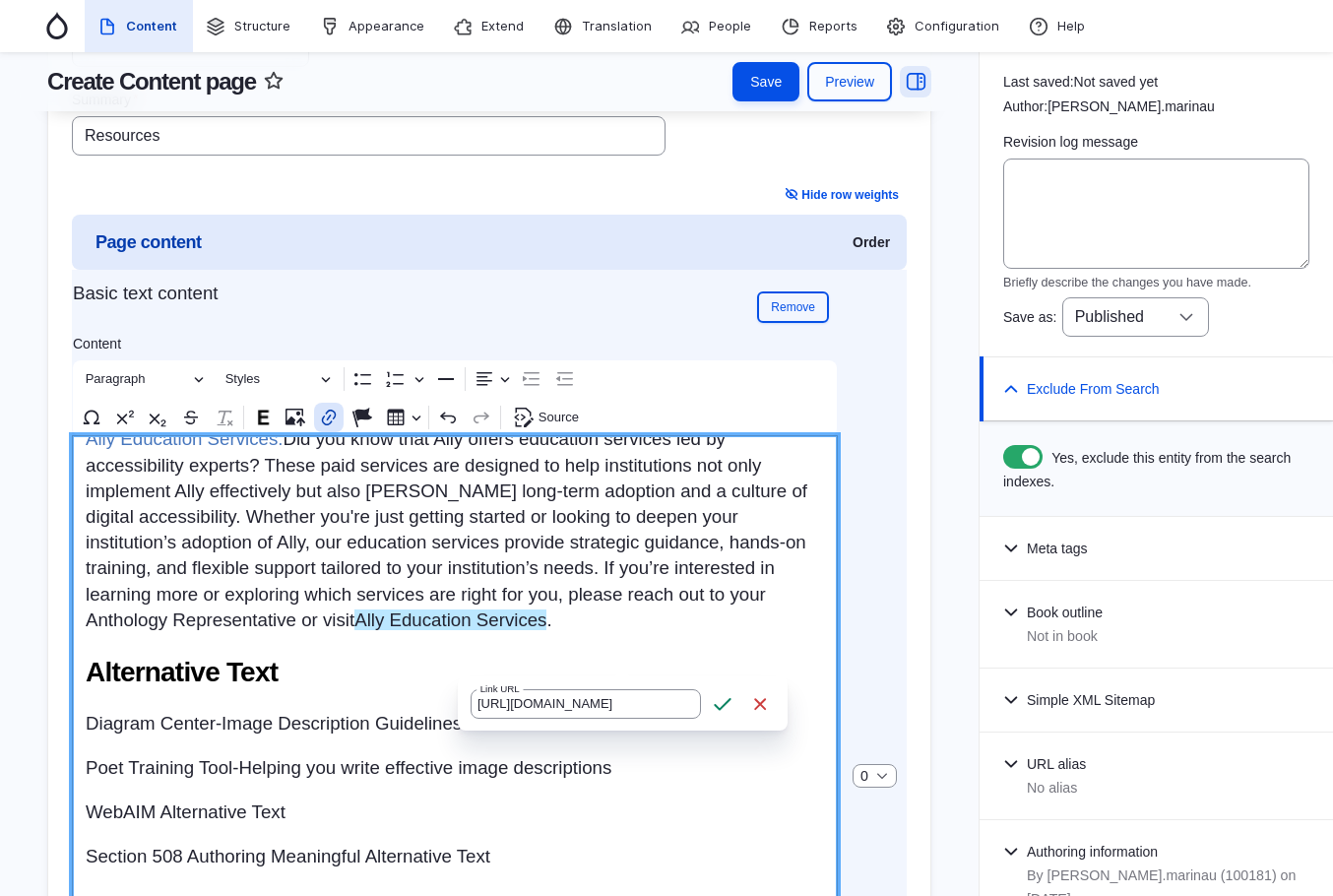 scroll, scrollTop: 0, scrollLeft: 137, axis: horizontal 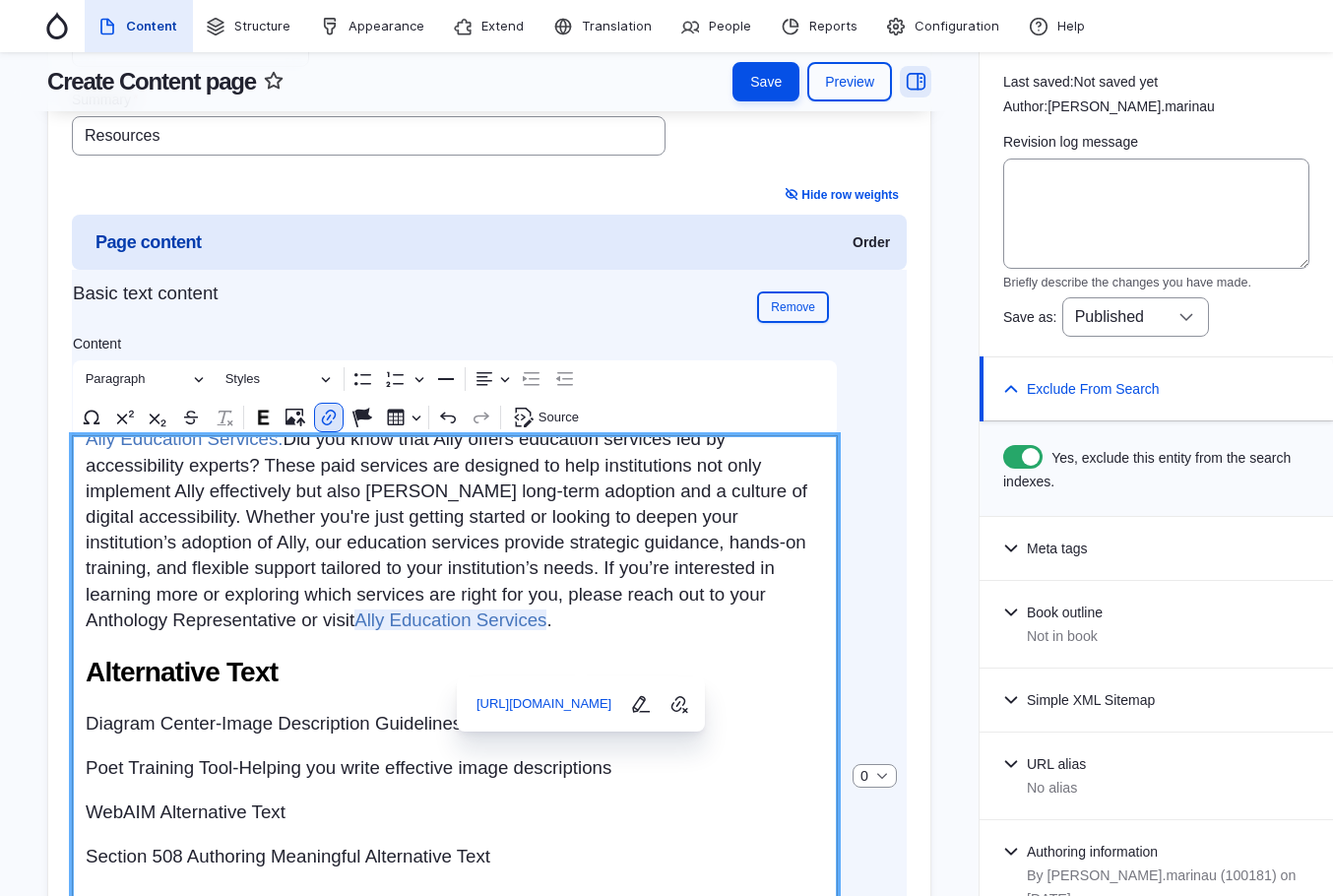 click on "Ally Education Services:  Did you know that Ally offers education services led by accessibility experts? These paid services are designed to help institutions not only implement Ally effectively but also foster long-term adoption and a culture of digital accessibility. Whether you're just getting started or looking to deepen your institution’s adoption of Ally, our education services provide strategic guidance, hands-on training, and flexible support tailored to your institution’s needs. If you’re interested in learning more or exploring which services are right for you, please reach out to your Anthology Representative or visit  Ally Education Services ." at bounding box center [455, 529] 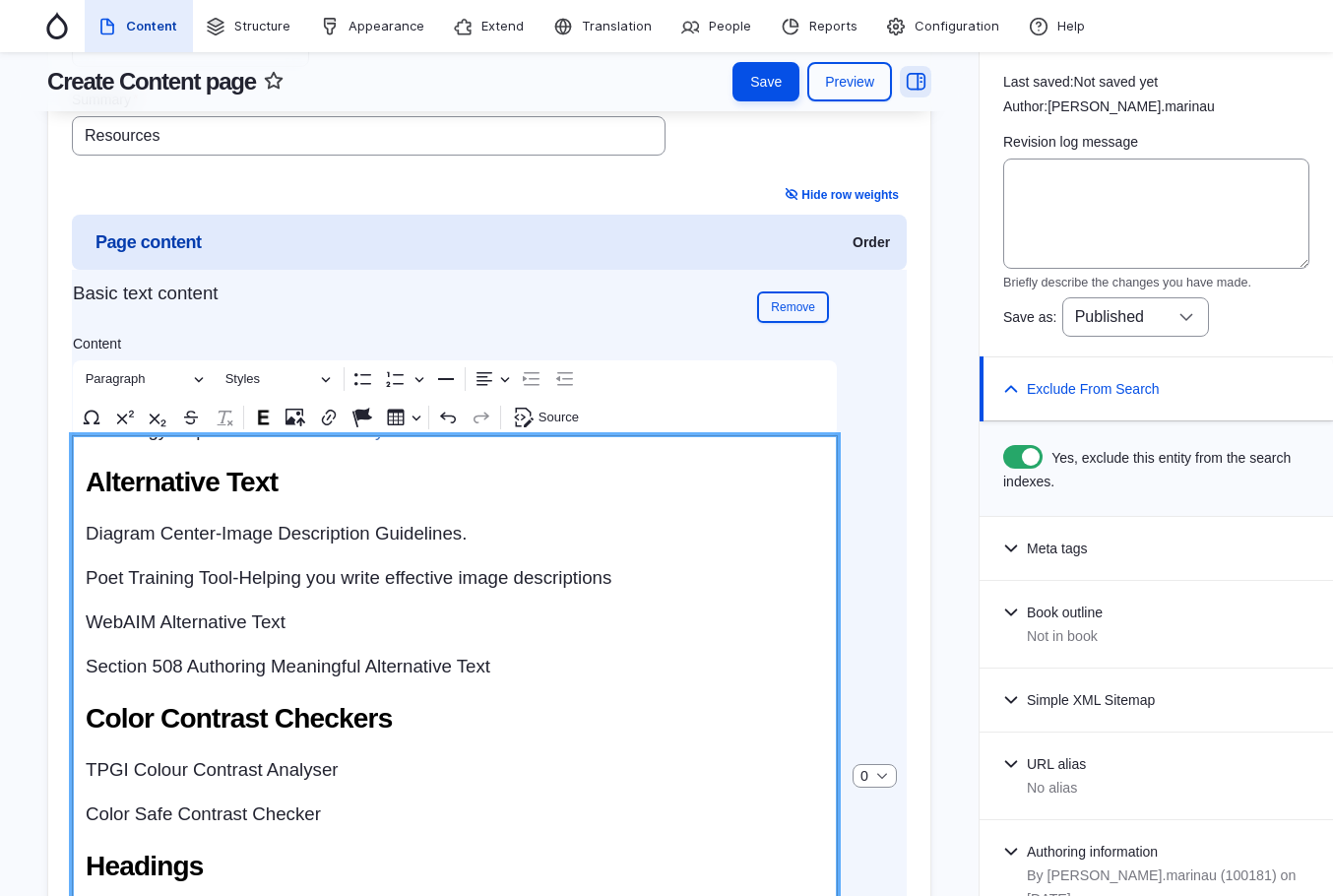 scroll, scrollTop: 985, scrollLeft: 0, axis: vertical 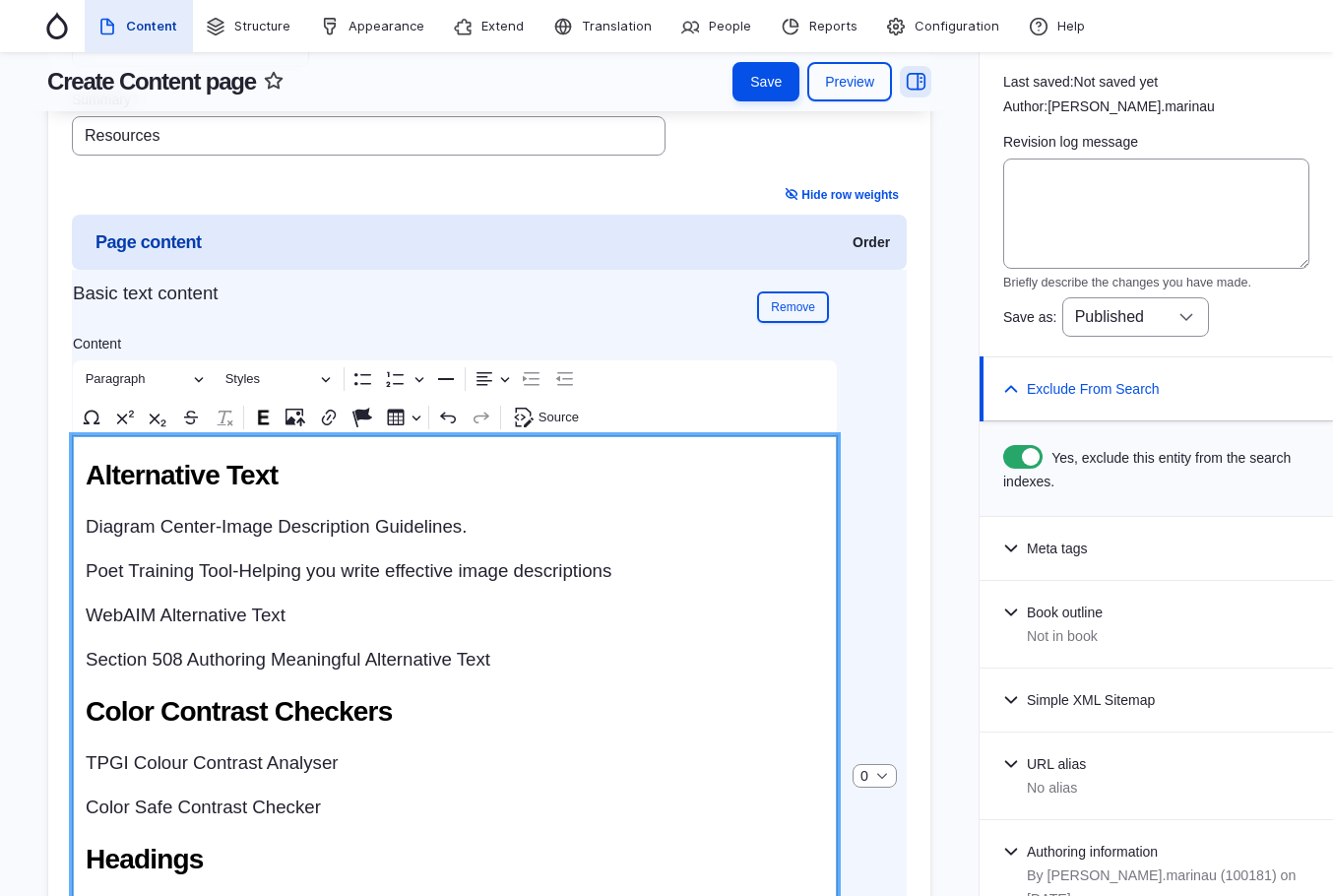 click on "Diagram Center-Image Description Guidelines." at bounding box center (455, 527) 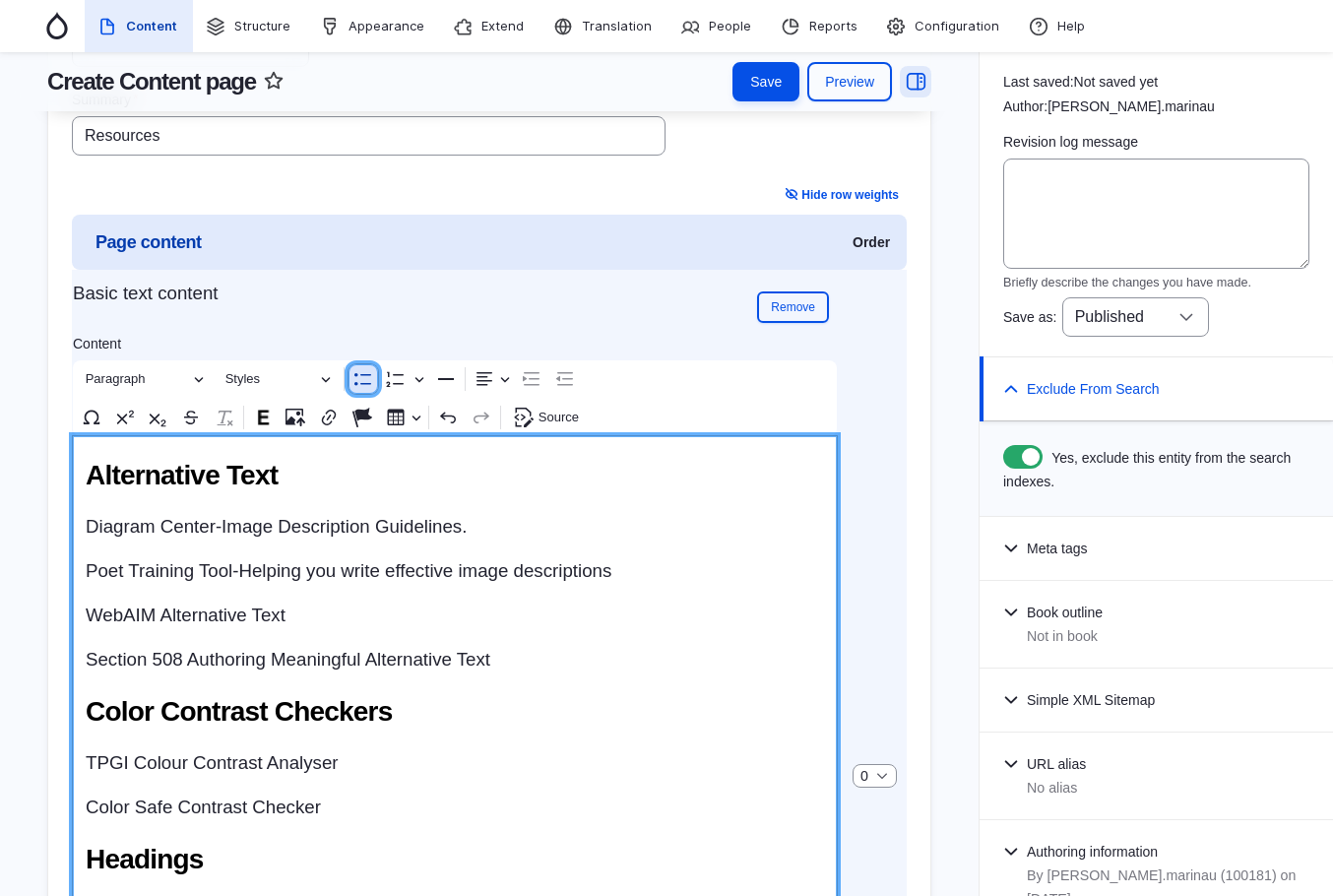 click 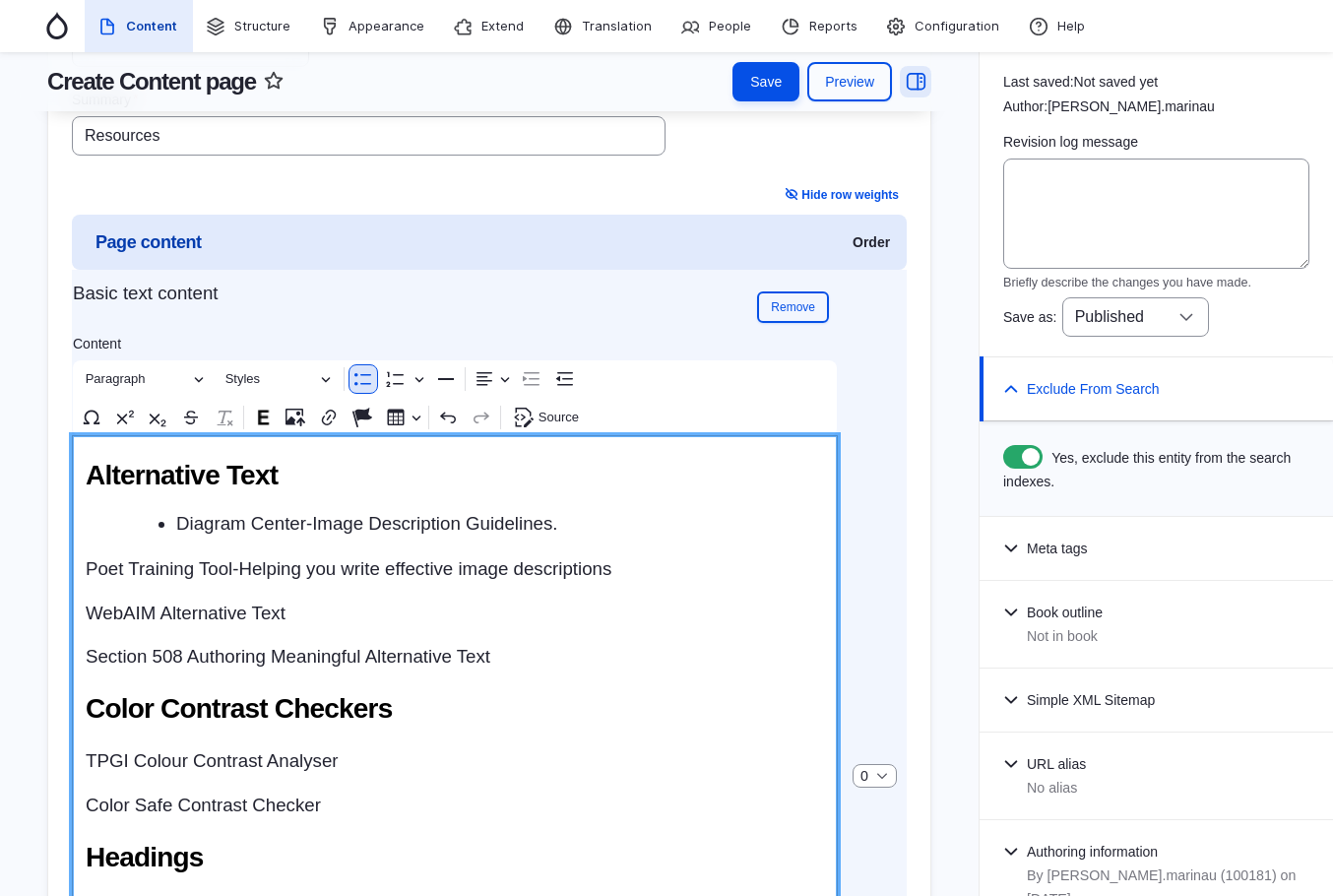 click on "Poet Training Tool-Helping you write effective image descriptions" at bounding box center [455, 569] 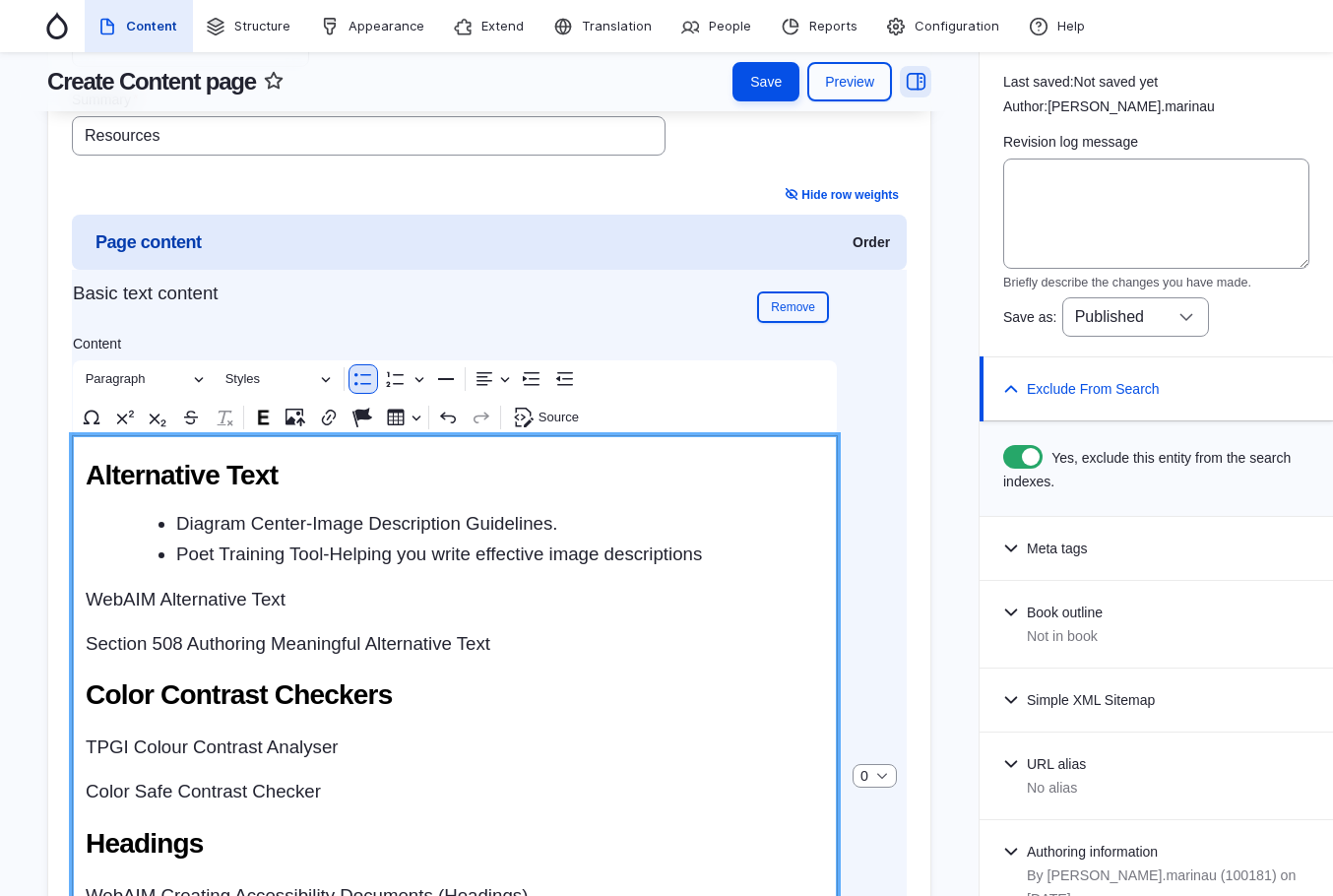 click on "Anthology Technical Support Anthology Support:  For technical support regarding Ally, please submit a ticket through Anthology support. If you do not have an account, reach out to your Anthology Representative for assistance. Ally Resources & Community Ally Instructional Support:  Your go to for all things Ally. Select your user role (student, instructor, administrator), which Learning Management System your institution uses (Blackboard Learn Ultra), and browse through a plethora of instructional materials, best practices, case studies, and more. Ally Office Hours:  Ally office hours are Anthology-led and hosted by Anthology Ally management. The office hours are held the second Monday every other month. Anthology staff will discuss in detail the latest Ally feature releases and product developments, and attendees have the opportunity to ask questions ahead of time to be addressed during the meeting.  Use this form  to ask questions ahead of time. Ally User Group: Ally User Group Monthly Meetings . . PDFs" at bounding box center (455, 818) 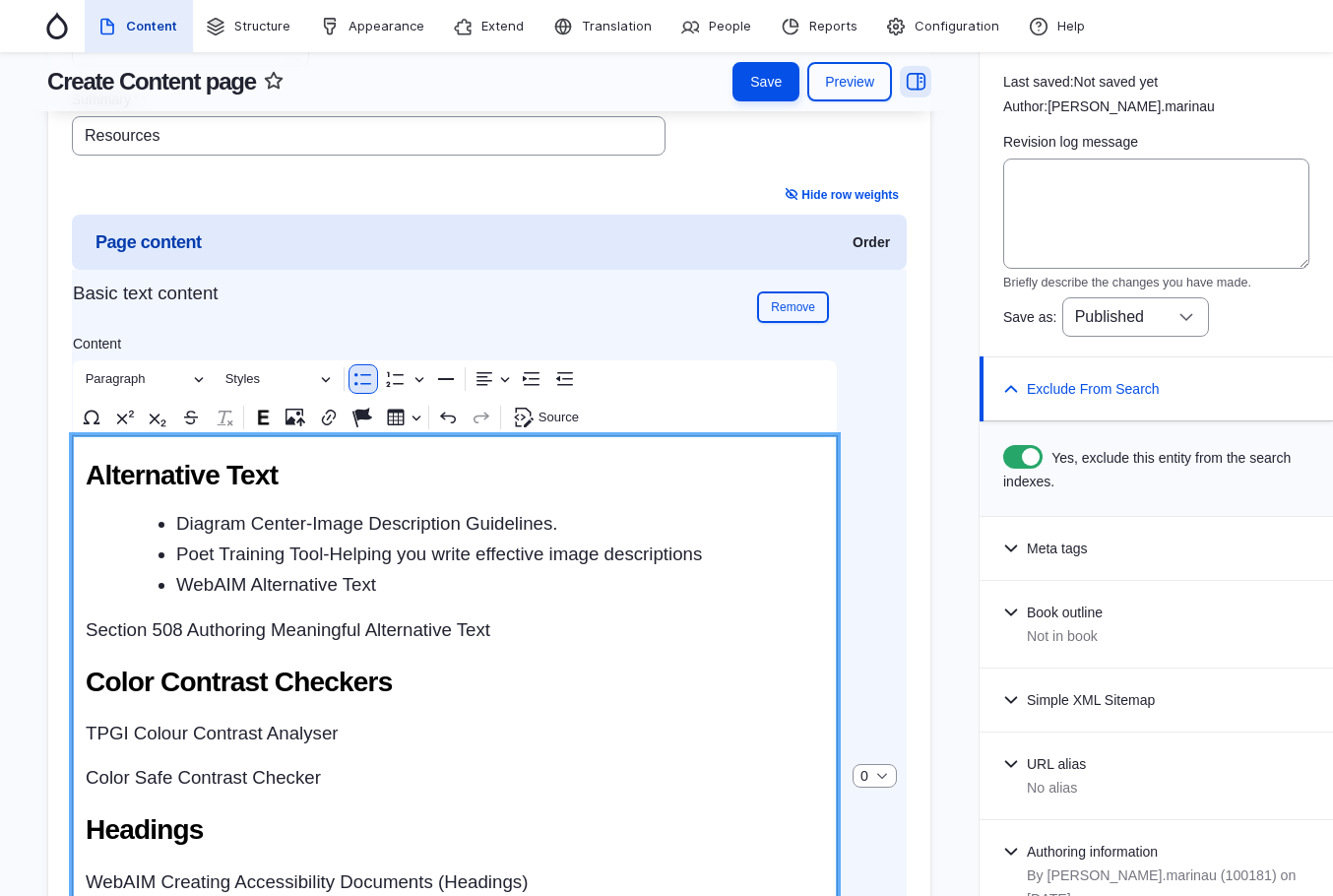 click on "Anthology Technical Support Anthology Support:  For technical support regarding Ally, please submit a ticket through Anthology support. If you do not have an account, reach out to your Anthology Representative for assistance. Ally Resources & Community Ally Instructional Support:  Your go to for all things Ally. Select your user role (student, instructor, administrator), which Learning Management System your institution uses (Blackboard Learn Ultra), and browse through a plethora of instructional materials, best practices, case studies, and more. Ally Office Hours:  Ally office hours are Anthology-led and hosted by Anthology Ally management. The office hours are held the second Monday every other month. Anthology staff will discuss in detail the latest Ally feature releases and product developments, and attendees have the opportunity to ask questions ahead of time to be addressed during the meeting.  Use this form  to ask questions ahead of time. Ally User Group: Ally User Group Monthly Meetings . . PDFs" at bounding box center [455, 818] 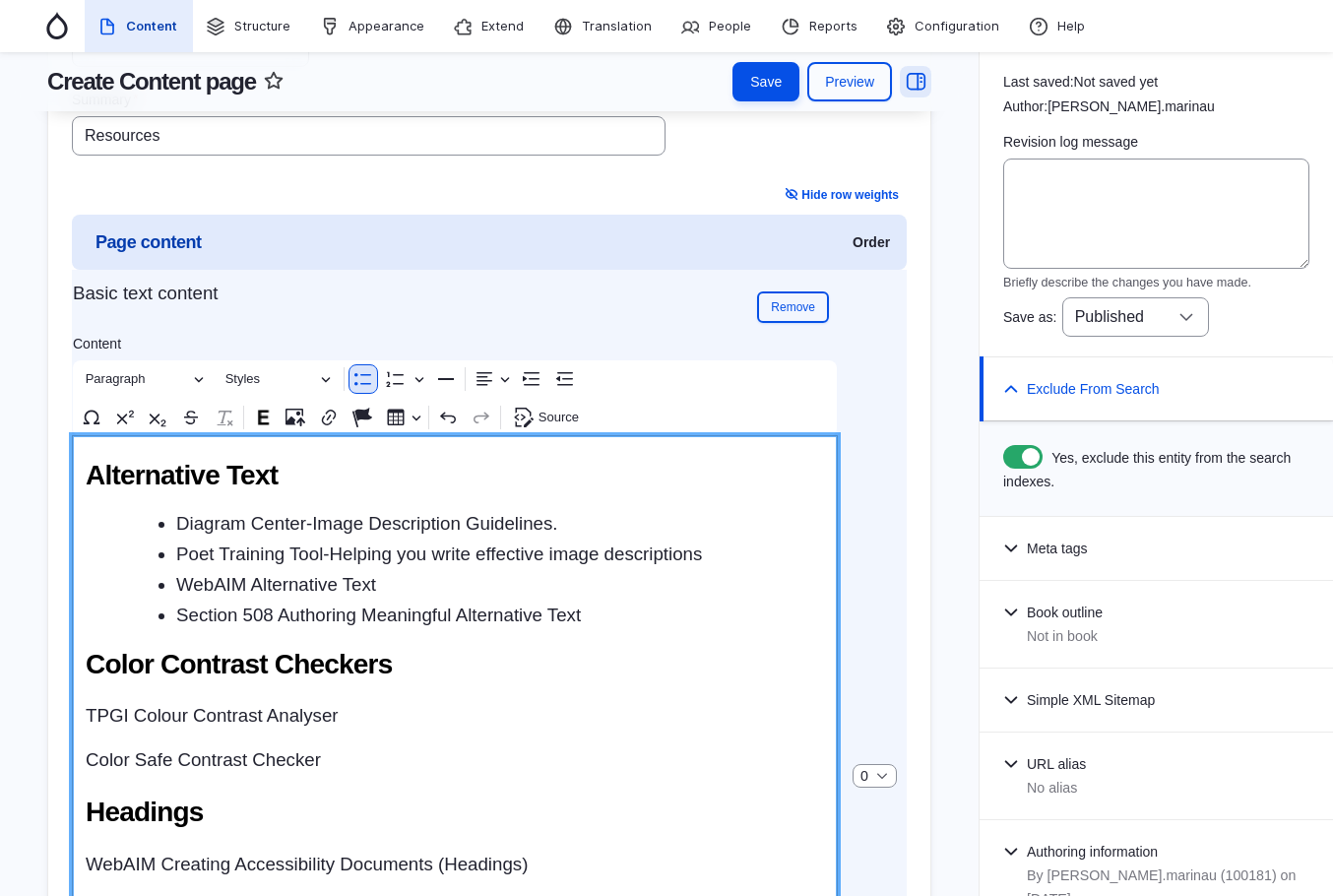 click on "Anthology Technical Support Anthology Support:  For technical support regarding Ally, please submit a ticket through Anthology support. If you do not have an account, reach out to your Anthology Representative for assistance. Ally Resources & Community Ally Instructional Support:  Your go to for all things Ally. Select your user role (student, instructor, administrator), which Learning Management System your institution uses (Blackboard Learn Ultra), and browse through a plethora of instructional materials, best practices, case studies, and more. Ally Office Hours:  Ally office hours are Anthology-led and hosted by Anthology Ally management. The office hours are held the second Monday every other month. Anthology staff will discuss in detail the latest Ally feature releases and product developments, and attendees have the opportunity to ask questions ahead of time to be addressed during the meeting.  Use this form  to ask questions ahead of time. Ally User Group: Ally User Group Monthly Meetings . . PDFs" at bounding box center [455, 818] 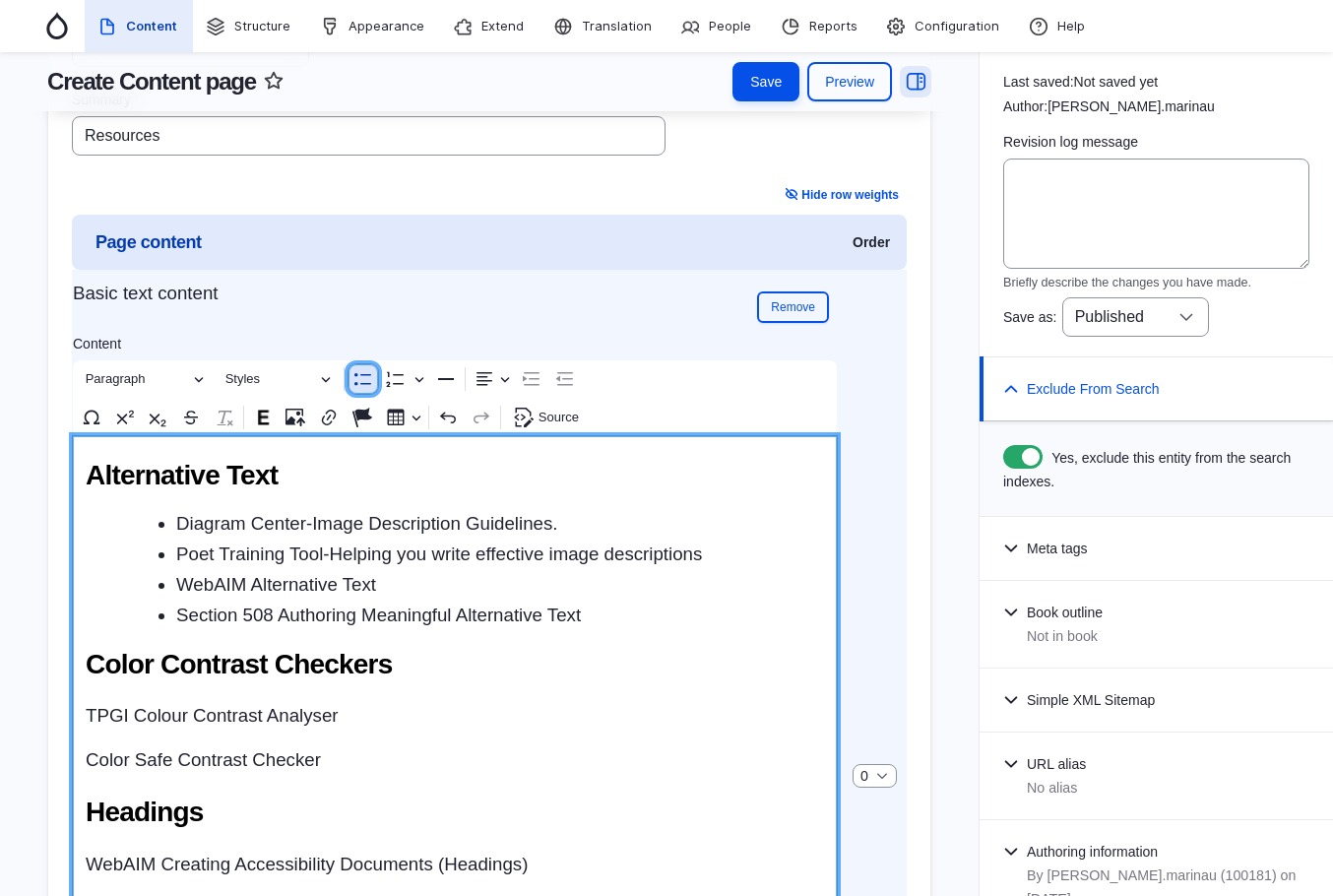 click 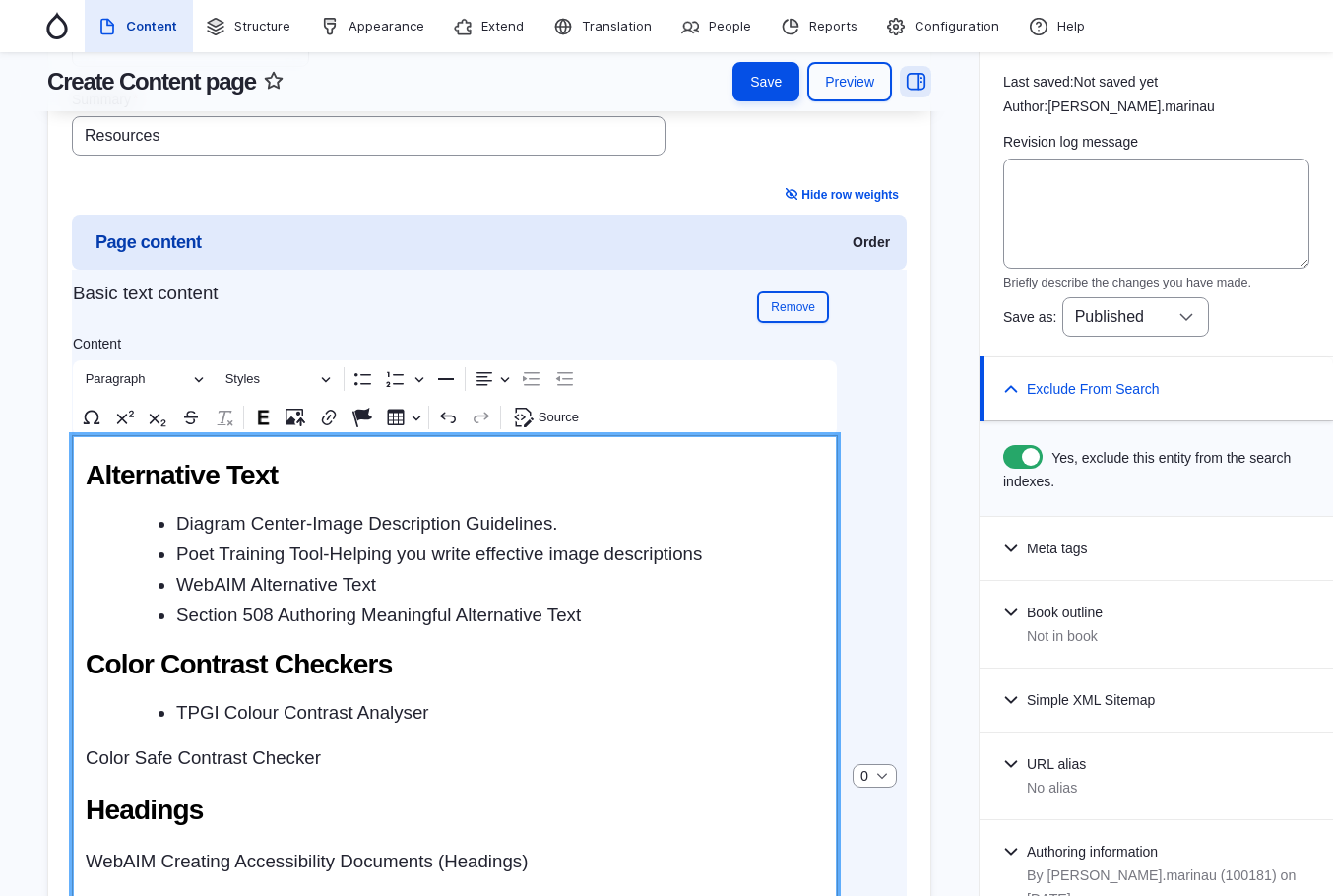 click on "Color Safe Contrast Checker" at bounding box center (455, 758) 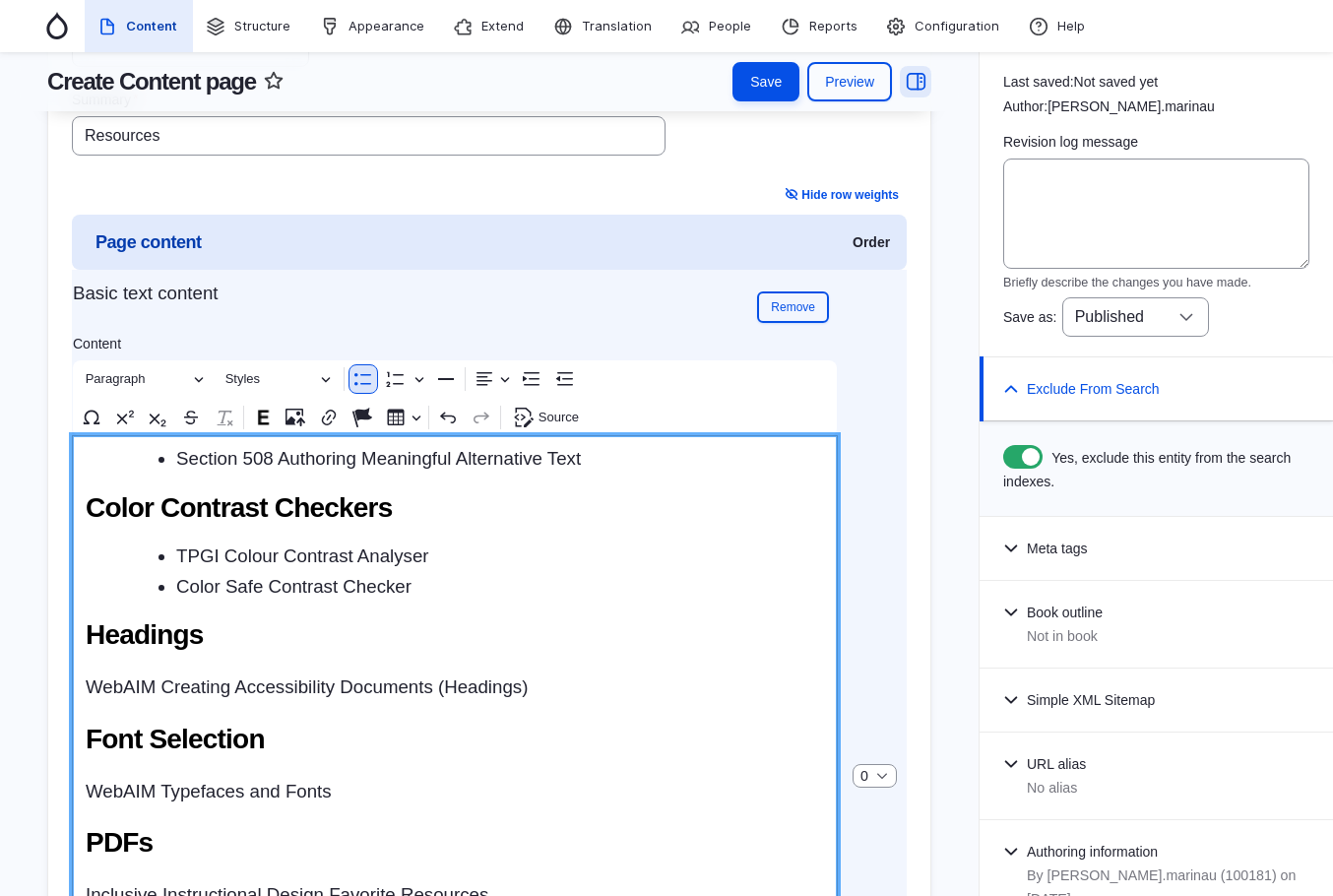 scroll, scrollTop: 1167, scrollLeft: 0, axis: vertical 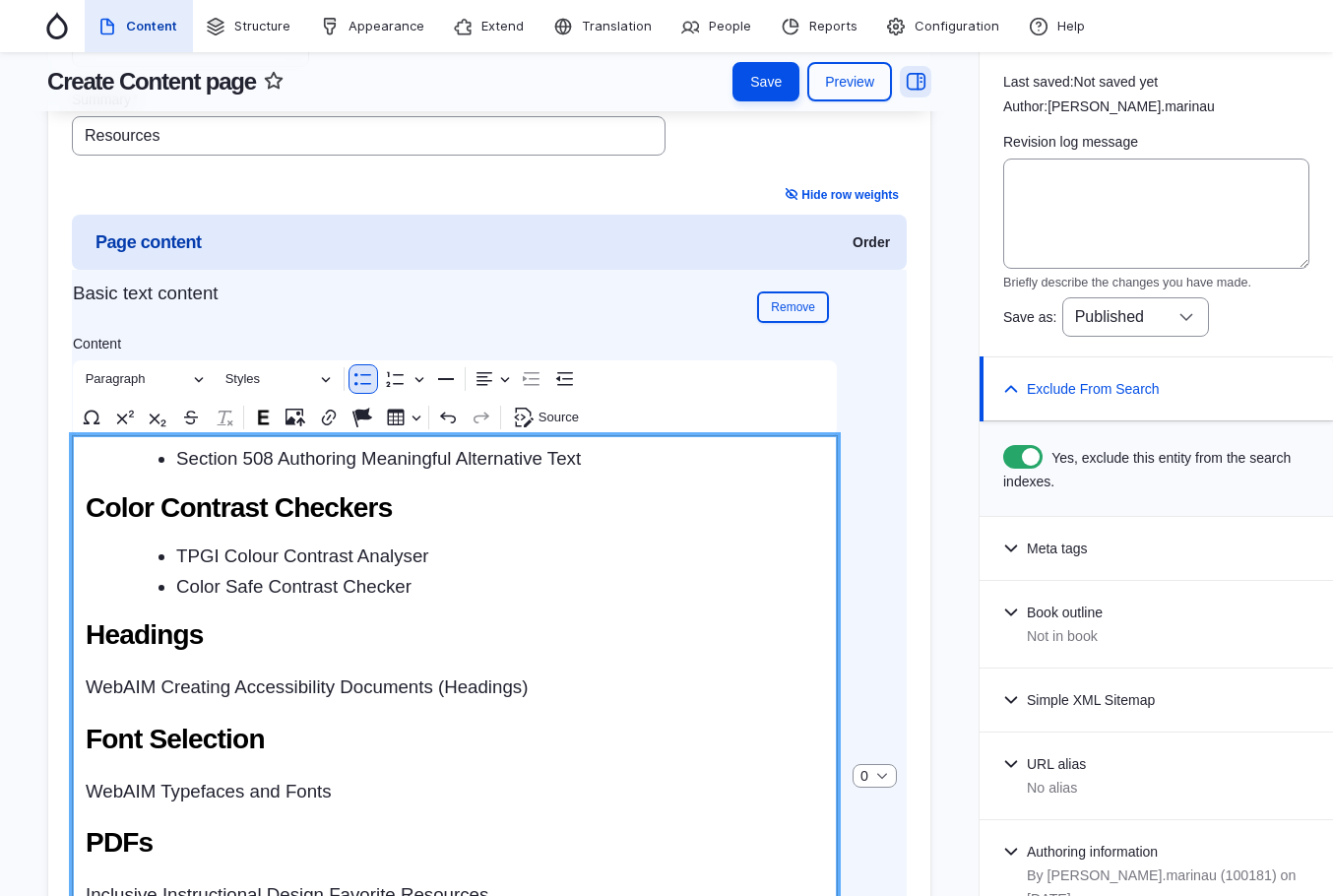 click on "TPGI Colour Contrast Analyser" at bounding box center [500, 556] 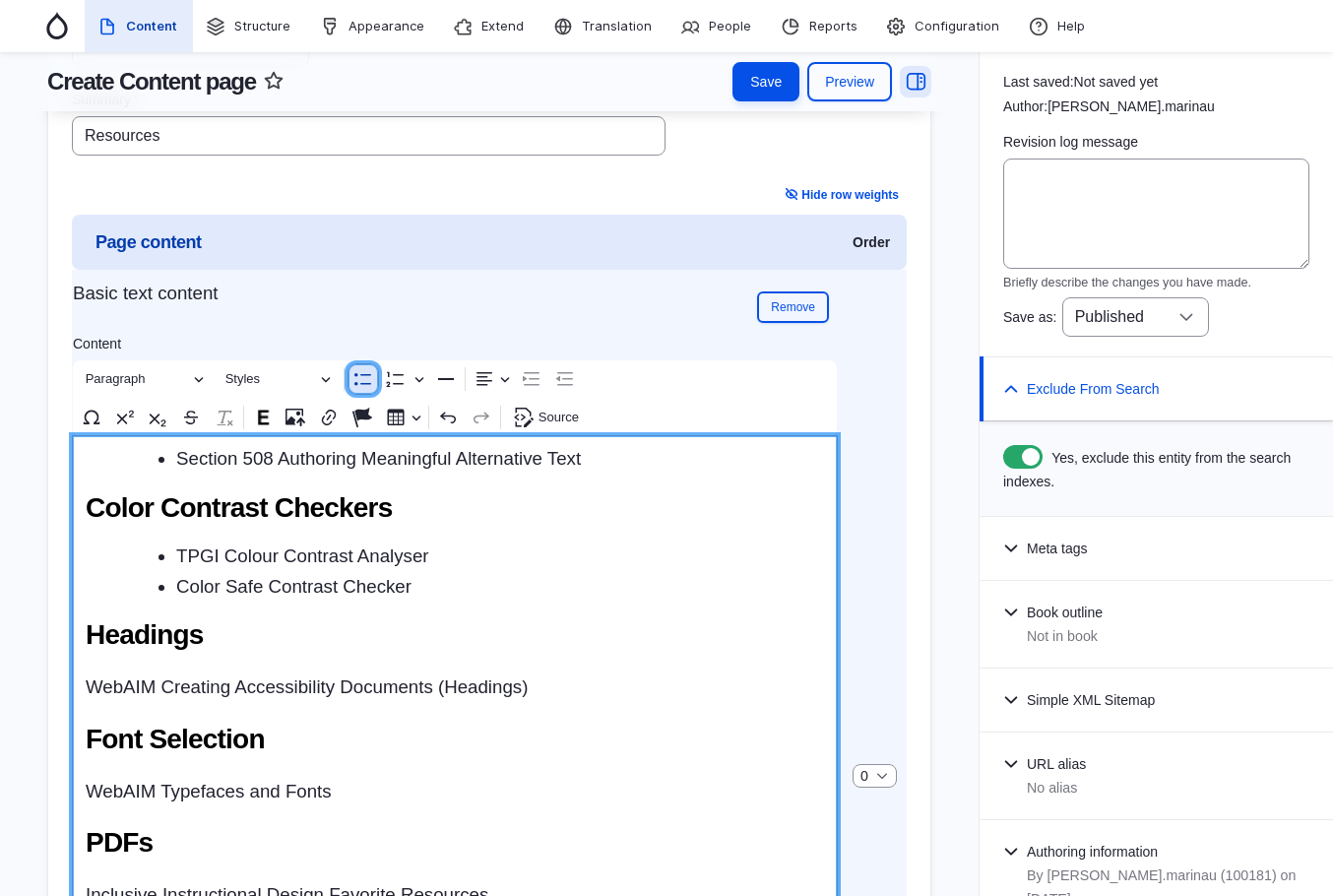 click 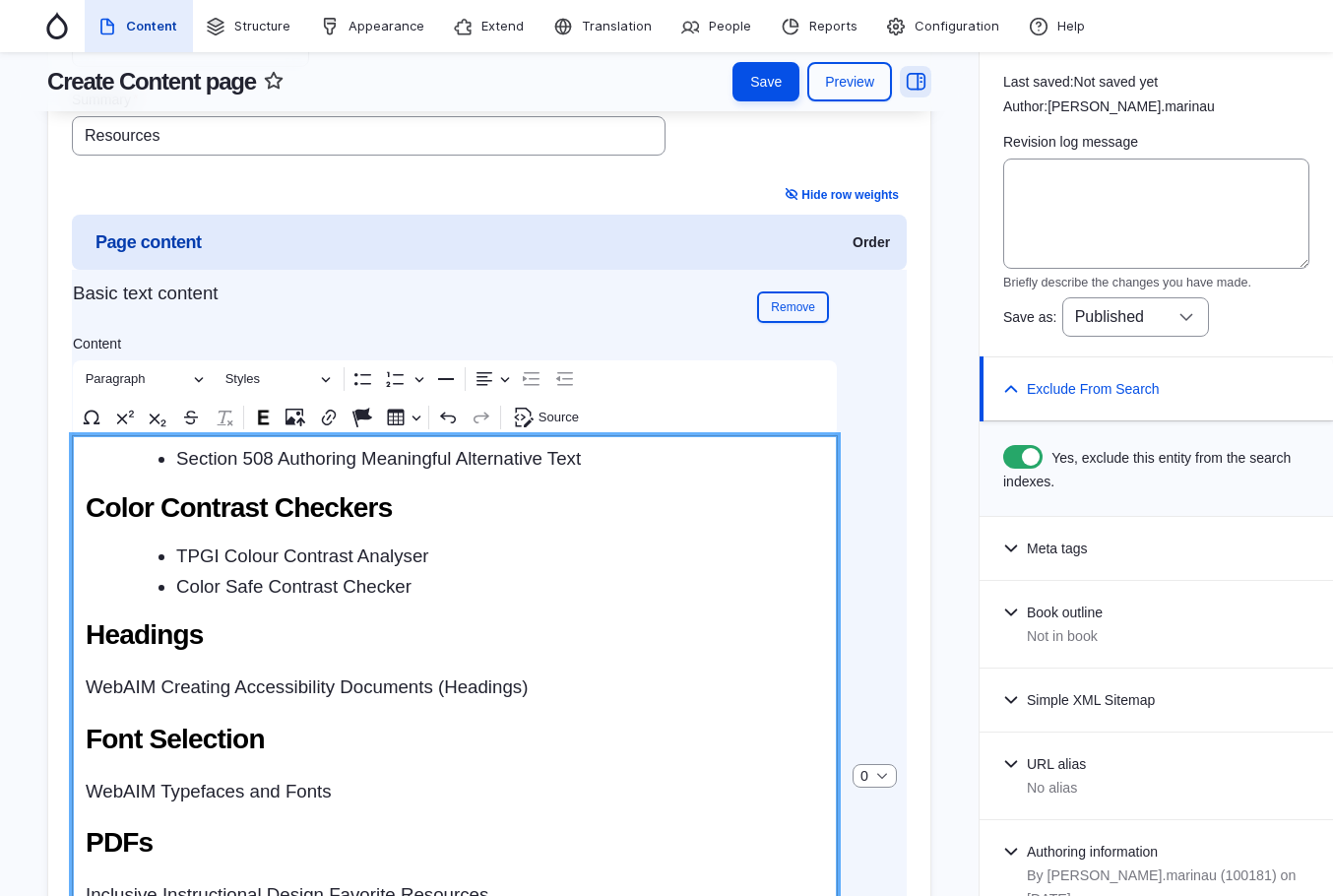 scroll, scrollTop: 1161, scrollLeft: 0, axis: vertical 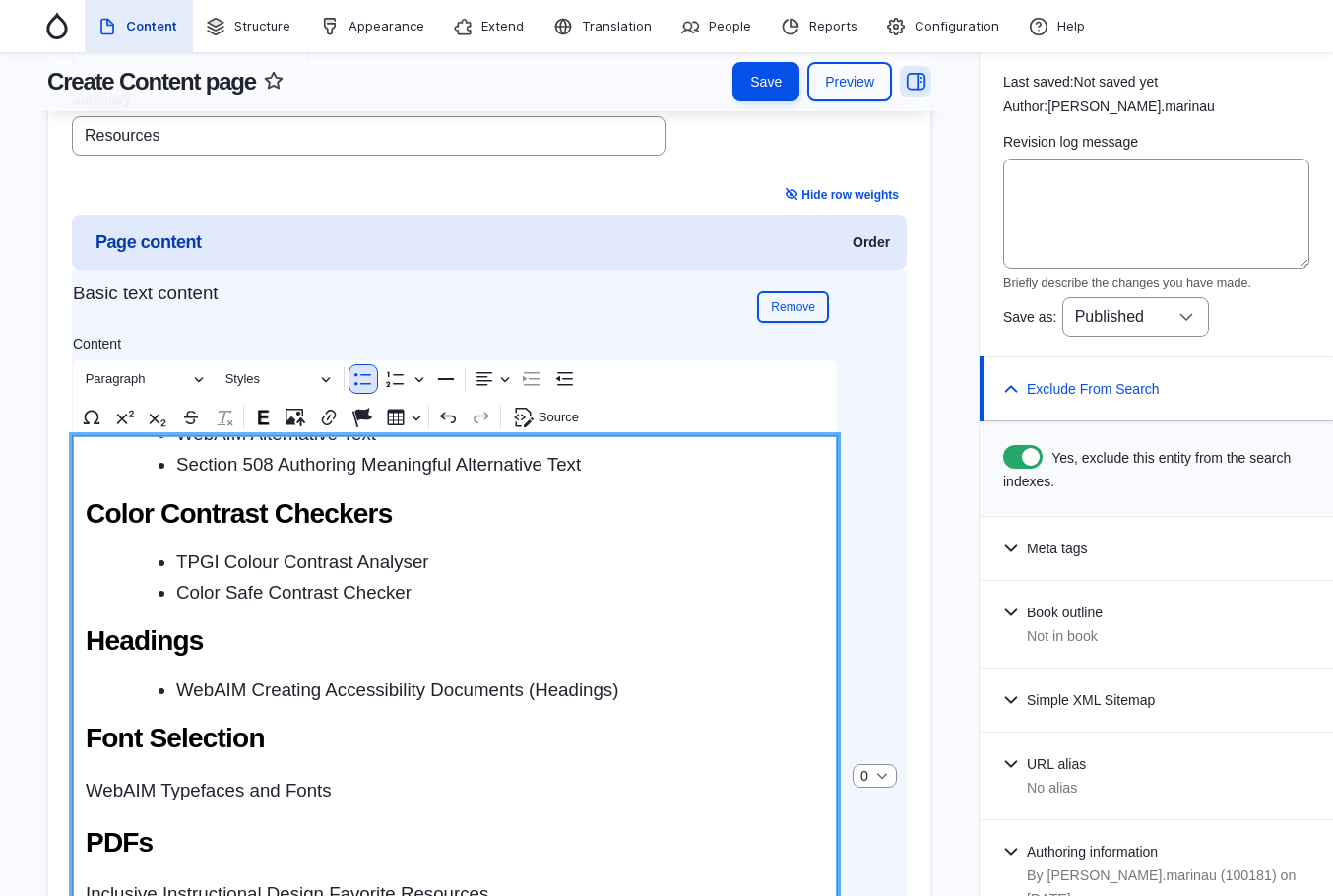 click on "WebAIM Typefaces and Fonts" at bounding box center [455, 791] 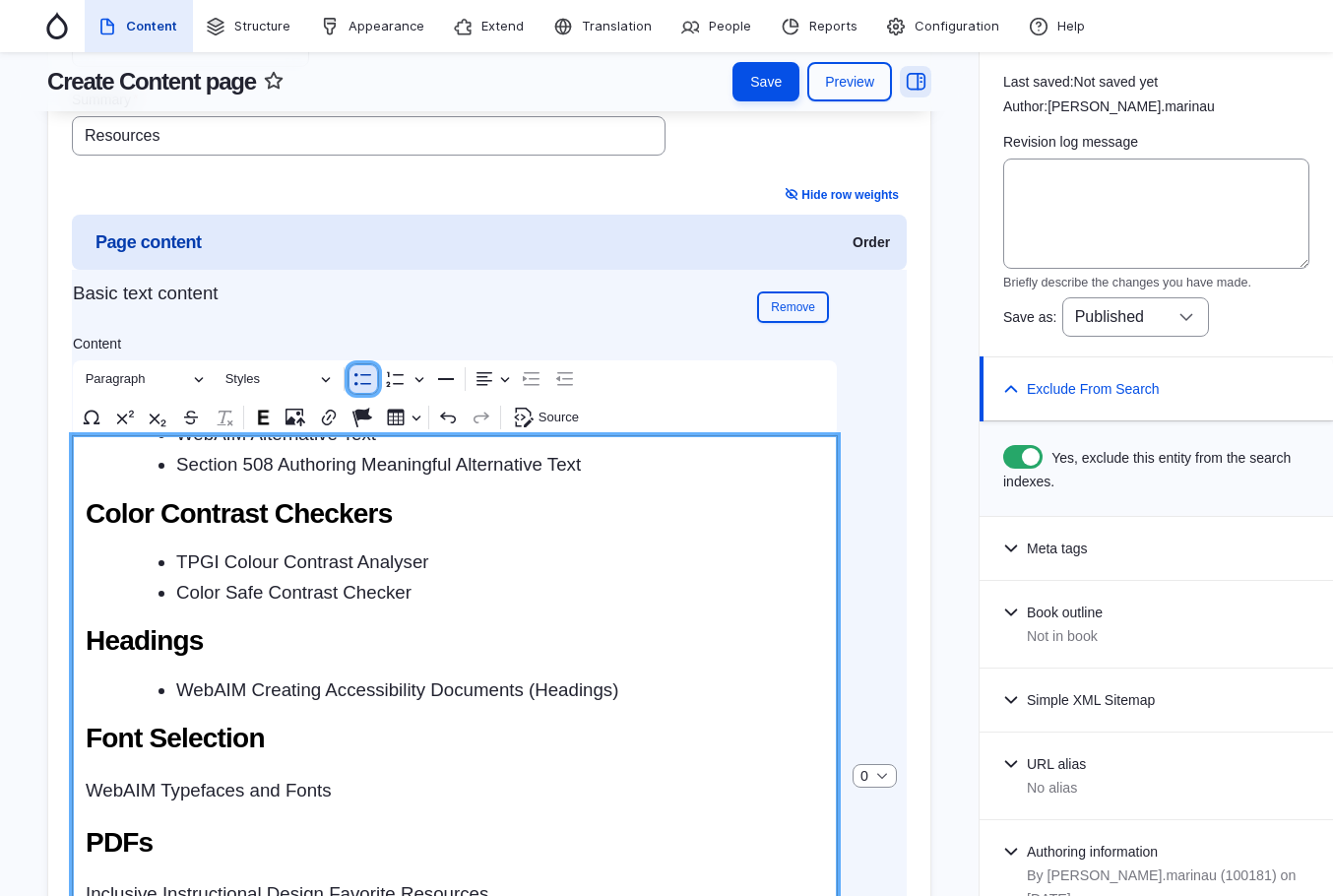 drag, startPoint x: 367, startPoint y: 398, endPoint x: 290, endPoint y: 554, distance: 173.96839 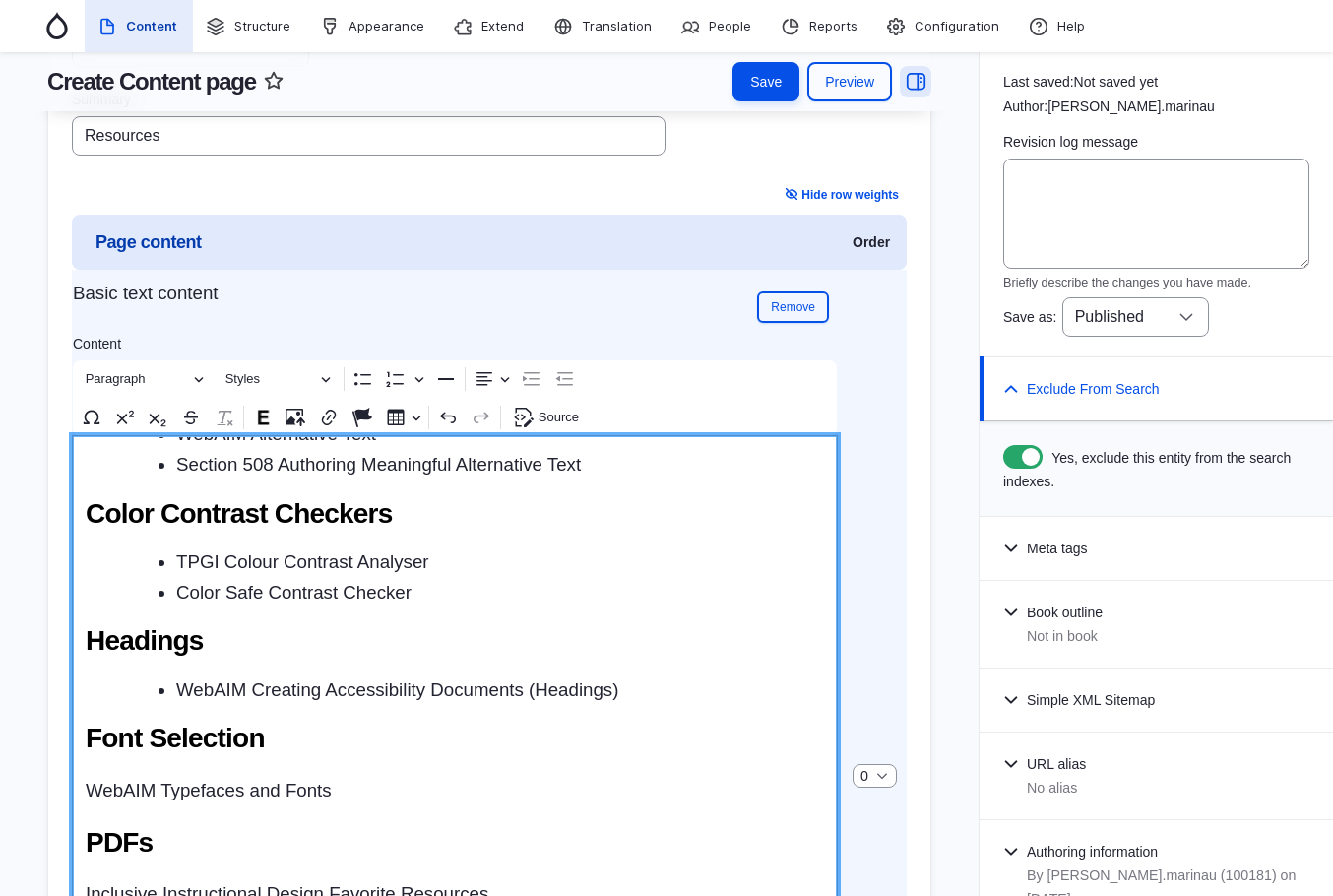 scroll, scrollTop: 1154, scrollLeft: 0, axis: vertical 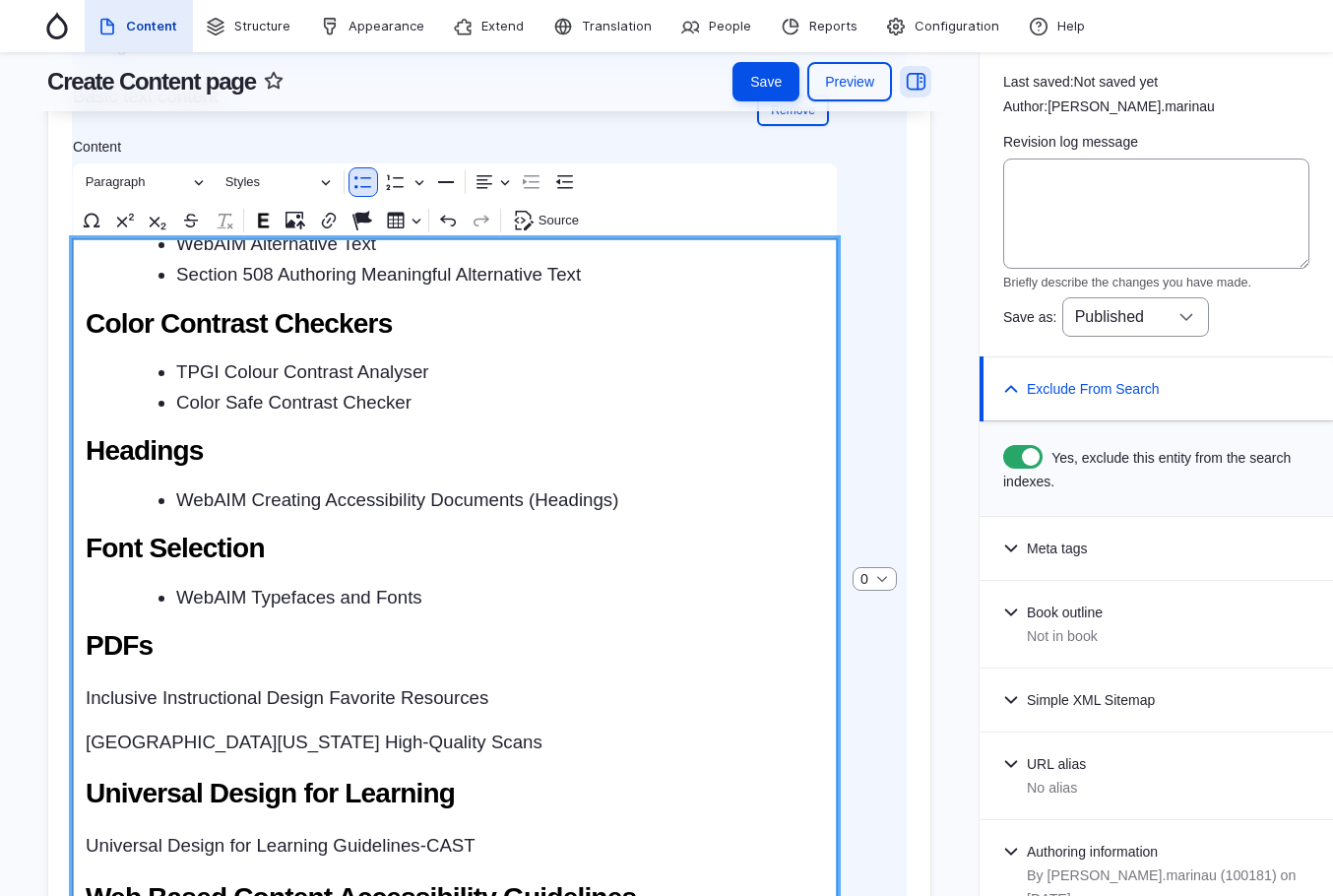 click on "Inclusive Instructional Design Favorite Resources" at bounding box center [455, 698] 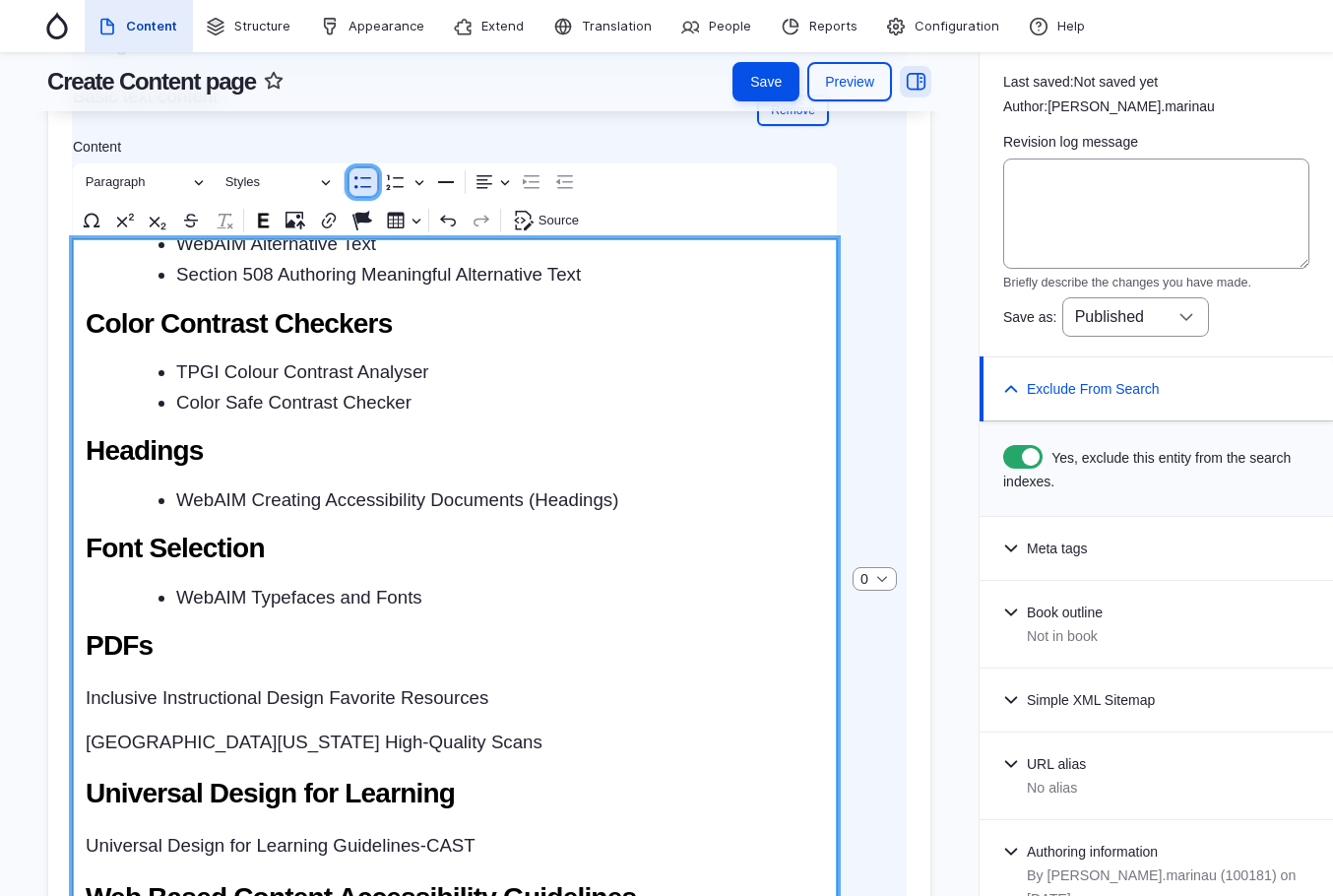 click 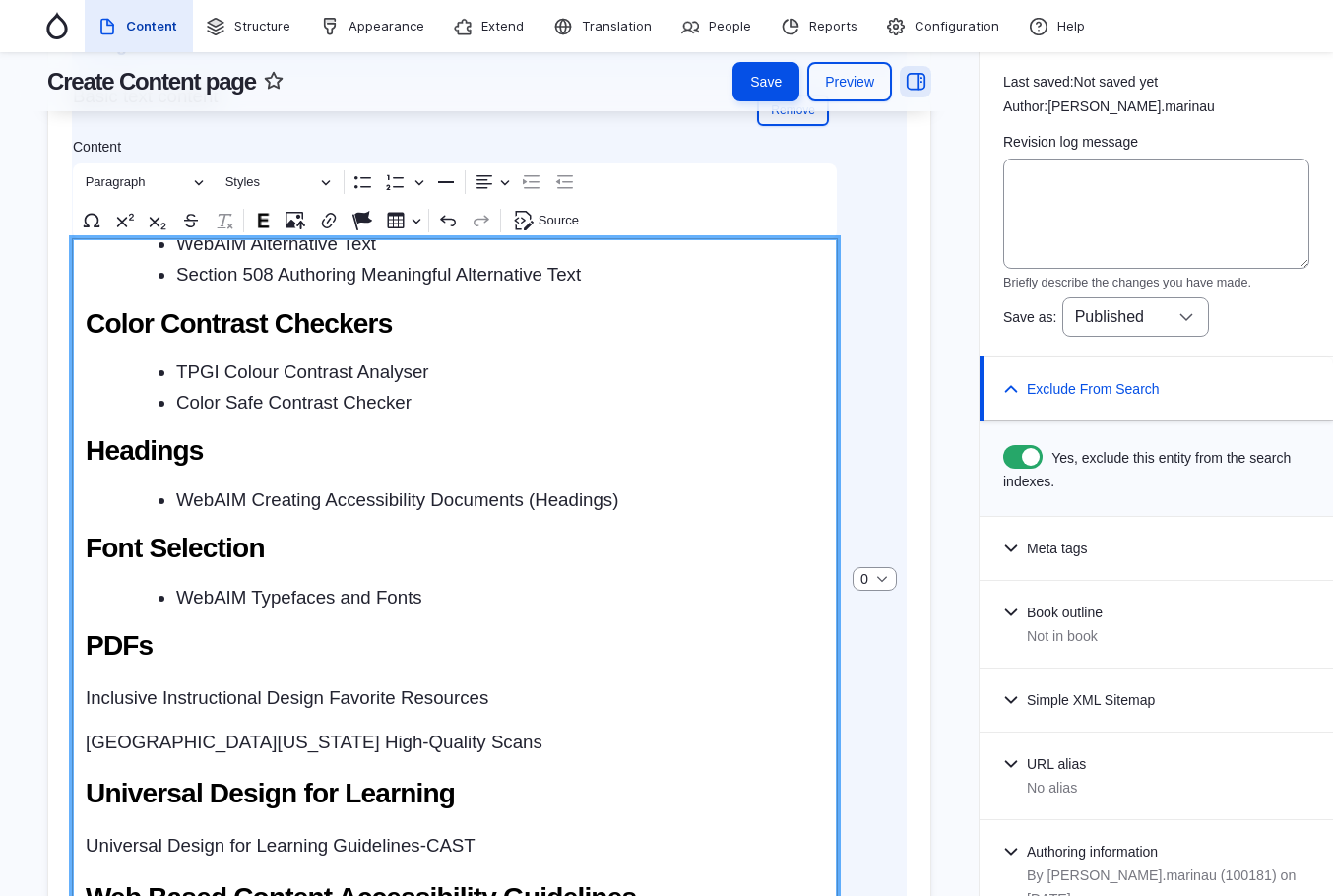 scroll, scrollTop: 1152, scrollLeft: 0, axis: vertical 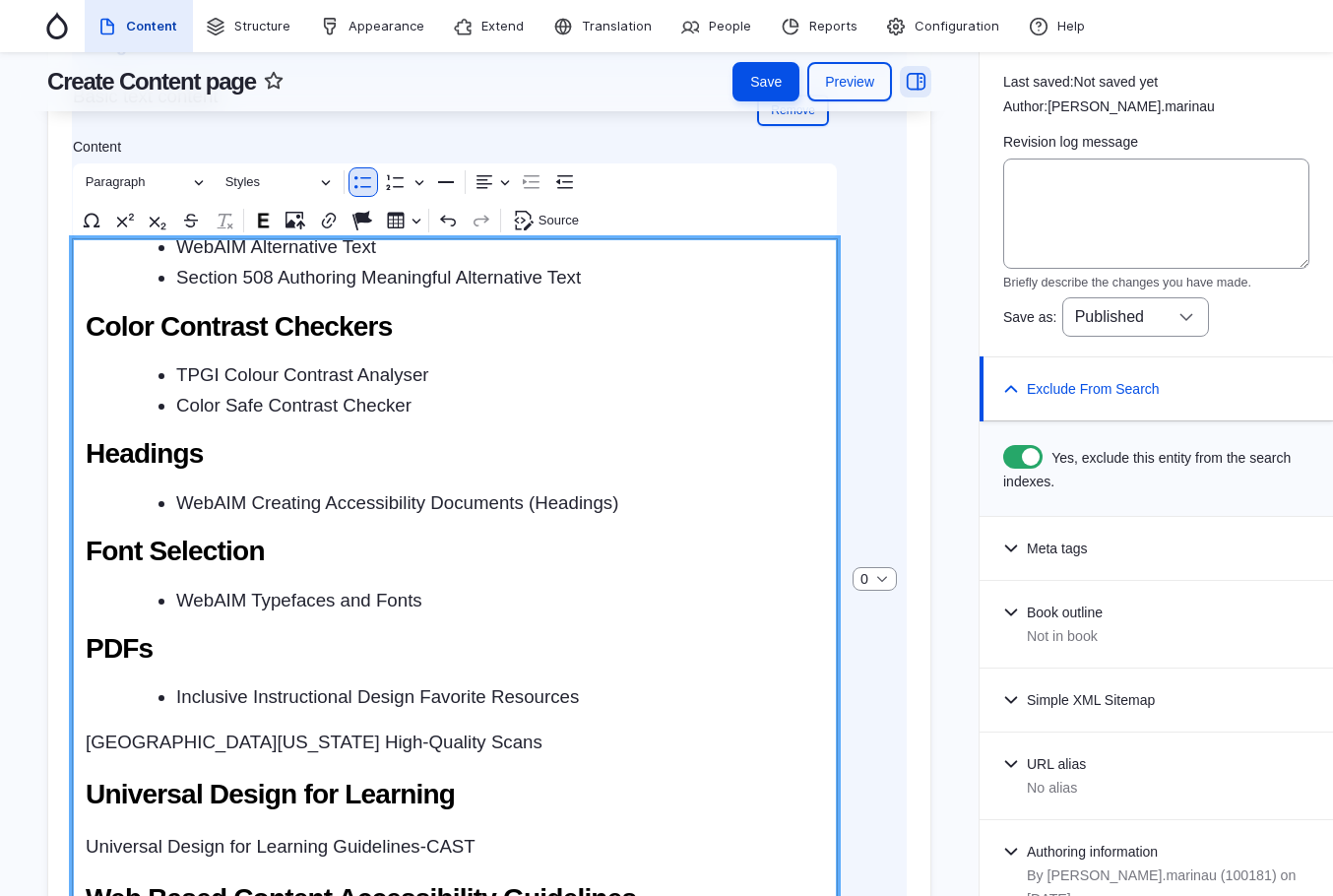 click on "Anthology Technical Support Anthology Support:  For technical support regarding Ally, please submit a ticket through Anthology support. If you do not have an account, reach out to your Anthology Representative for assistance. Ally Resources & Community Ally Instructional Support:  Your go to for all things Ally. Select your user role (student, instructor, administrator), which Learning Management System your institution uses (Blackboard Learn Ultra), and browse through a plethora of instructional materials, best practices, case studies, and more. Ally Office Hours:  Ally office hours are Anthology-led and hosted by Anthology Ally management. The office hours are held the second Monday every other month. Anthology staff will discuss in detail the latest Ally feature releases and product developments, and attendees have the opportunity to ask questions ahead of time to be addressed during the meeting.  Use this form  to ask questions ahead of time. Ally User Group: Ally User Group Monthly Meetings . . PDFs" at bounding box center (455, 621) 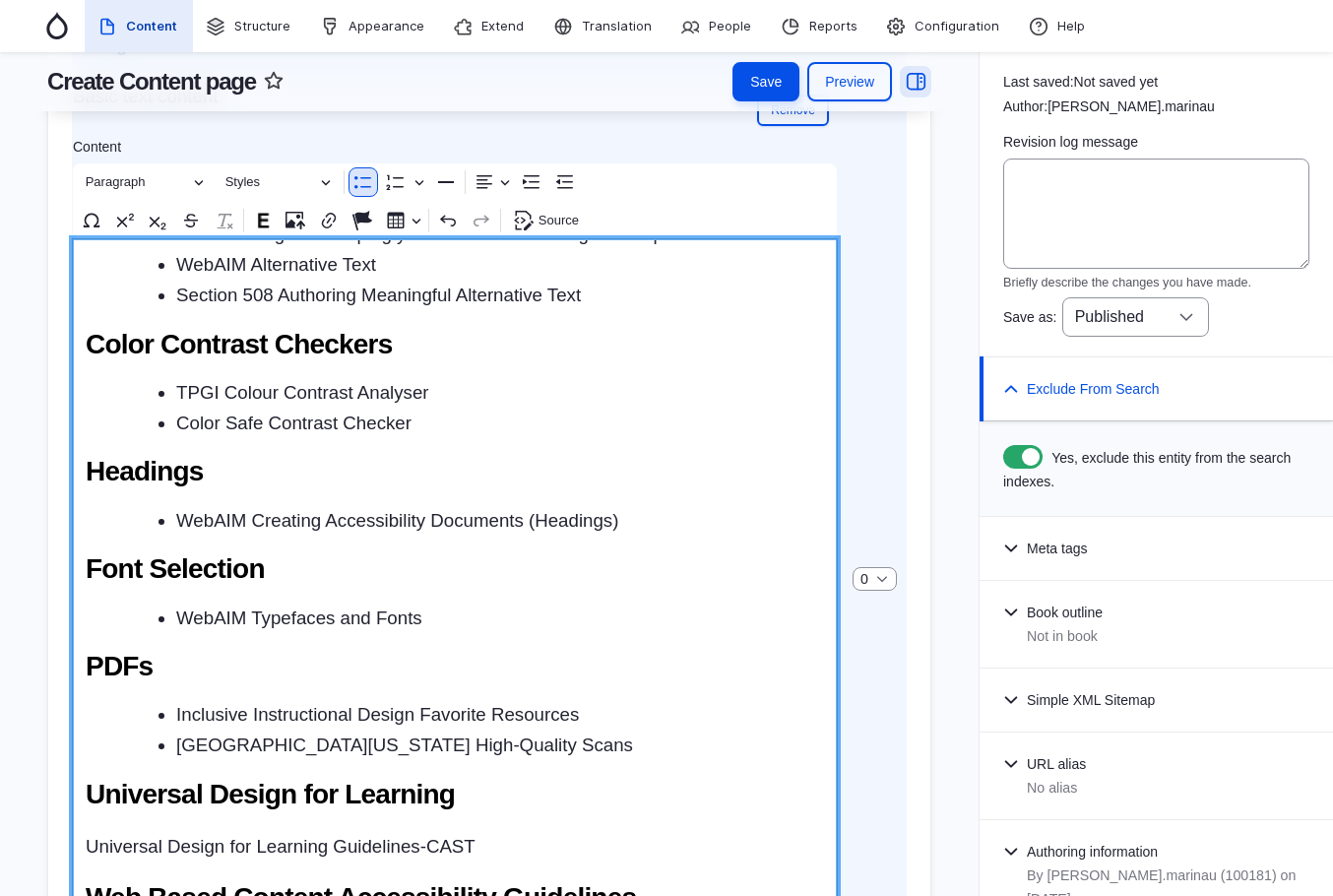scroll, scrollTop: 1133, scrollLeft: 0, axis: vertical 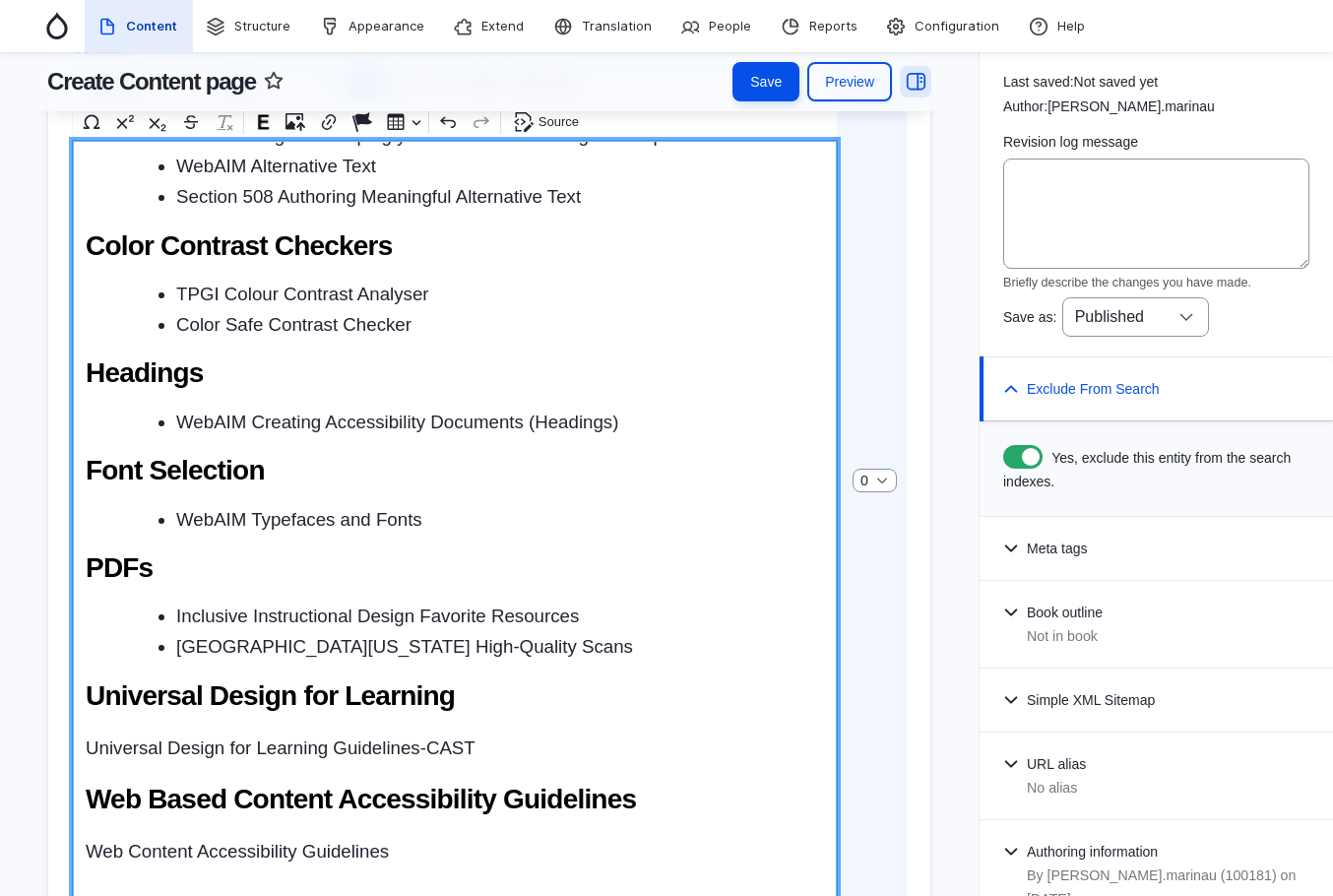click on "Universal Design for Learning Guidelines-CAST" at bounding box center (455, 748) 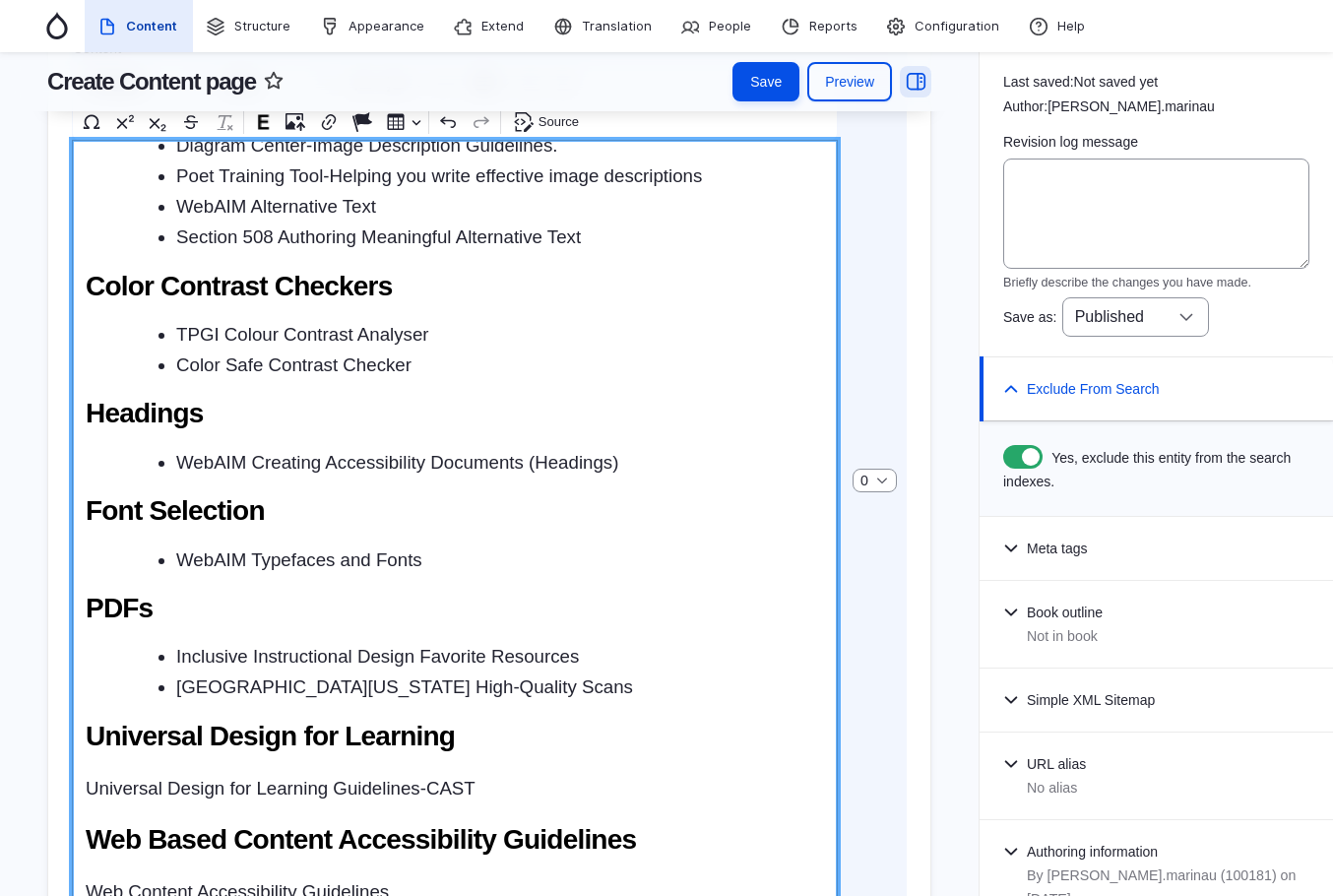 scroll, scrollTop: 1035, scrollLeft: 0, axis: vertical 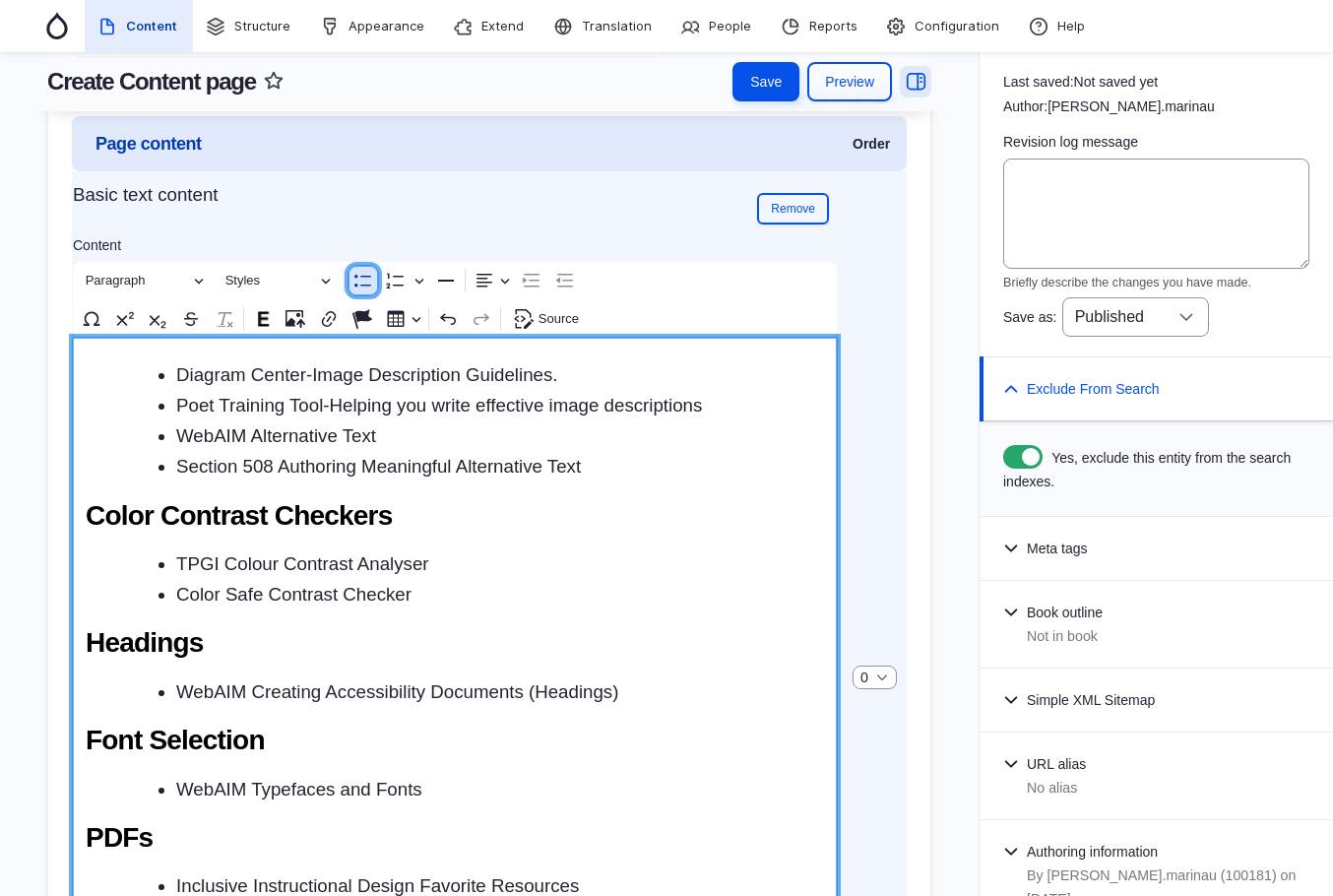 click 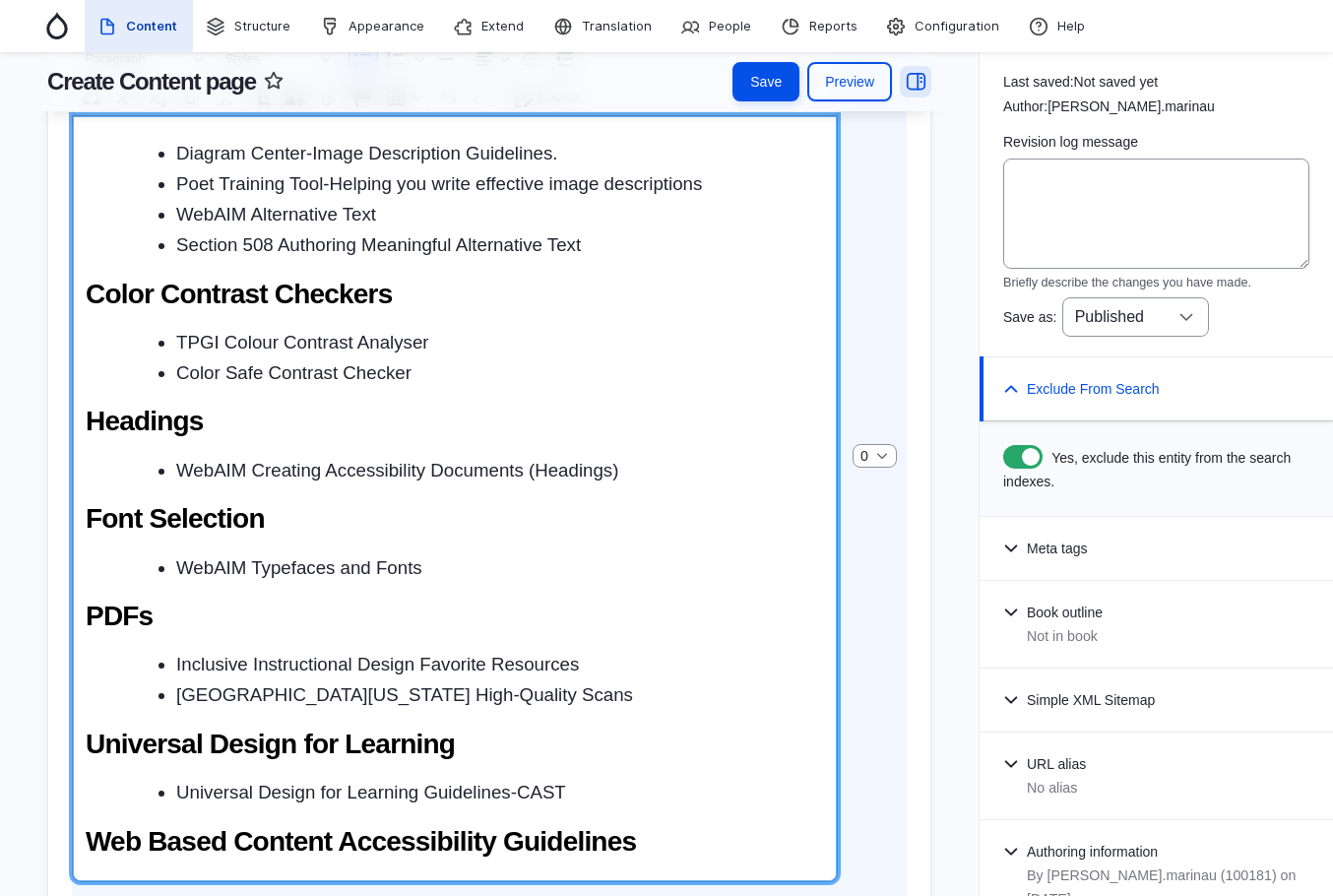 scroll, scrollTop: 2736, scrollLeft: 0, axis: vertical 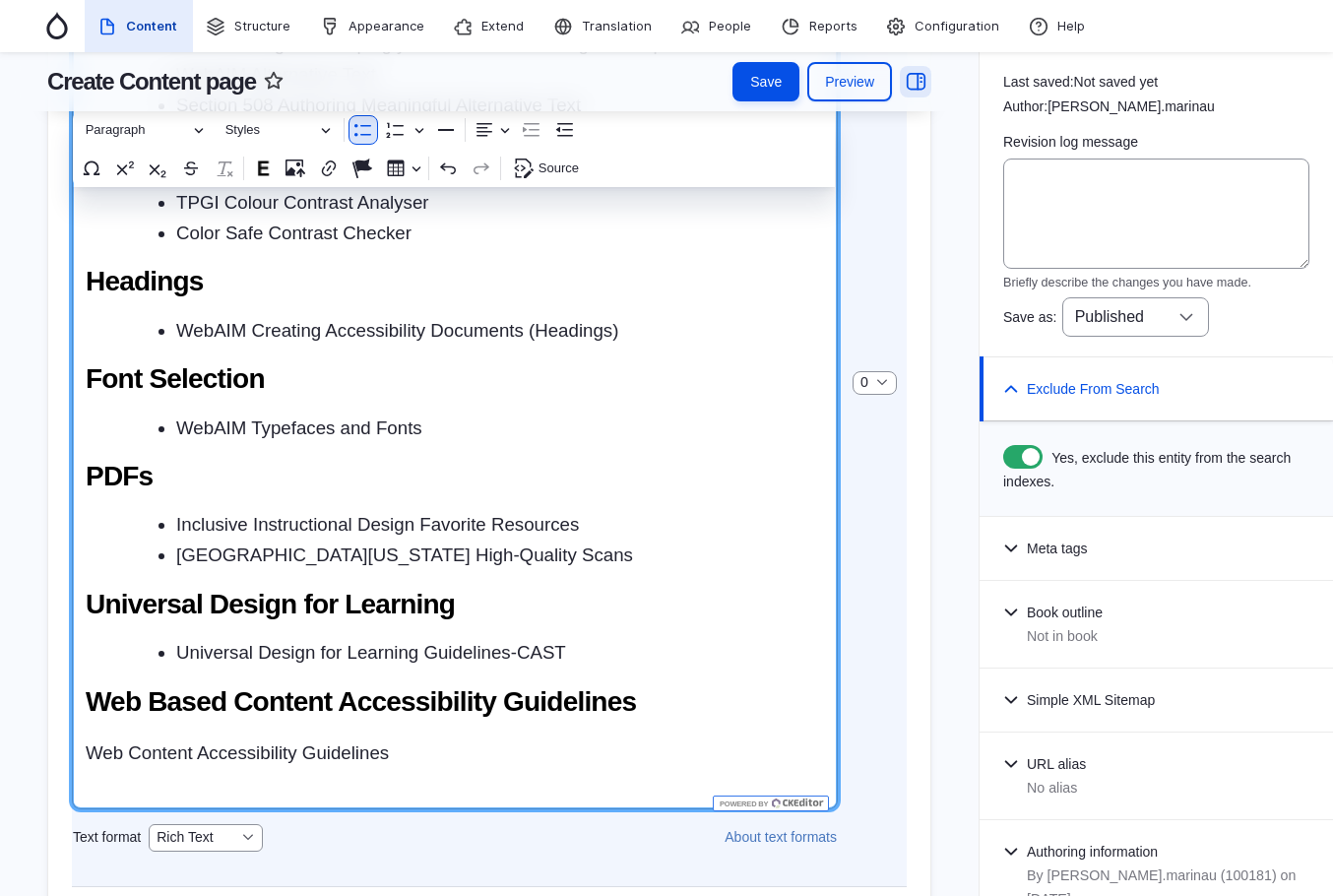 click on "Anthology Technical Support Anthology Support:  For technical support regarding Ally, please submit a ticket through Anthology support. If you do not have an account, reach out to your Anthology Representative for assistance. Ally Resources & Community Ally Instructional Support:  Your go to for all things Ally. Select your user role (student, instructor, administrator), which Learning Management System your institution uses (Blackboard Learn Ultra), and browse through a plethora of instructional materials, best practices, case studies, and more. Ally Office Hours:  Ally office hours are Anthology-led and hosted by Anthology Ally management. The office hours are held the second Monday every other month. Anthology staff will discuss in detail the latest Ally feature releases and product developments, and attendees have the opportunity to ask questions ahead of time to be addressed during the meeting.  Use this form  to ask questions ahead of time. Ally User Group: Ally User Group Monthly Meetings . . PDFs" at bounding box center (455, 425) 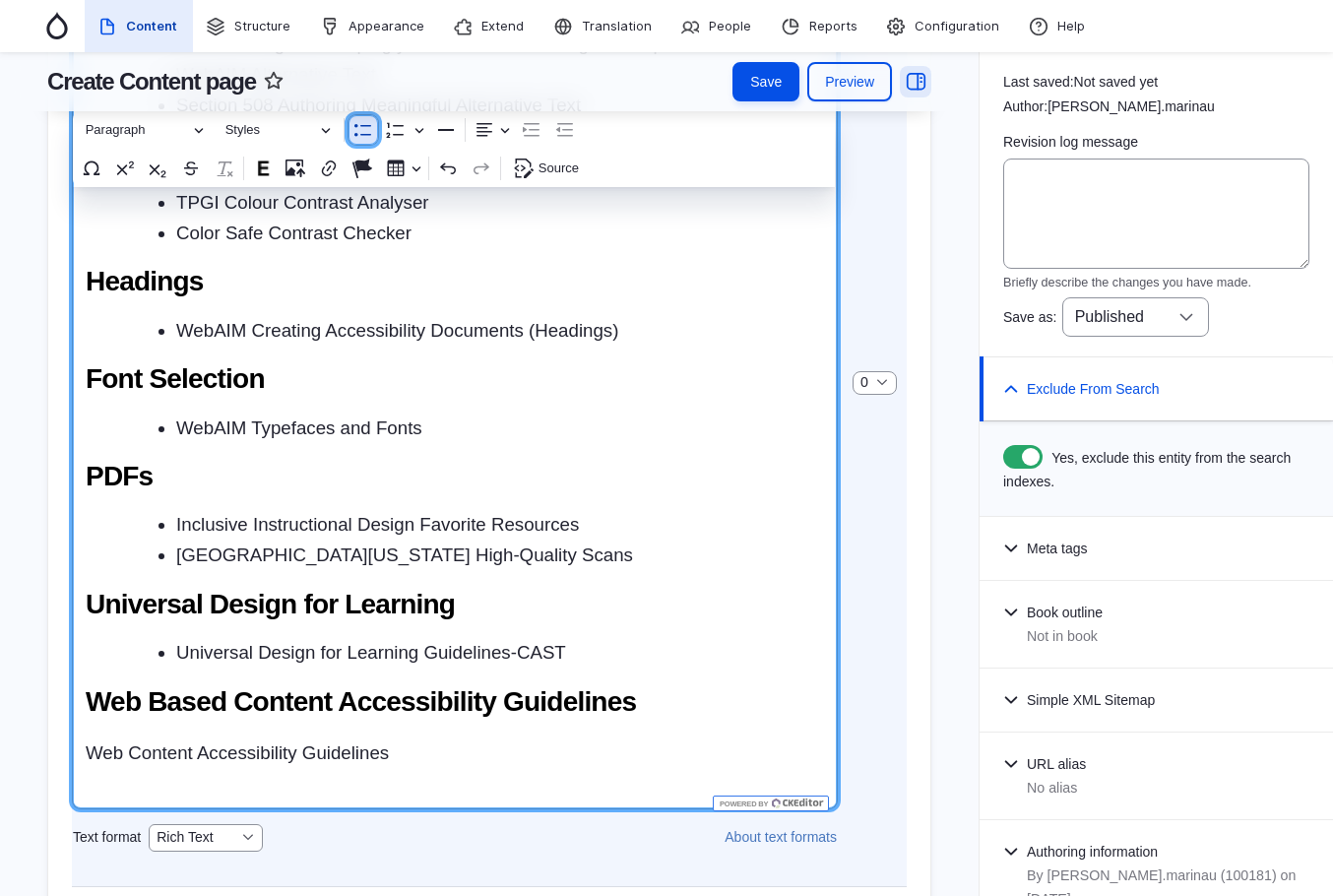 click 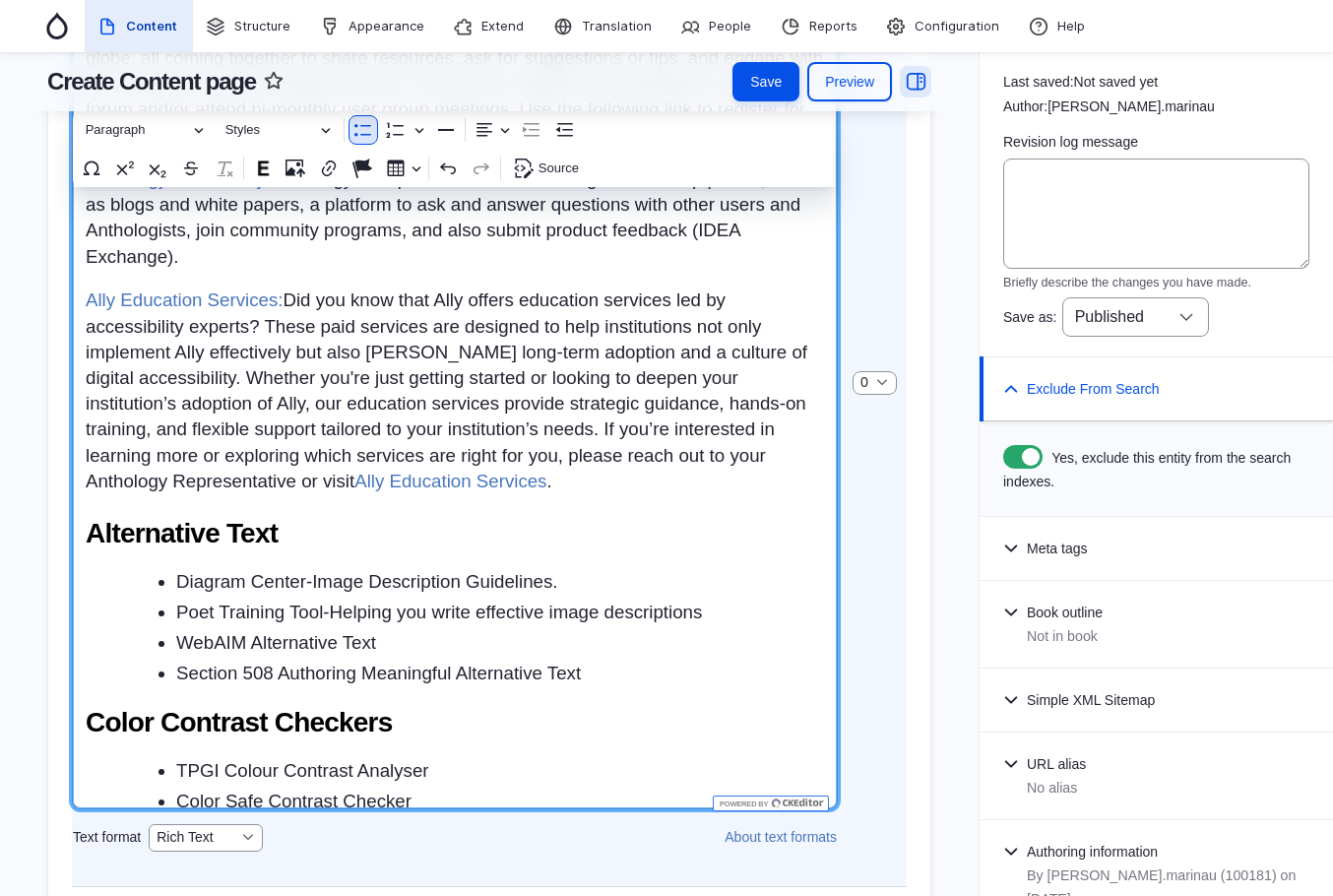 scroll, scrollTop: 632, scrollLeft: 0, axis: vertical 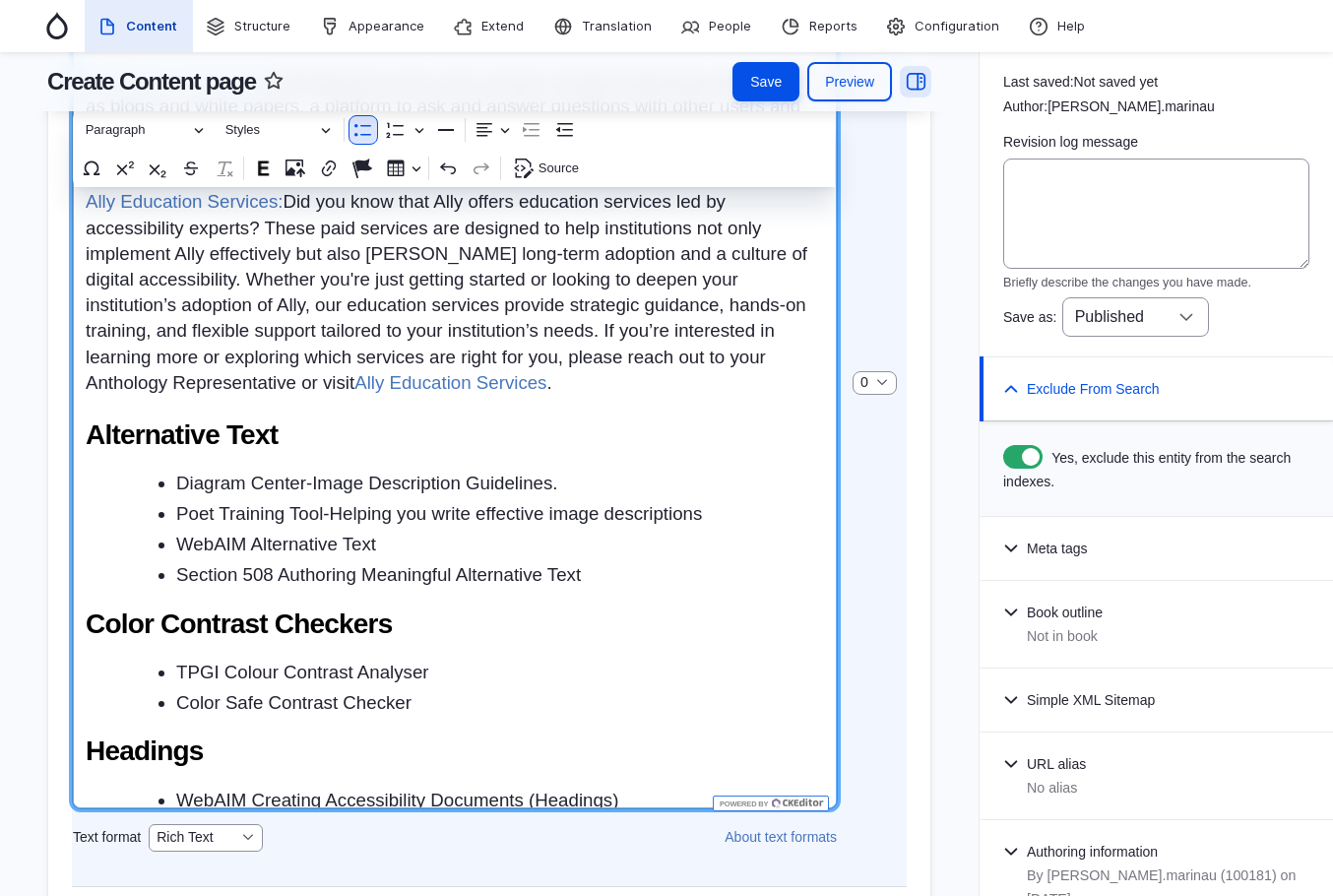 click on "Diagram Center-Image Description Guidelines." at bounding box center [500, 483] 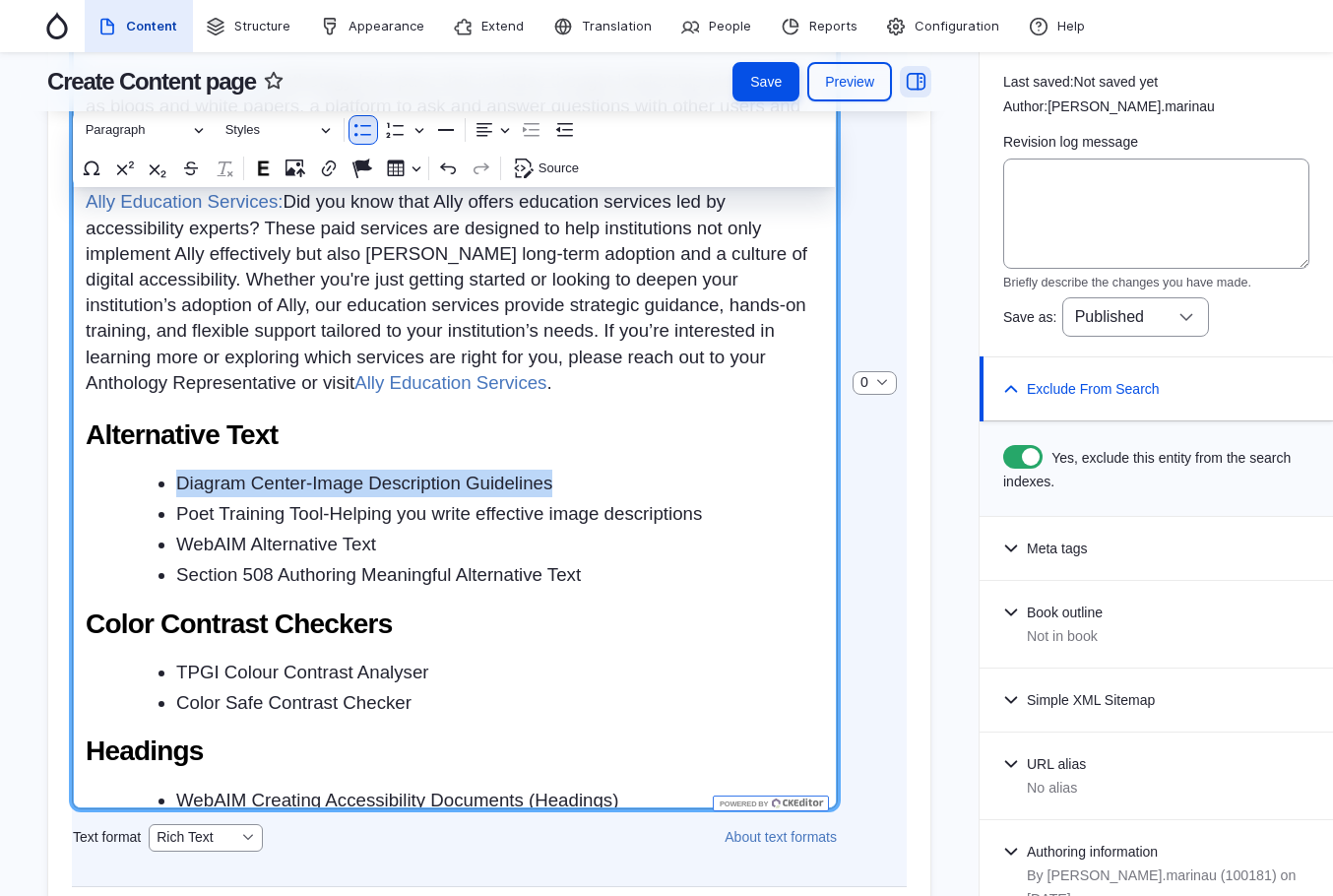 drag, startPoint x: 508, startPoint y: 517, endPoint x: 177, endPoint y: 515, distance: 331.00604 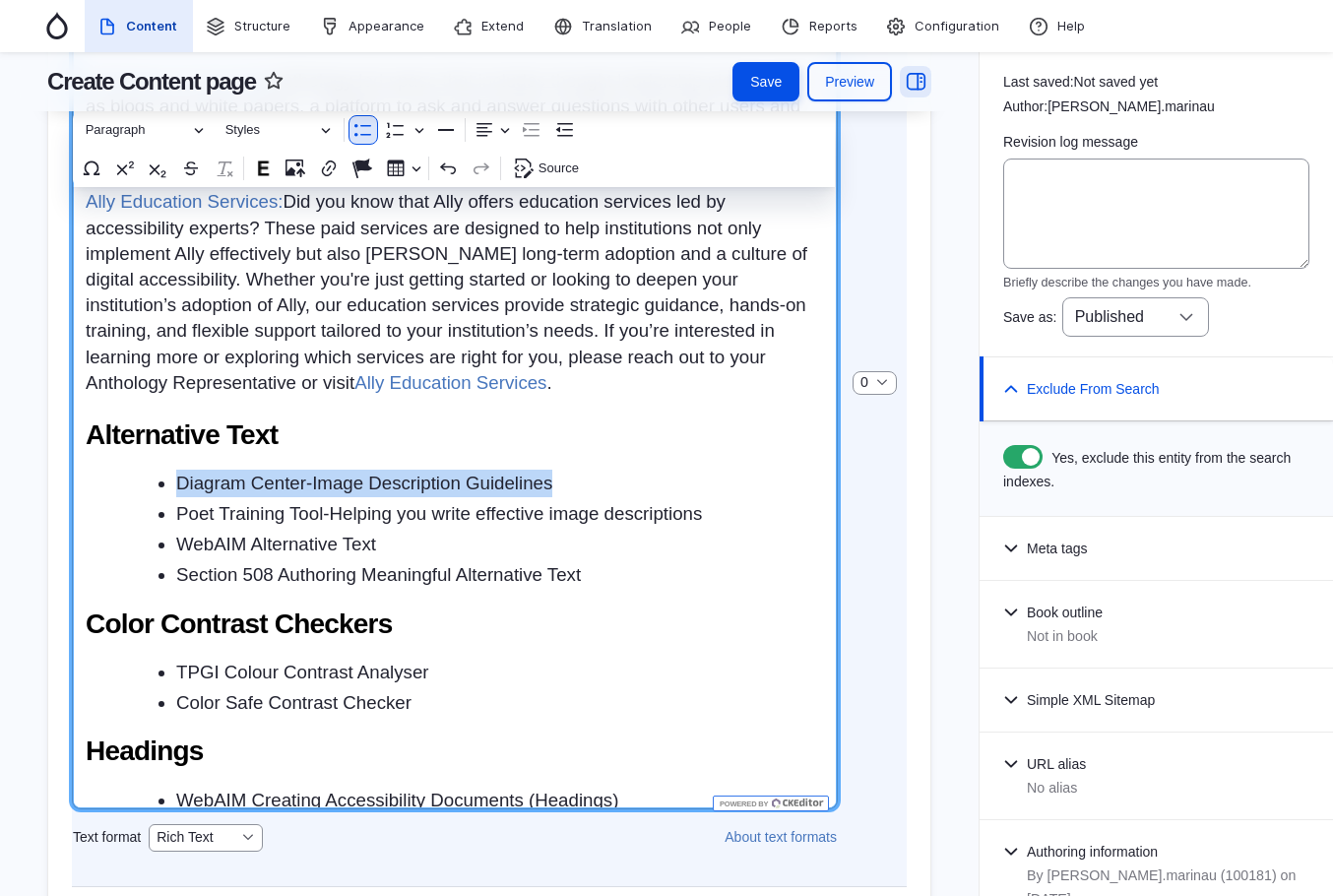 click on "Diagram Center-Image Description Guidelines" at bounding box center (500, 483) 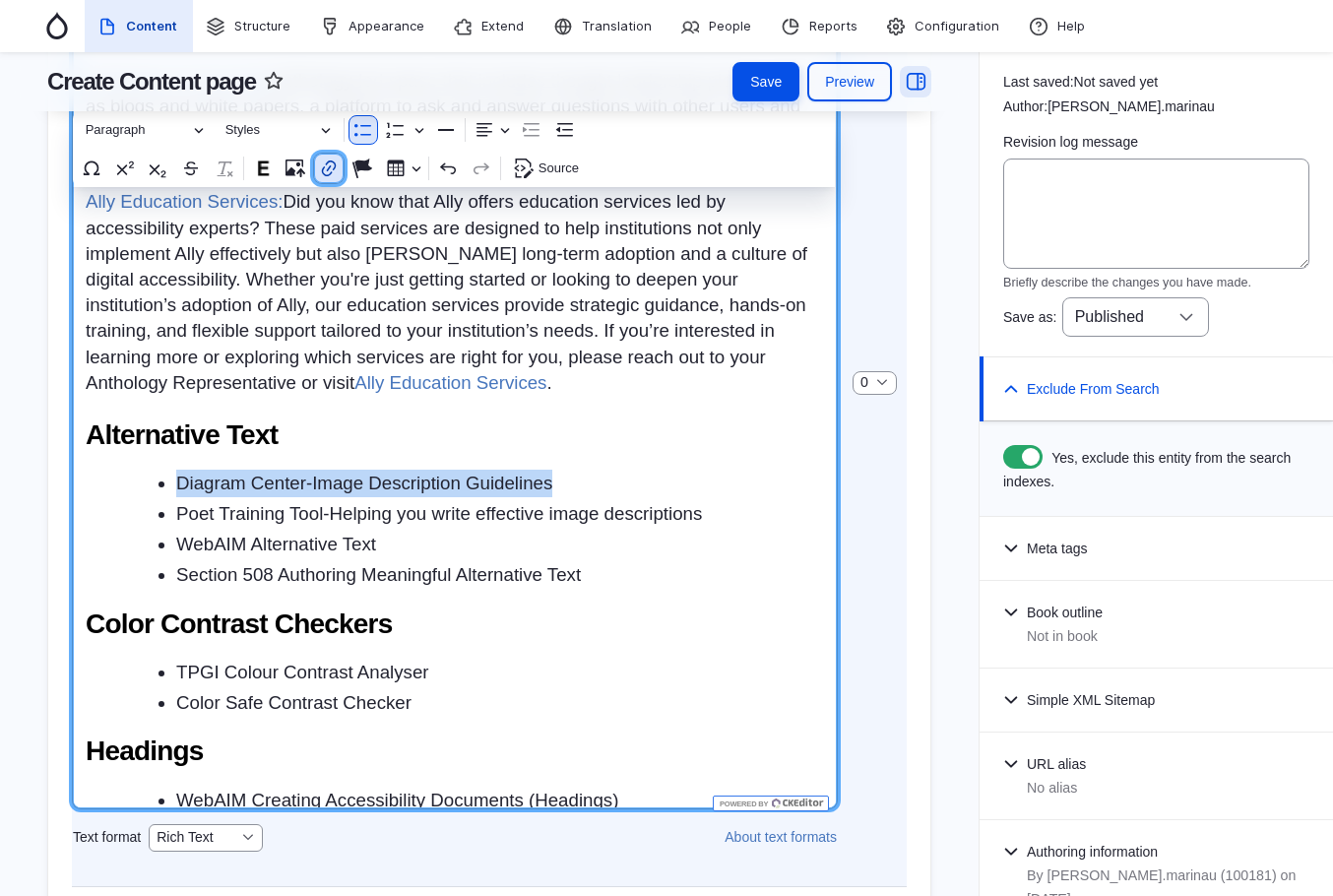click 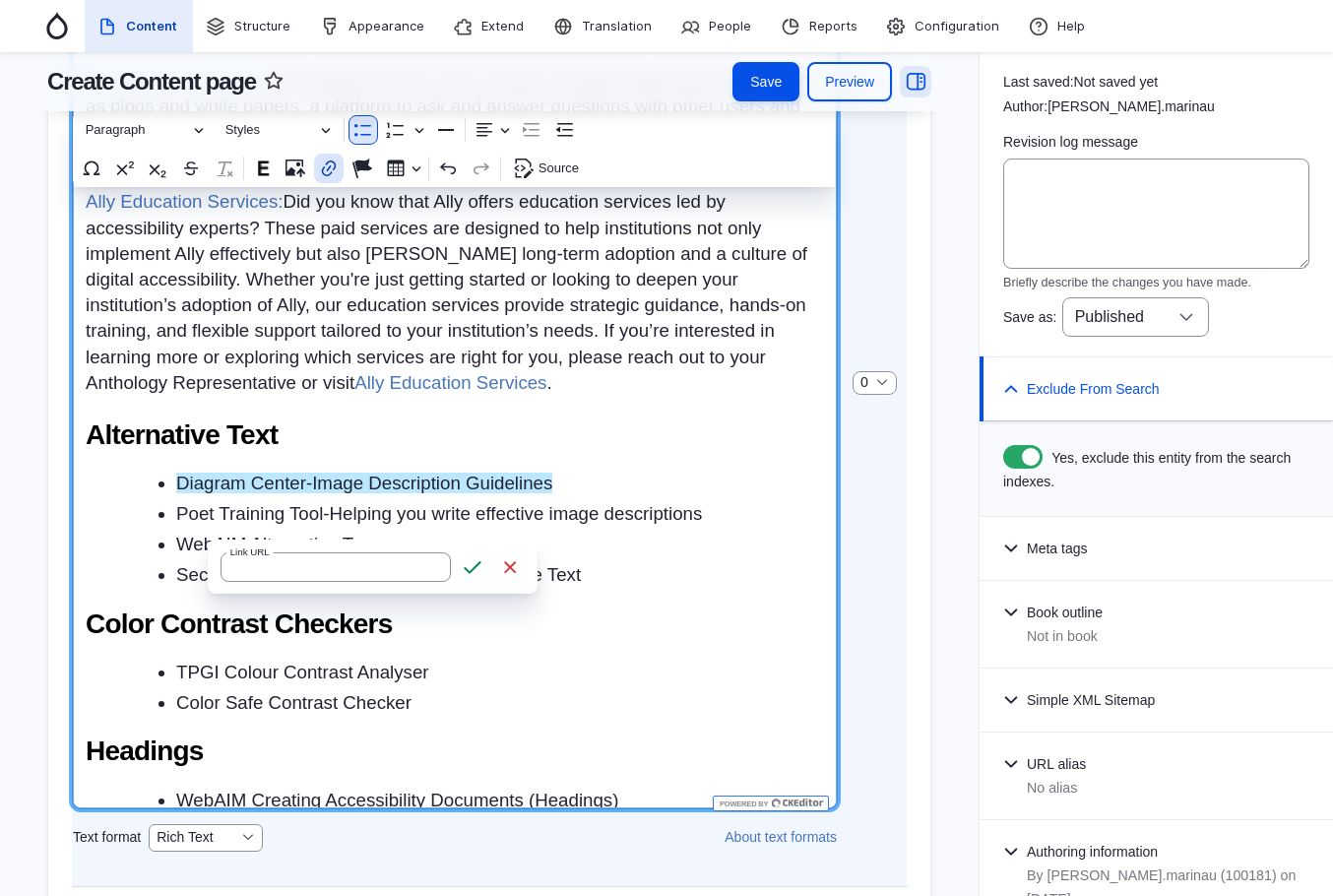 type on "http://diagramcenter.org/table-of-contents-2.html" 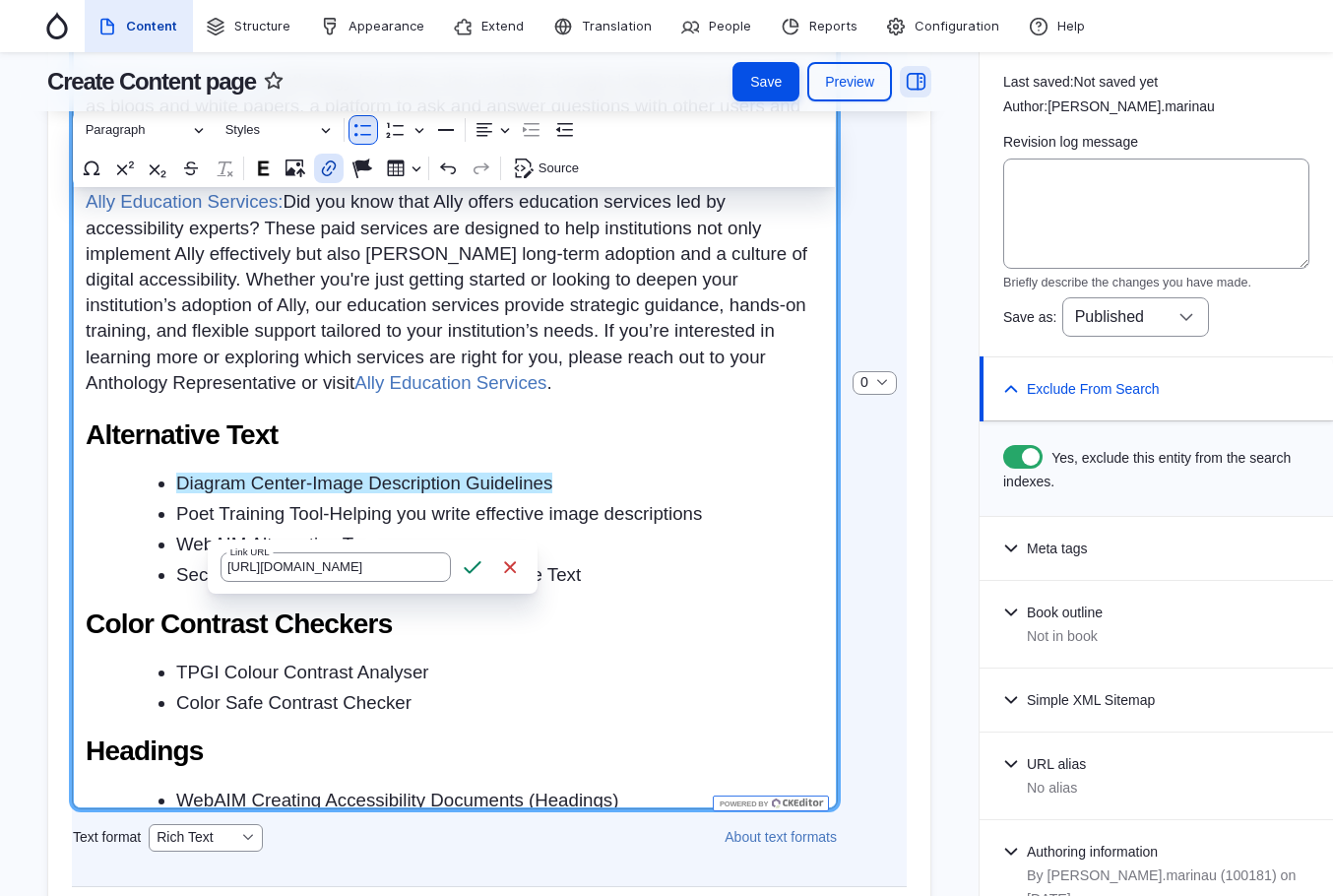scroll, scrollTop: 0, scrollLeft: 56, axis: horizontal 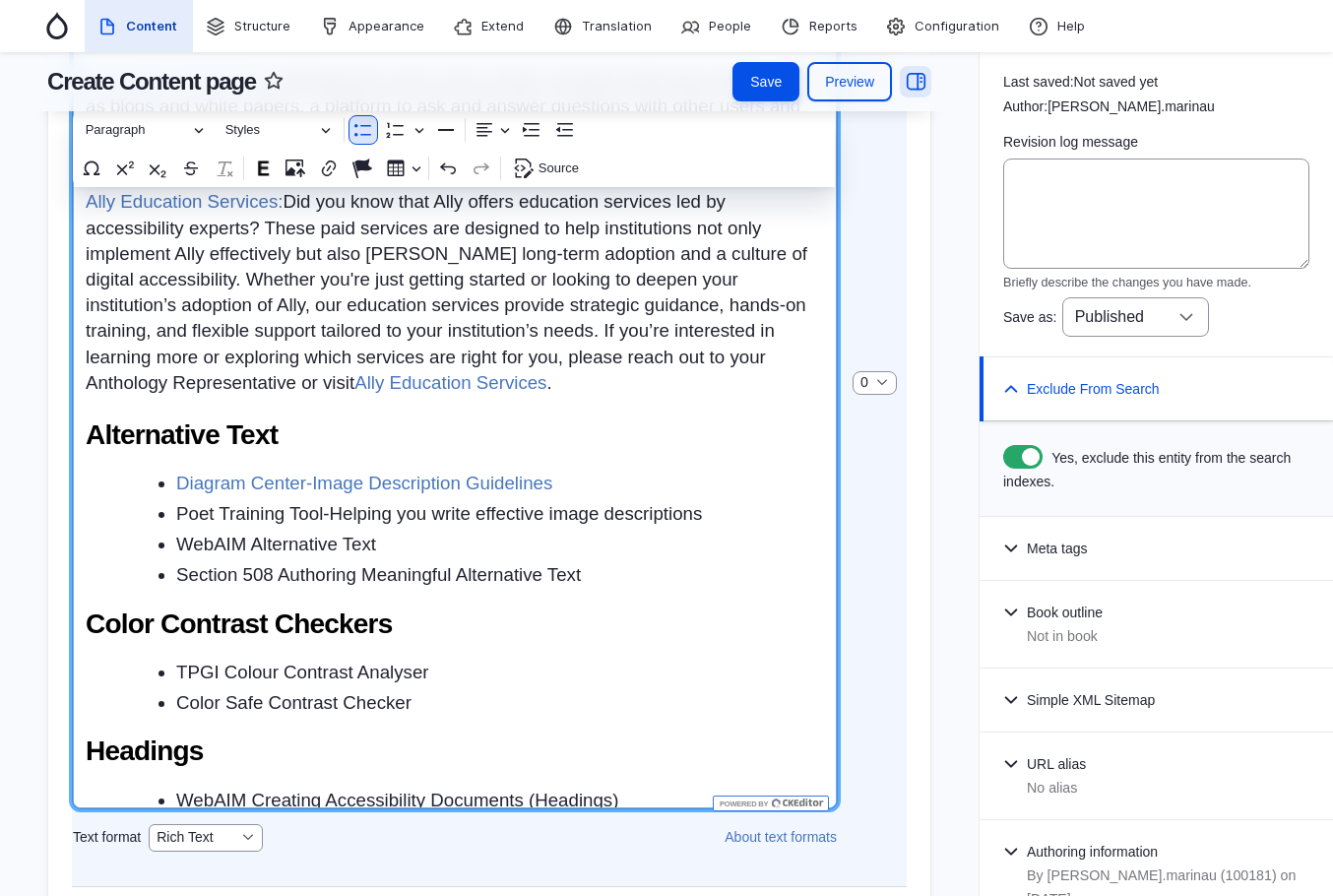 click on "Poet Training Tool-Helping you write effective image descriptions" at bounding box center [500, 514] 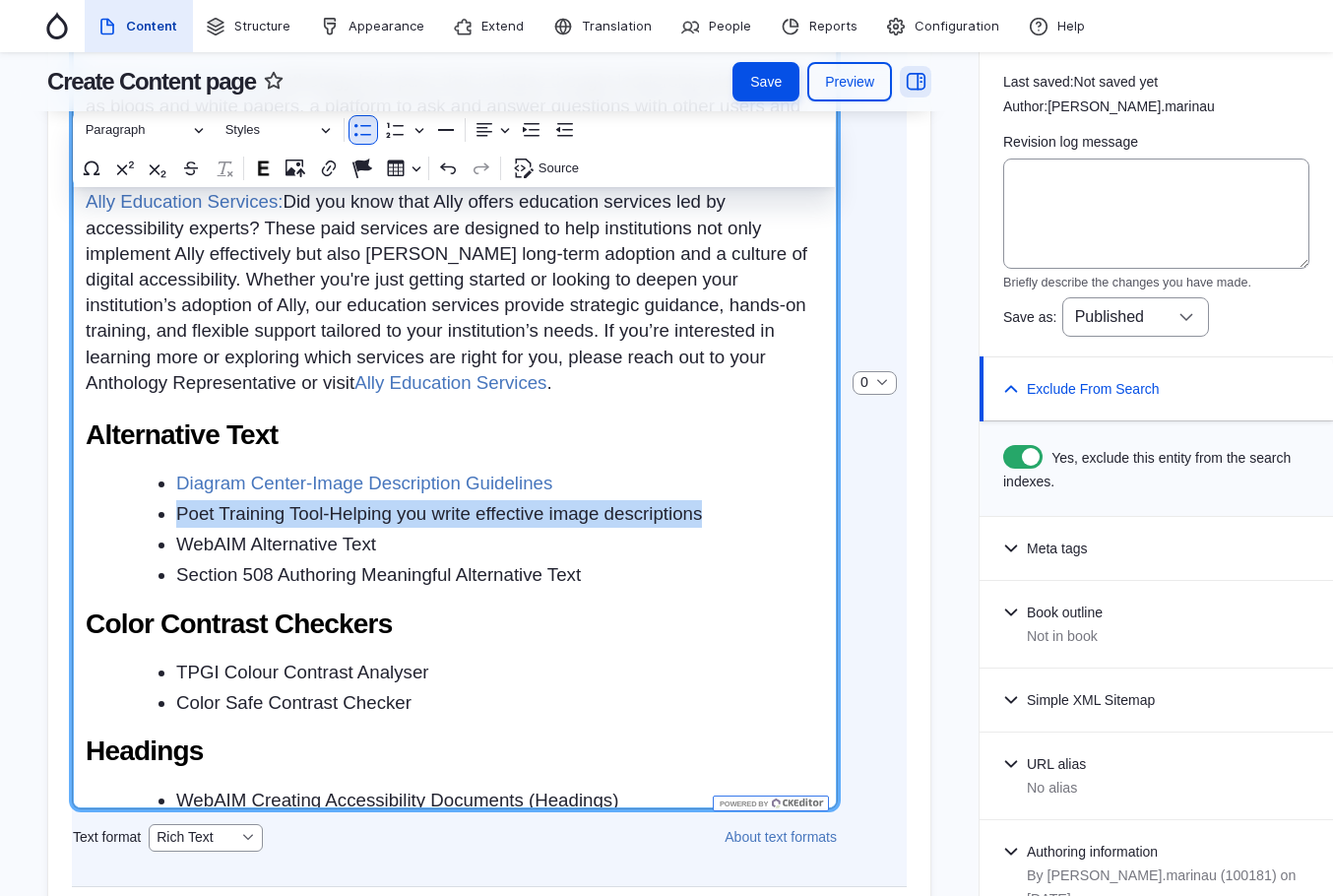 drag, startPoint x: 733, startPoint y: 548, endPoint x: 172, endPoint y: 548, distance: 561 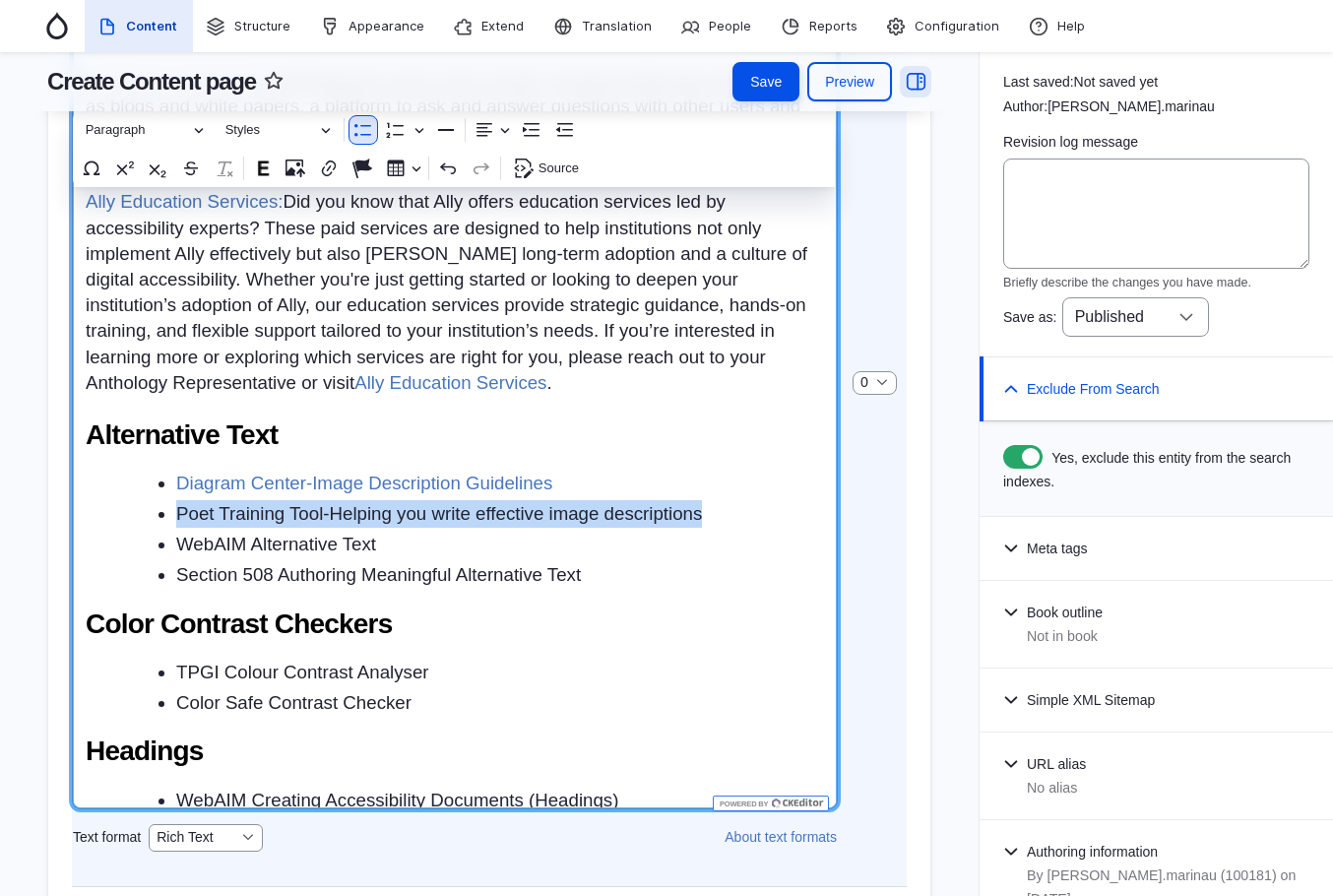 click on "Diagram Center-Image Description Guidelines Poet Training Tool-Helping you write effective image descriptions WebAIM Alternative Text Section 508 Authoring Meaningful Alternative Text" at bounding box center [469, 529] 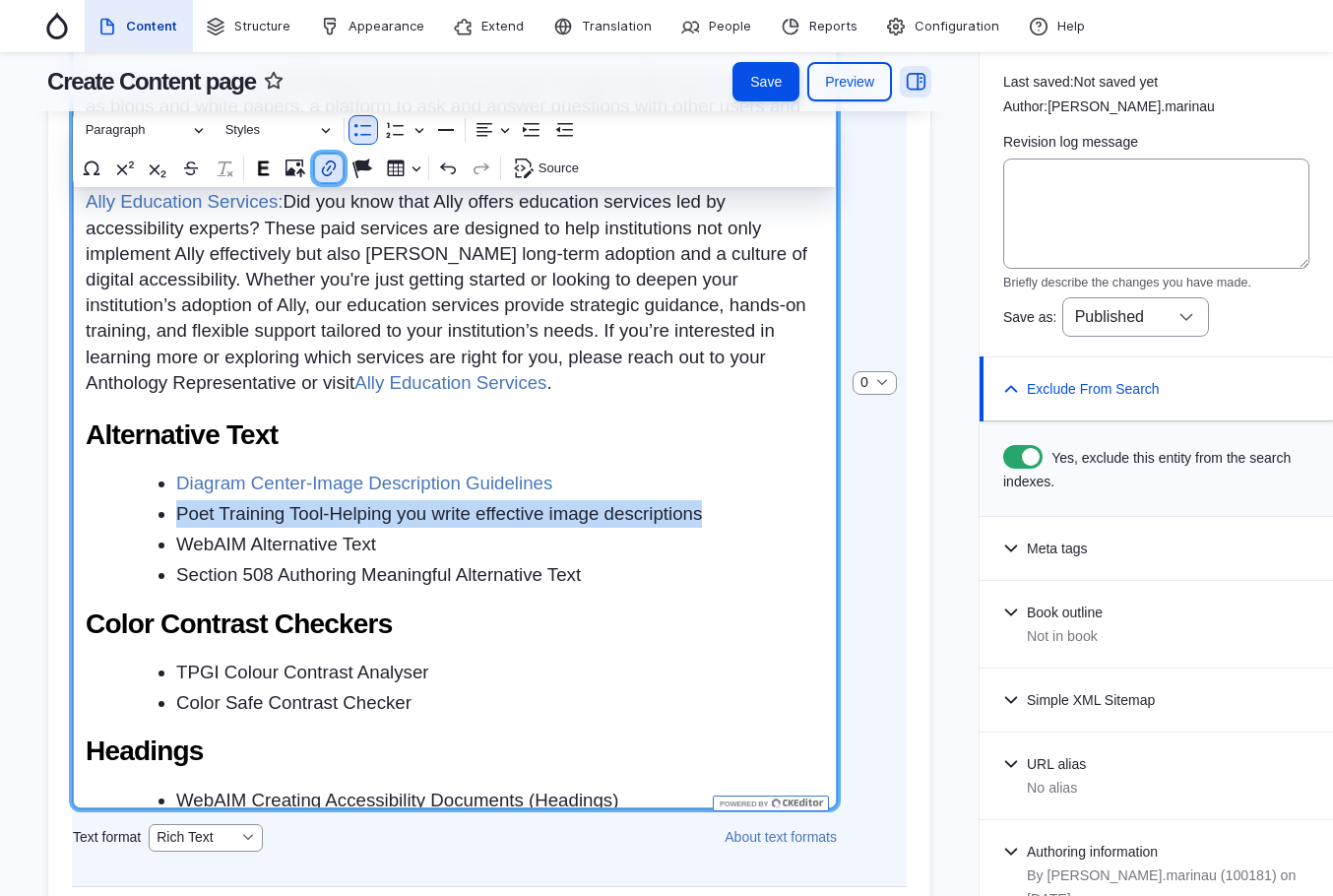 click 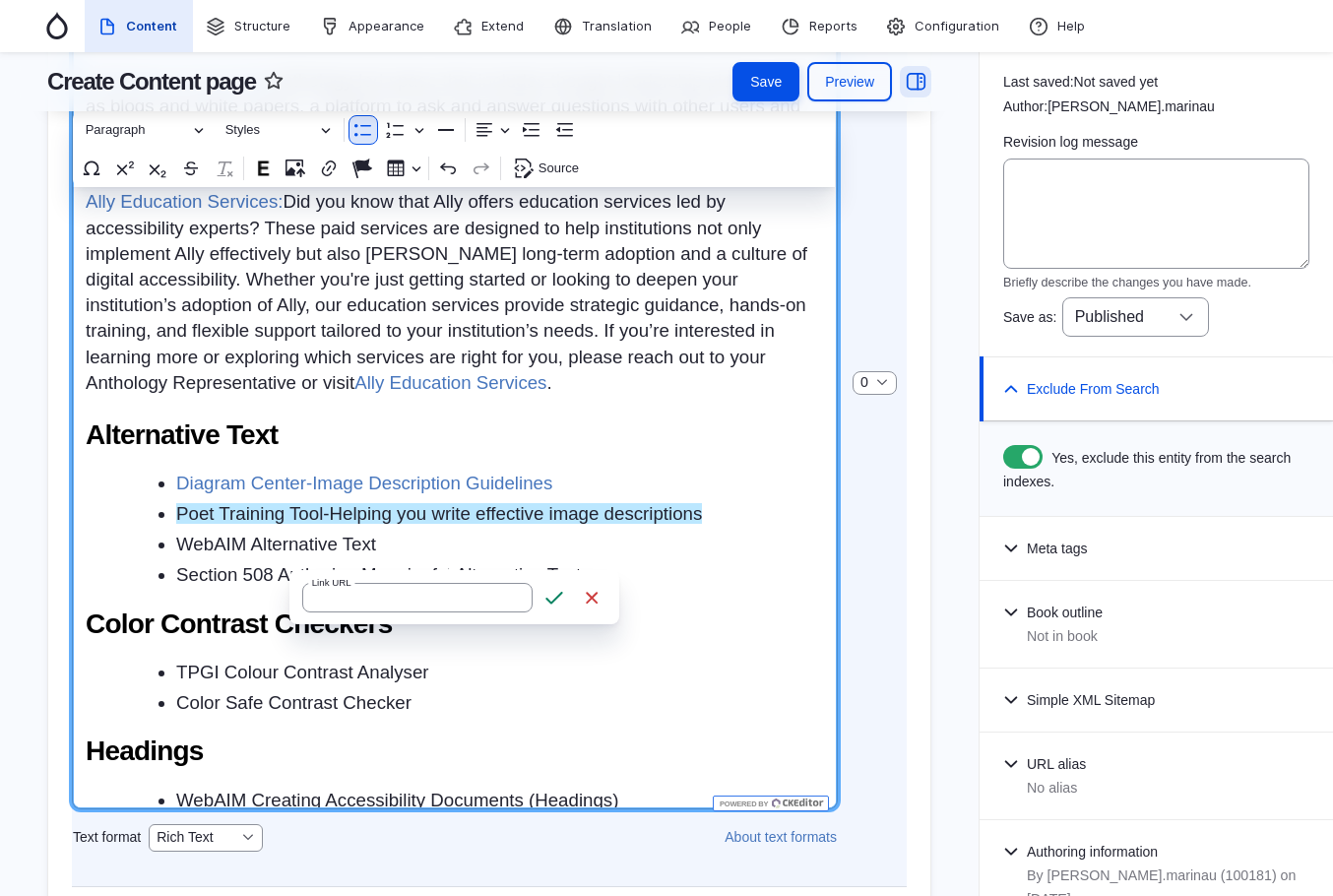 type on "https://poet.diagramcenter.org/" 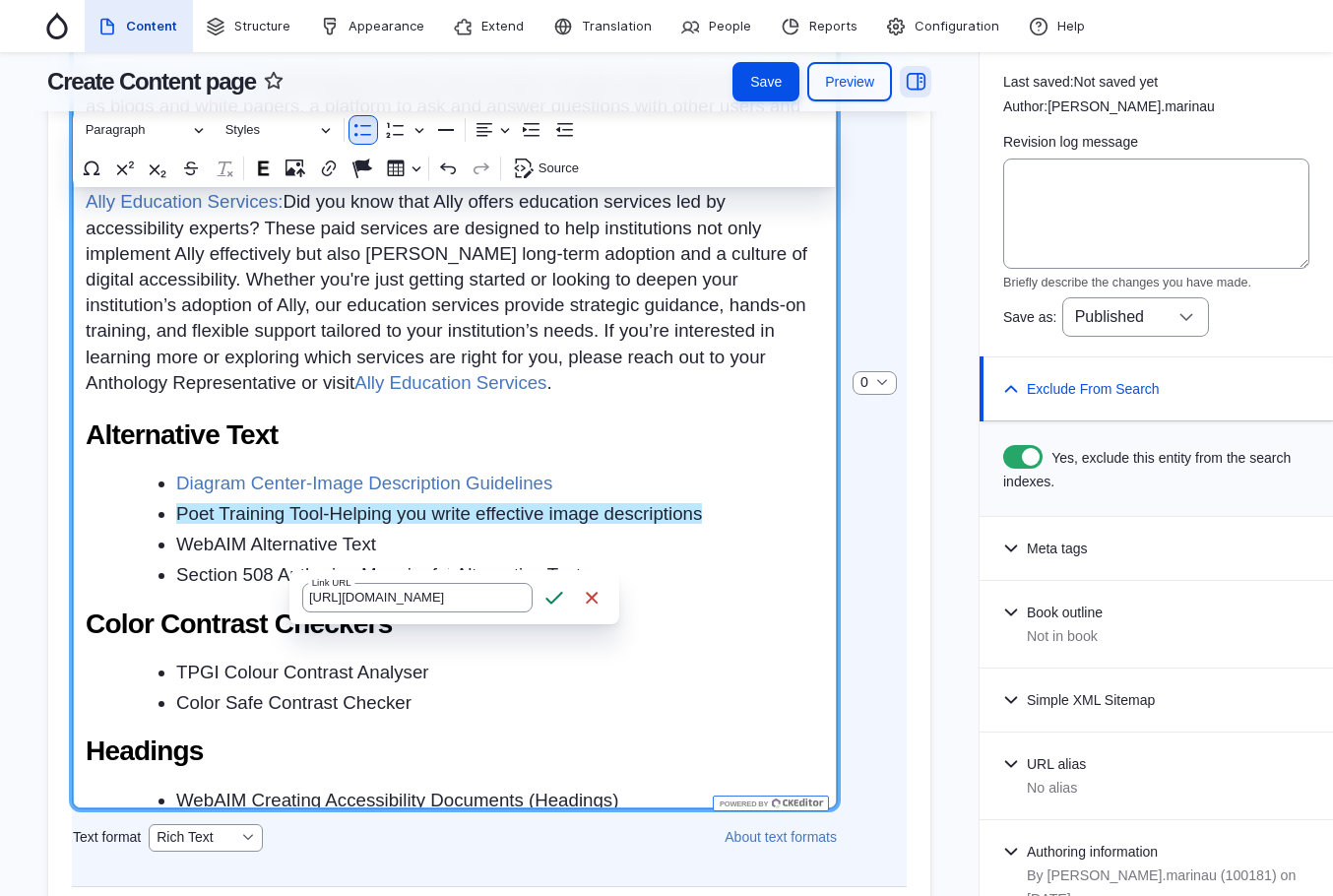 click on "Save" at bounding box center (554, 598) 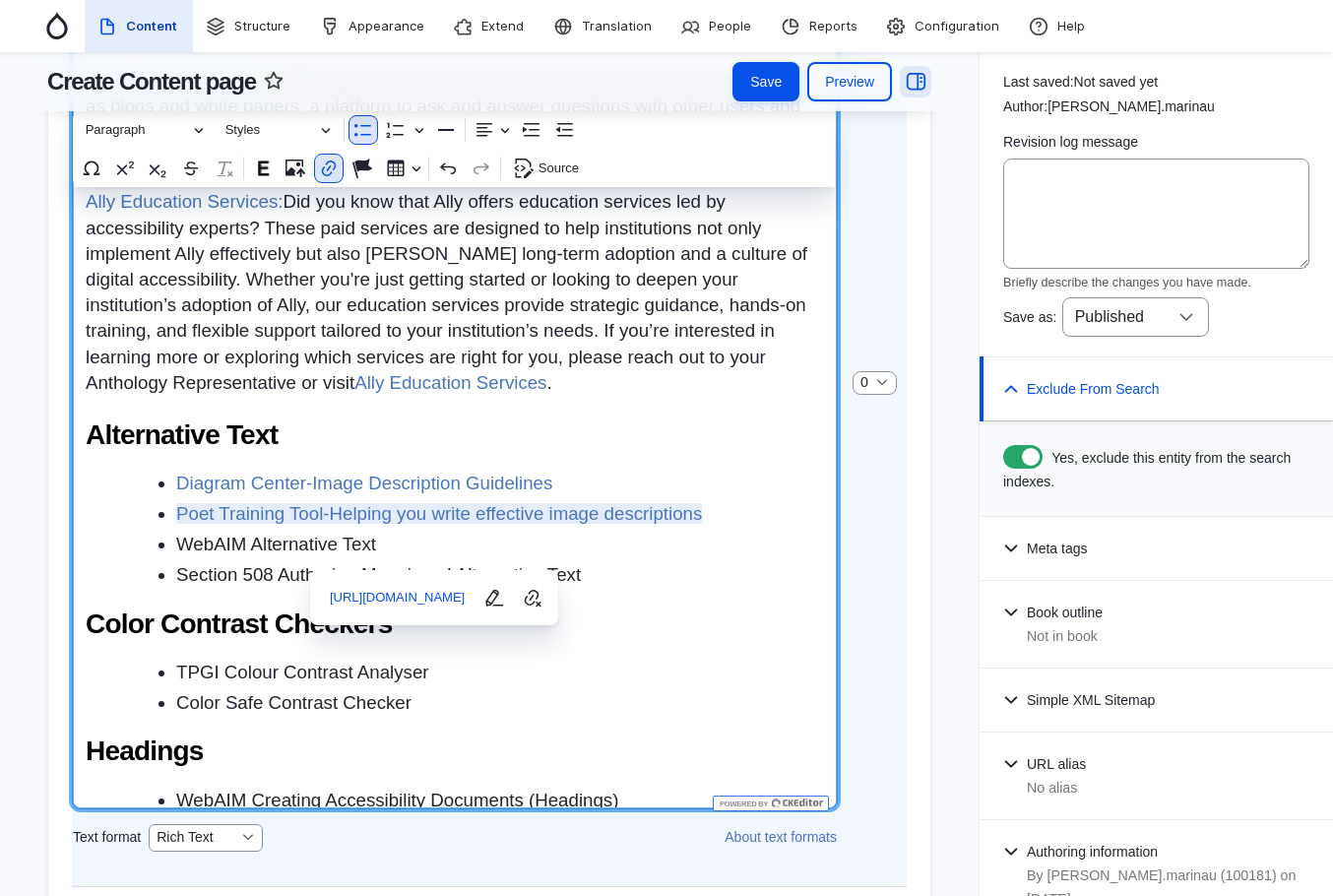scroll, scrollTop: 632, scrollLeft: 0, axis: vertical 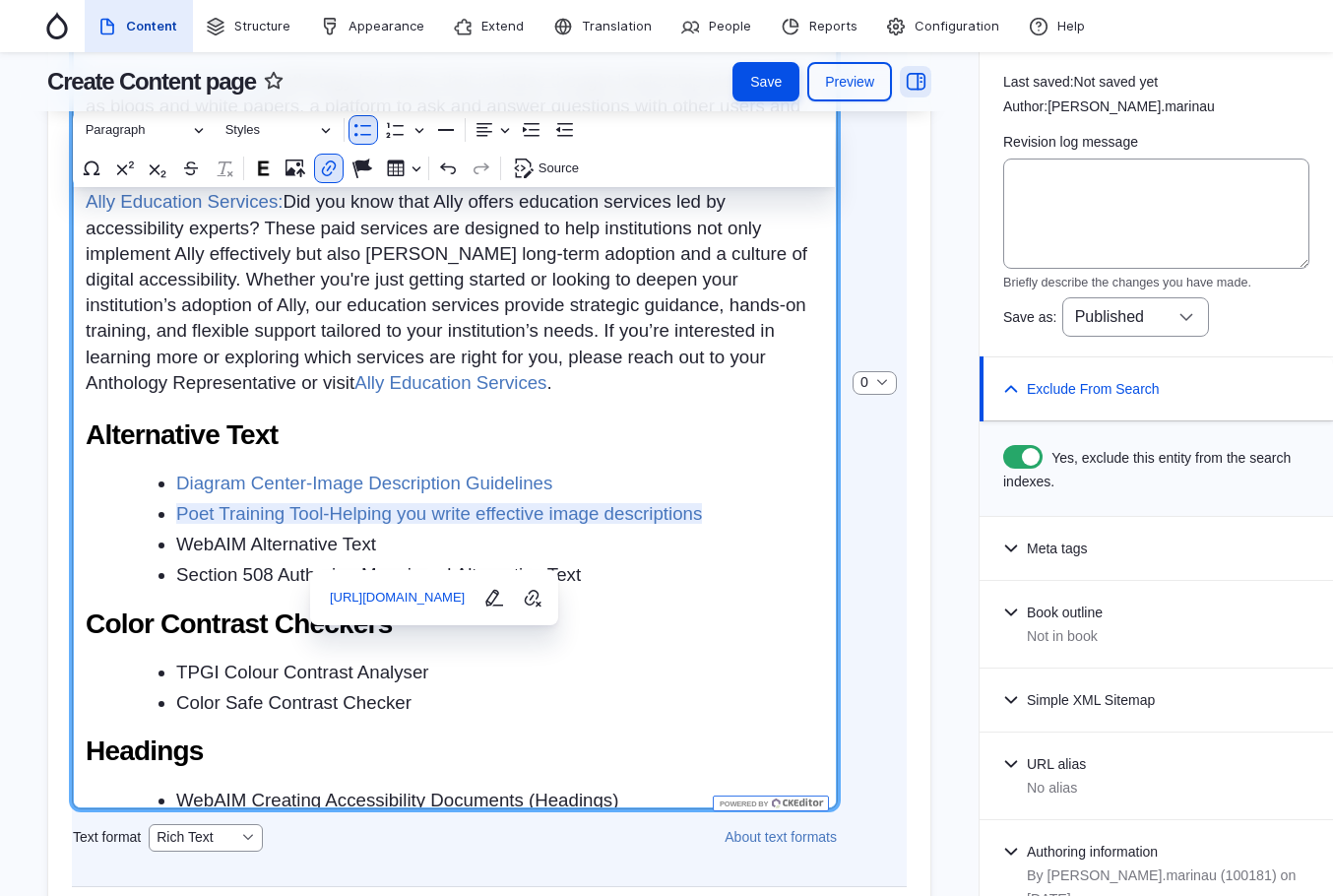 drag, startPoint x: 234, startPoint y: 588, endPoint x: 340, endPoint y: 589, distance: 106.00472 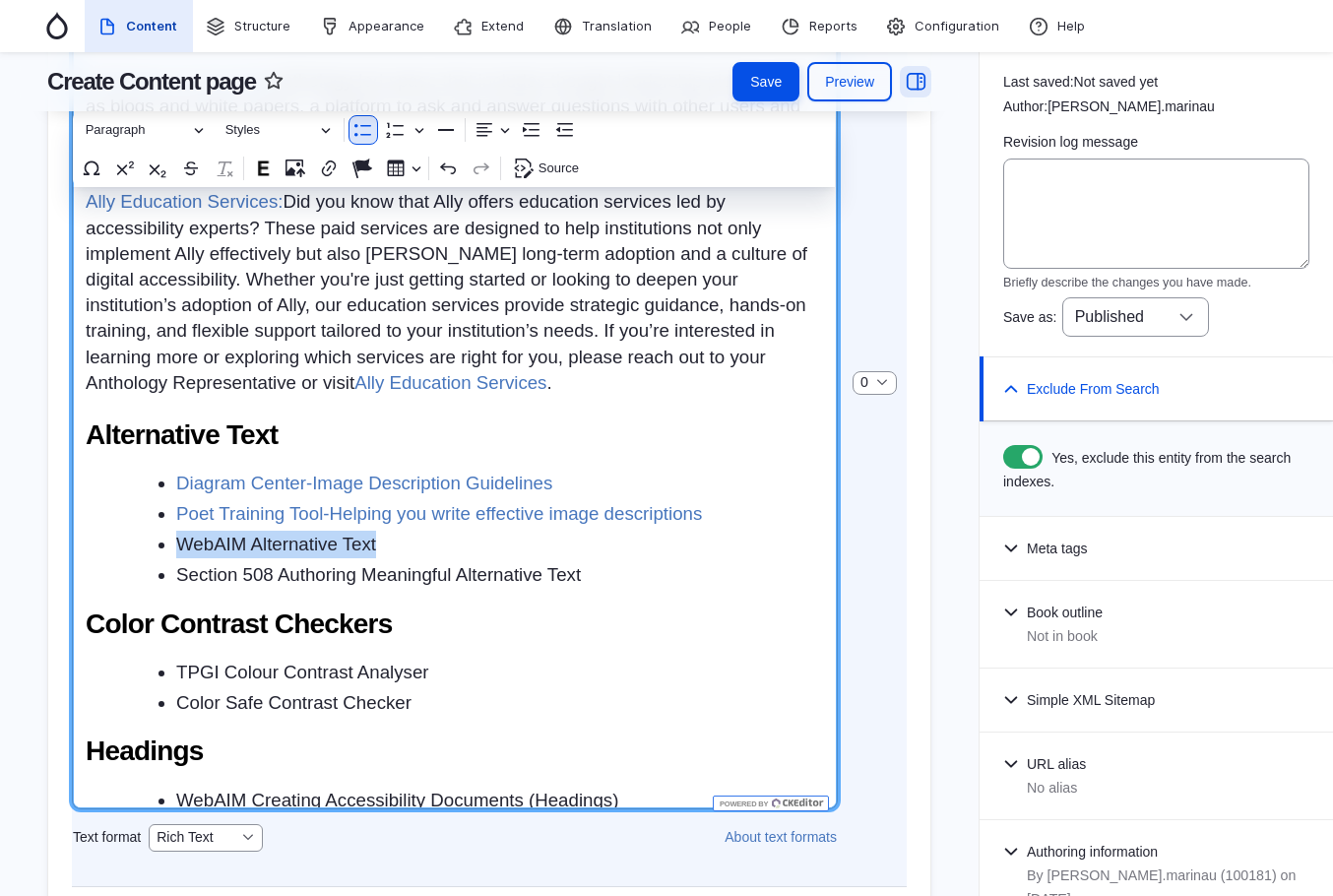 drag, startPoint x: 338, startPoint y: 589, endPoint x: 168, endPoint y: 589, distance: 170 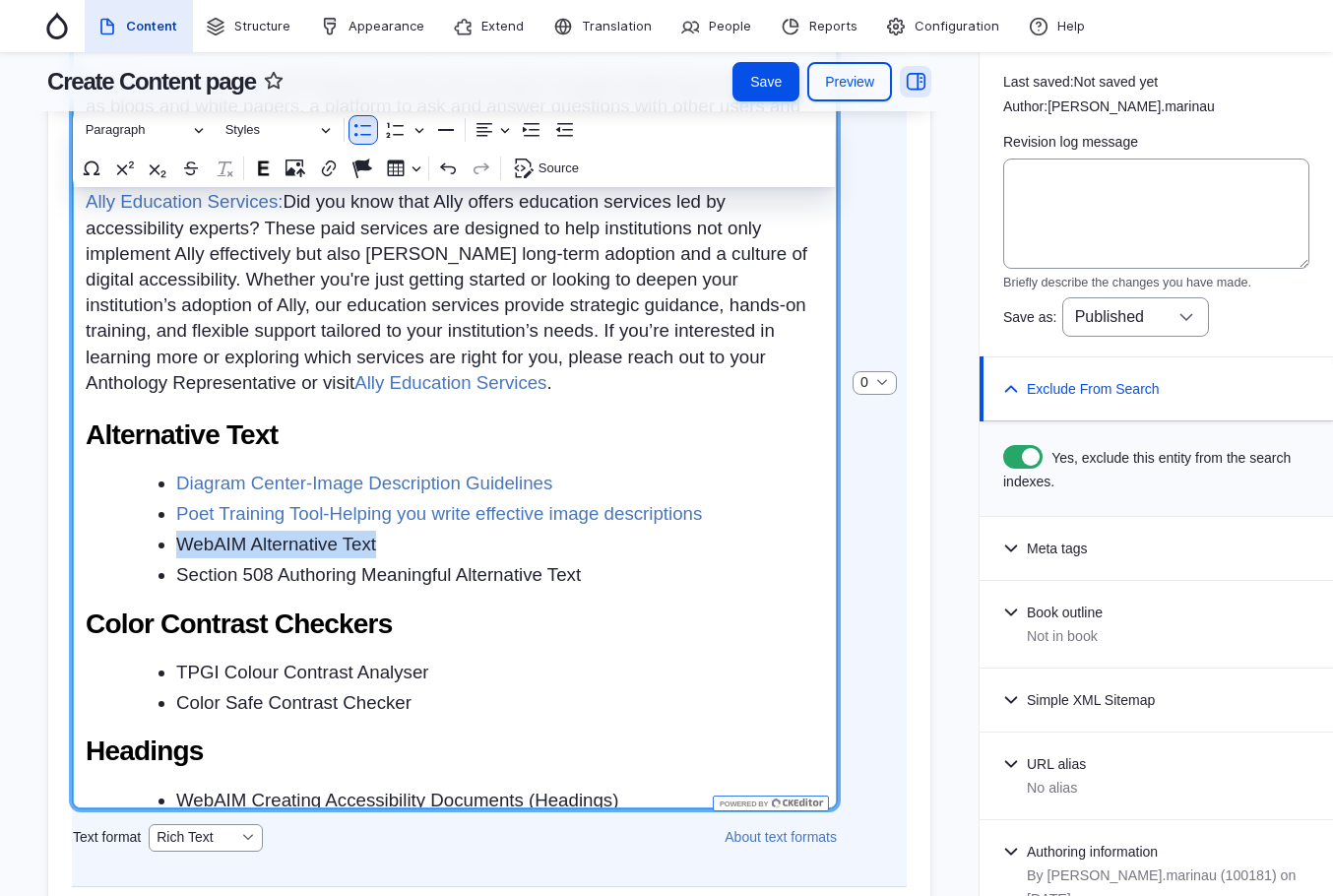 click on "Diagram Center-Image Description Guidelines Poet Training Tool-Helping you write effective image descriptions WebAIM Alternative Text Section 508 Authoring Meaningful Alternative Text" at bounding box center (469, 529) 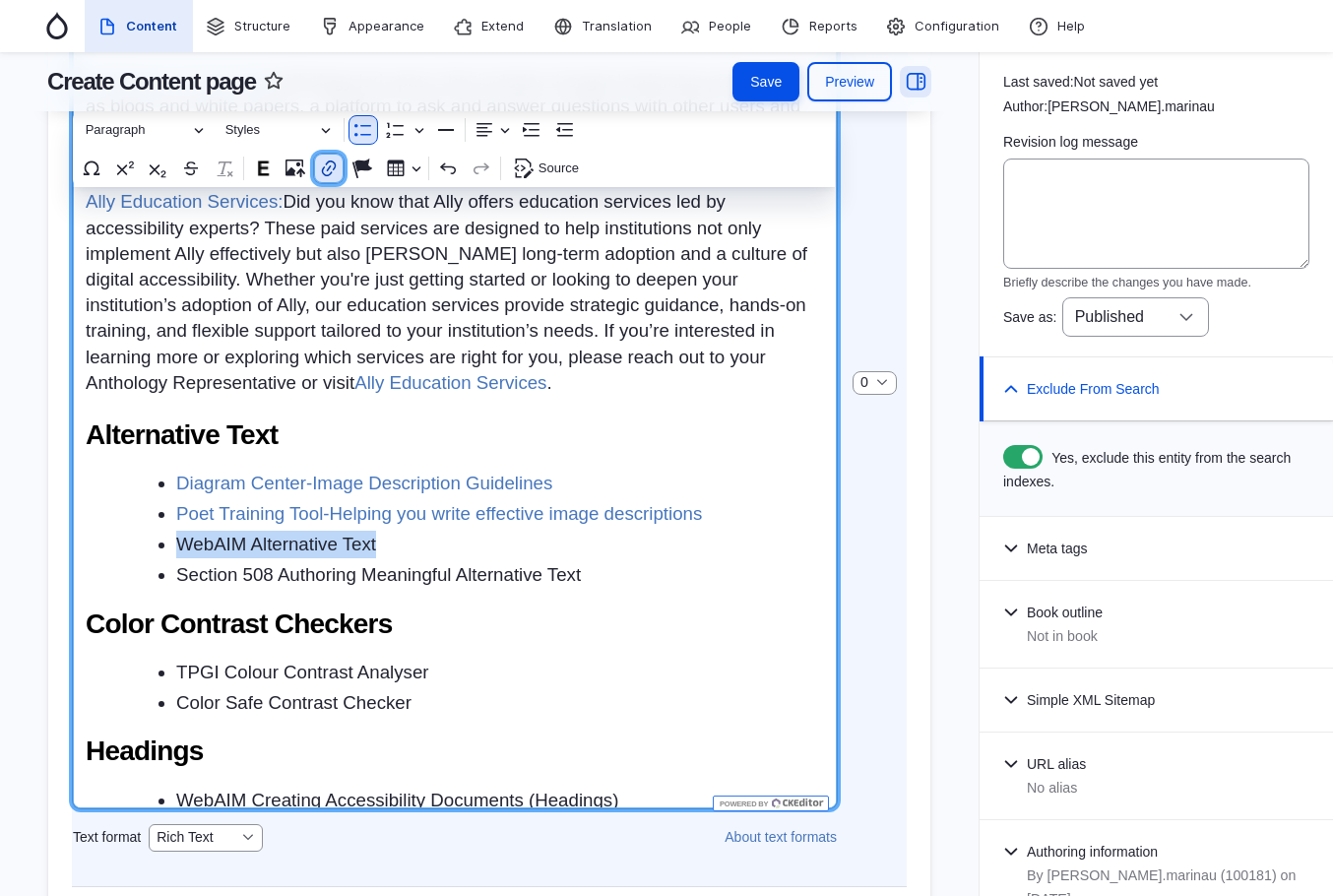 click 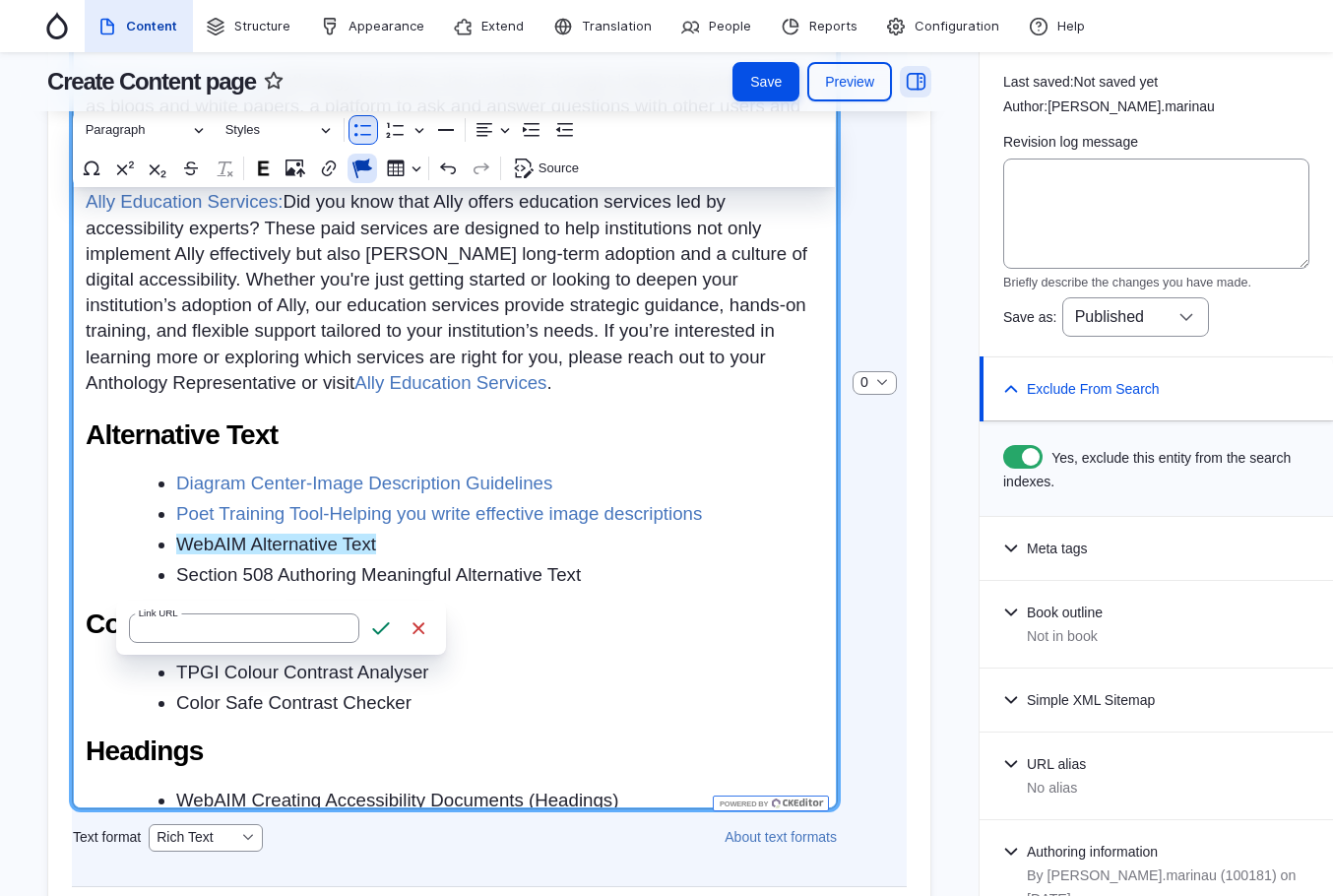 type on "https://webaim.org/techniques/alttext/" 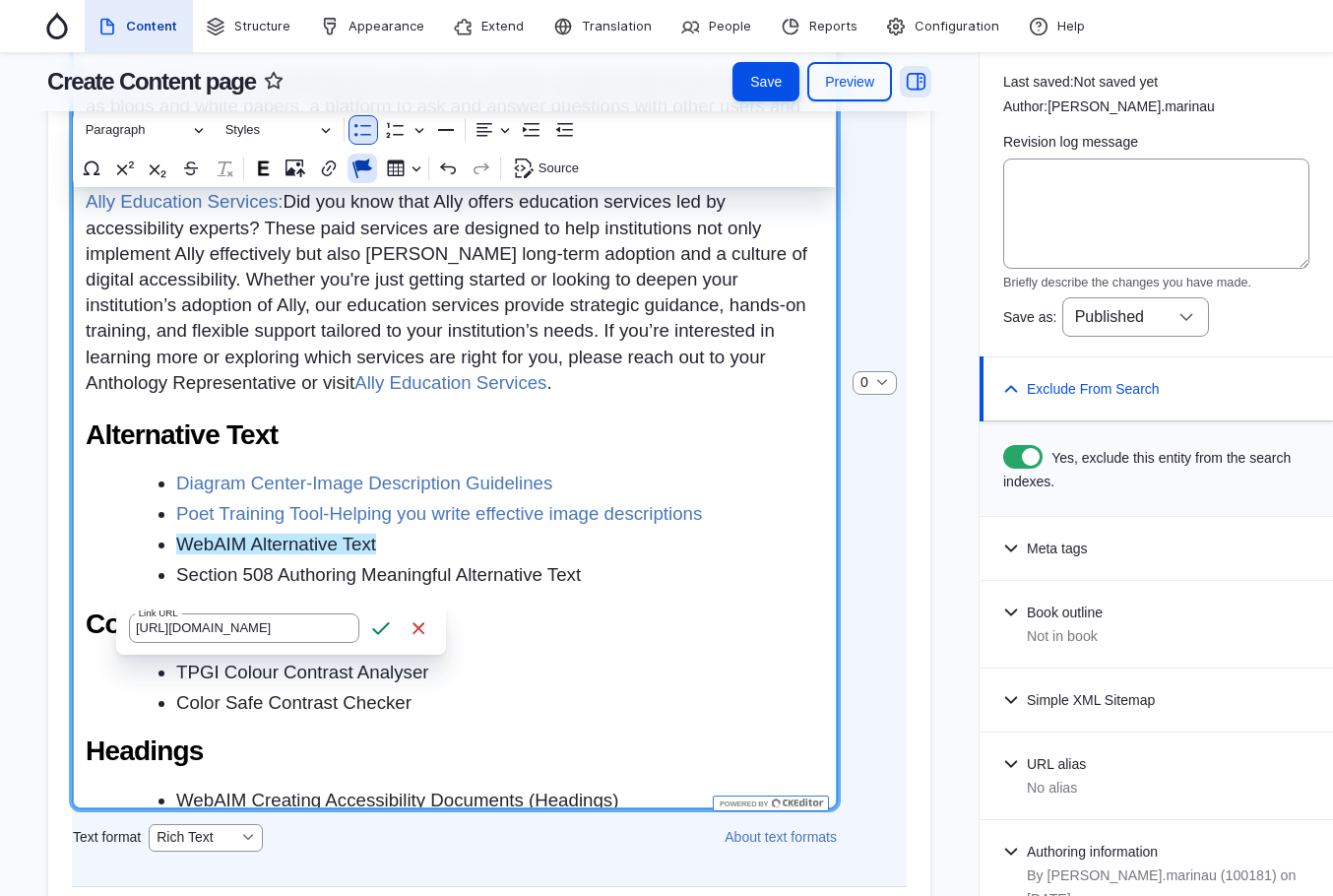 click on "Save" at bounding box center [381, 628] 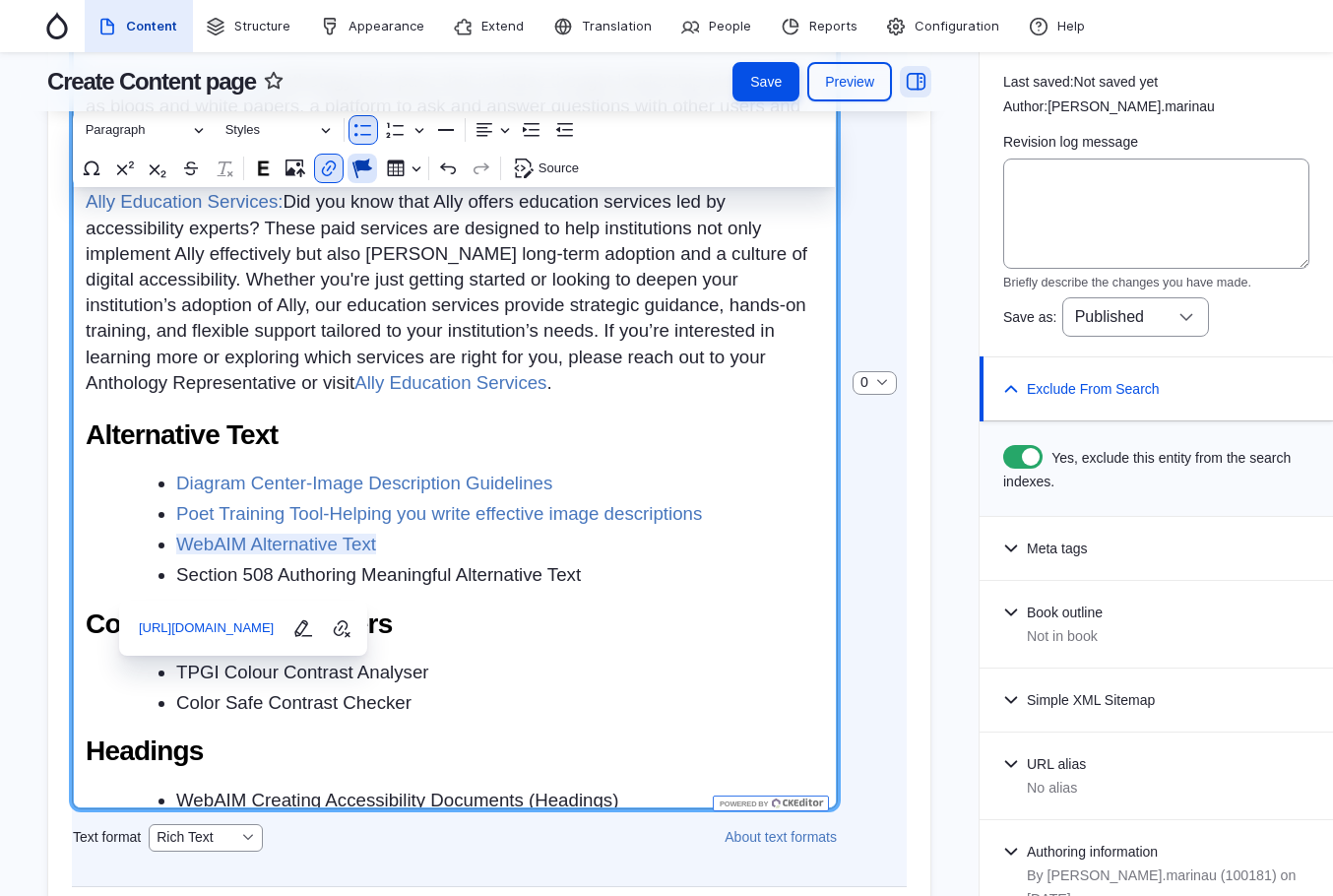 scroll, scrollTop: 632, scrollLeft: 0, axis: vertical 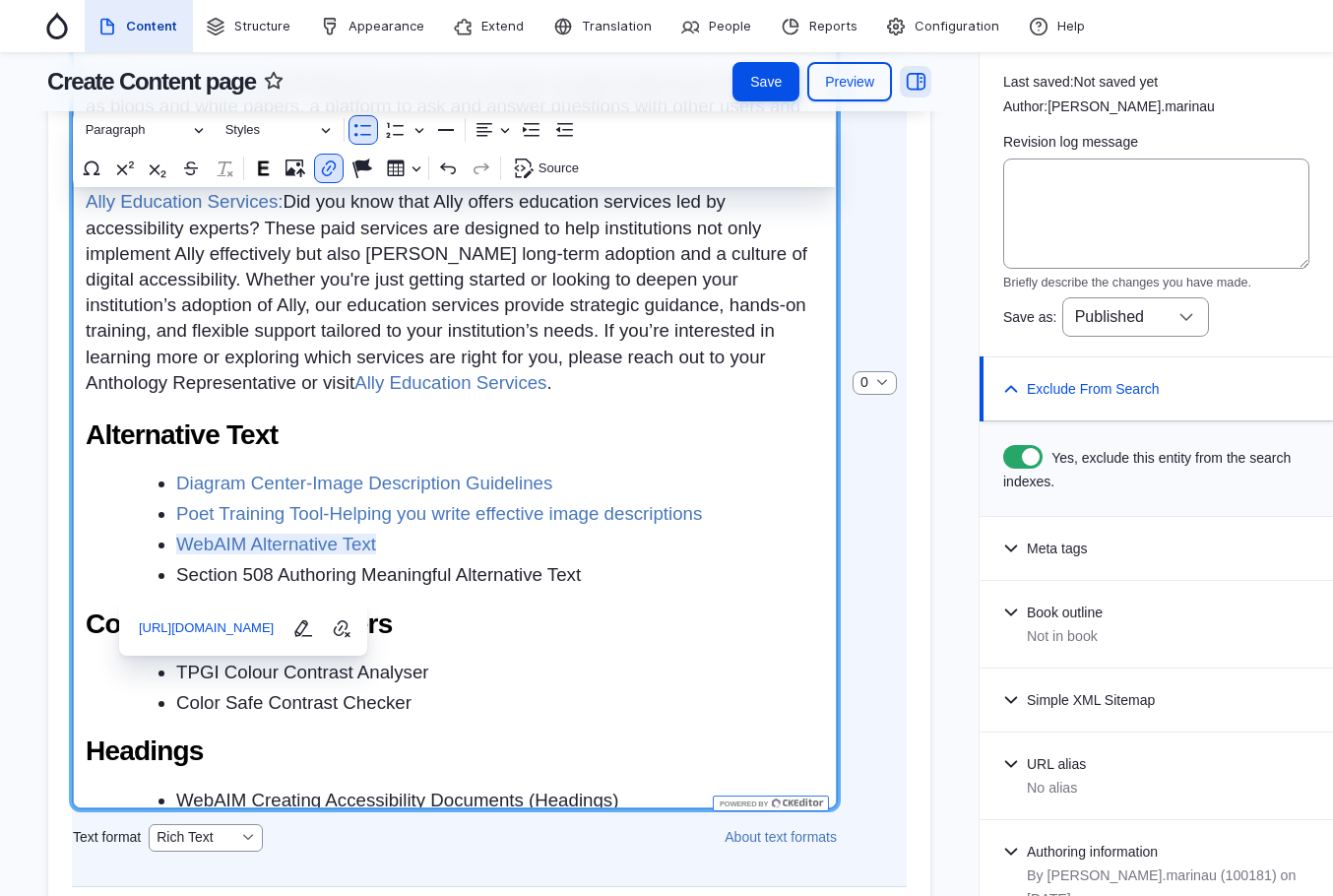 click on "WebAIM Alternative Text" at bounding box center (500, 544) 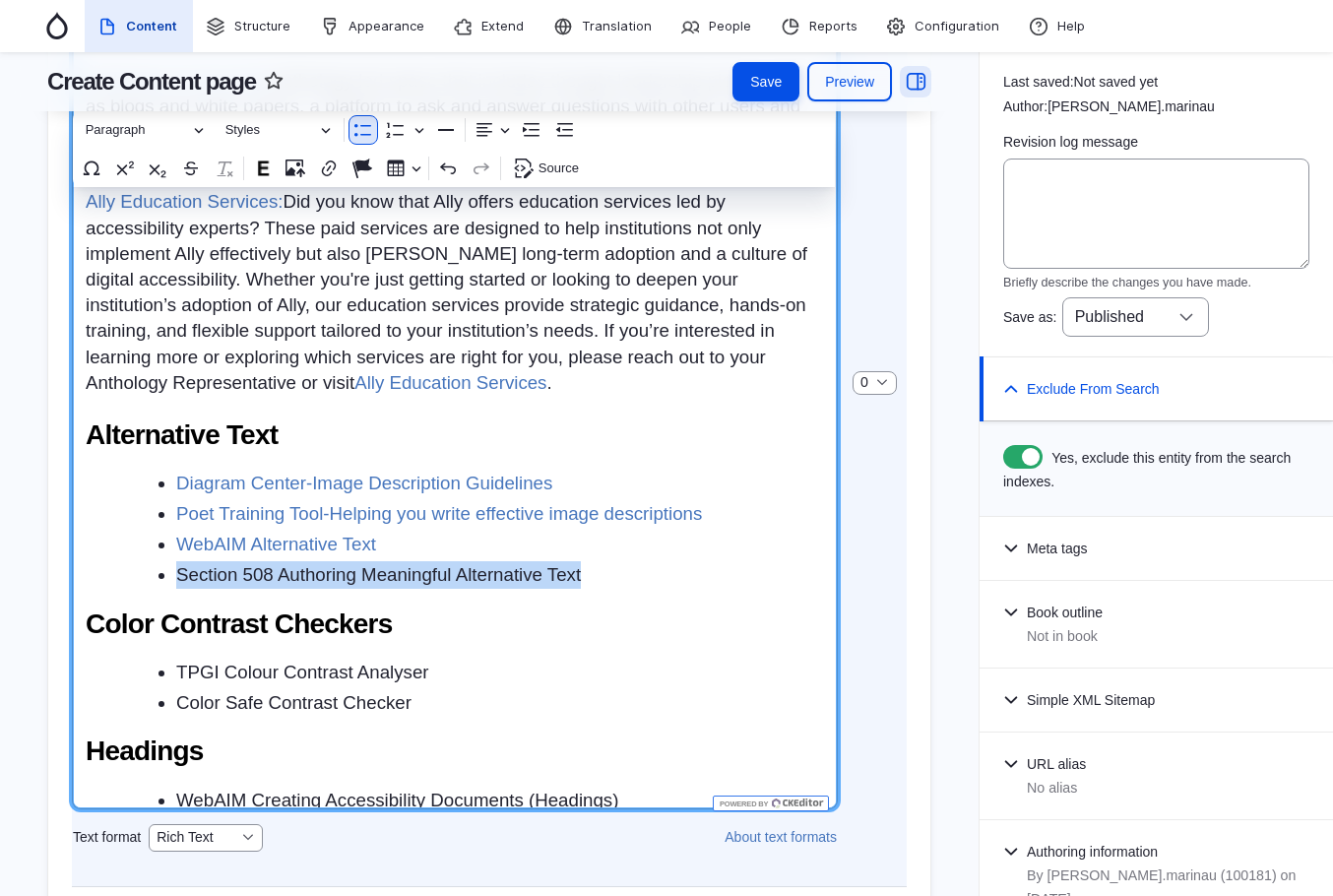 drag, startPoint x: 514, startPoint y: 609, endPoint x: 176, endPoint y: 608, distance: 338.00148 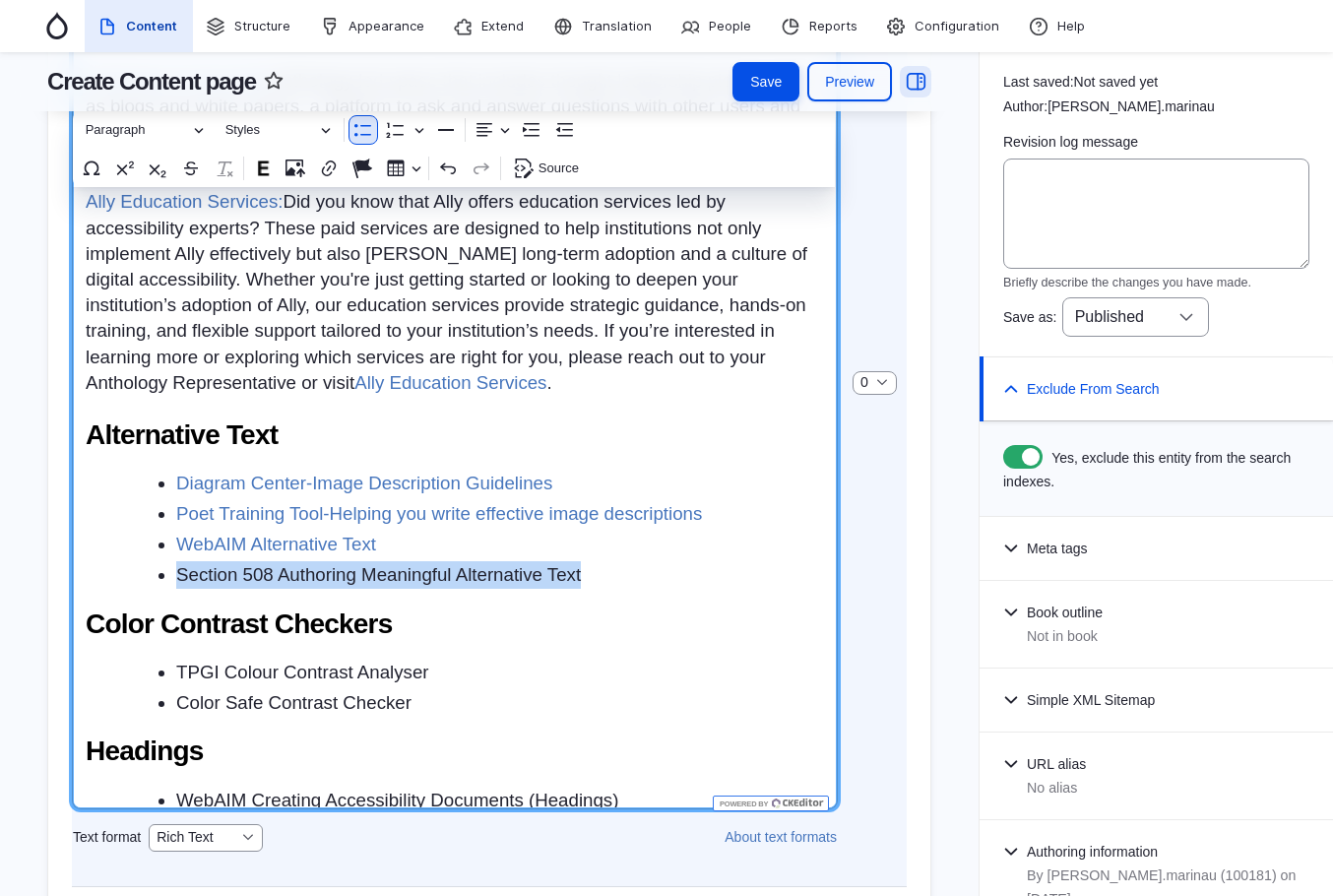 click on "Section 508 Authoring Meaningful Alternative Text" at bounding box center [500, 575] 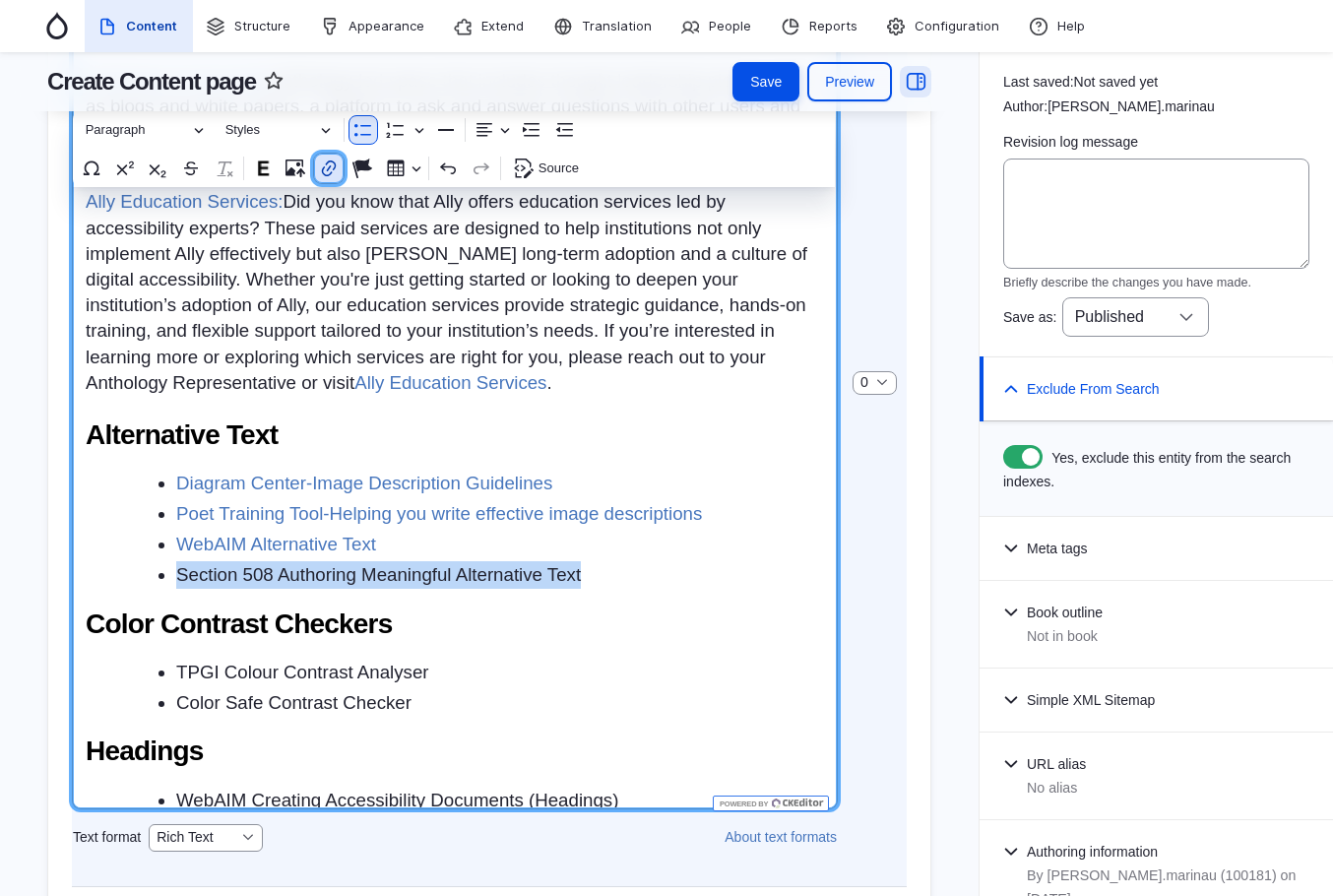 click 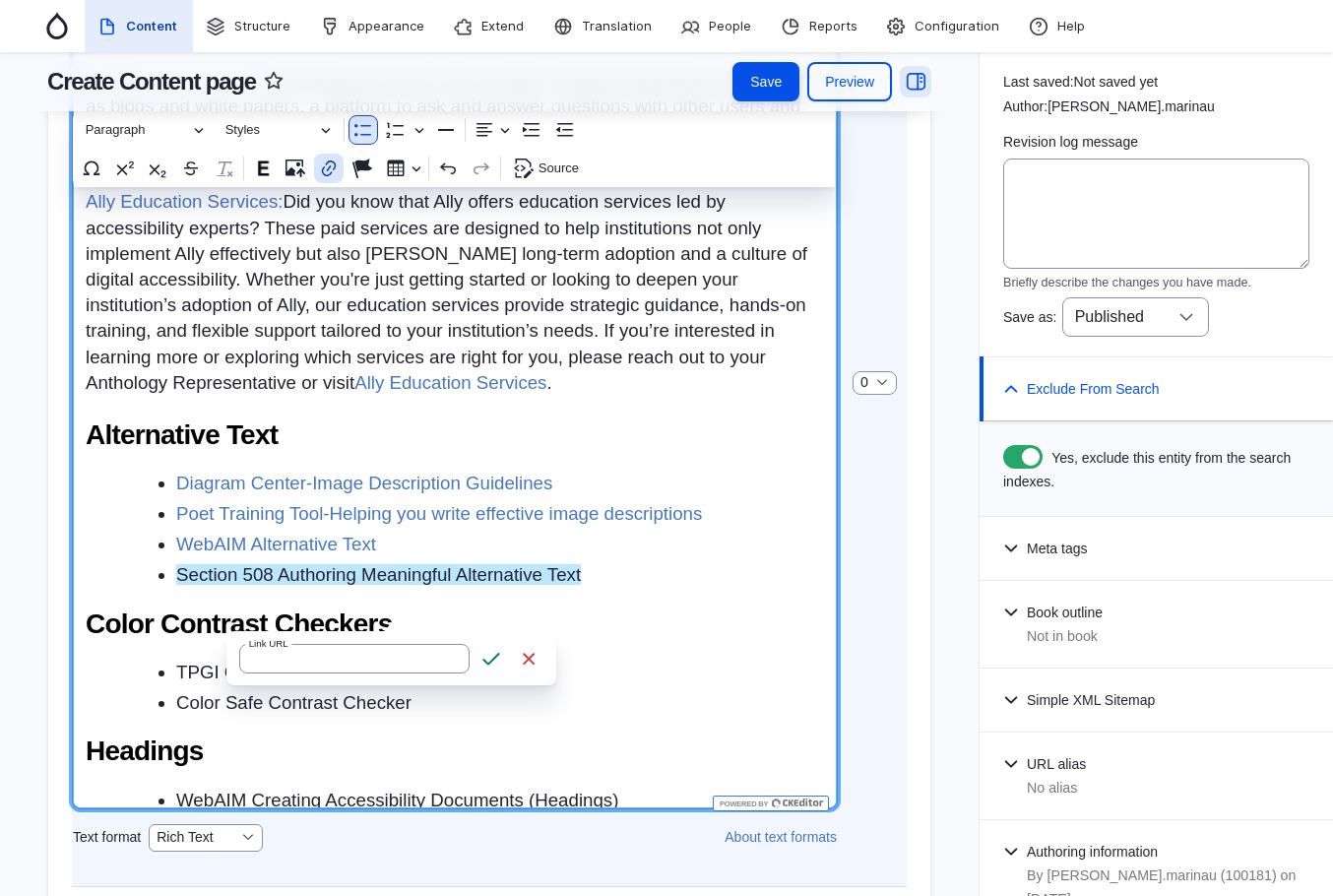 type on "https://www.section508.gov/create/alternative-text/" 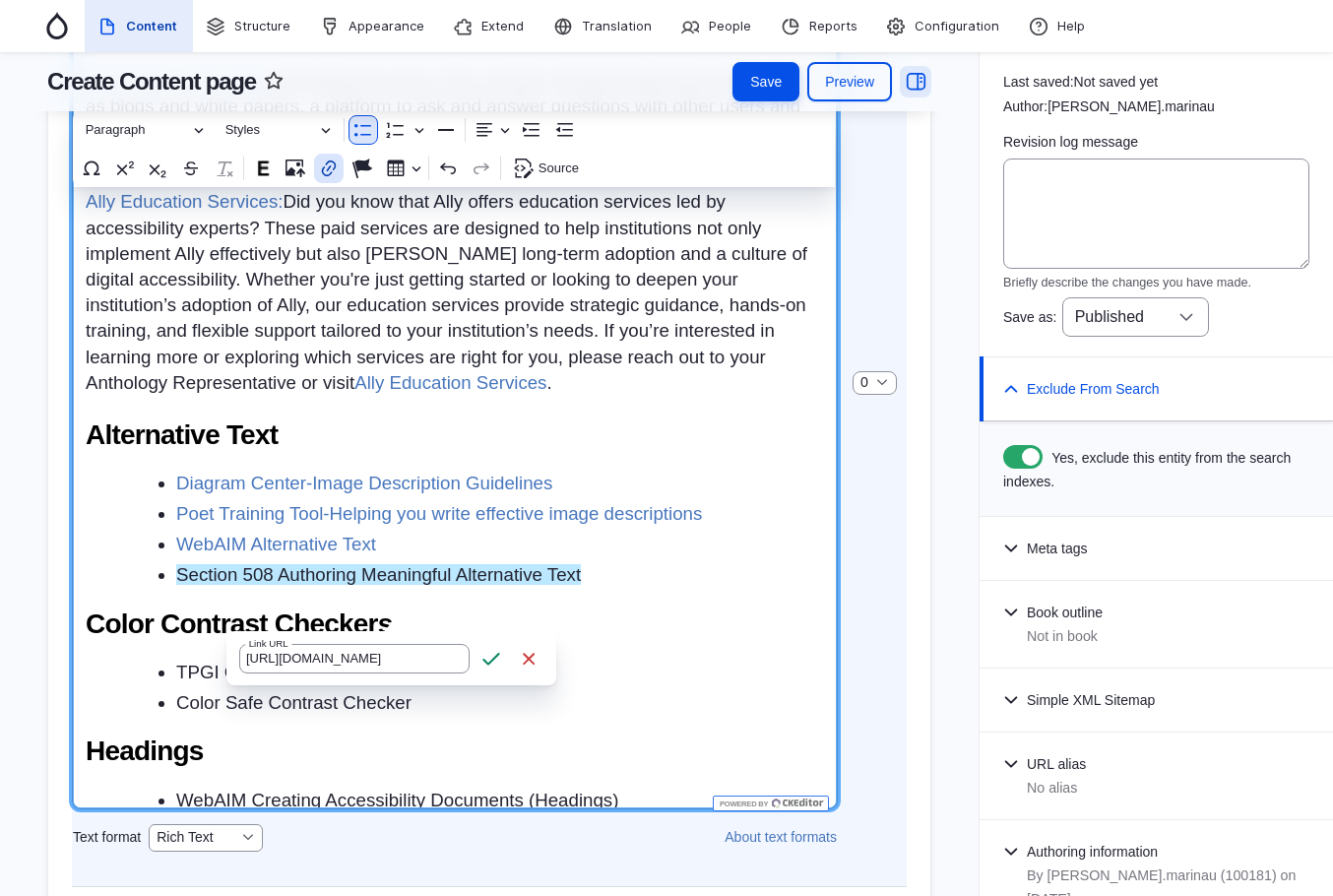 scroll, scrollTop: 0, scrollLeft: 69, axis: horizontal 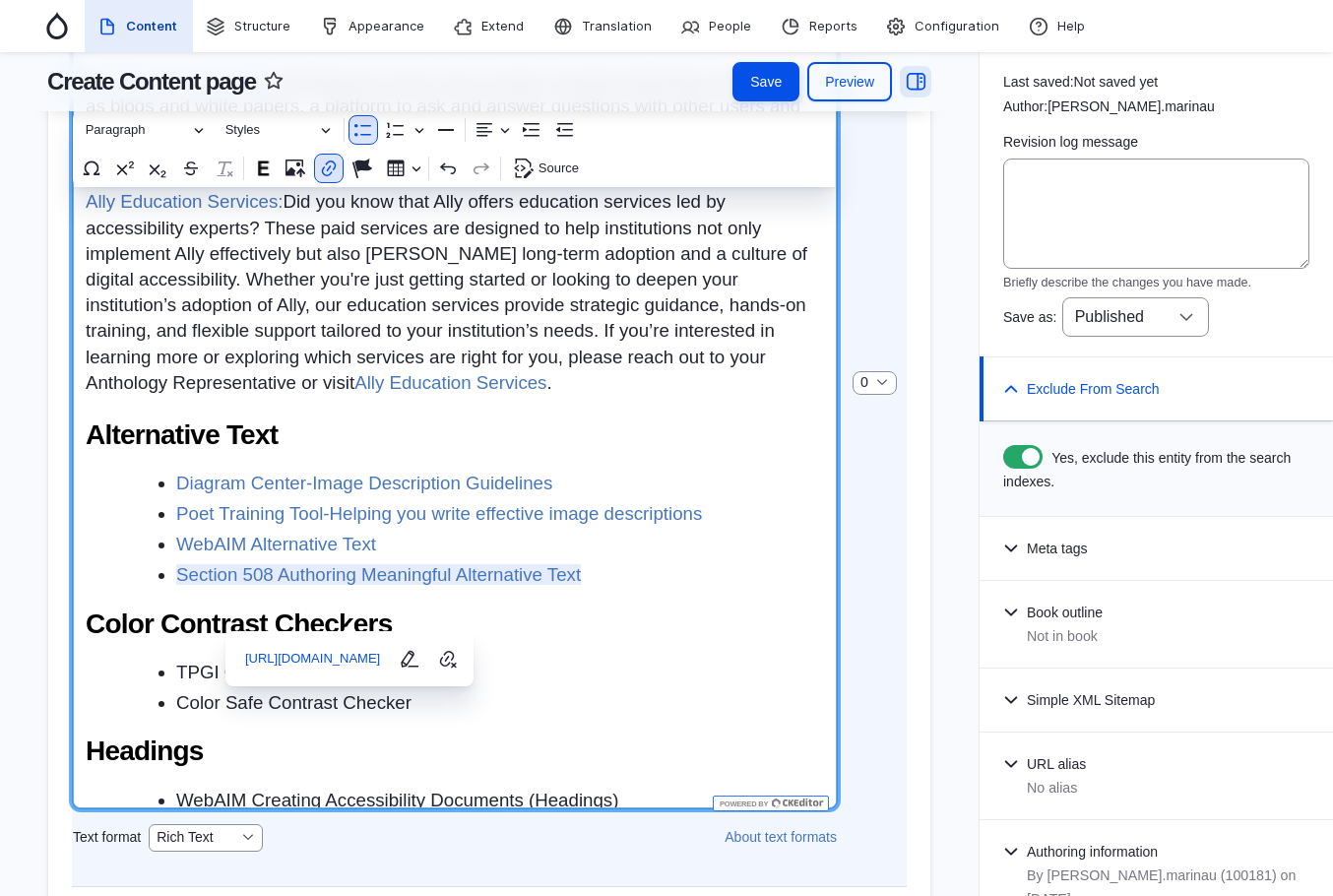 click on "Ally Education Services:  Did you know that Ally offers education services led by accessibility experts? These paid services are designed to help institutions not only implement Ally effectively but also foster long-term adoption and a culture of digital accessibility. Whether you're just getting started or looking to deepen your institution’s adoption of Ally, our education services provide strategic guidance, hands-on training, and flexible support tailored to your institution’s needs. If you’re interested in learning more or exploring which services are right for you, please reach out to your Anthology Representative or visit  Ally Education Services ." at bounding box center [455, 291] 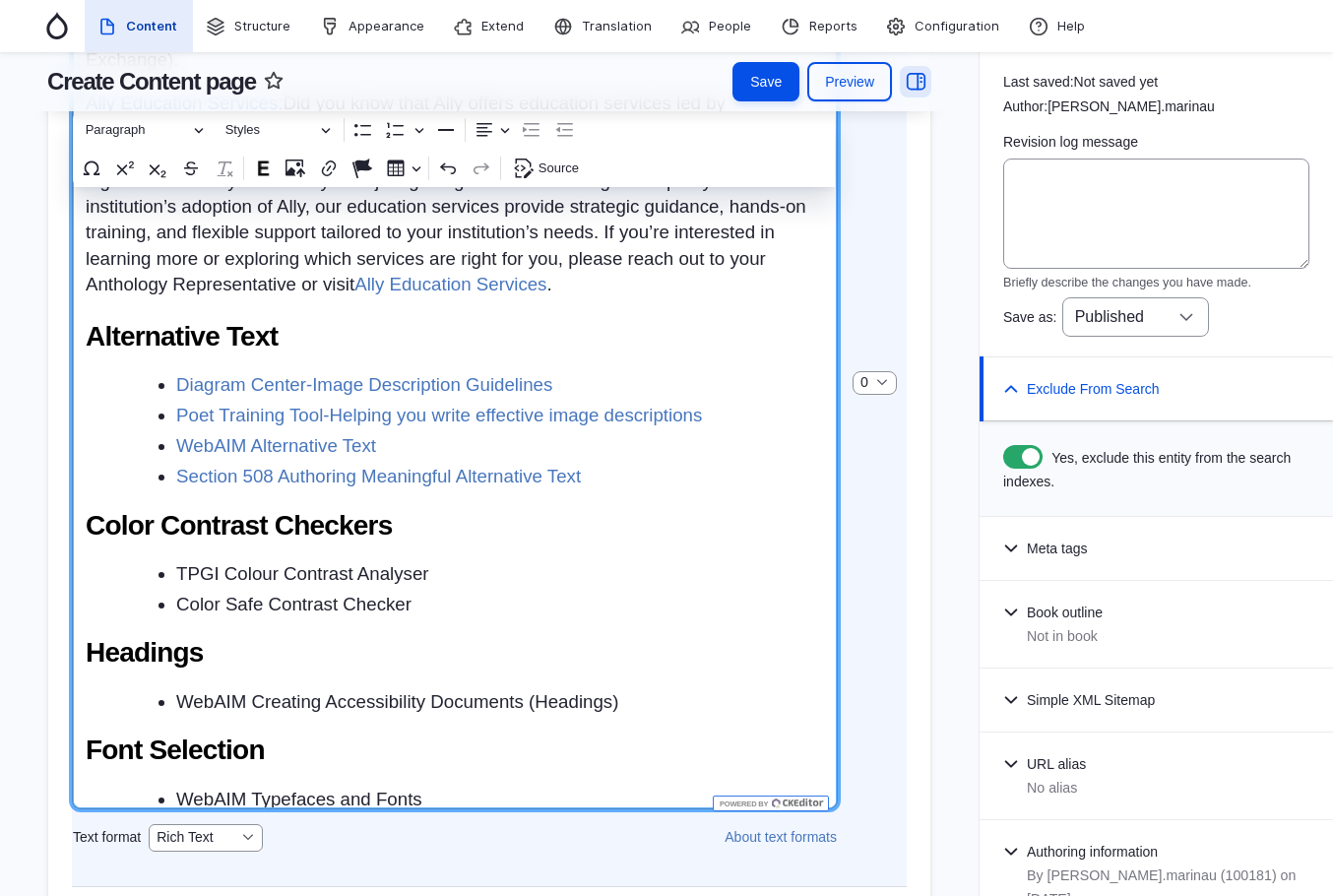 scroll, scrollTop: 829, scrollLeft: 0, axis: vertical 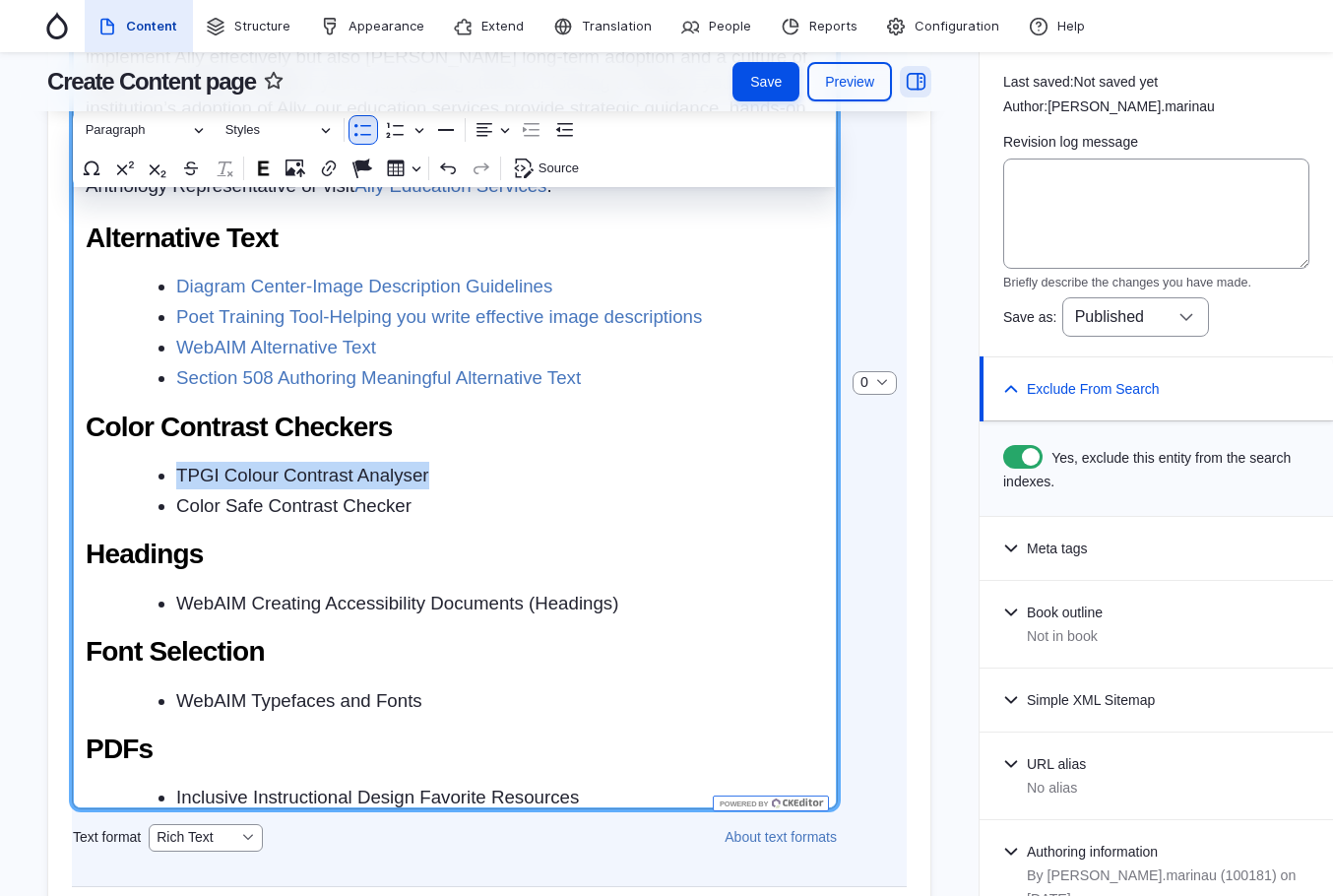 drag, startPoint x: 456, startPoint y: 507, endPoint x: 176, endPoint y: 523, distance: 280.45677 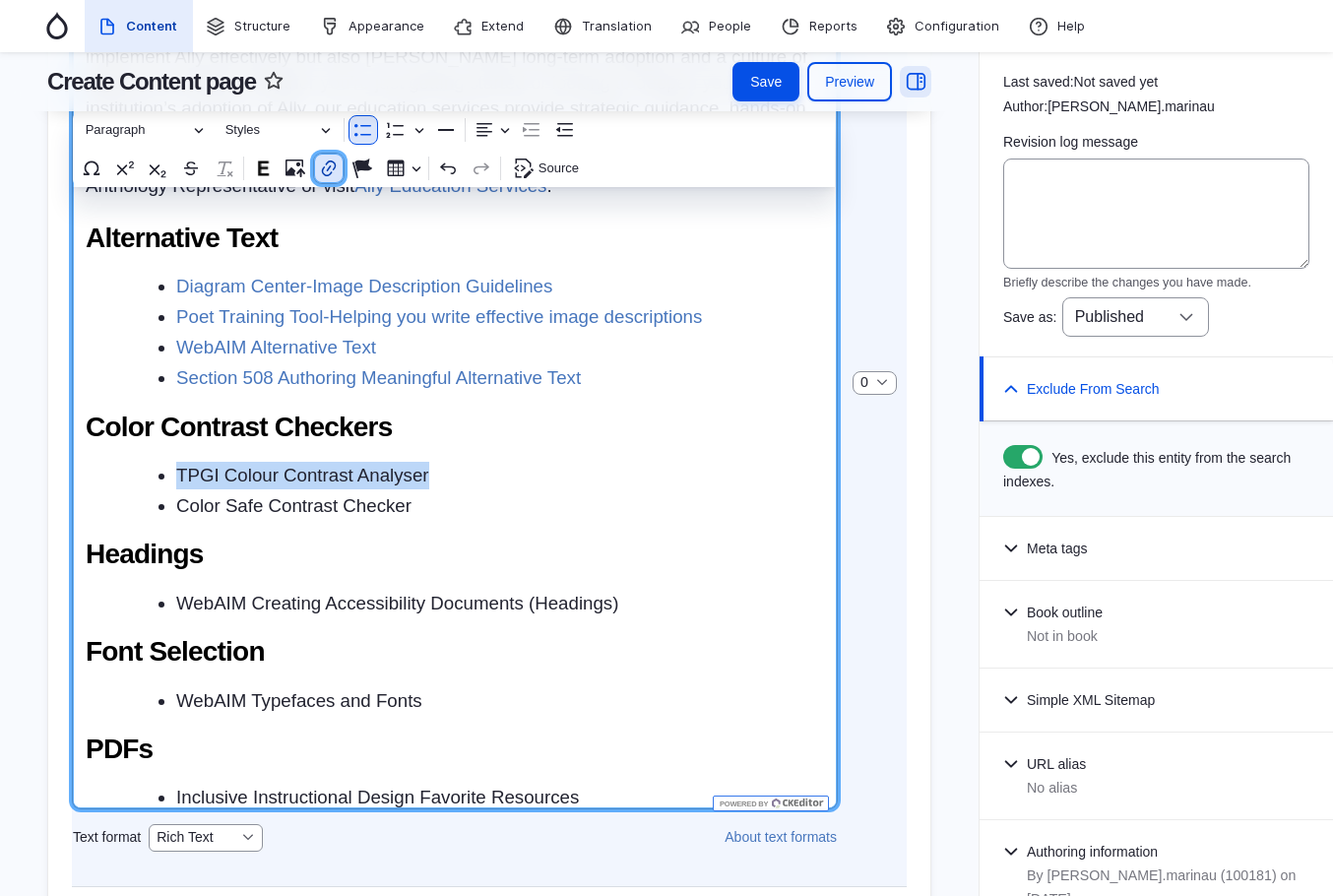 click 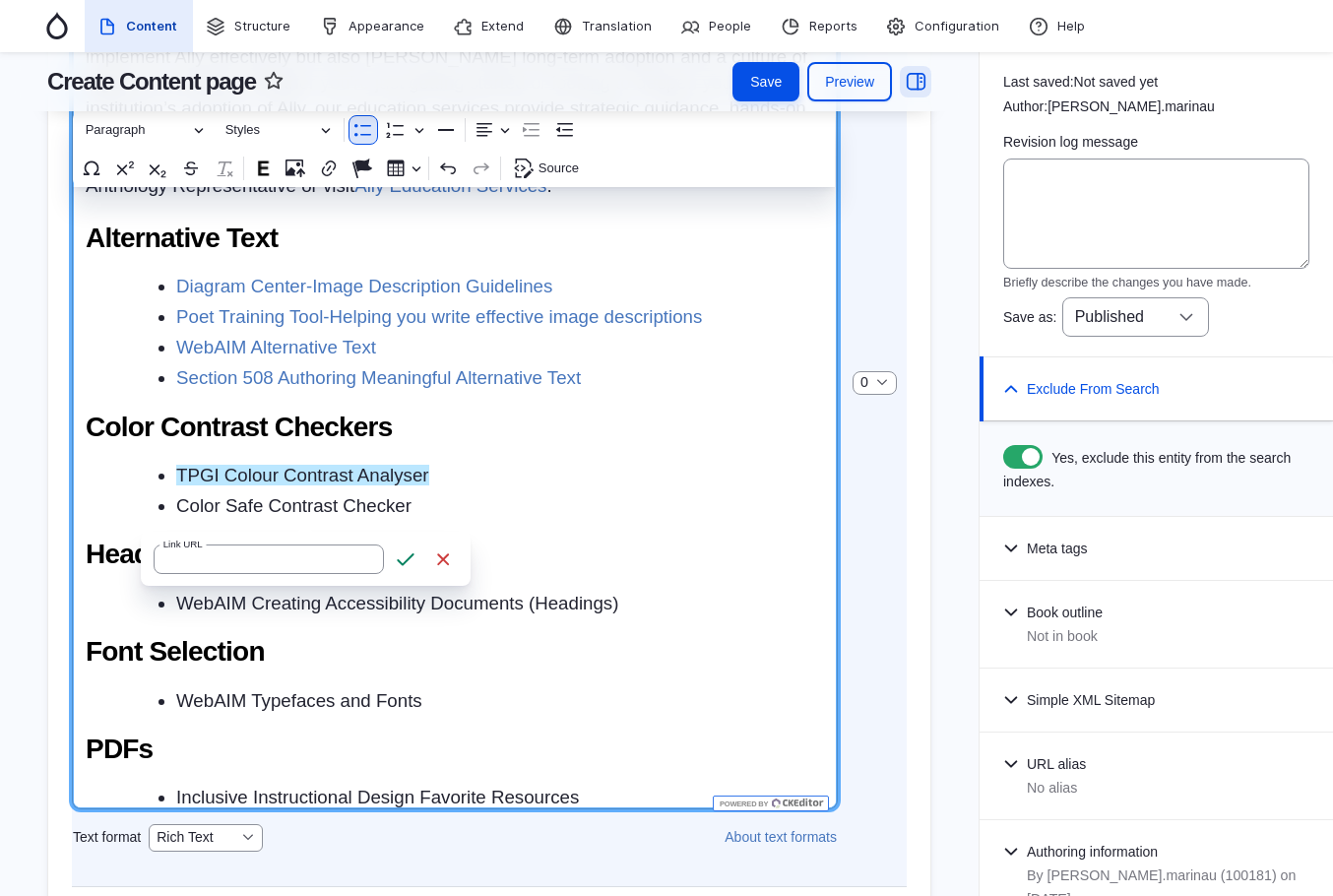 type on "https://www.tpgi.com/color-contrast-checker/" 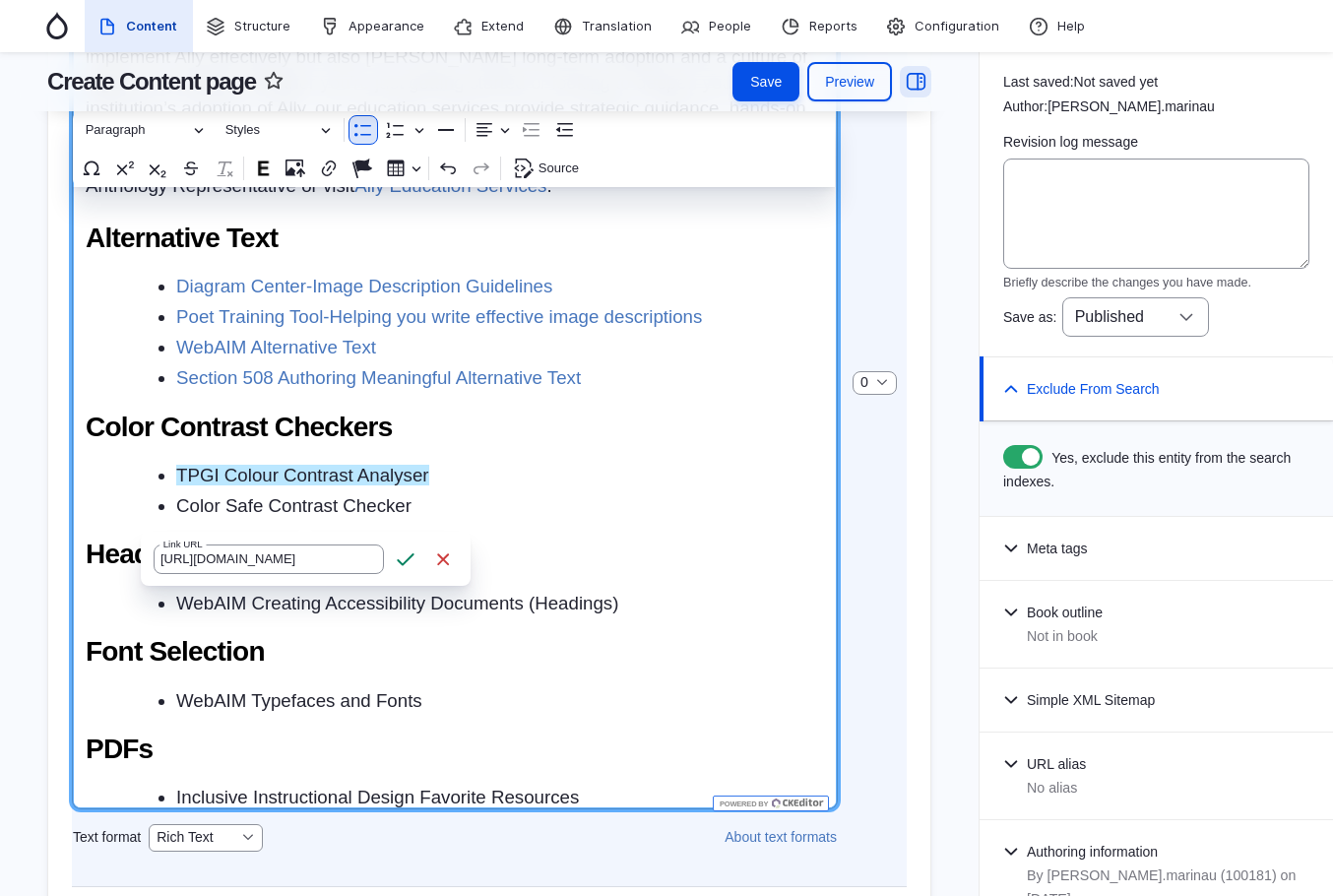 scroll, scrollTop: 0, scrollLeft: 34, axis: horizontal 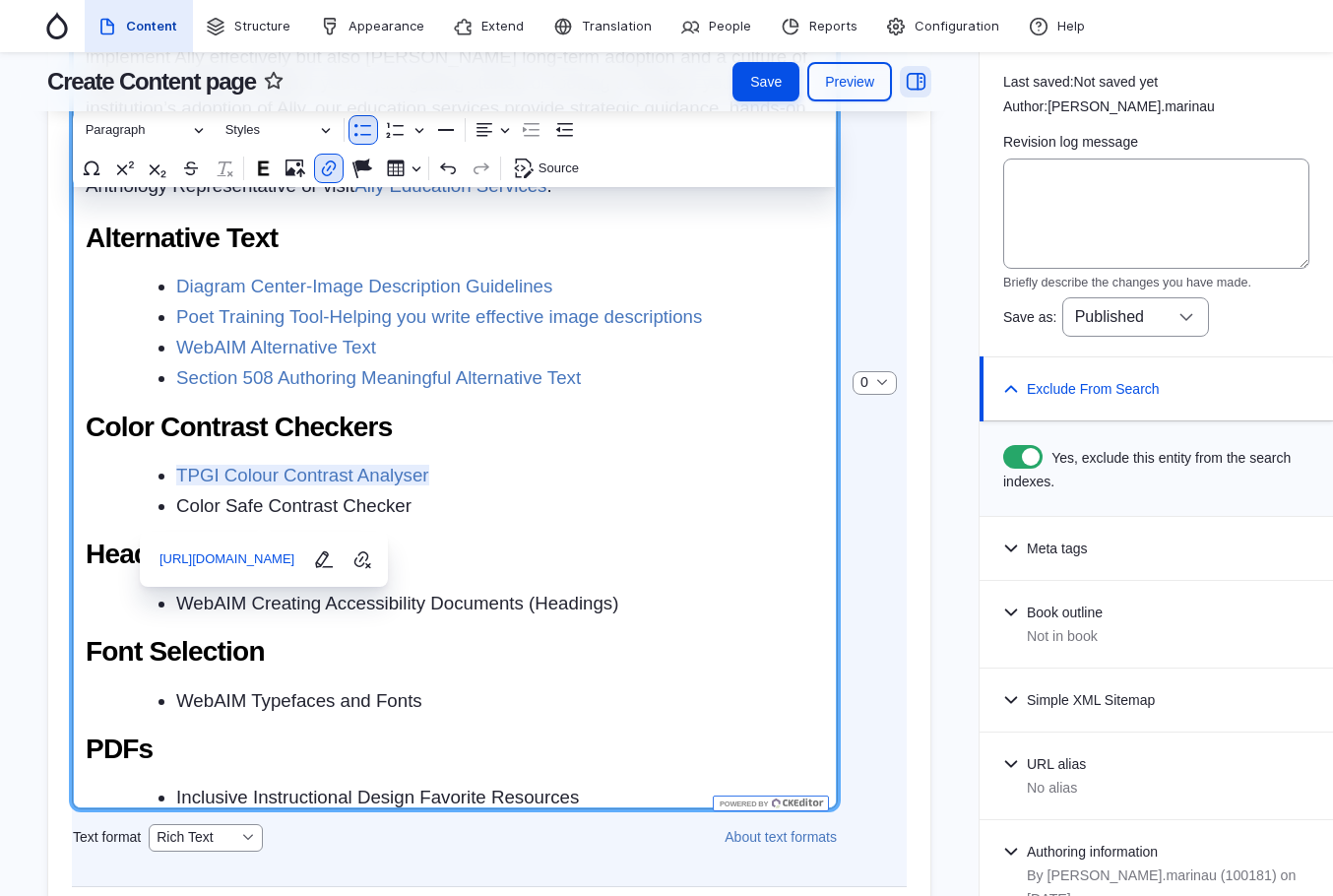 click on "Anthology Technical Support Anthology Support:  For technical support regarding Ally, please submit a ticket through Anthology support. If you do not have an account, reach out to your Anthology Representative for assistance. Ally Resources & Community Ally Instructional Support:  Your go to for all things Ally. Select your user role (student, instructor, administrator), which Learning Management System your institution uses (Blackboard Learn Ultra), and browse through a plethora of instructional materials, best practices, case studies, and more. Ally Office Hours:  Ally office hours are Anthology-led and hosted by Anthology Ally management. The office hours are held the second Monday every other month. Anthology staff will discuss in detail the latest Ally feature releases and product developments, and attendees have the opportunity to ask questions ahead of time to be addressed during the meeting.  Use this form  to ask questions ahead of time. Ally User Group: Ally User Group Monthly Meetings . . PDFs" at bounding box center [455, 425] 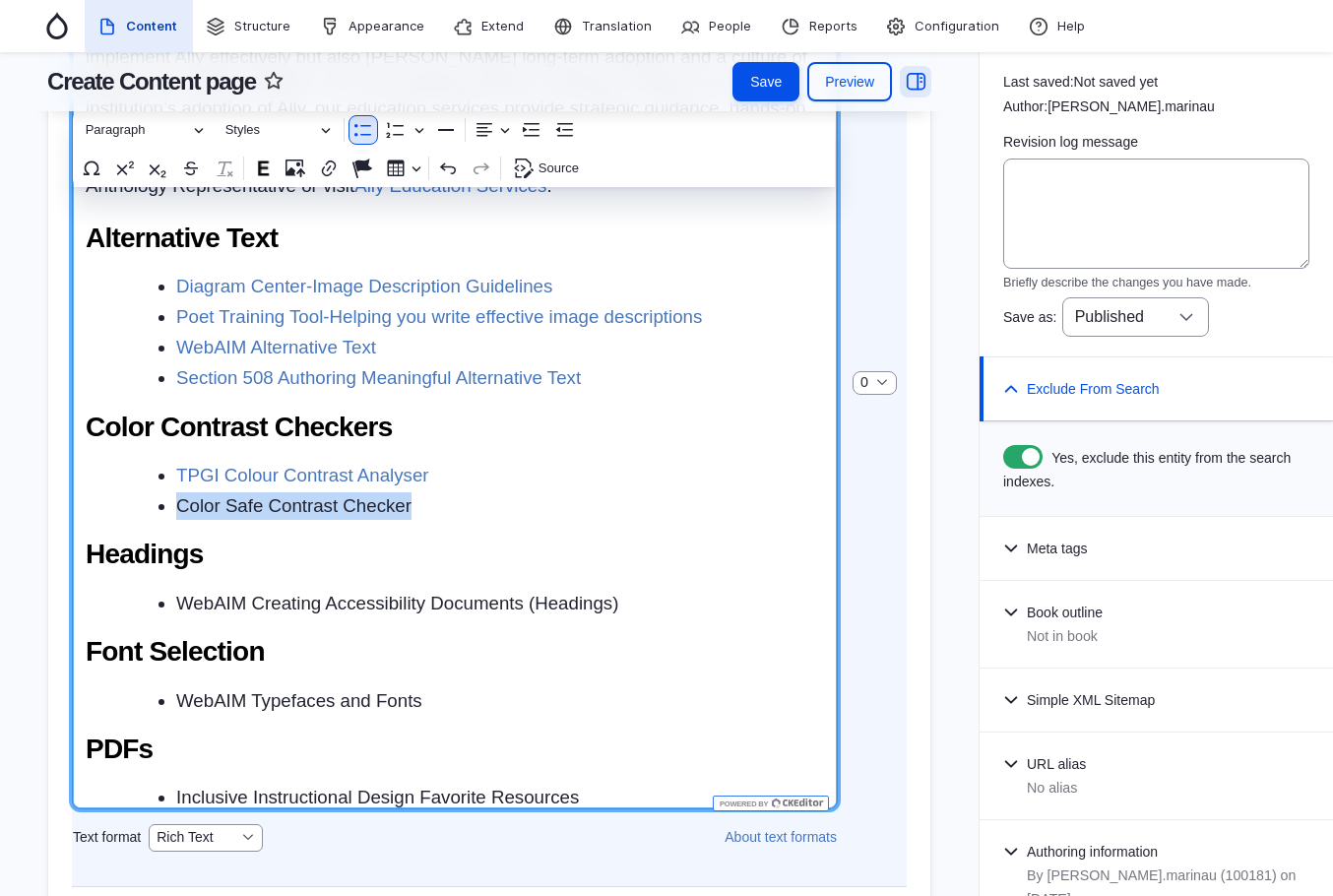 drag, startPoint x: 404, startPoint y: 534, endPoint x: 243, endPoint y: 332, distance: 258.31183 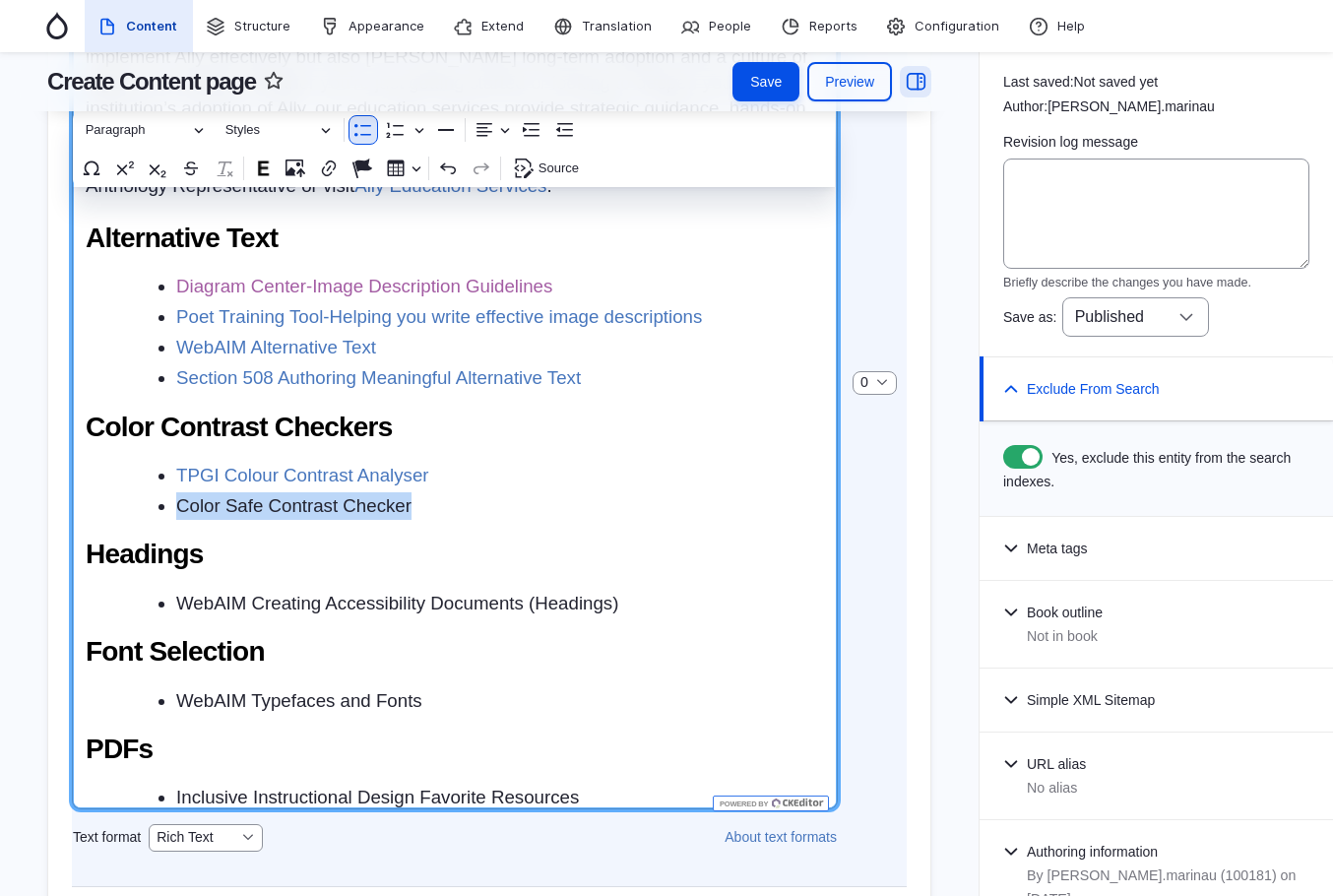click on "TPGI Colour Contrast Analyser Color Safe Contrast Checker" at bounding box center [469, 490] 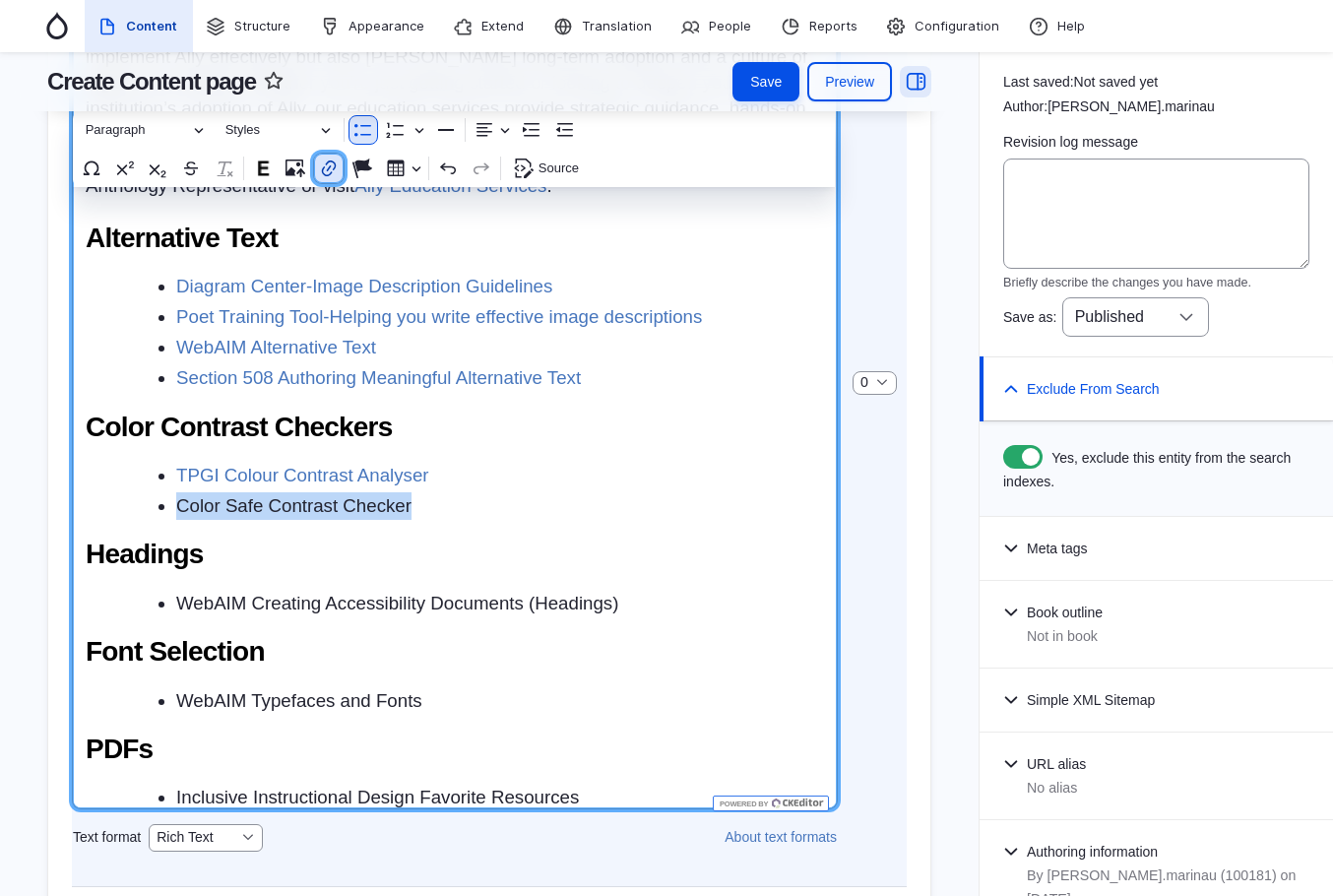 click 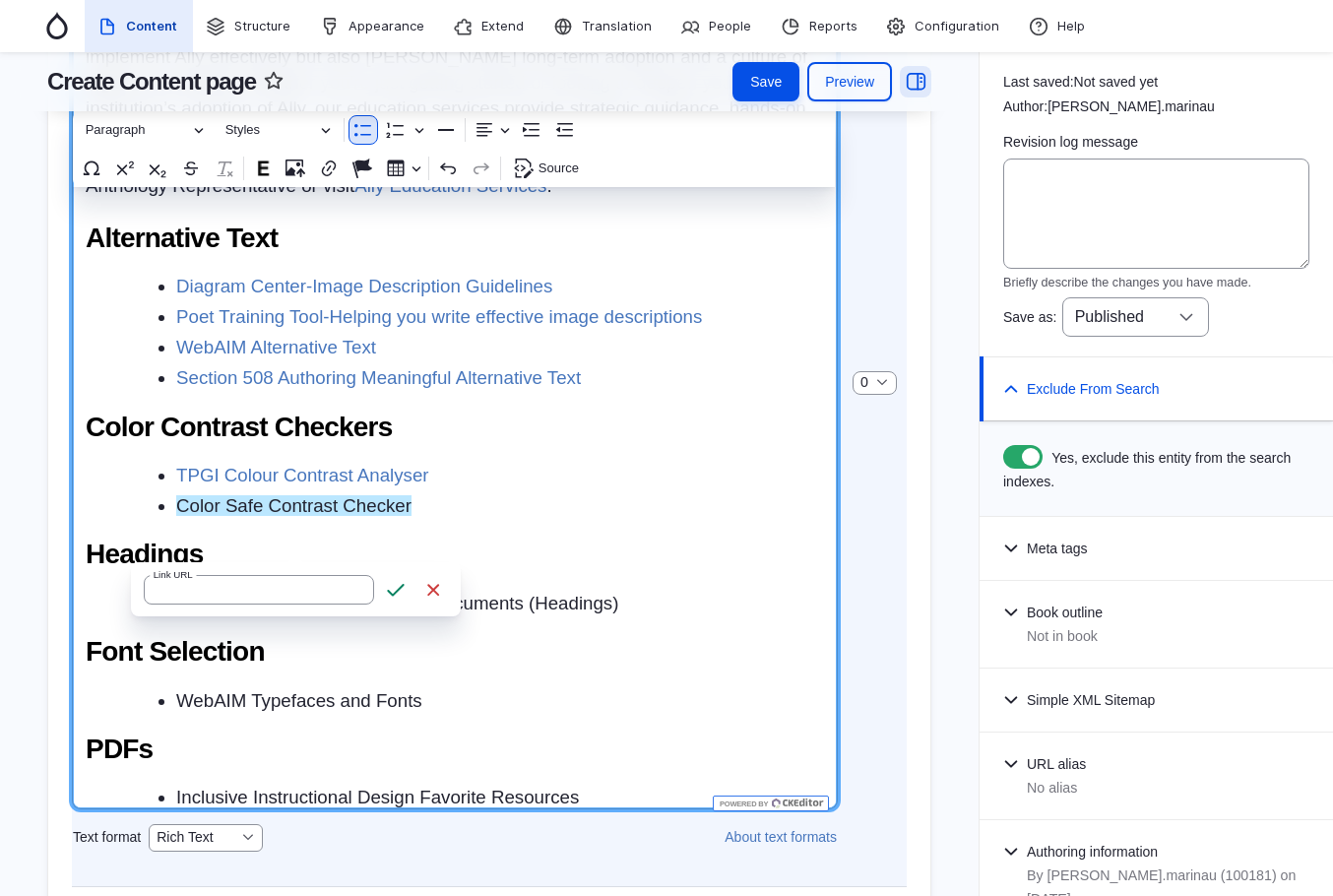 type on "http://colorsafe.co/" 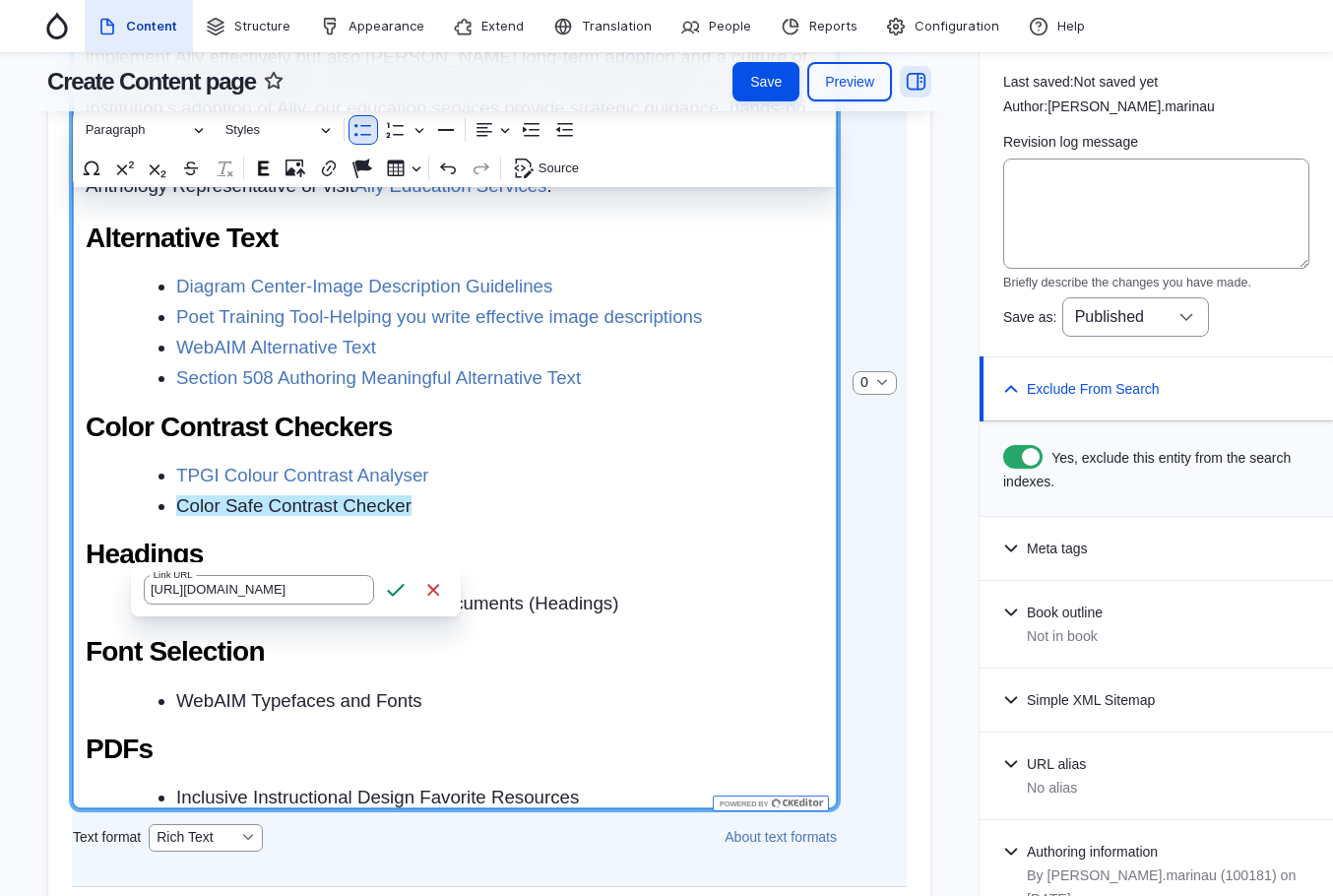 click on "Save" at bounding box center [396, 590] 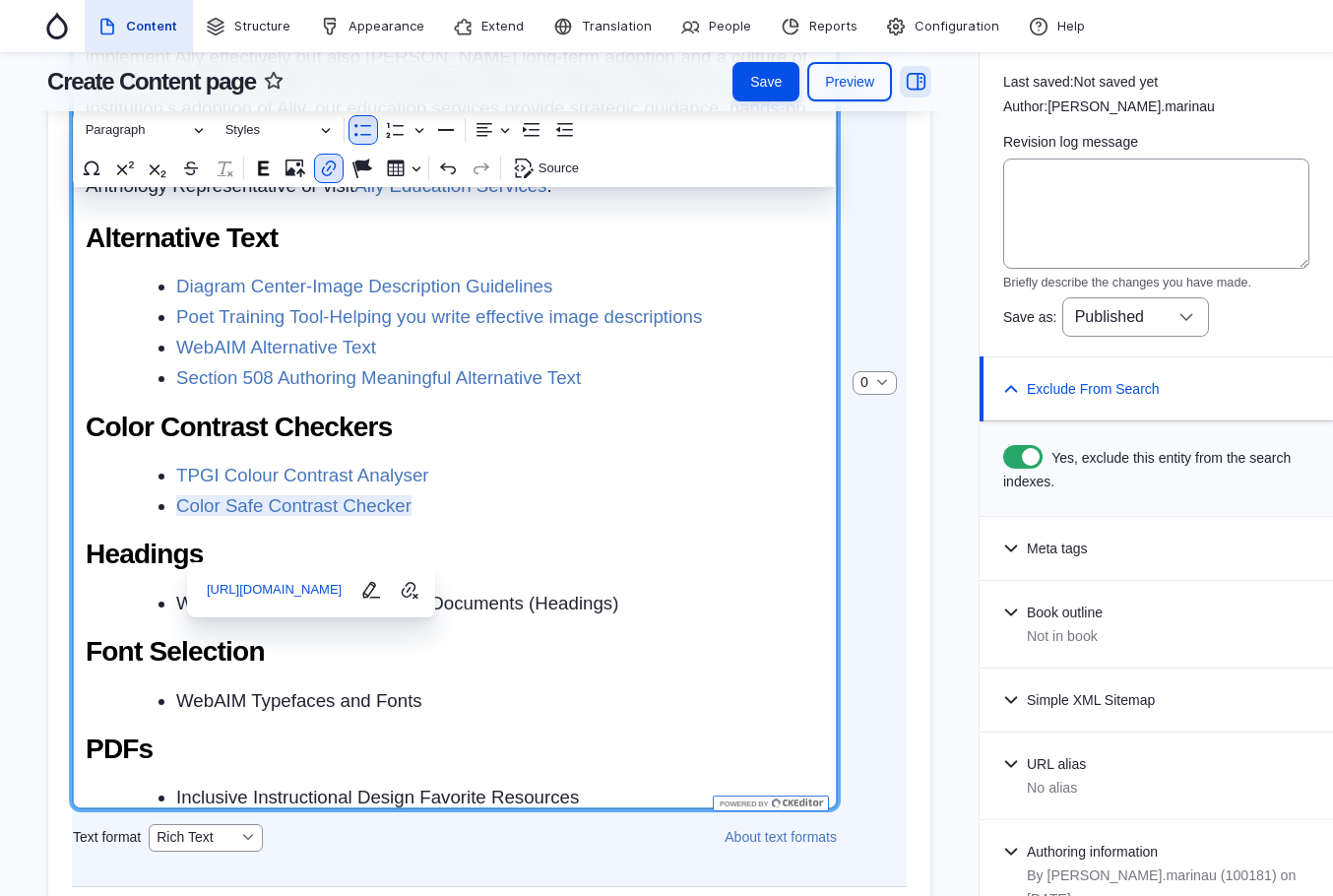 click on "Anthology Technical Support Anthology Support:  For technical support regarding Ally, please submit a ticket through Anthology support. If you do not have an account, reach out to your Anthology Representative for assistance. Ally Resources & Community Ally Instructional Support:  Your go to for all things Ally. Select your user role (student, instructor, administrator), which Learning Management System your institution uses (Blackboard Learn Ultra), and browse through a plethora of instructional materials, best practices, case studies, and more. Ally Office Hours:  Ally office hours are Anthology-led and hosted by Anthology Ally management. The office hours are held the second Monday every other month. Anthology staff will discuss in detail the latest Ally feature releases and product developments, and attendees have the opportunity to ask questions ahead of time to be addressed during the meeting.  Use this form  to ask questions ahead of time. Ally User Group: Ally User Group Monthly Meetings . . PDFs" at bounding box center (455, 425) 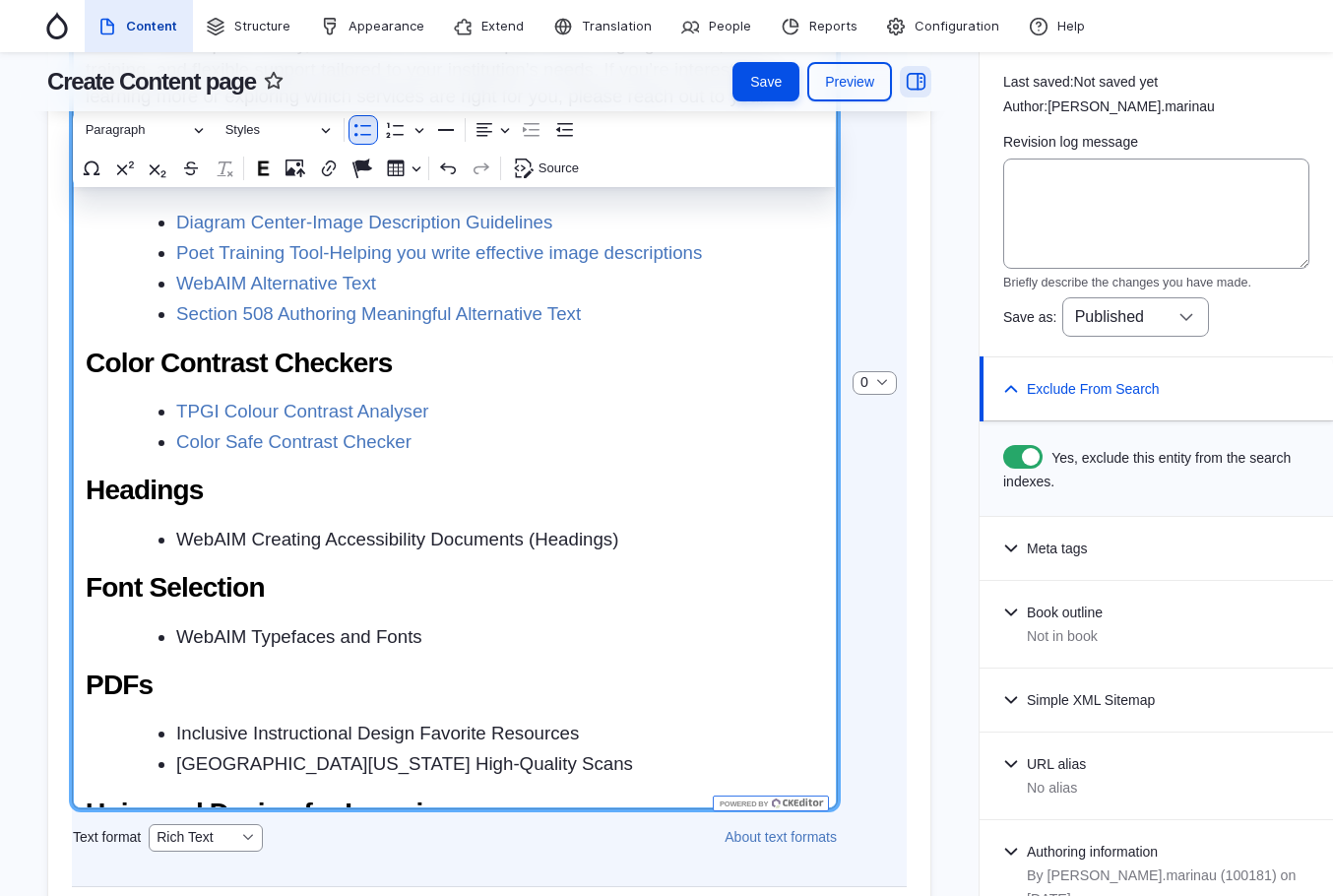scroll, scrollTop: 928, scrollLeft: 0, axis: vertical 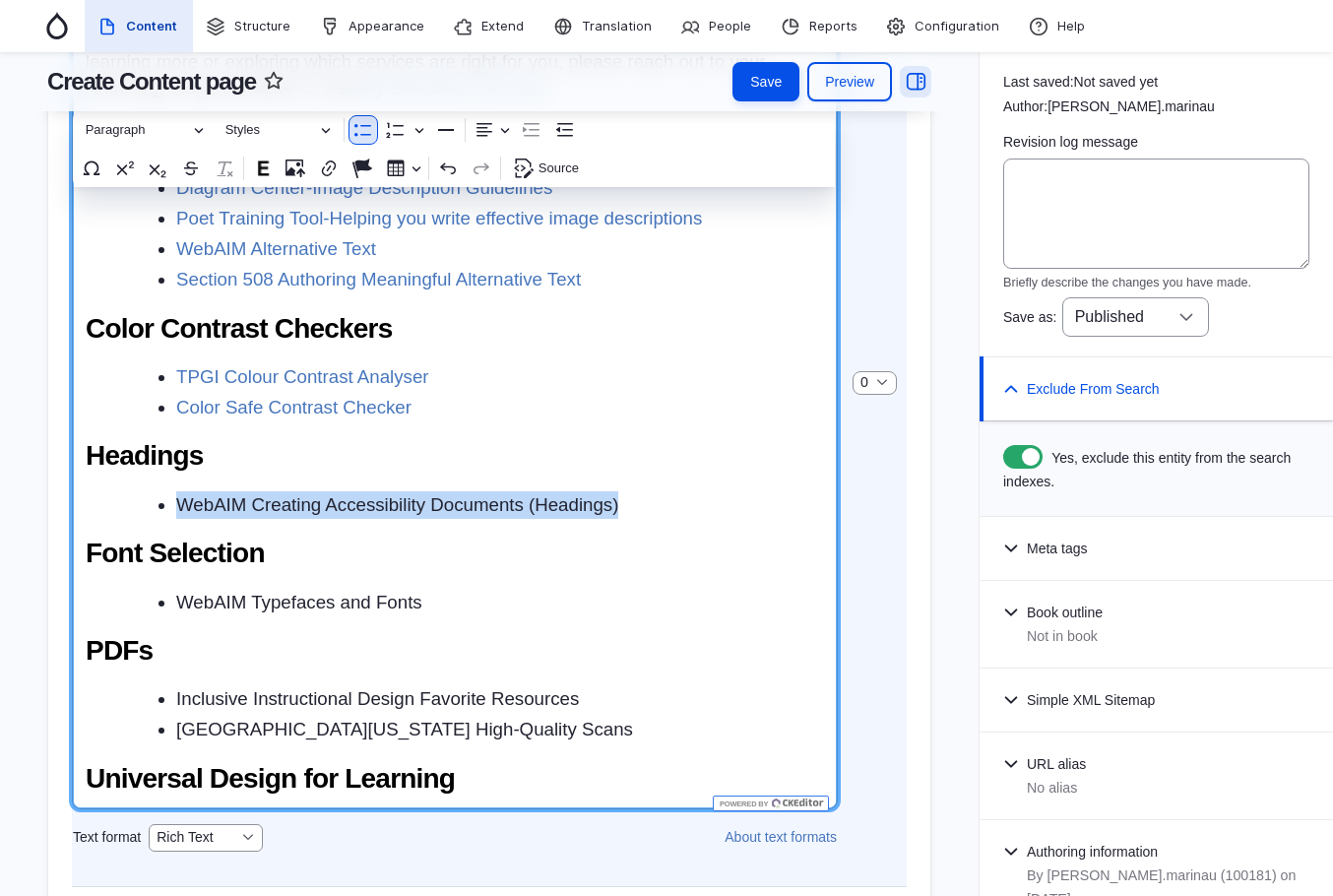 drag, startPoint x: 576, startPoint y: 538, endPoint x: 174, endPoint y: 513, distance: 402.77661 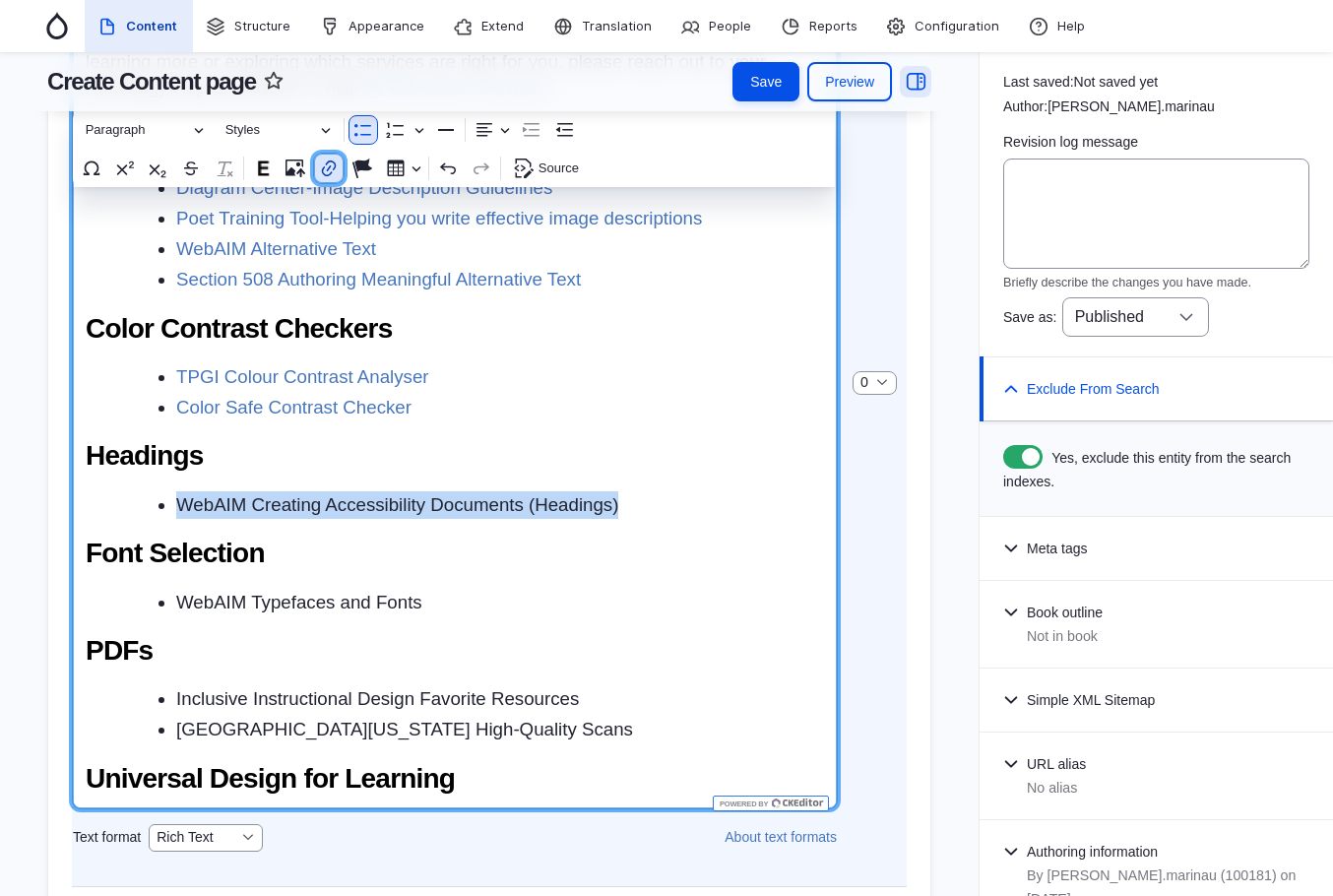 click 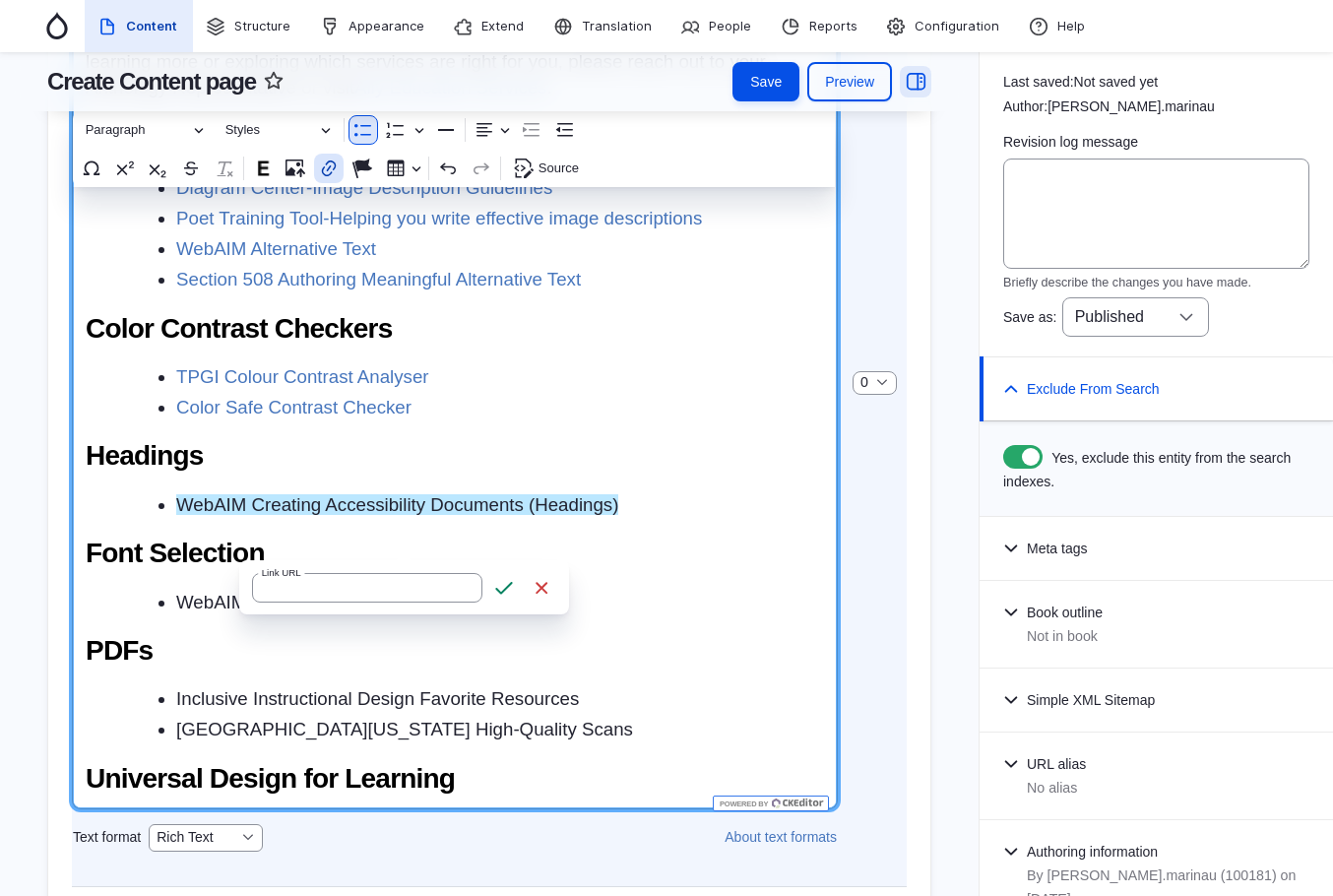 type on "https://webaim.org/techniques/word/" 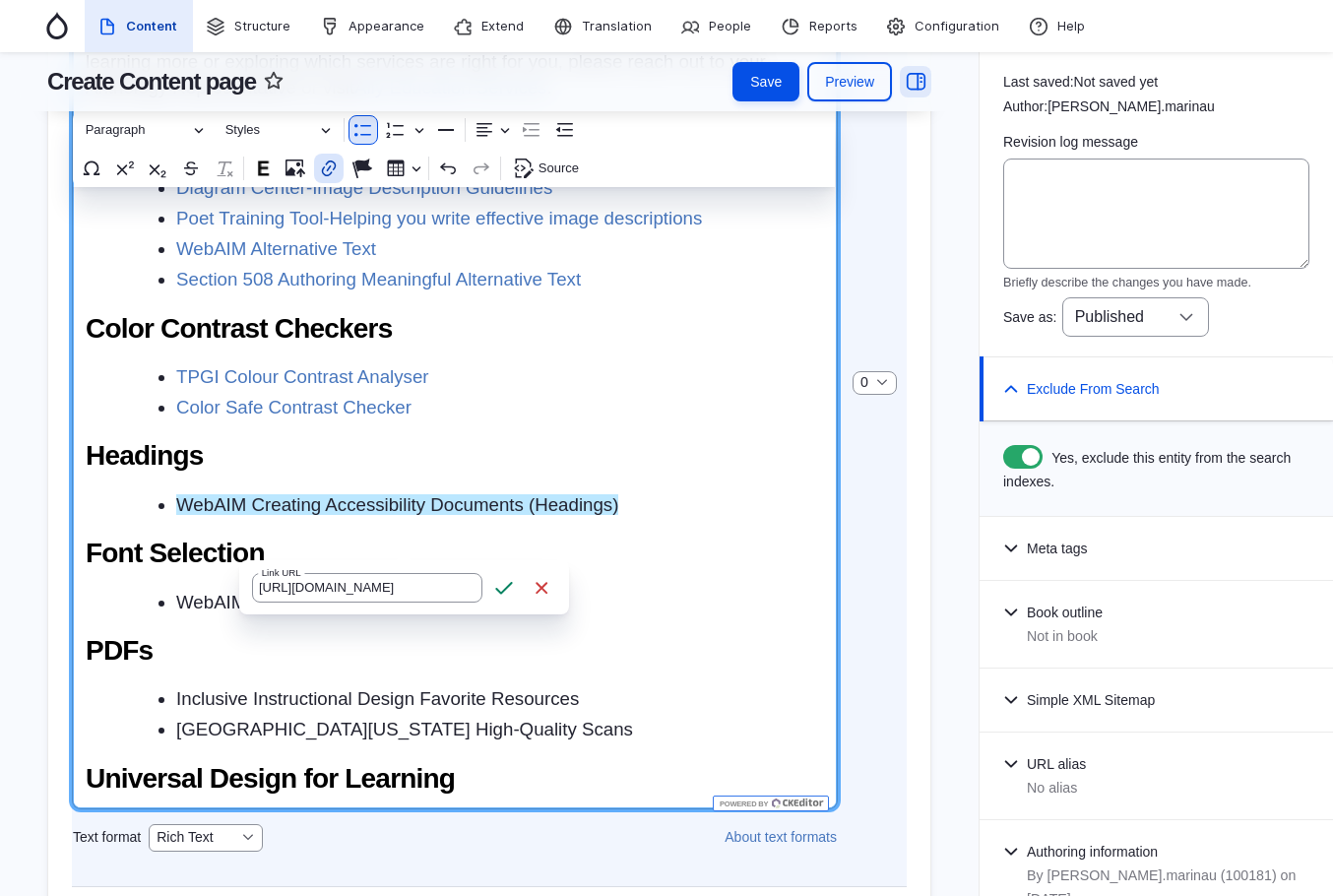 click on "Save" at bounding box center [504, 588] 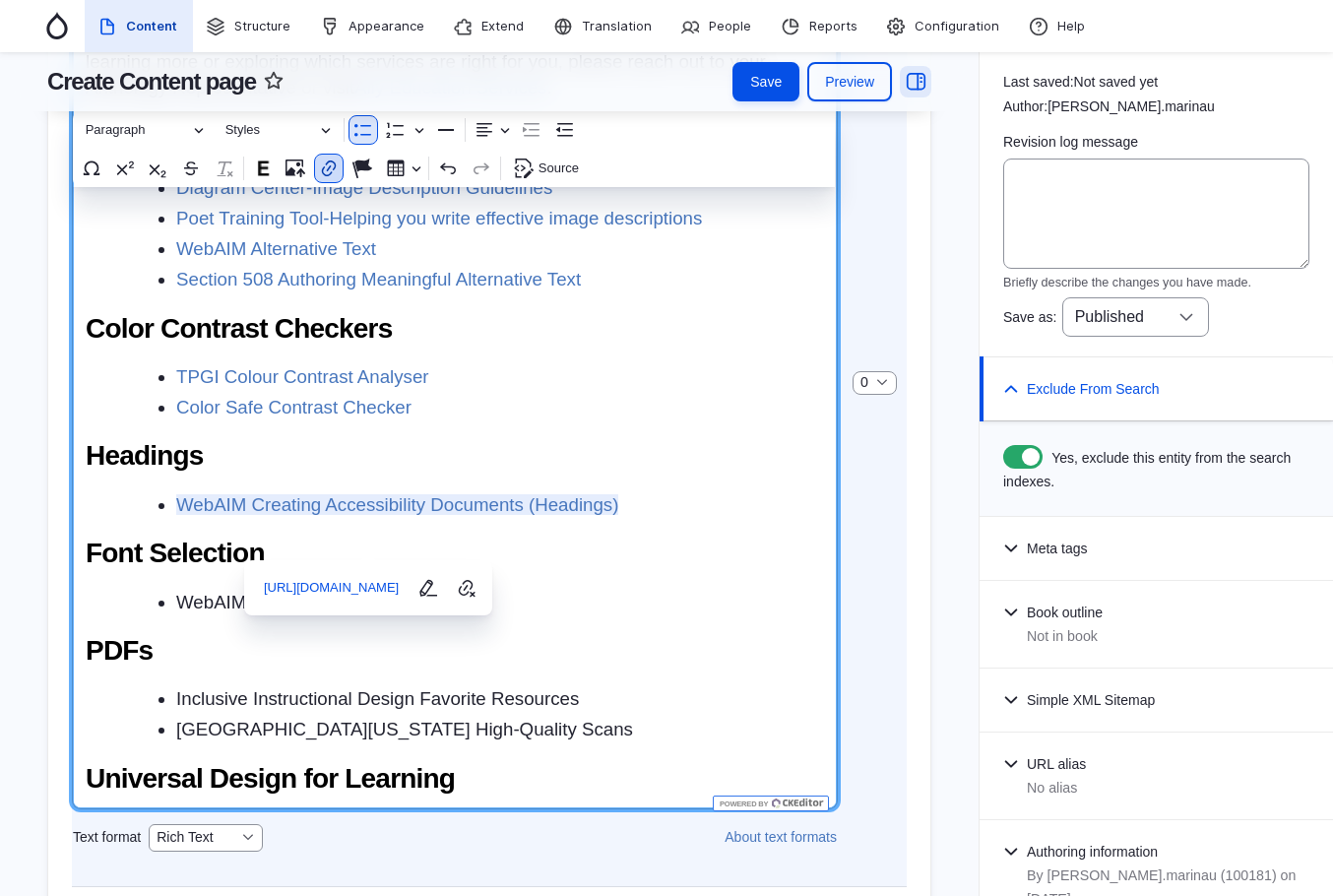scroll, scrollTop: 928, scrollLeft: 0, axis: vertical 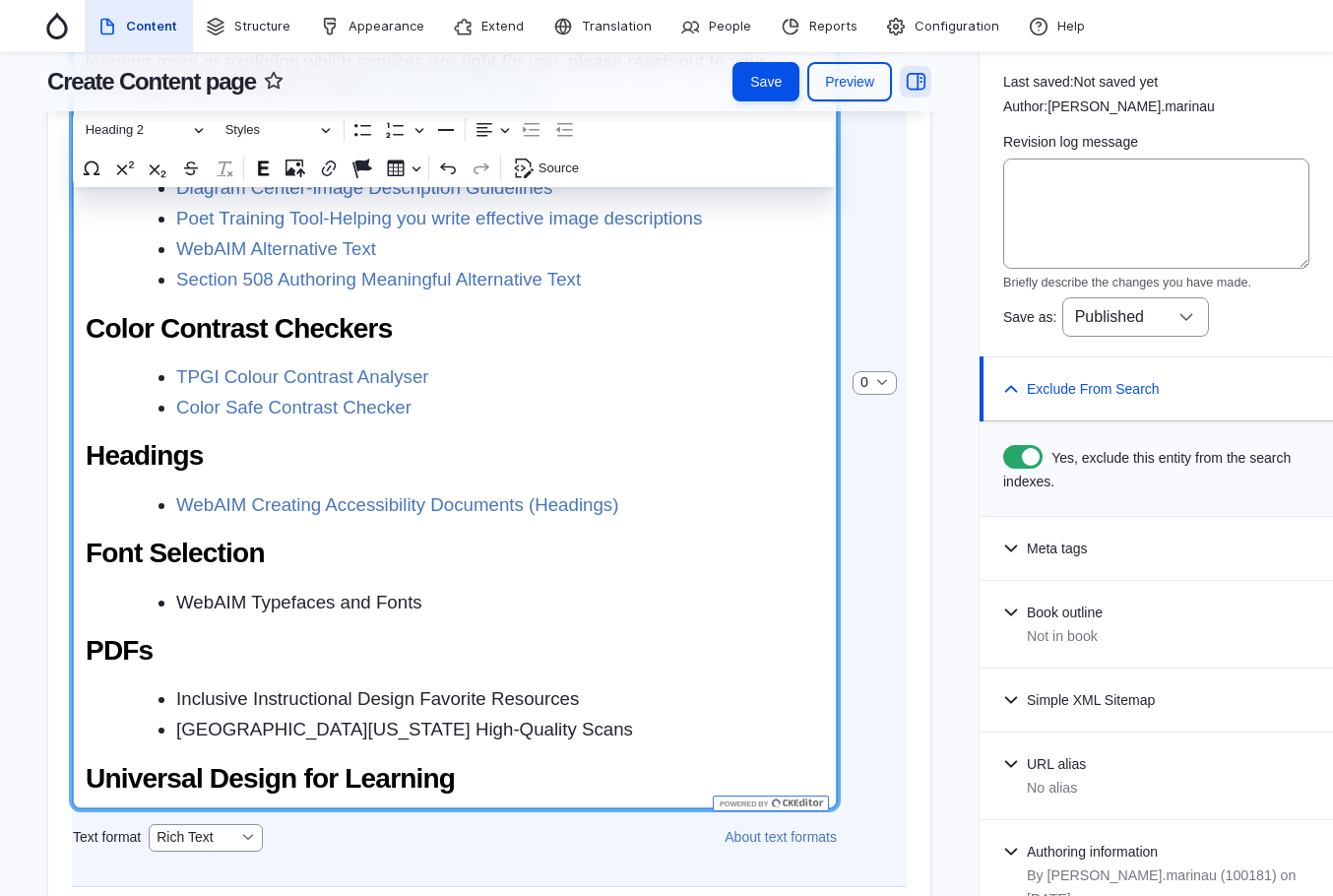 click on "Color Contrast Checkers" at bounding box center (455, 329) 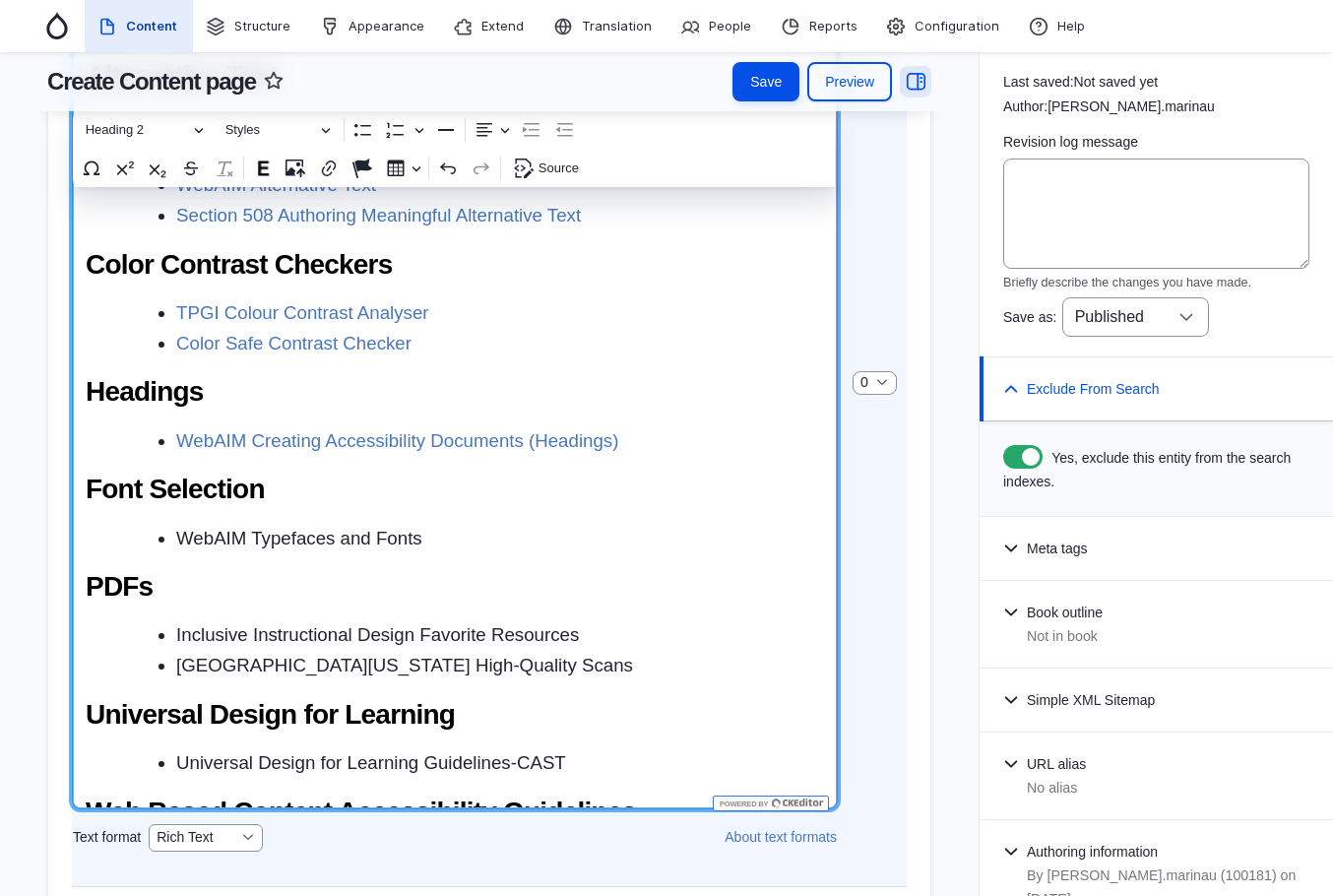 scroll, scrollTop: 1026, scrollLeft: 0, axis: vertical 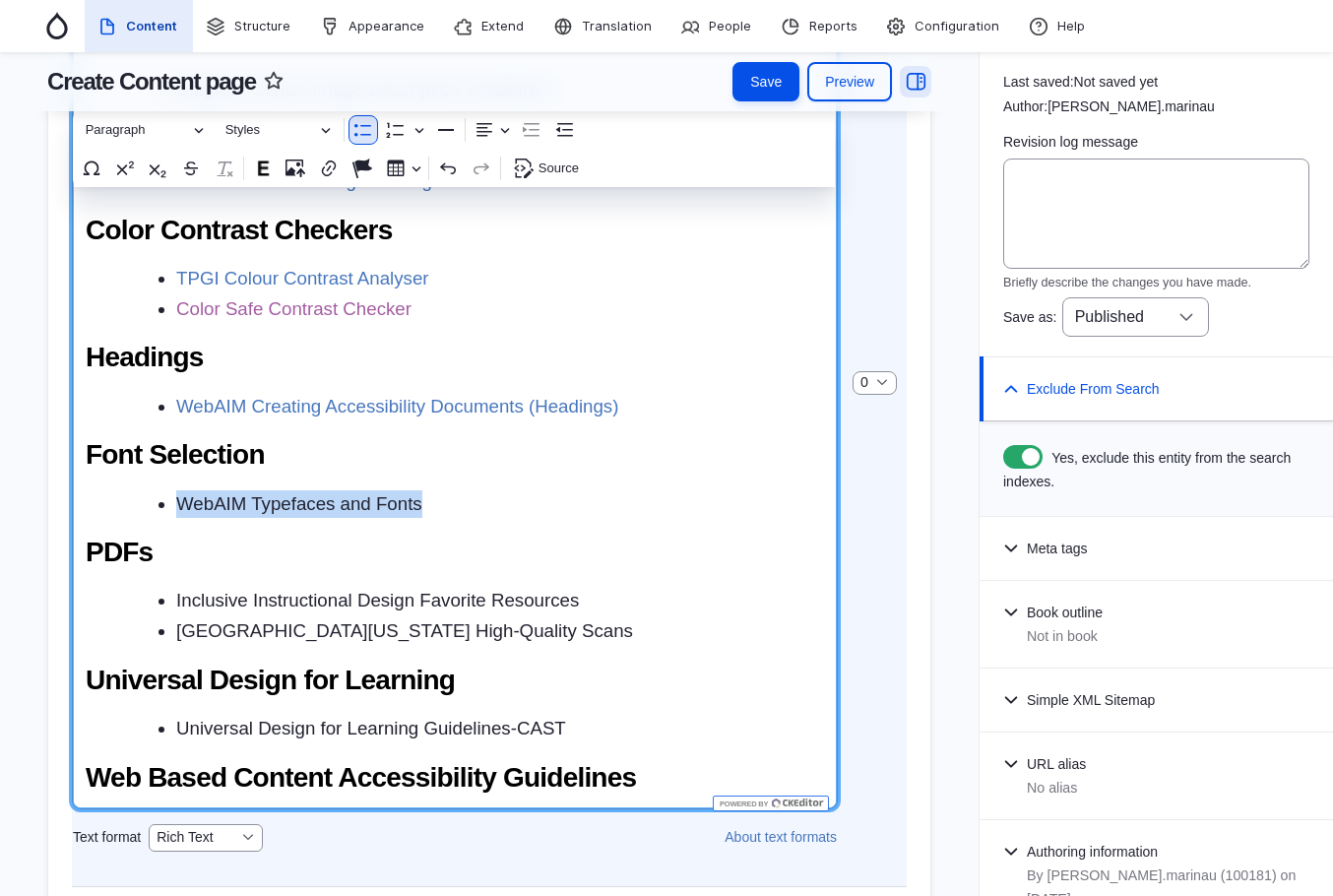 drag, startPoint x: 410, startPoint y: 540, endPoint x: 253, endPoint y: 352, distance: 244.93469 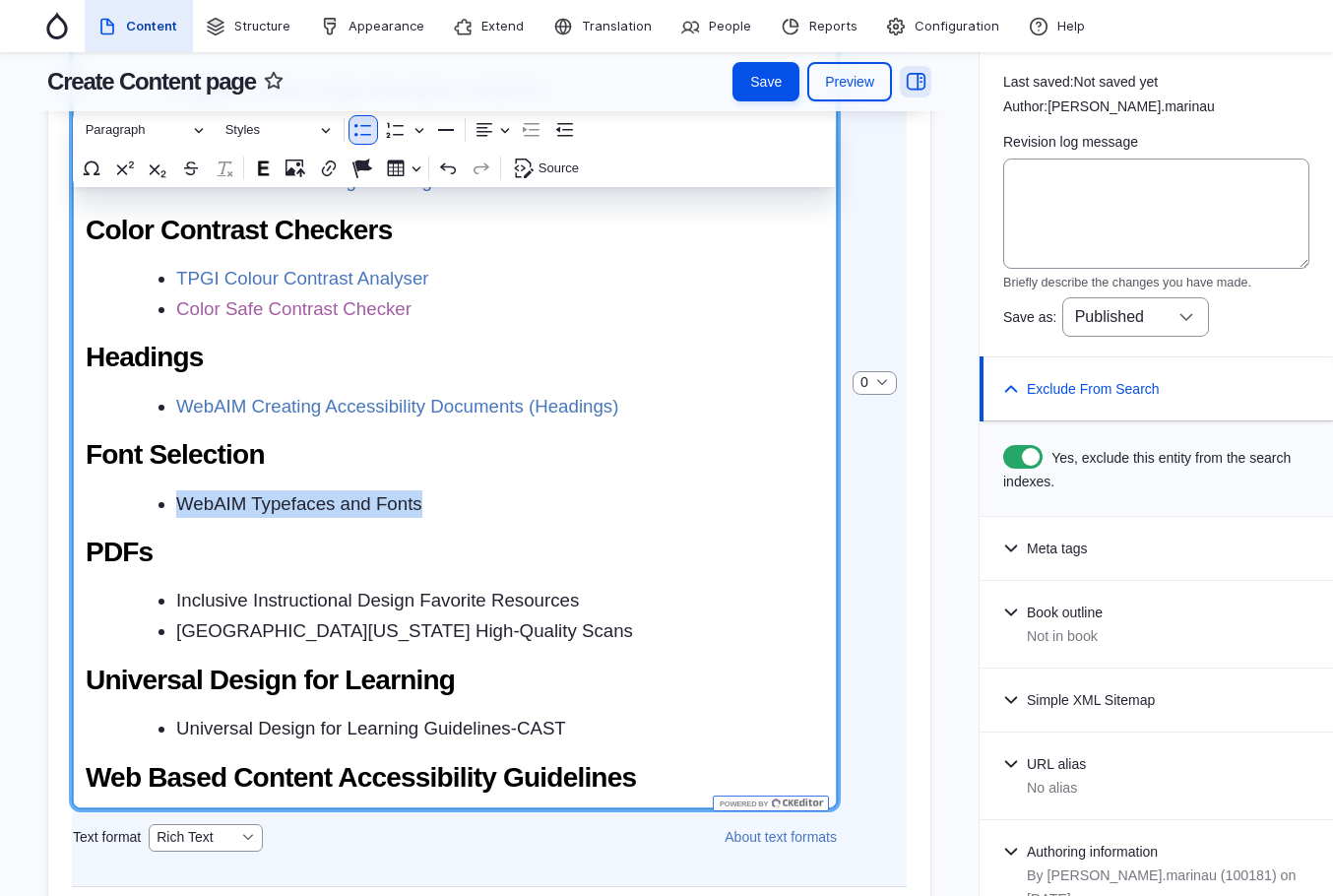 click on "WebAIM Typefaces and Fonts" at bounding box center (500, 504) 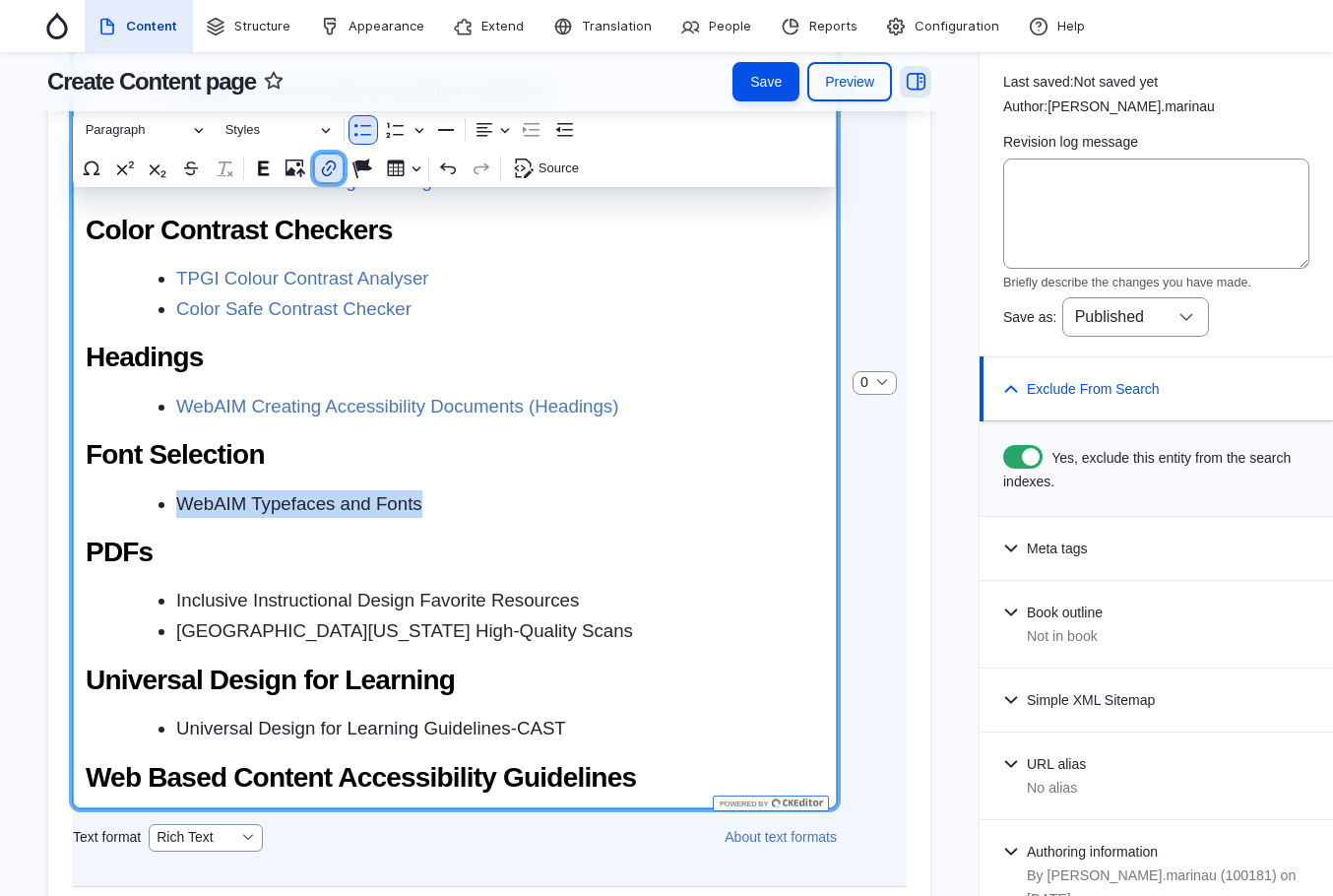 click 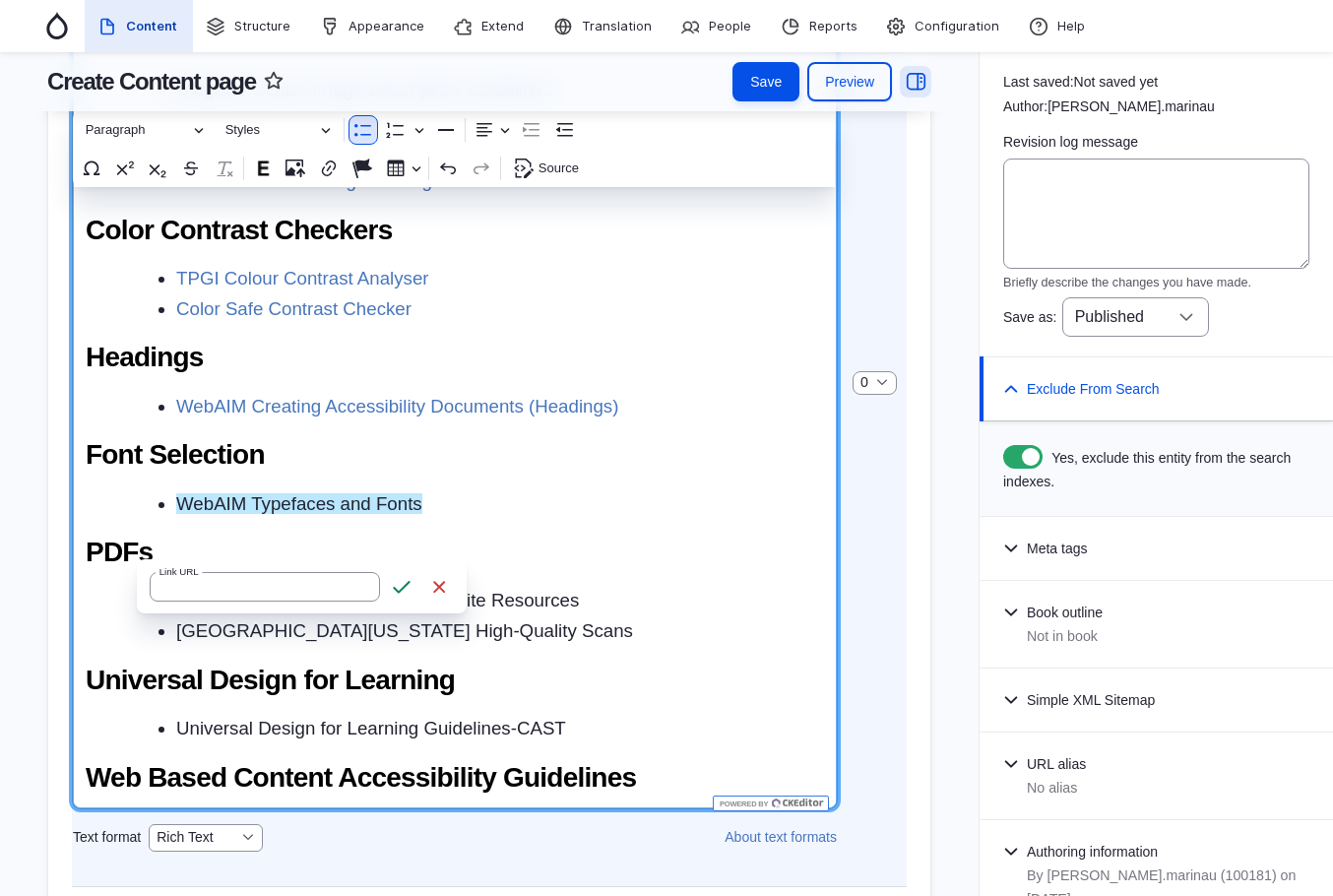 type on "https://webaim.org/techniques/fonts/" 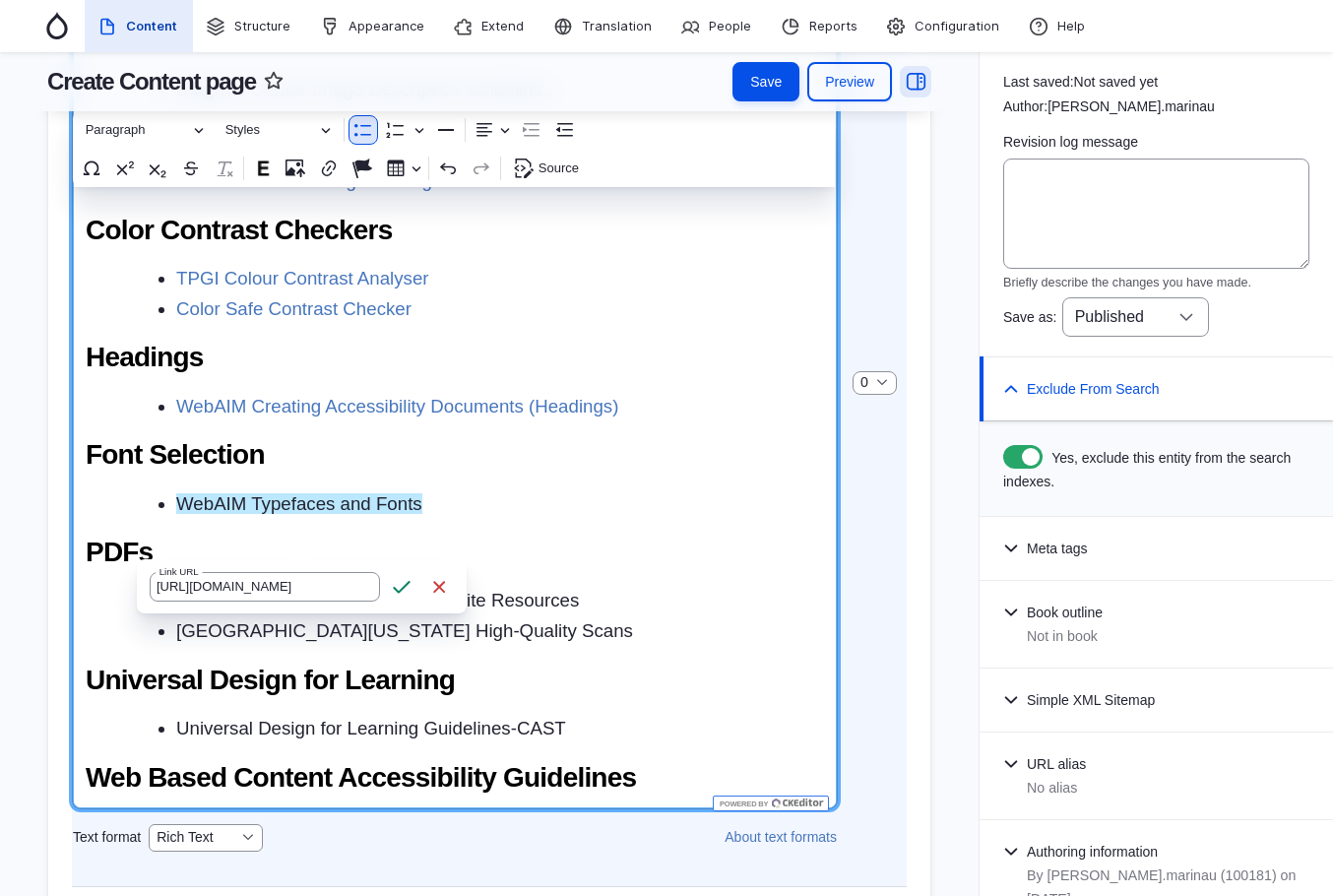 click on "Save" at bounding box center (402, 587) 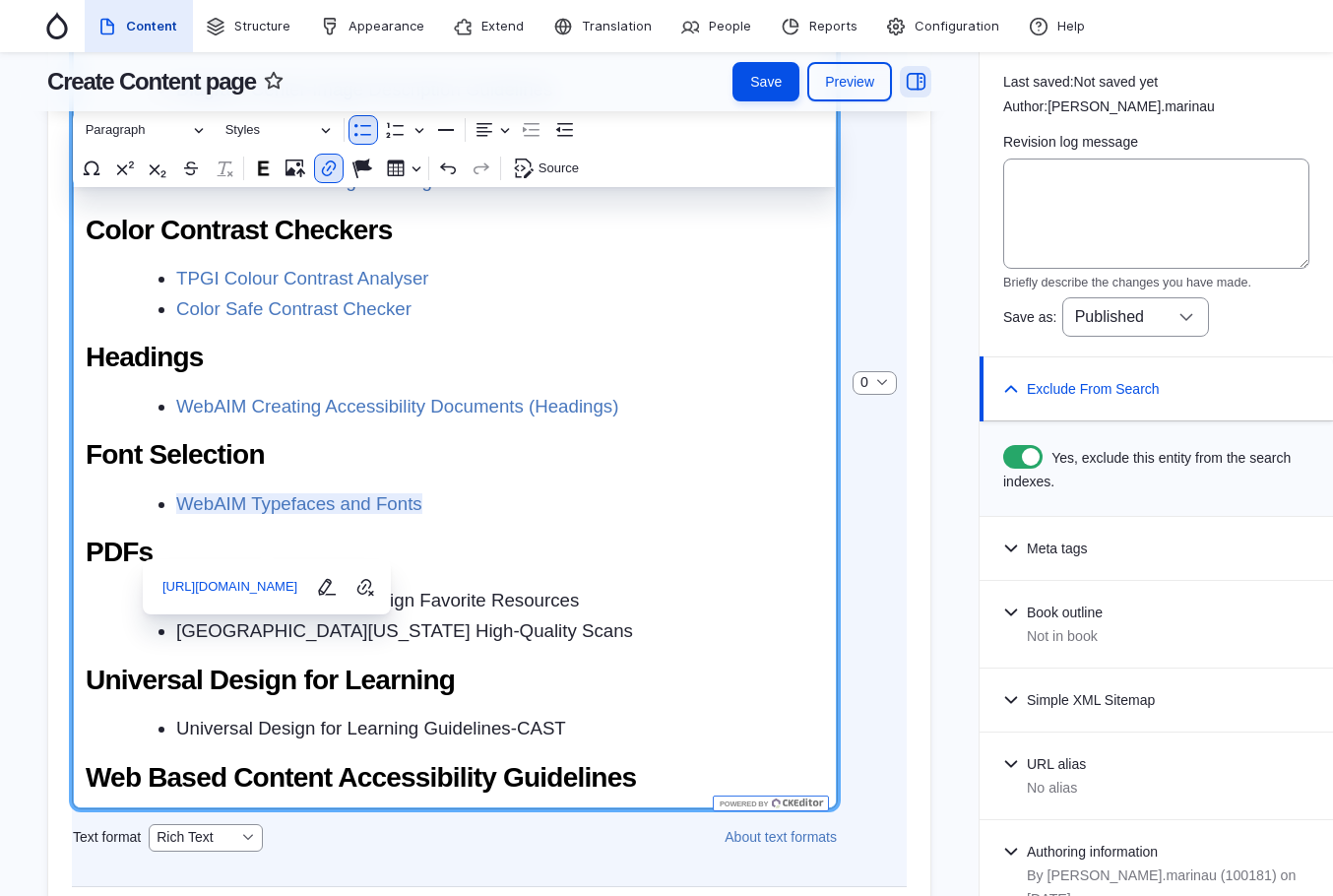 scroll, scrollTop: 1026, scrollLeft: 0, axis: vertical 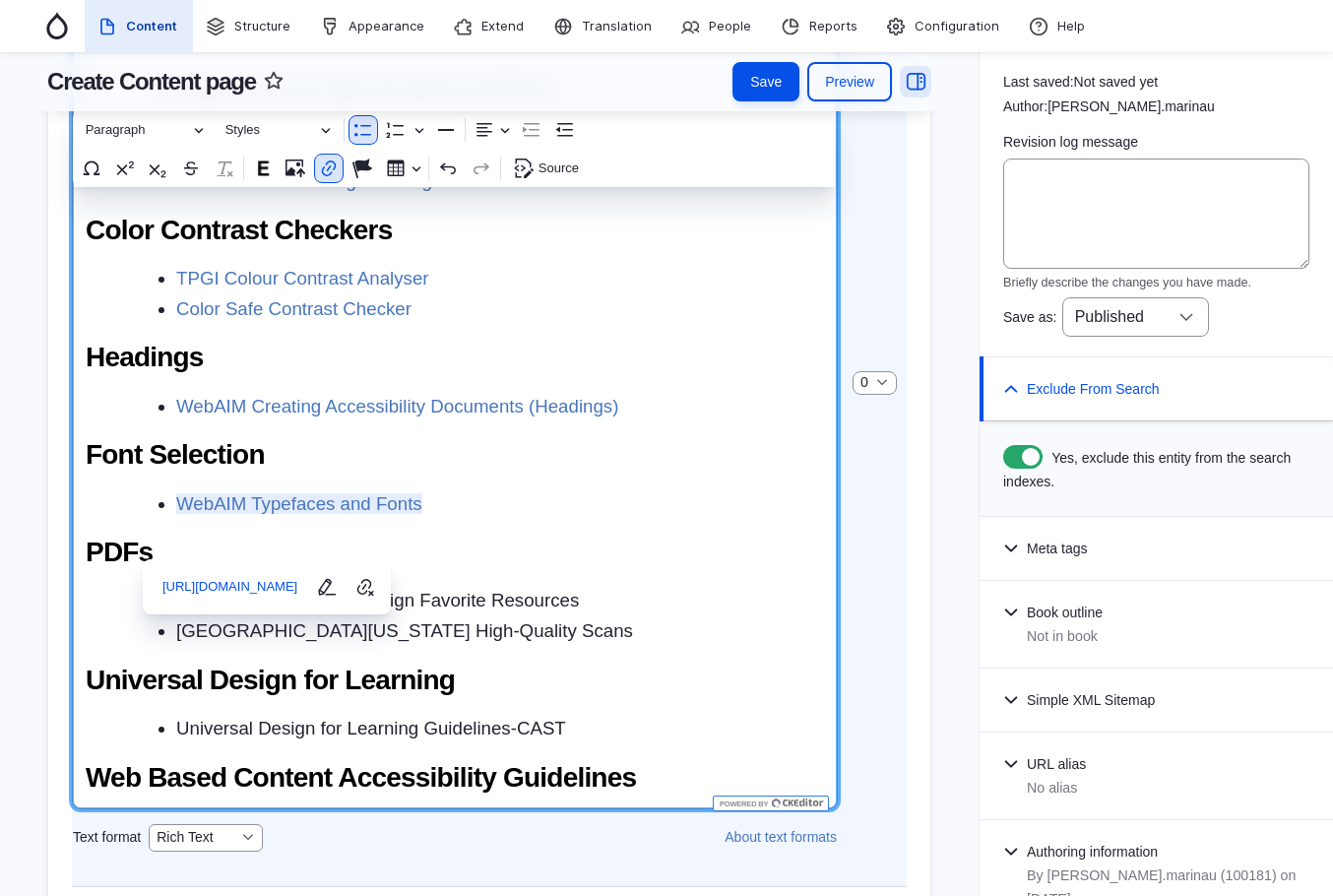 click on "Inclusive Instructional Design Favorite Resources" at bounding box center [500, 601] 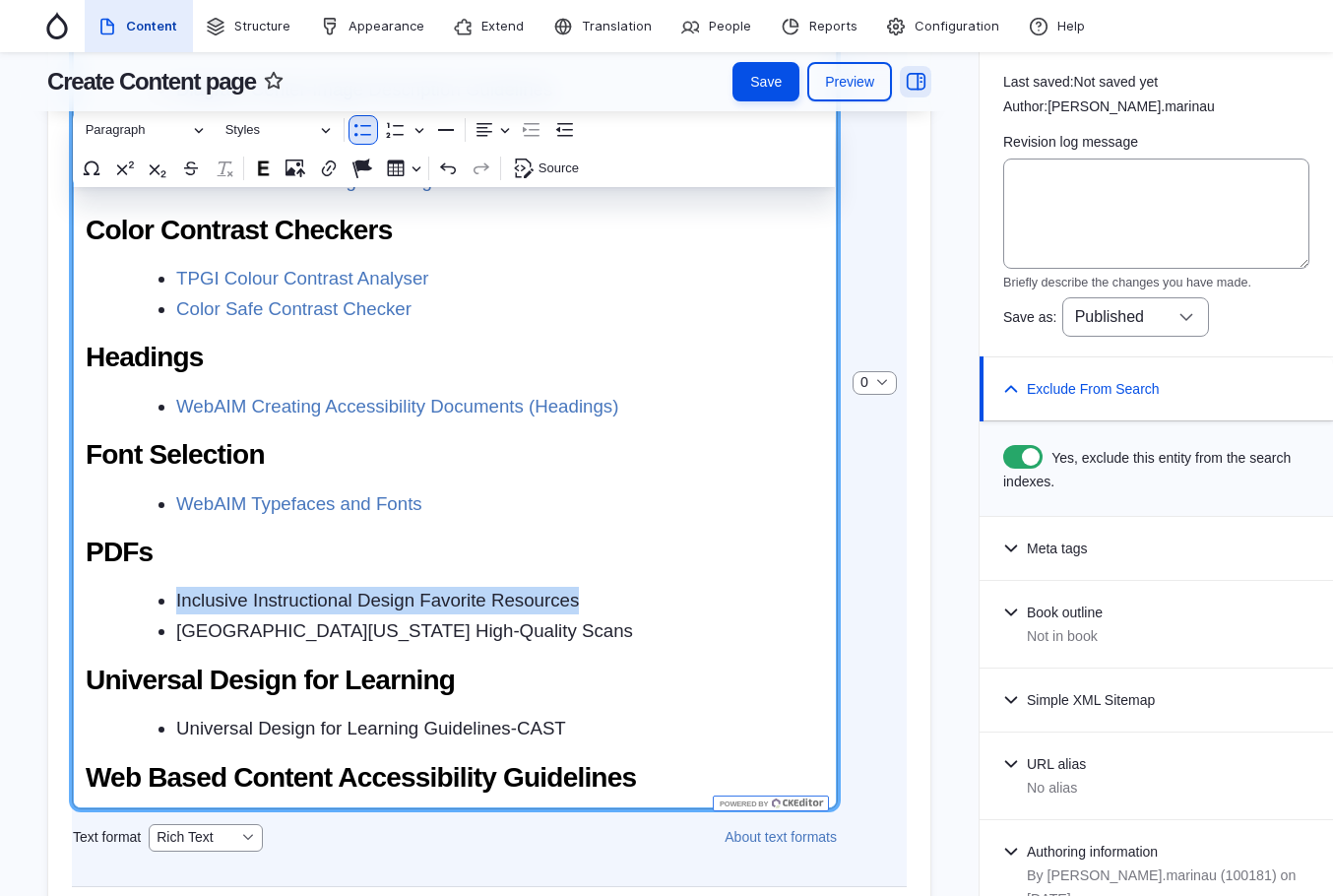 drag, startPoint x: 608, startPoint y: 643, endPoint x: 195, endPoint y: 522, distance: 430.36031 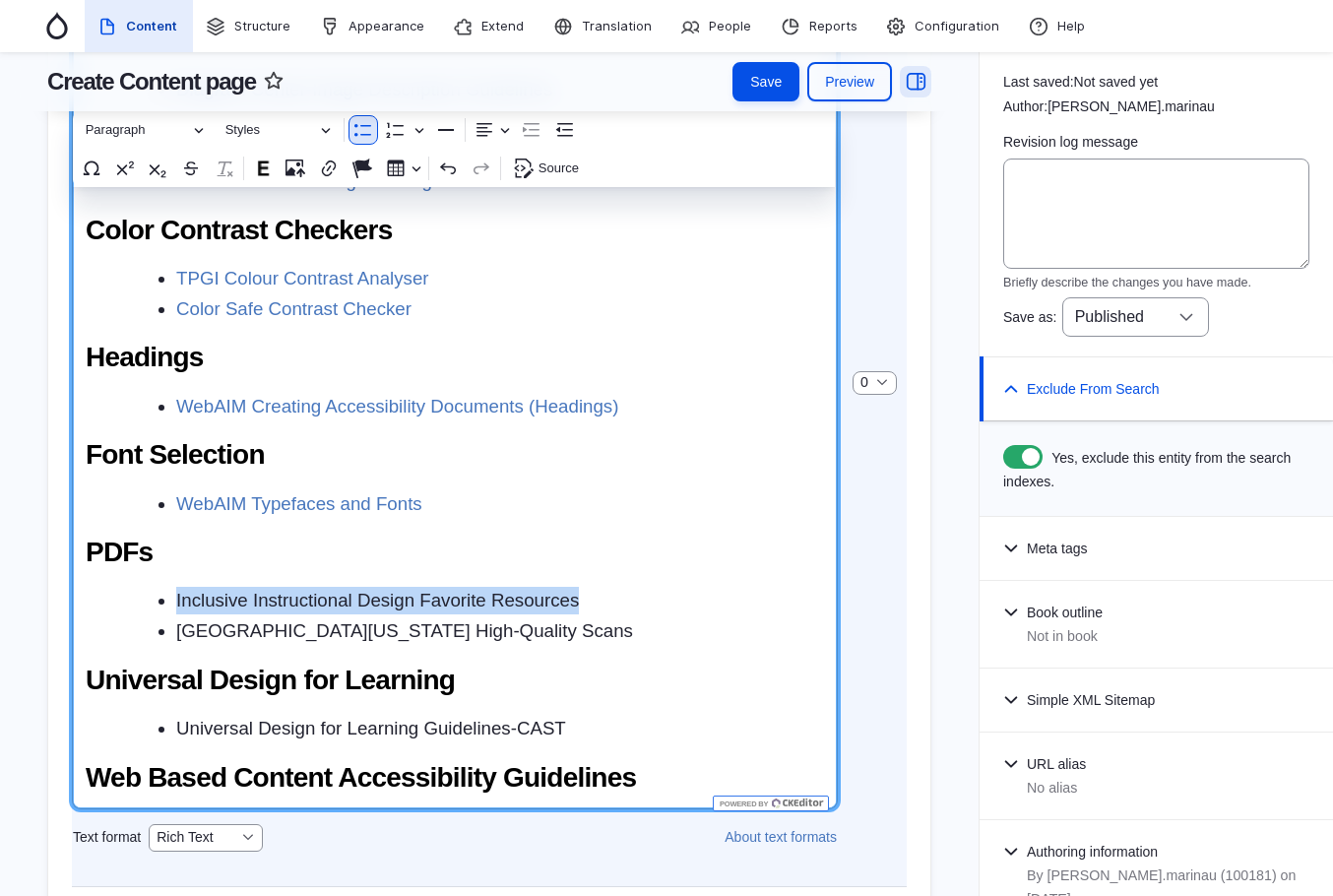 click on "Inclusive Instructional Design Favorite Resources University of Washington High-Quality Scans" at bounding box center [469, 615] 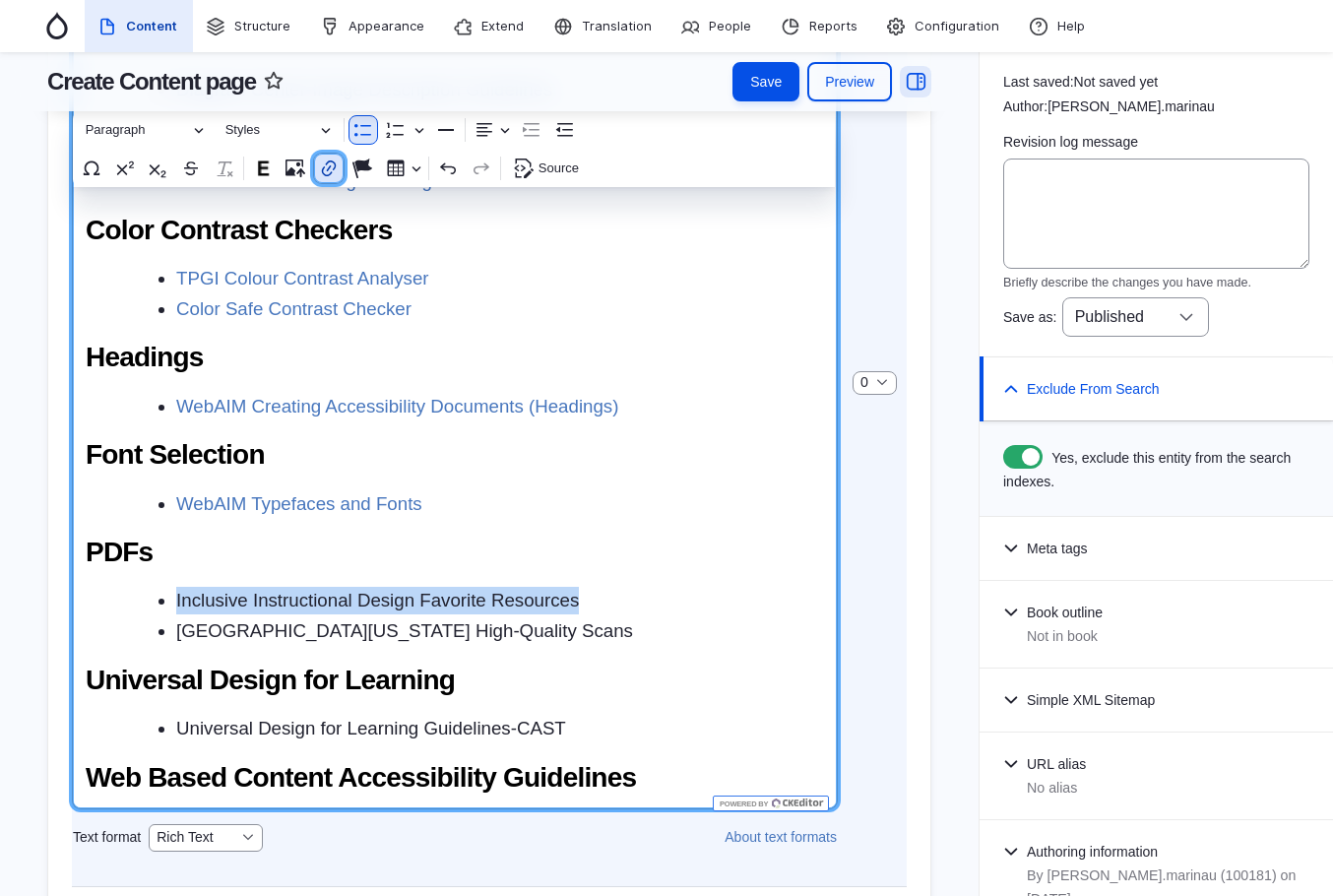 click 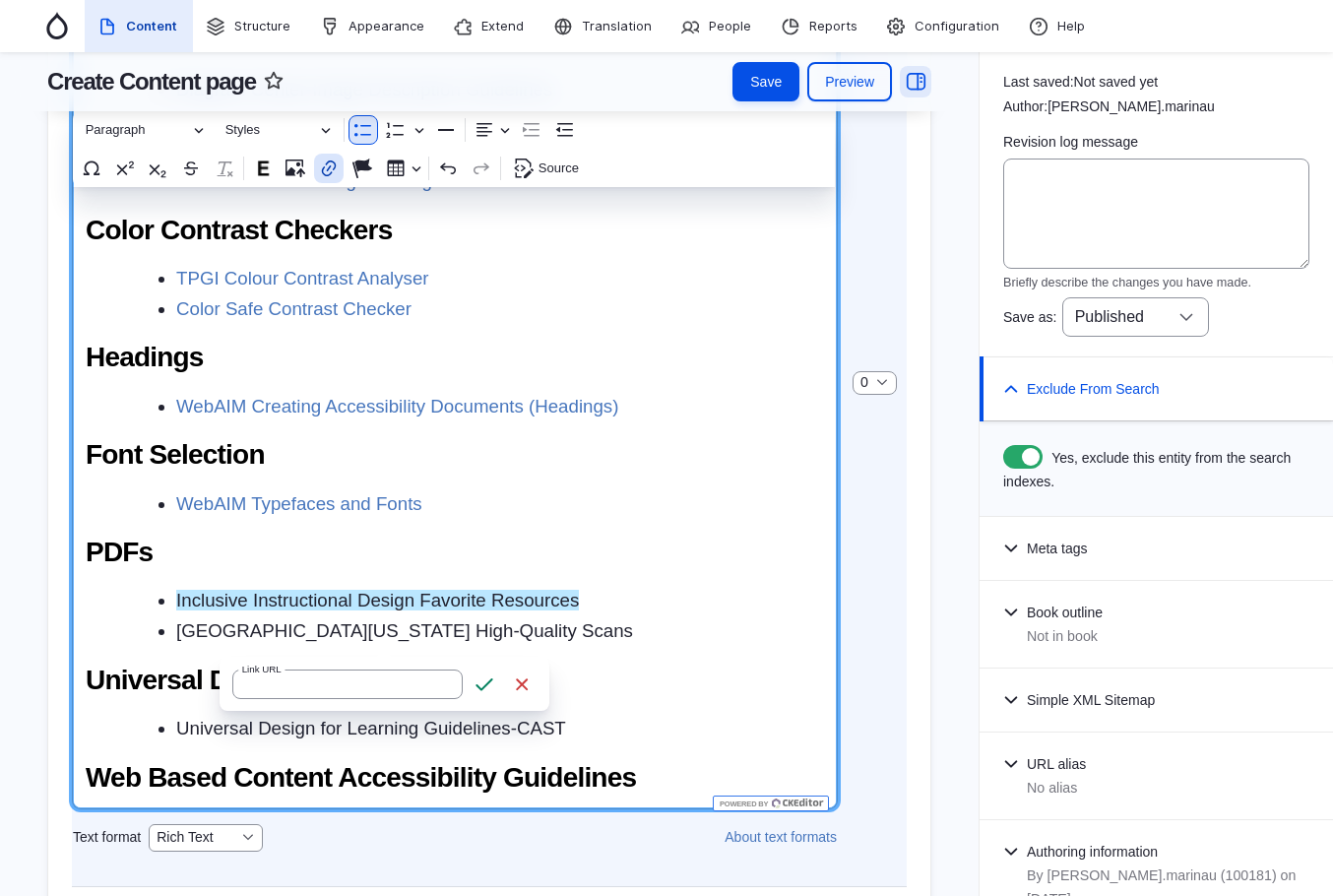 type on "https://inclusiveinstructionaldesign.com/favorite-resources/" 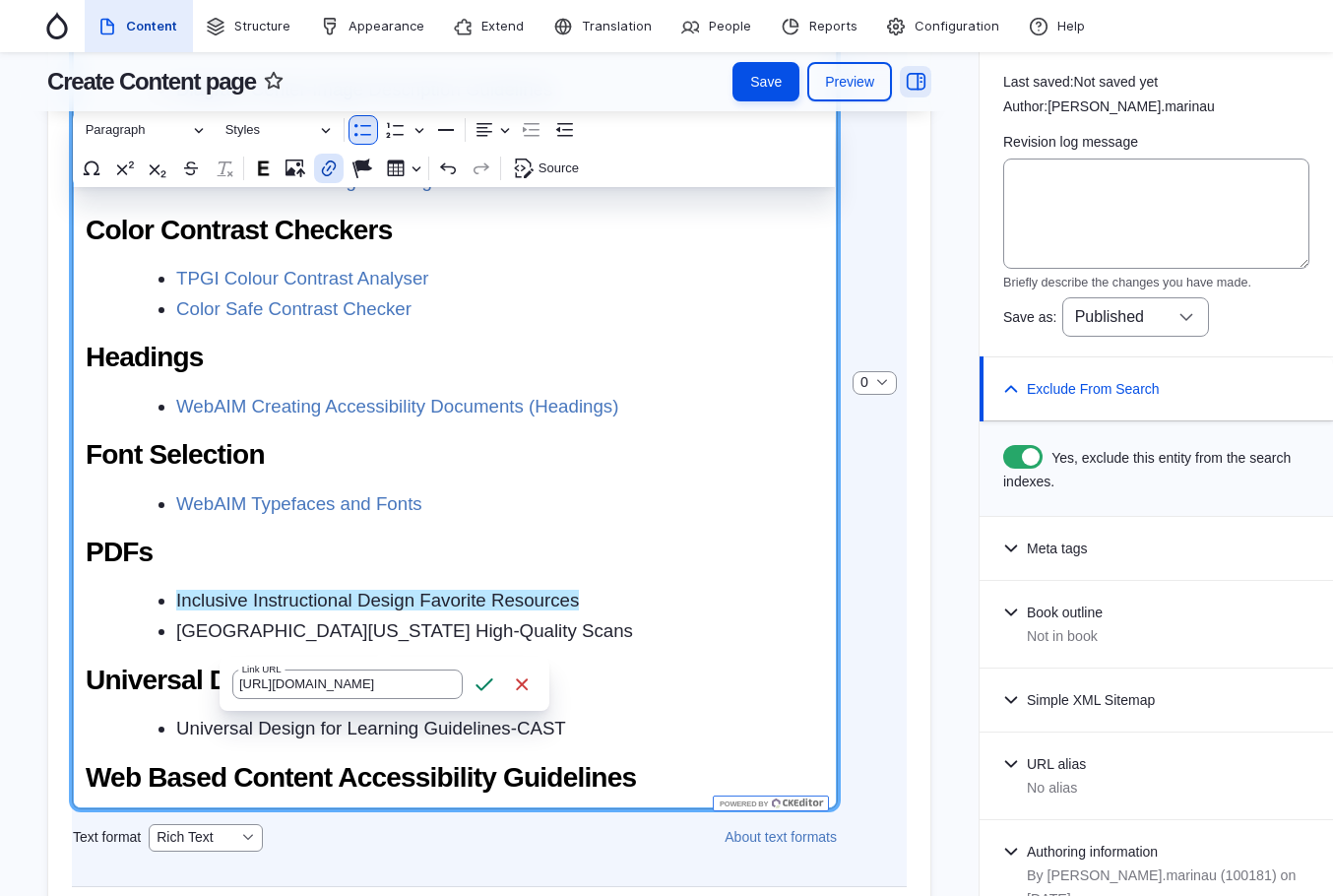 scroll, scrollTop: 0, scrollLeft: 114, axis: horizontal 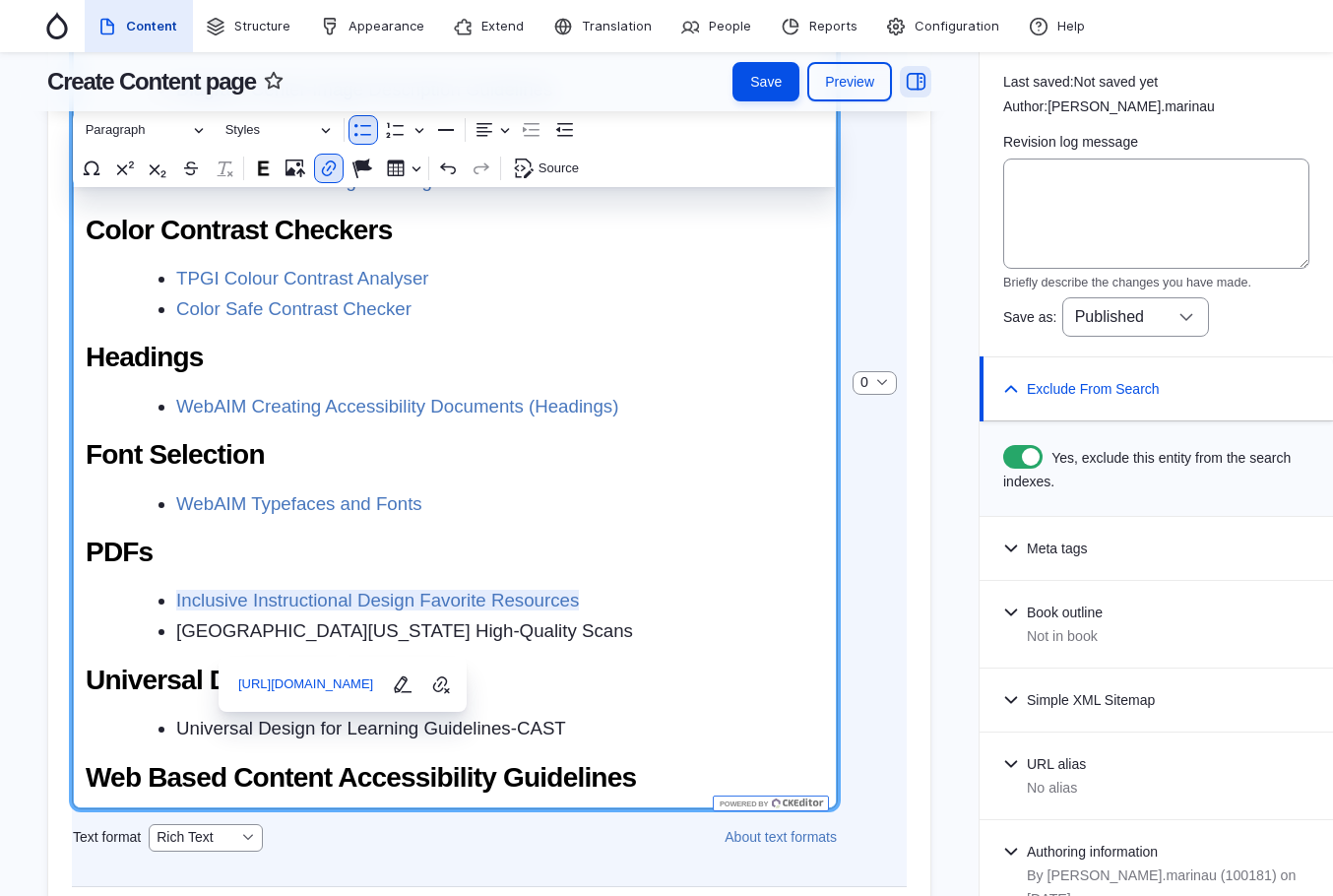 click on "PDFs" at bounding box center (455, 552) 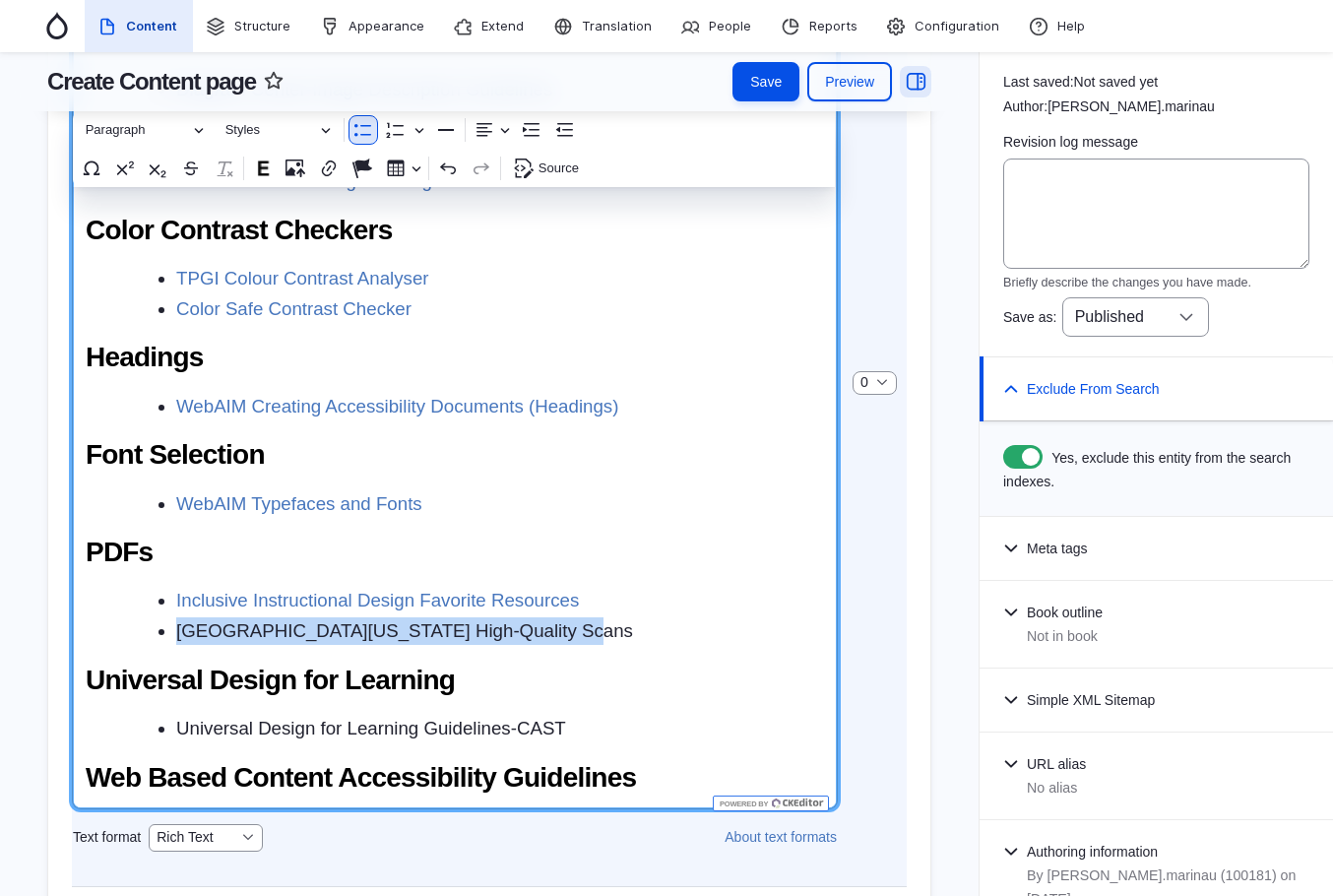 drag, startPoint x: 560, startPoint y: 666, endPoint x: 181, endPoint y: 666, distance: 379 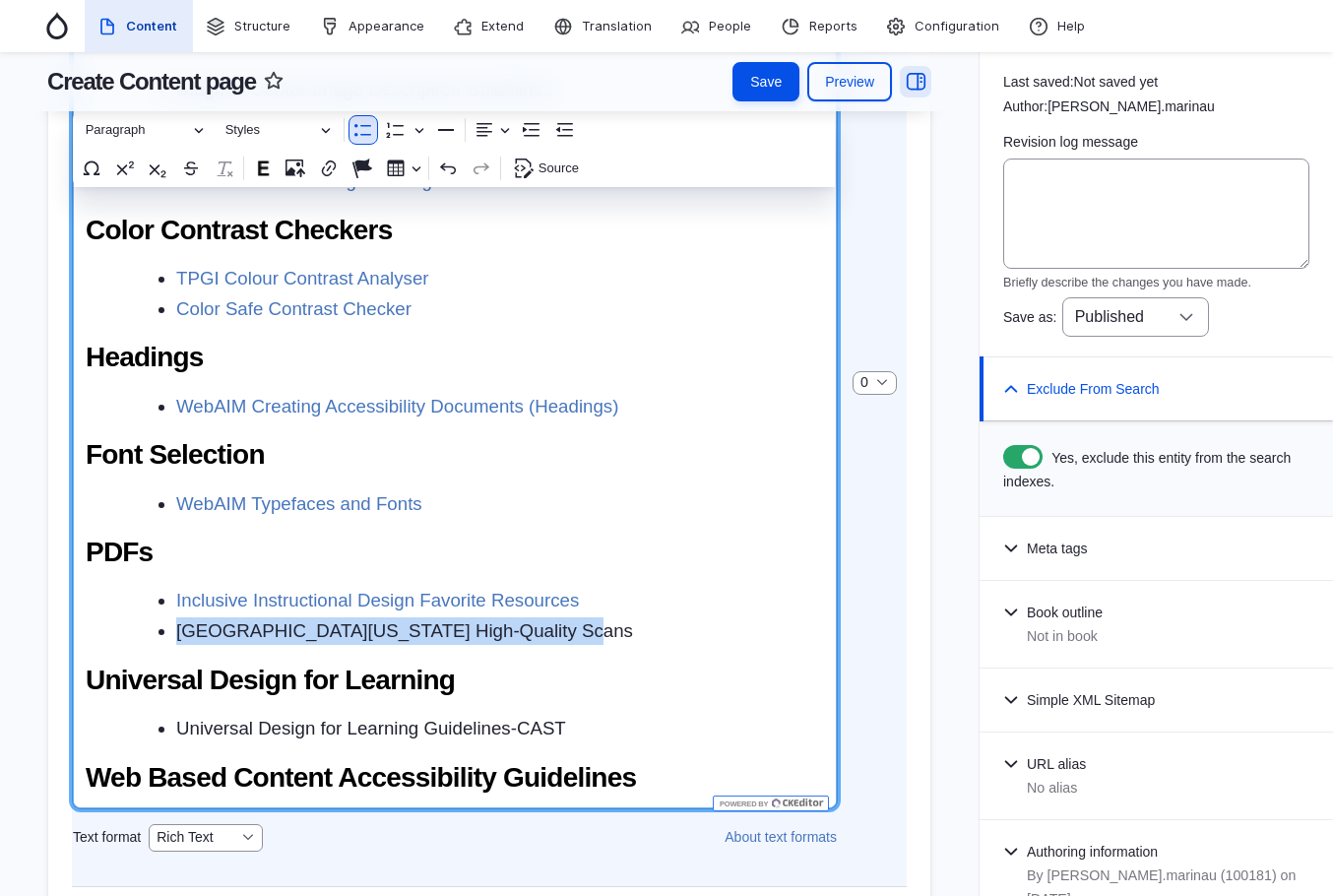 click on "University of Washington High-Quality Scans" at bounding box center (500, 631) 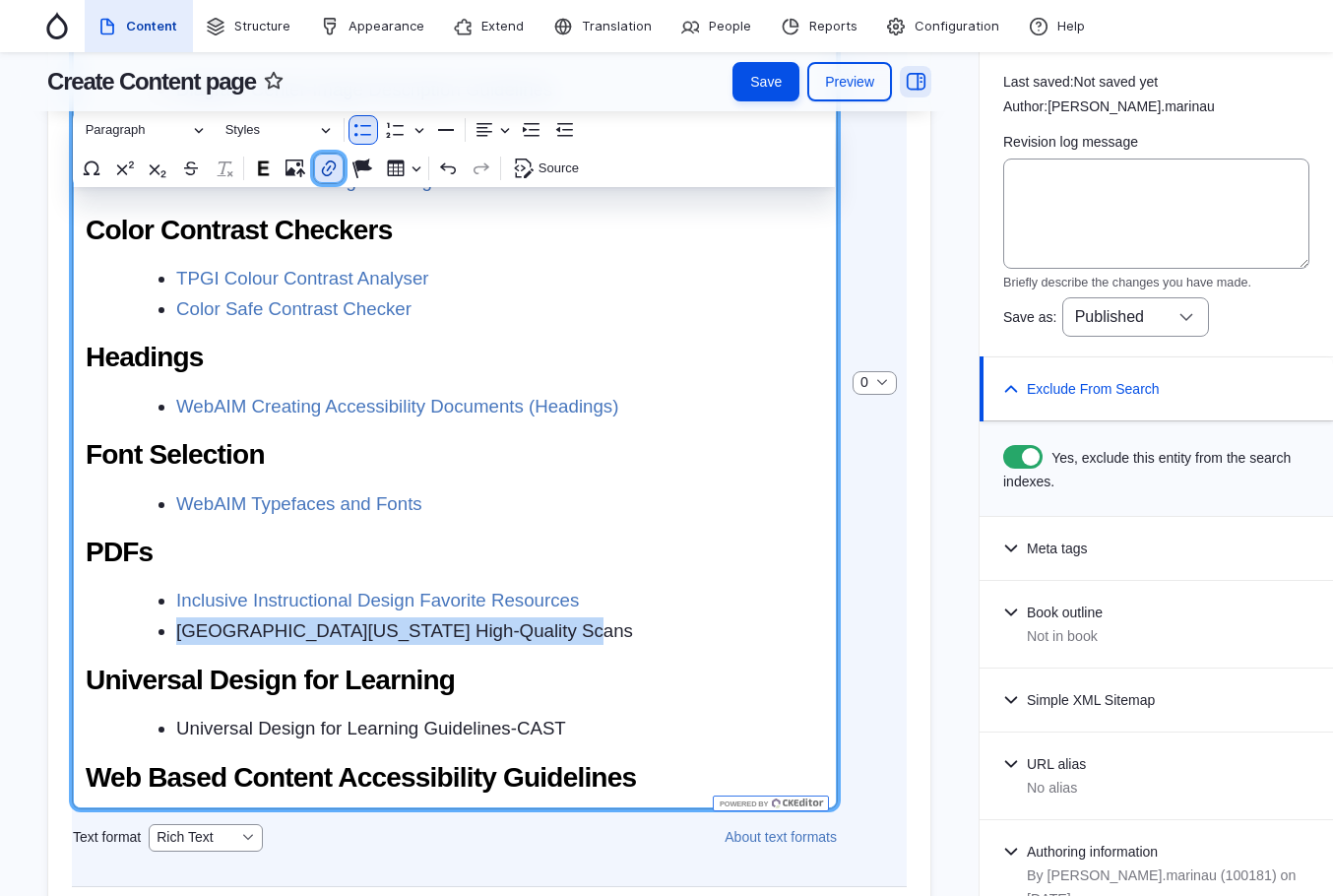 click 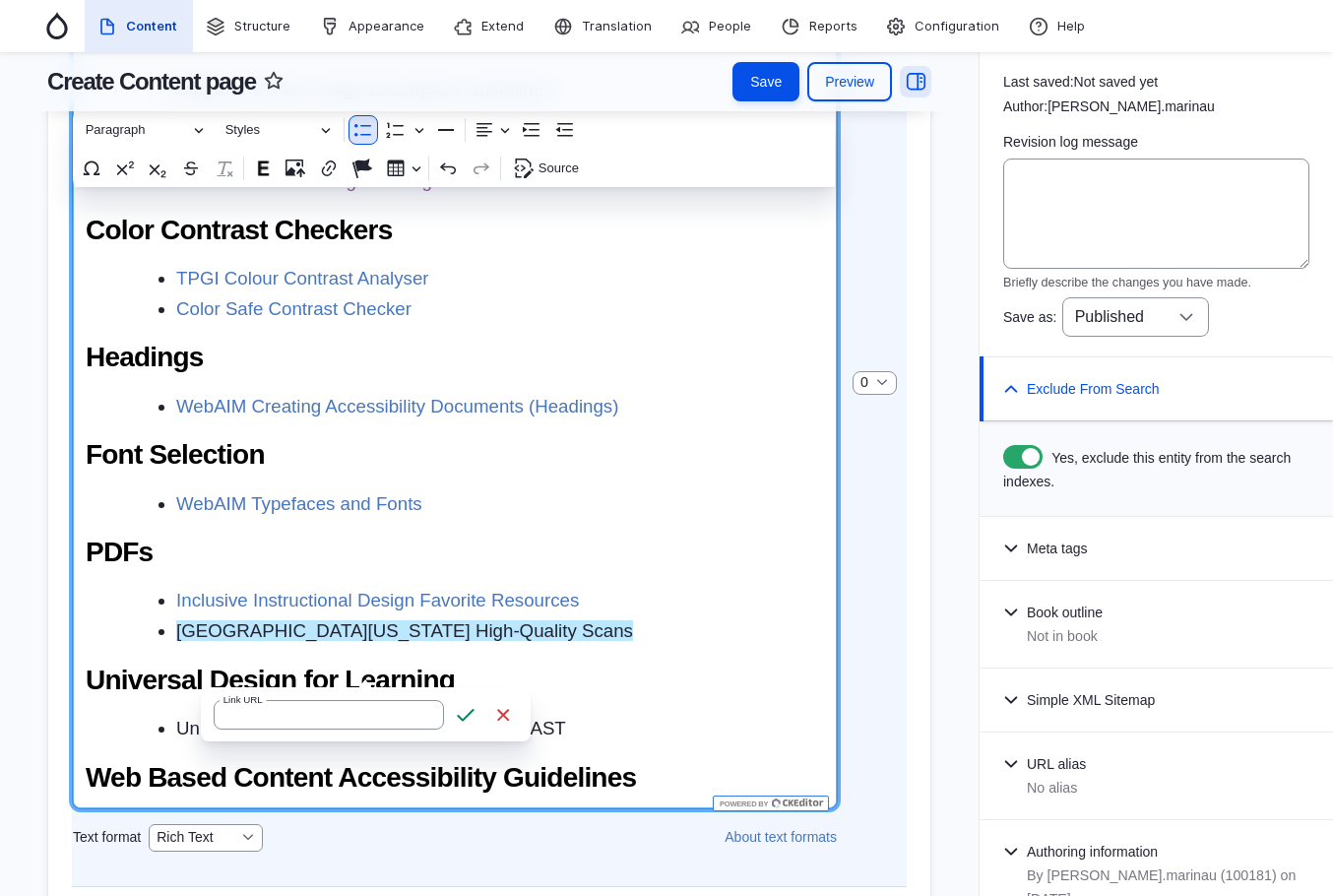 type on "https://www.washington.edu/accesstech/documents/scans/" 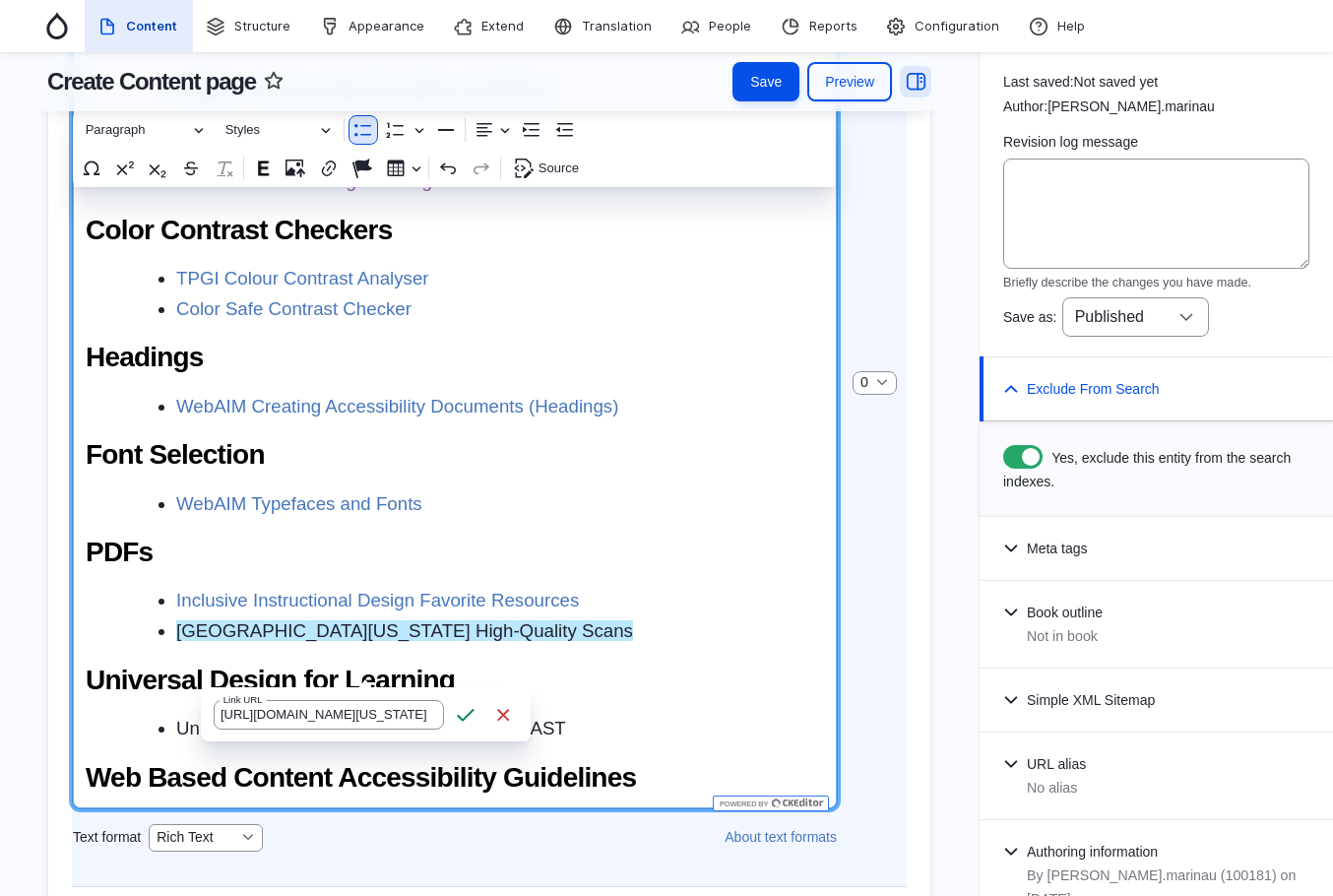 scroll, scrollTop: 0, scrollLeft: 116, axis: horizontal 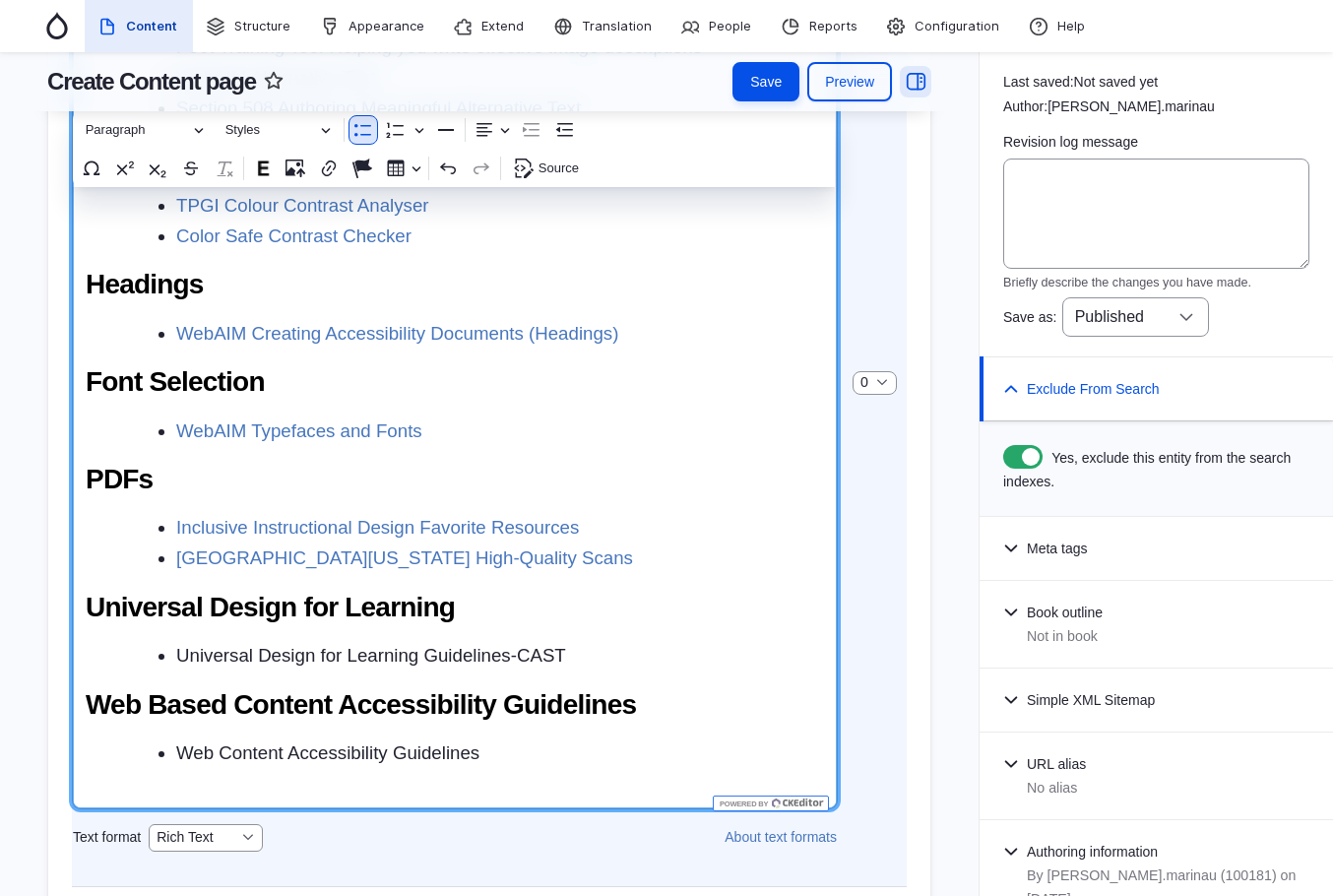 click on "Universal Design for Learning Guidelines-CAST" at bounding box center [500, 656] 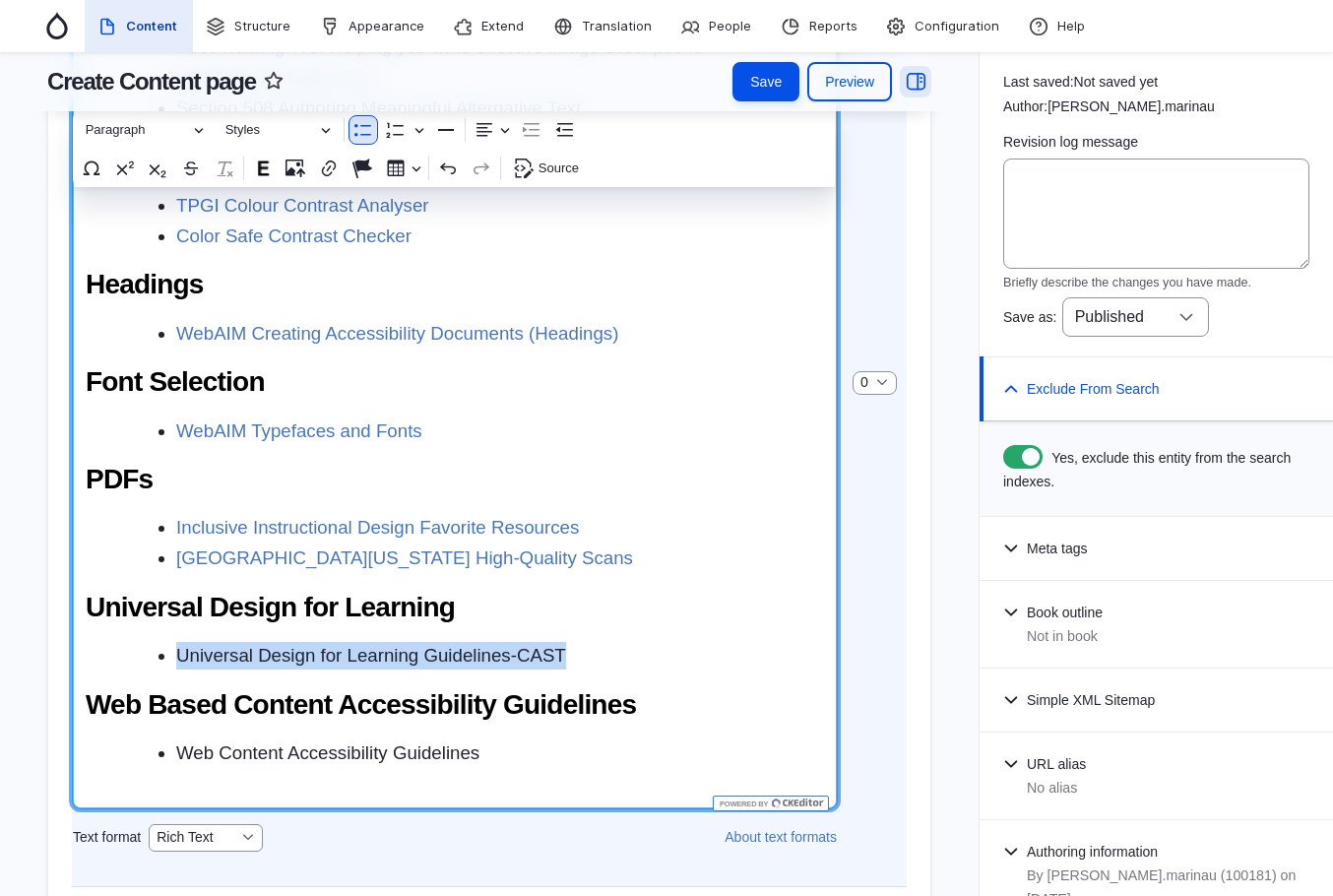 drag, startPoint x: 585, startPoint y: 661, endPoint x: 187, endPoint y: 627, distance: 399.44962 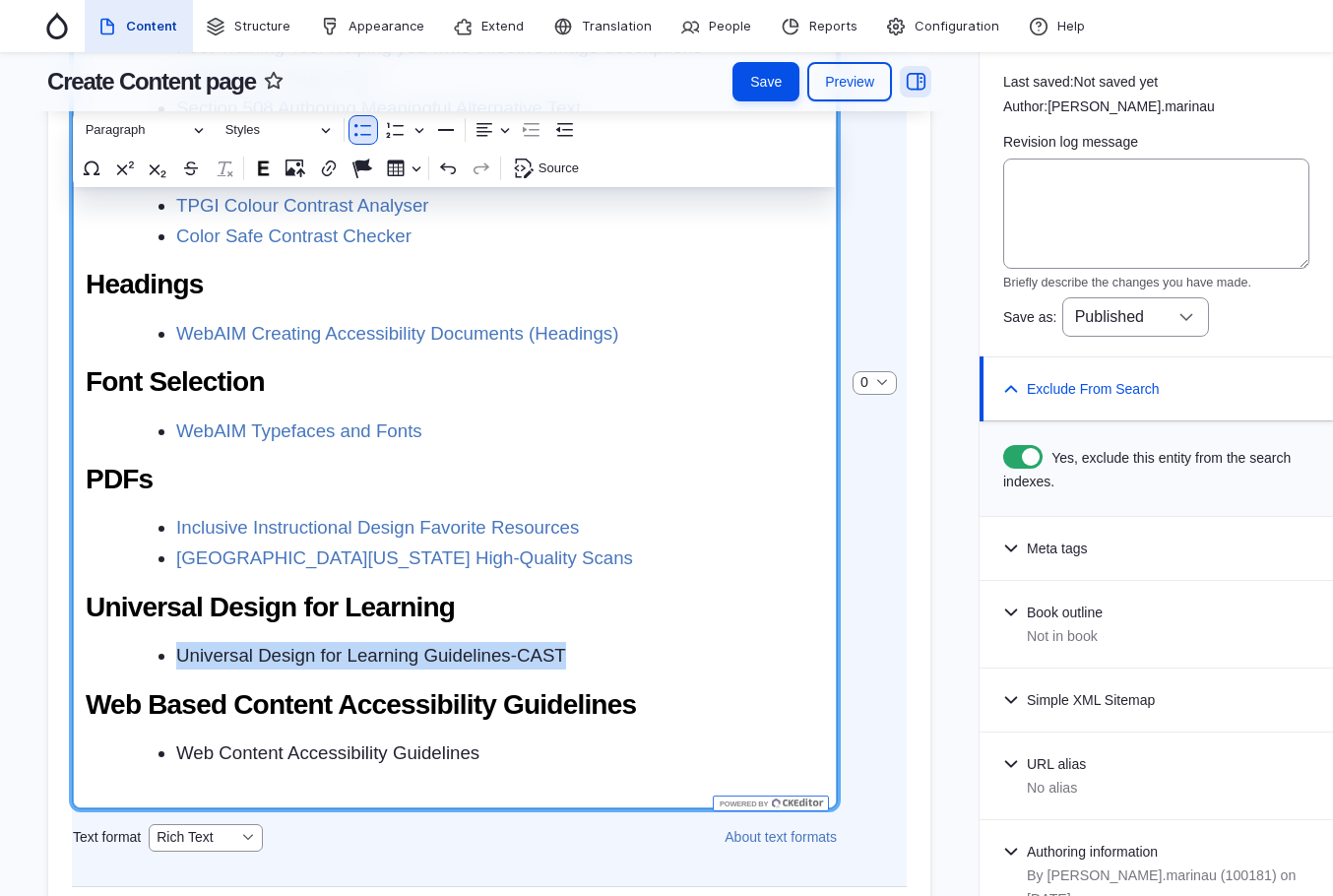 click on "Universal Design for Learning Guidelines-CAST" at bounding box center (500, 656) 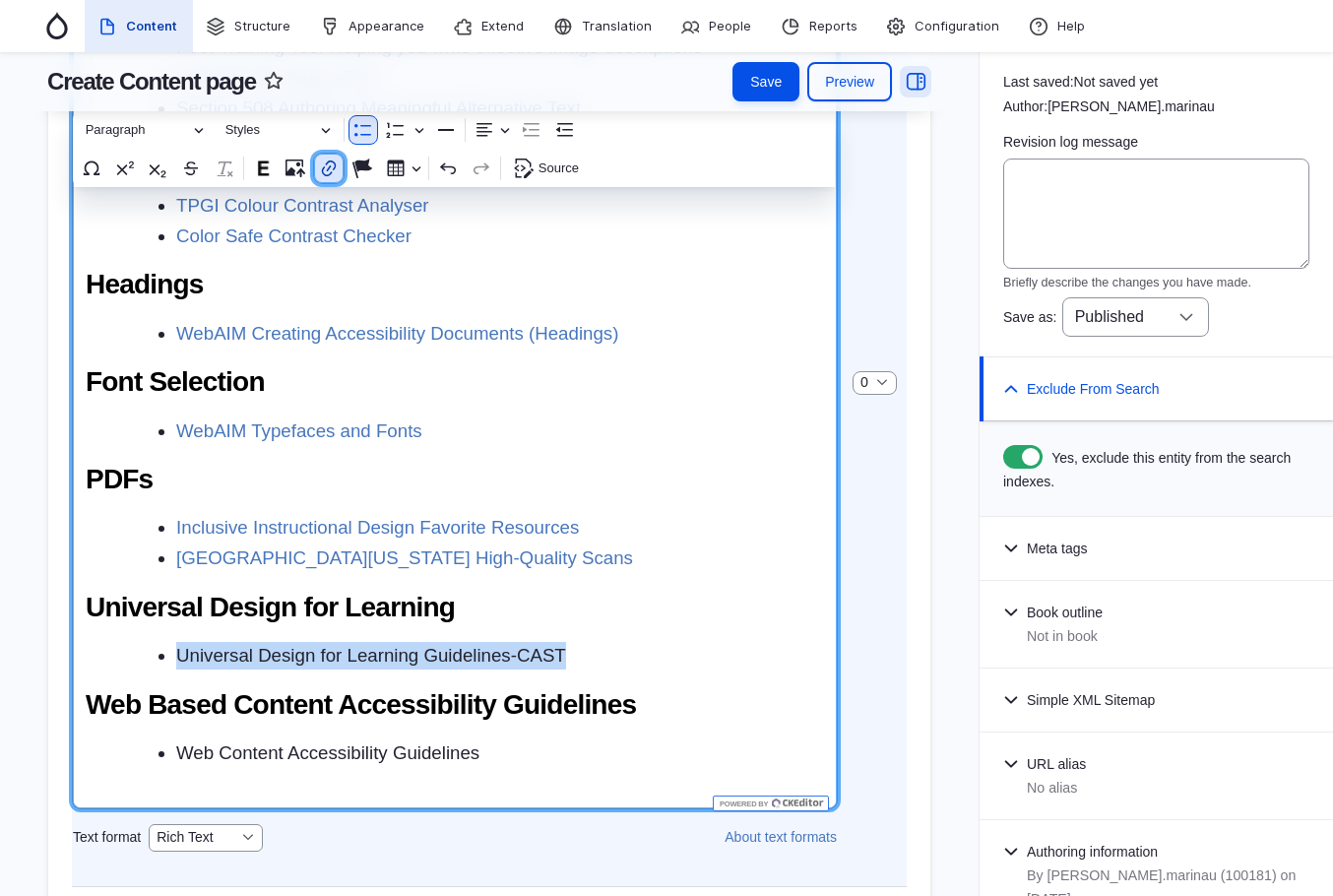 click 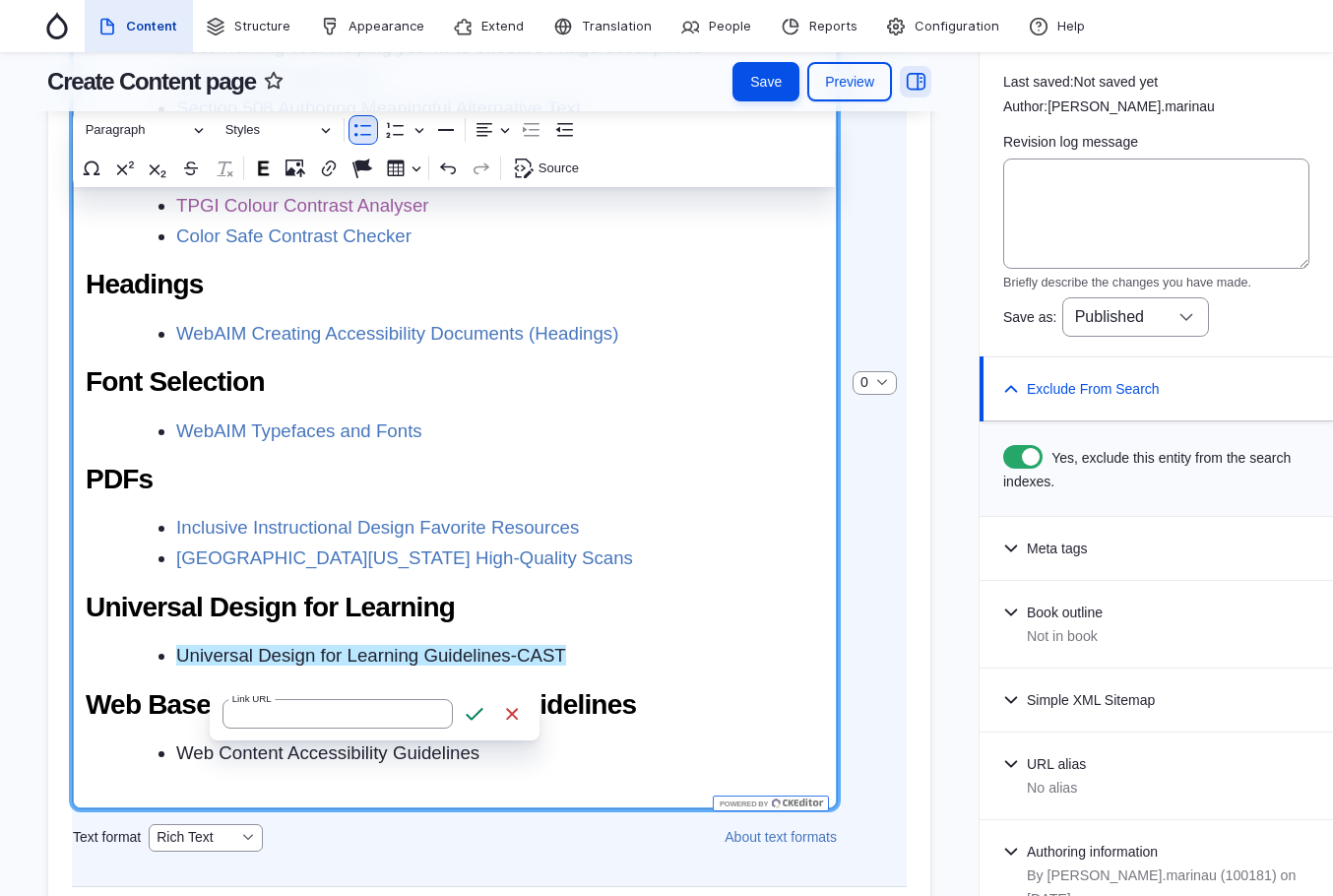 type on "https://udlguidelines.cast.org/" 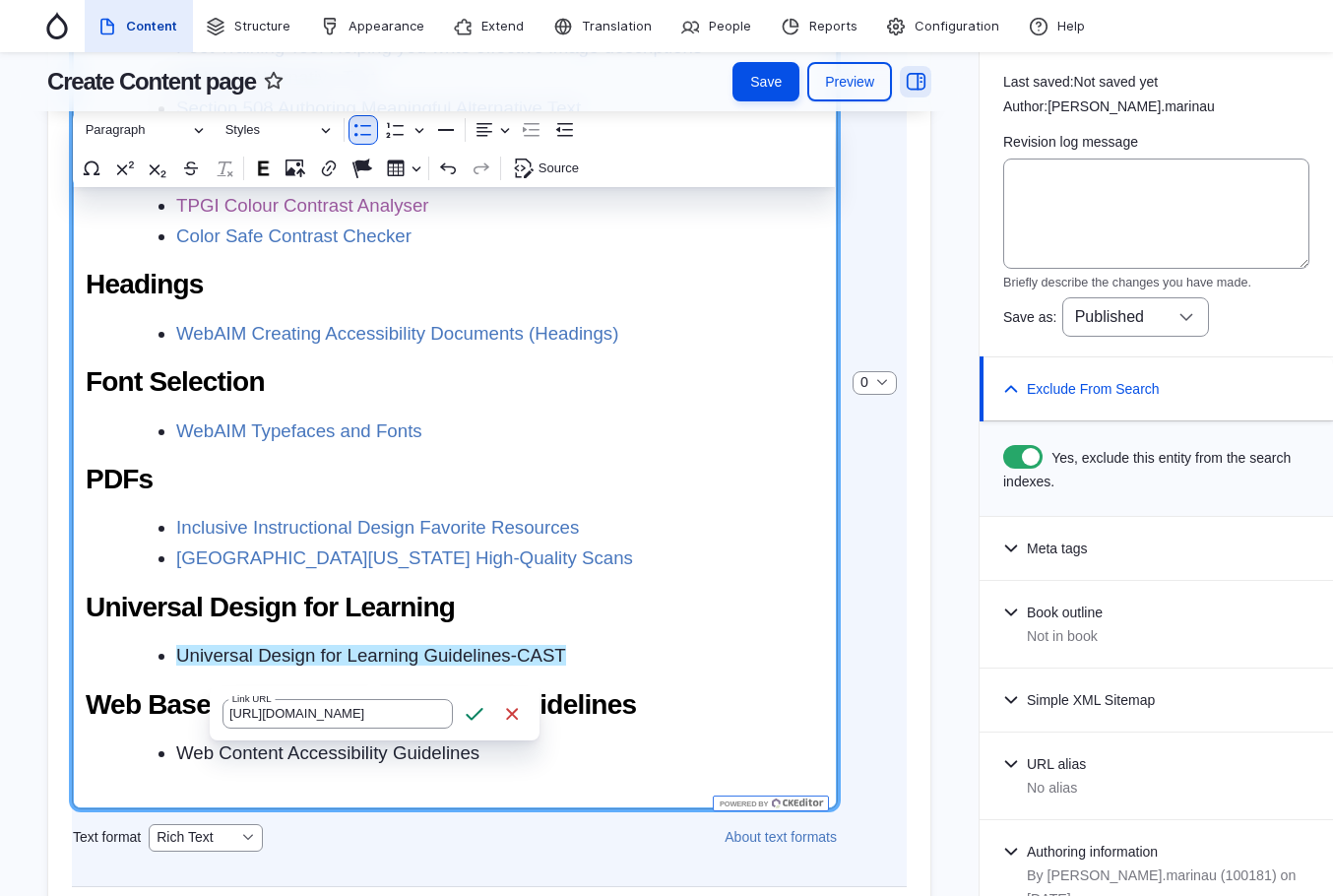 click on "Save" at bounding box center (475, 714) 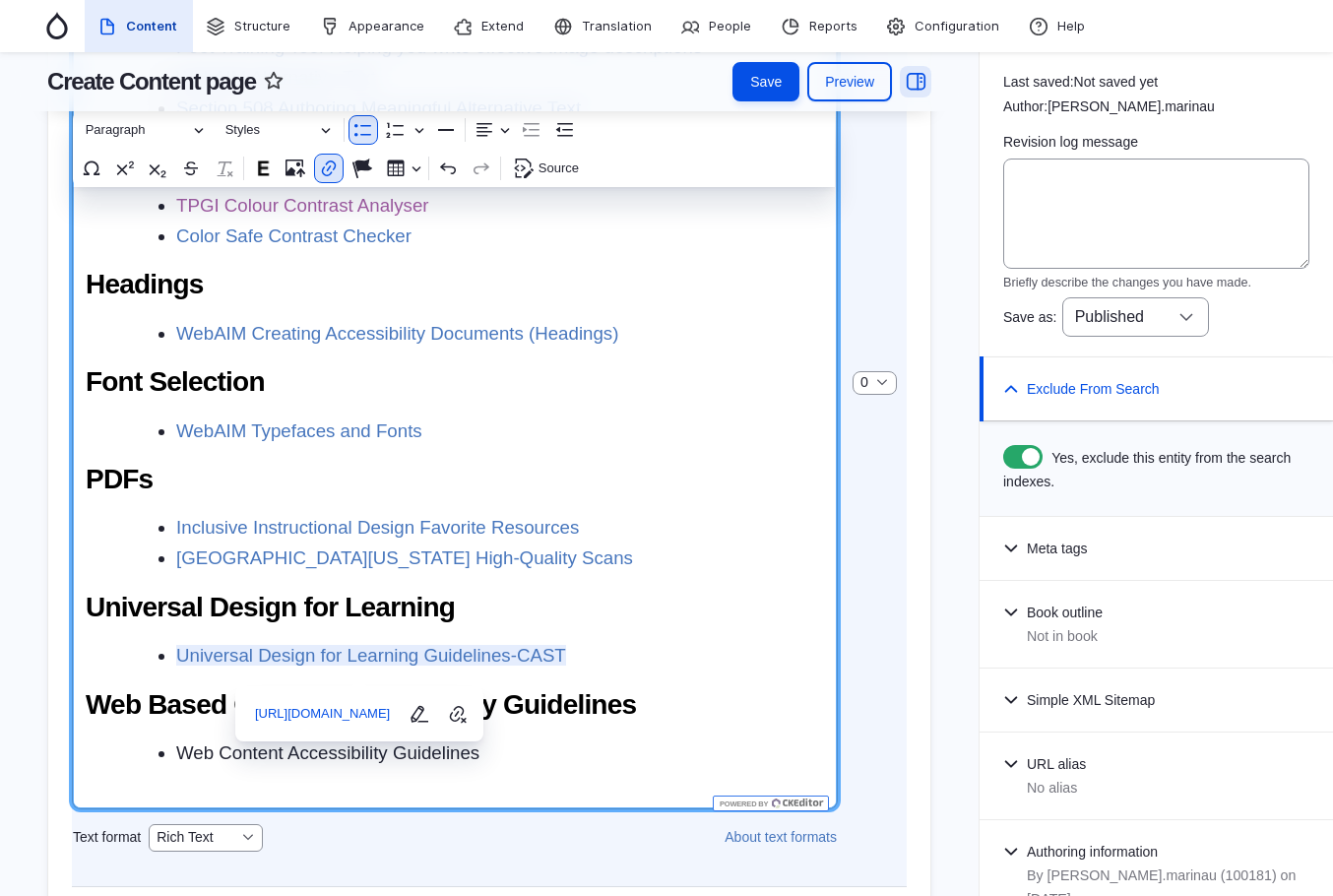 scroll, scrollTop: 1124, scrollLeft: 0, axis: vertical 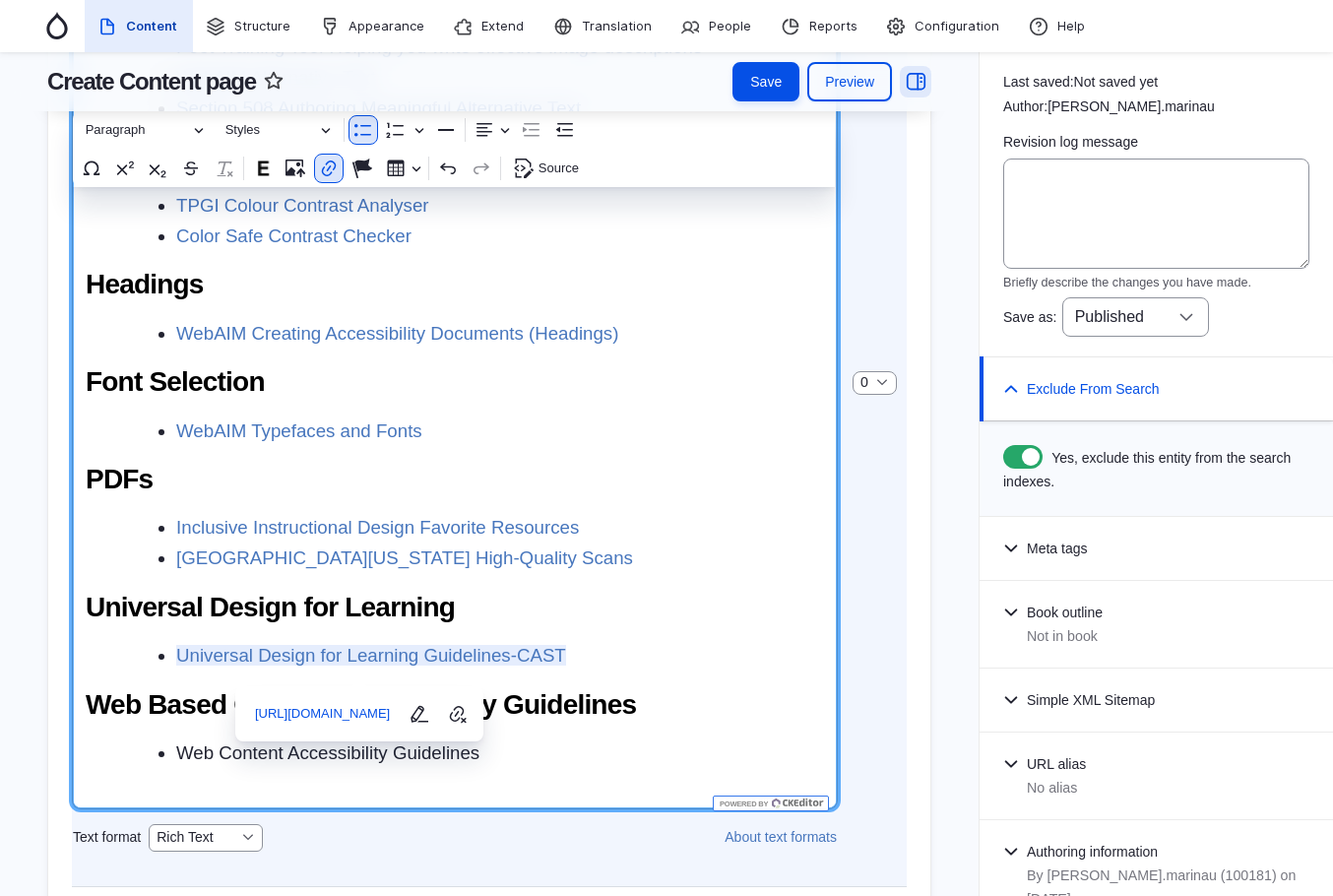 click on "Web Content Accessibility Guidelines" at bounding box center (500, 753) 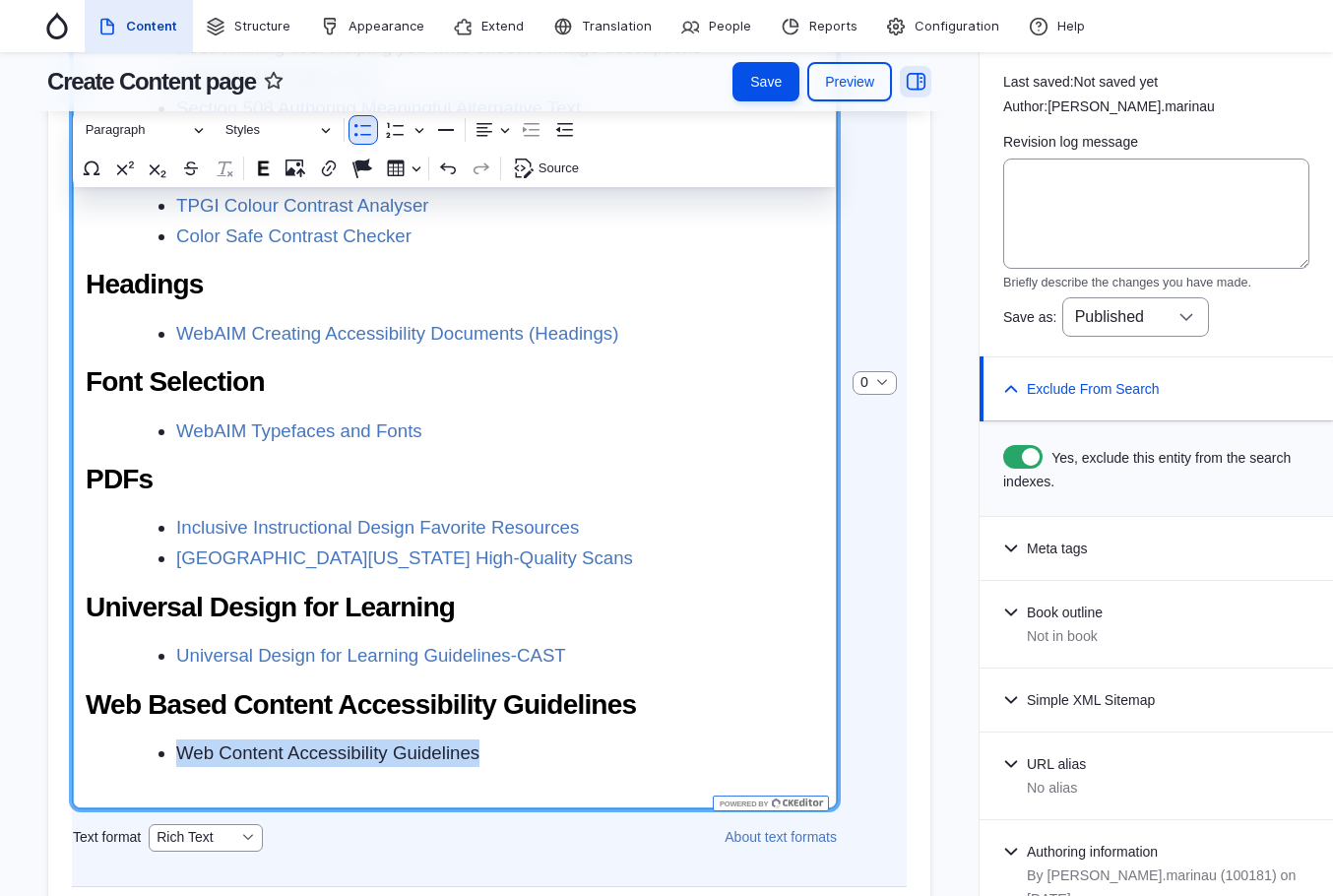 drag, startPoint x: 472, startPoint y: 773, endPoint x: 229, endPoint y: 667, distance: 265.11318 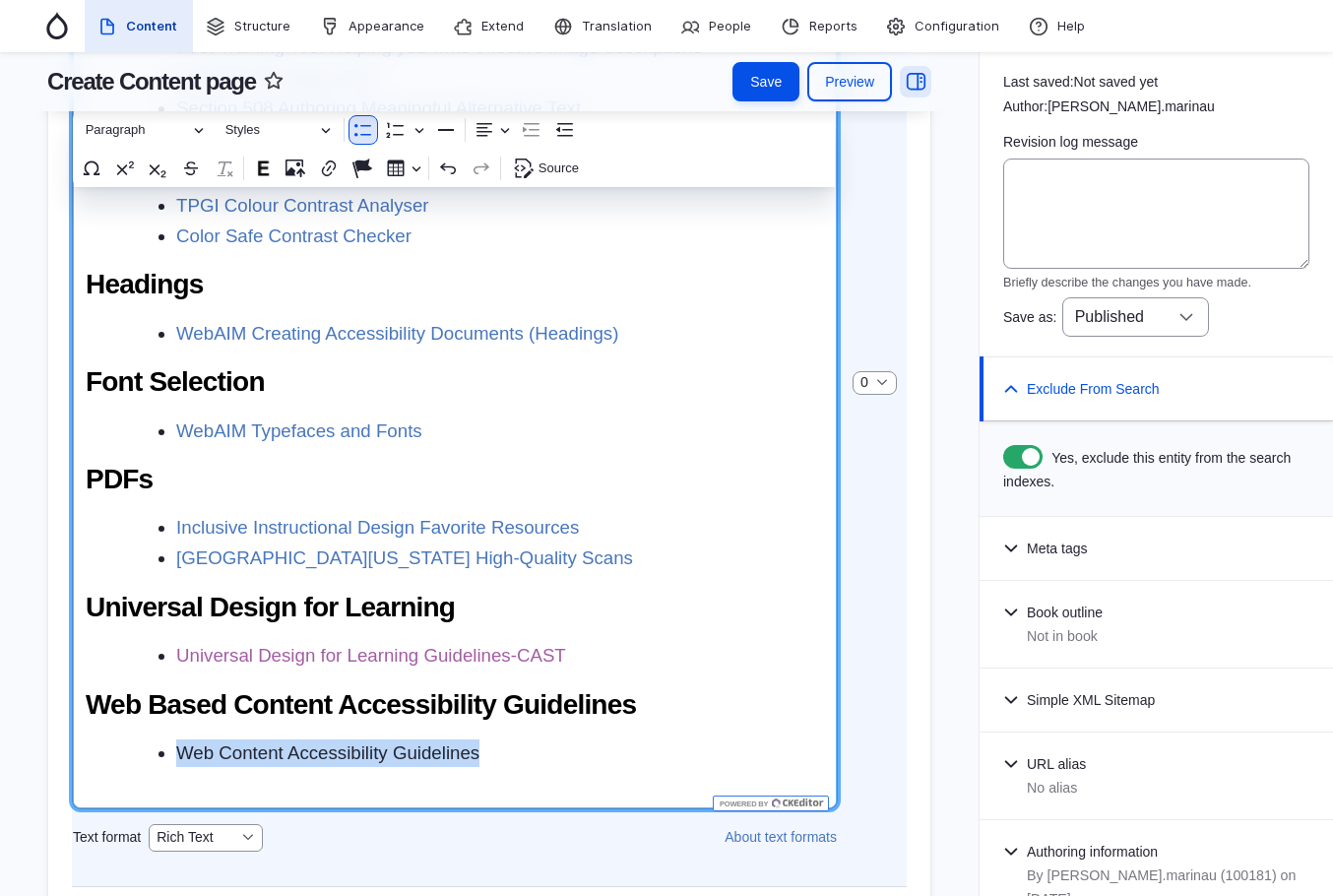 click on "Web Content Accessibility Guidelines" at bounding box center (469, 753) 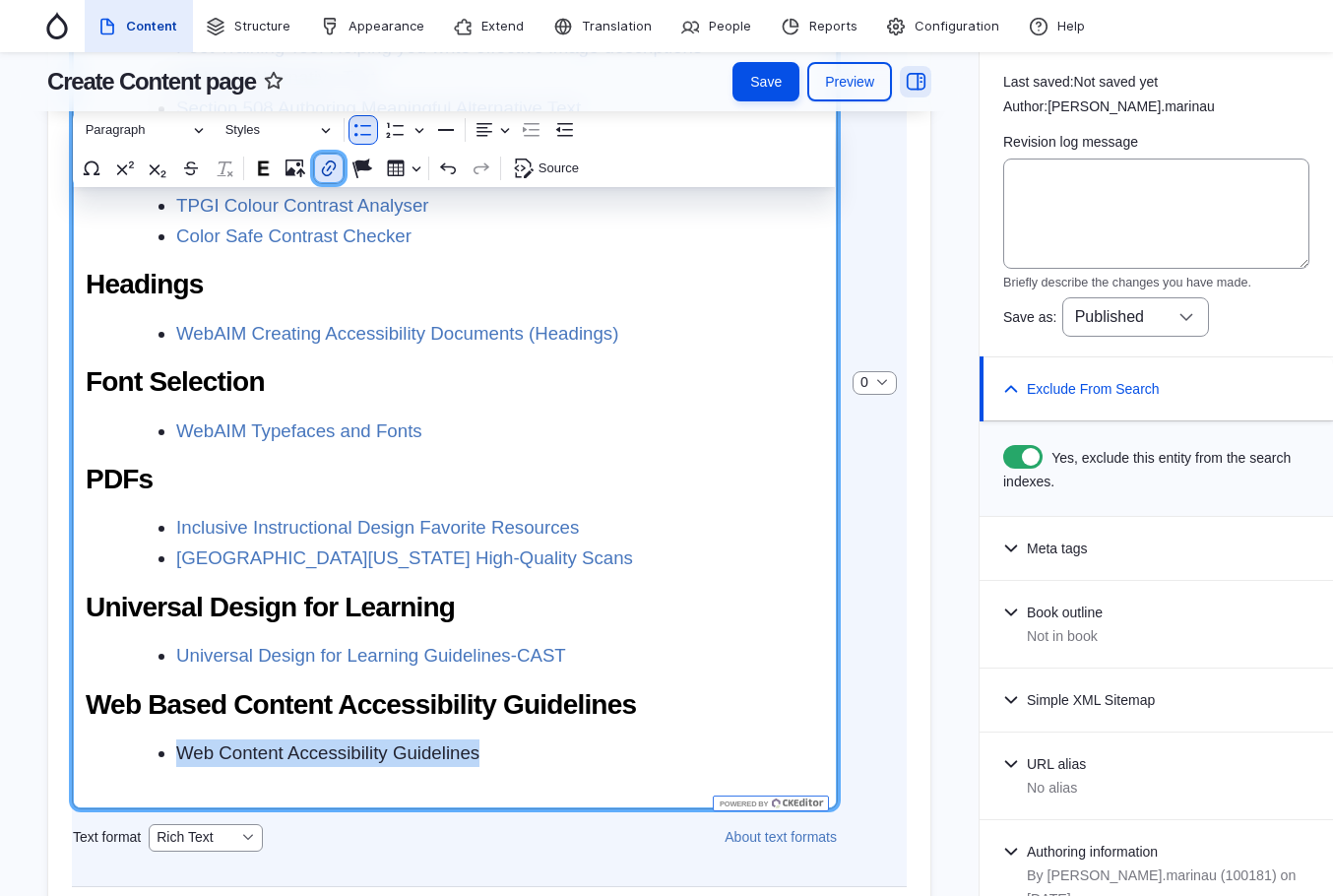 click 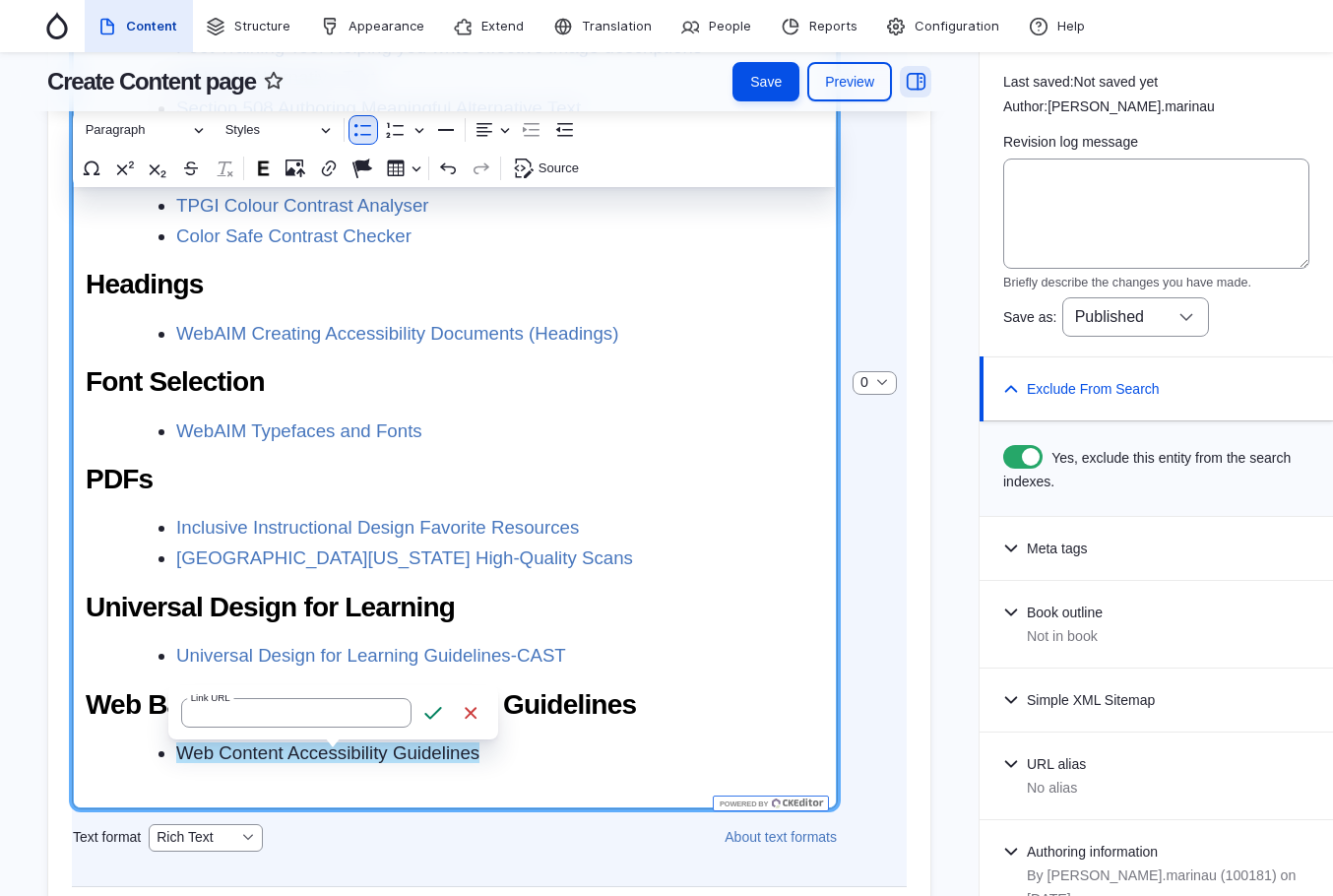 type on "https://www.w3.org/WAI/WCAG2AA-Conformance" 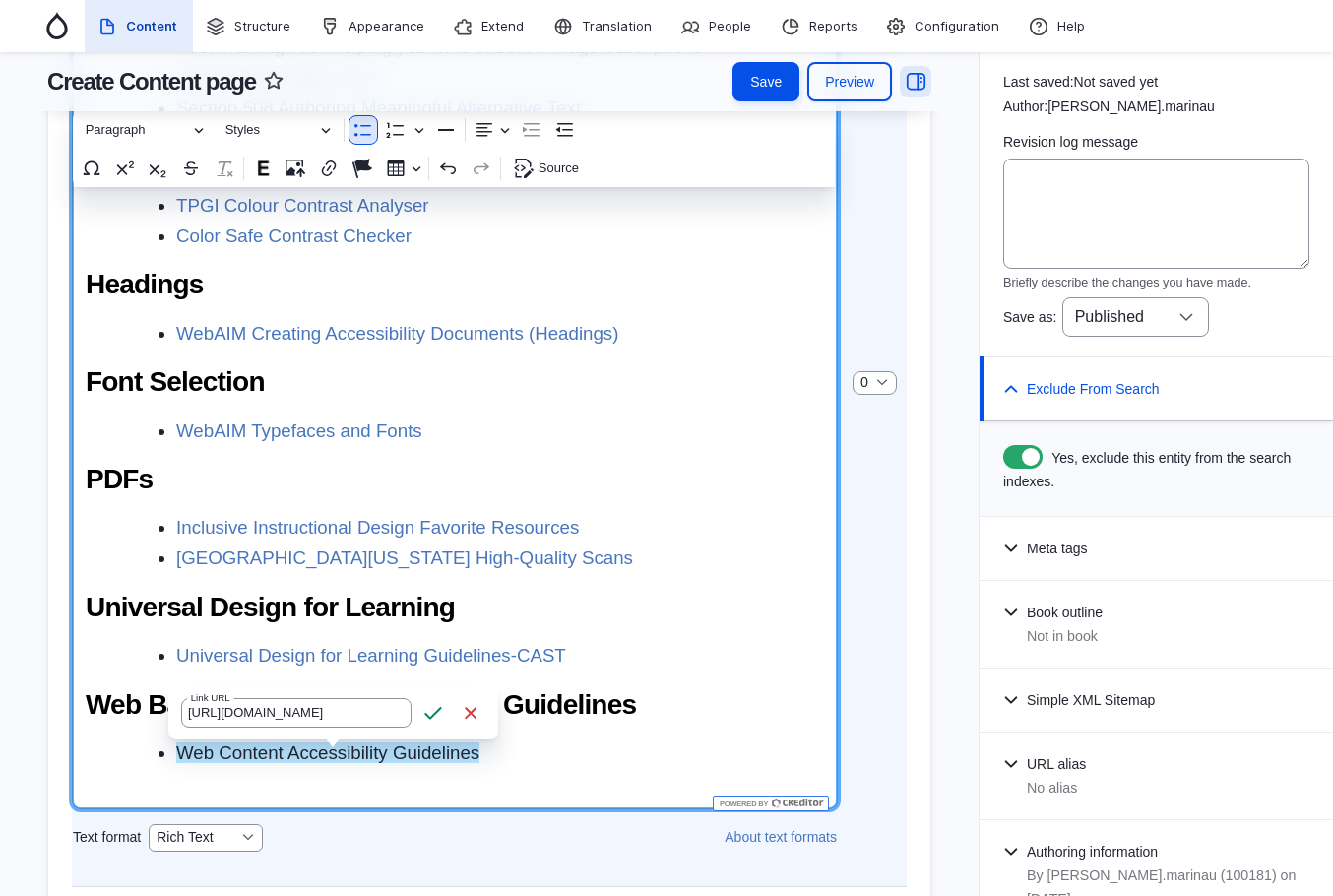 scroll, scrollTop: 0, scrollLeft: 67, axis: horizontal 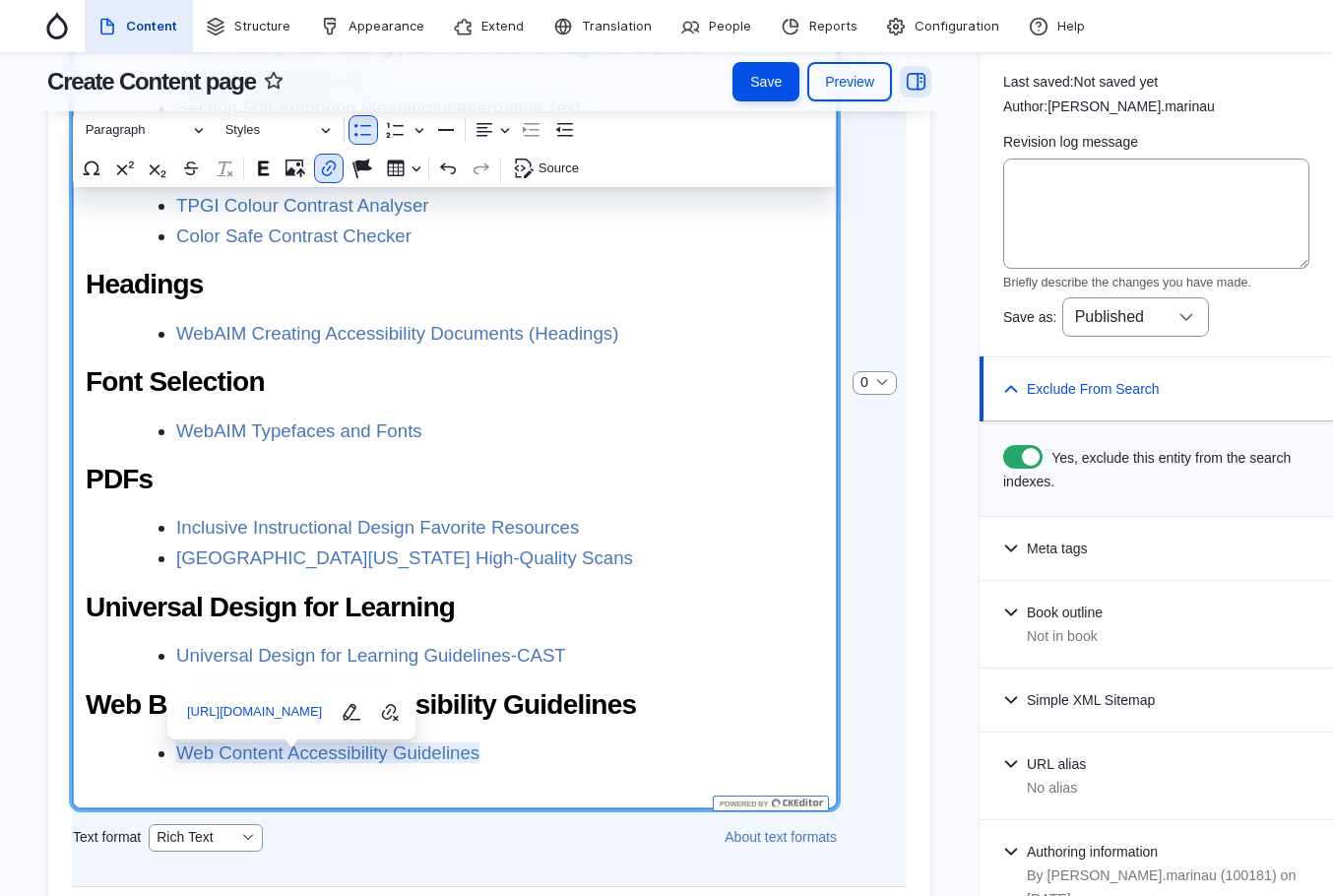 click on "WebAIM Typefaces and Fonts" at bounding box center [500, 431] 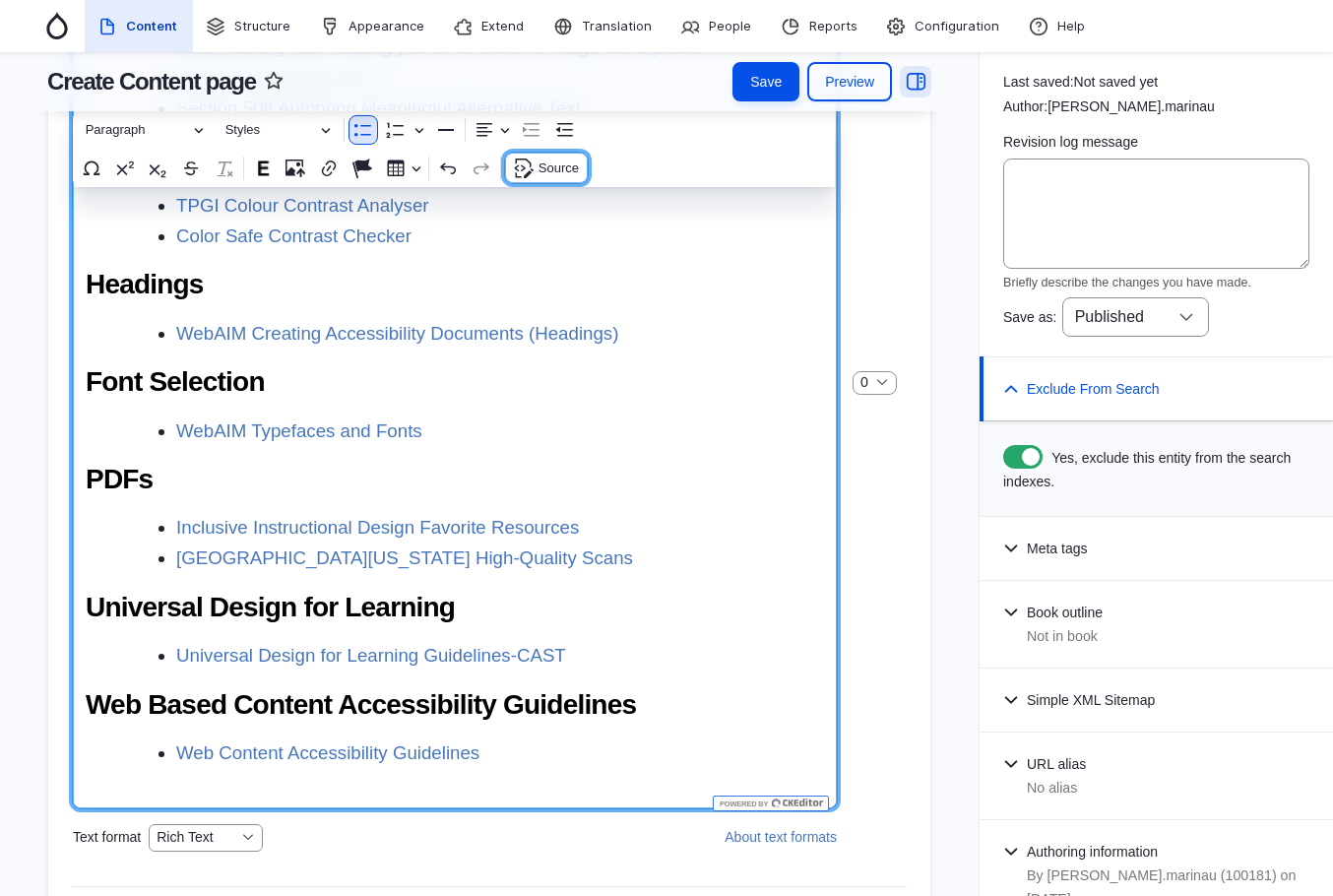 drag, startPoint x: 560, startPoint y: 164, endPoint x: 558, endPoint y: 175, distance: 11.18034 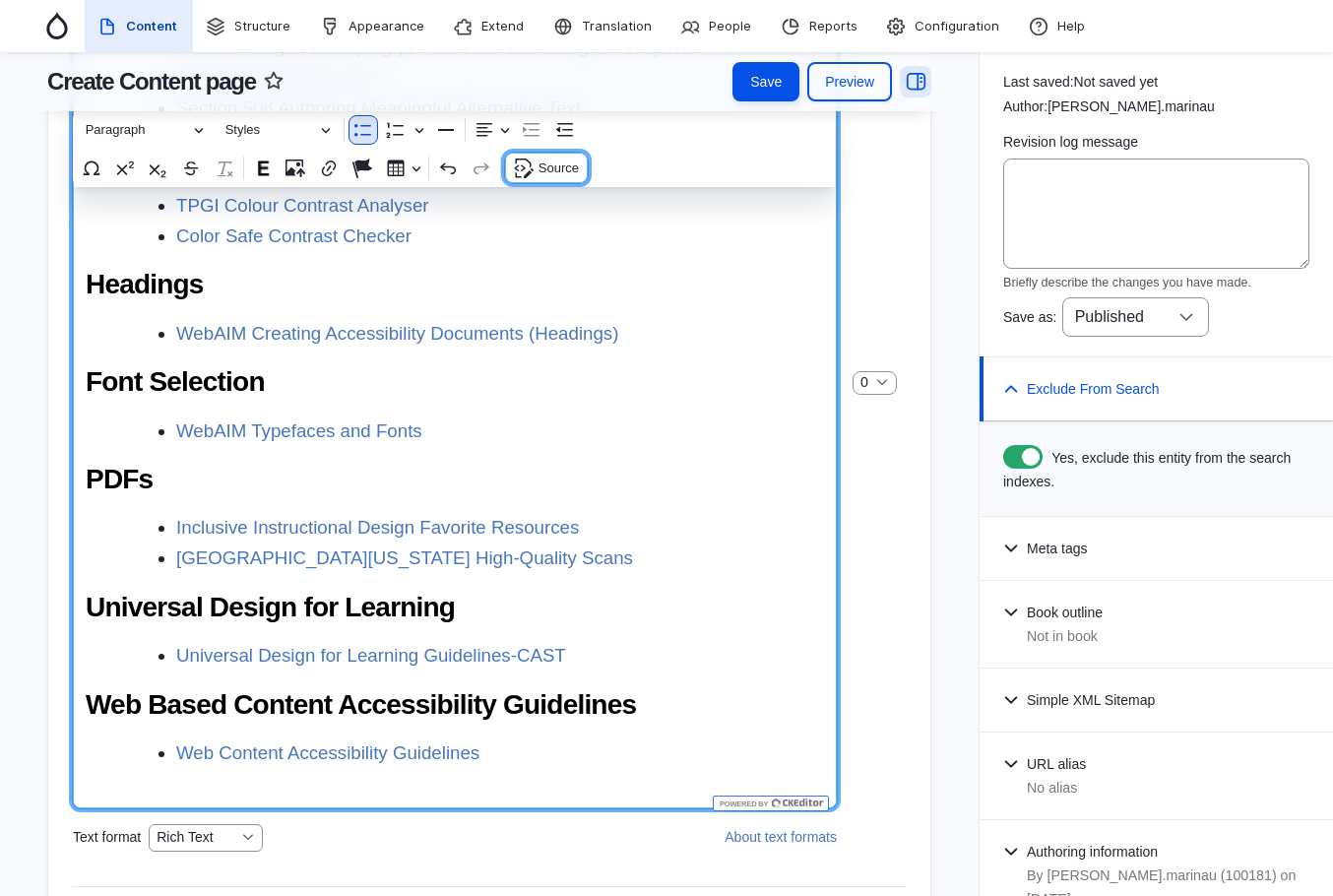 click on "Source" at bounding box center (558, 168) 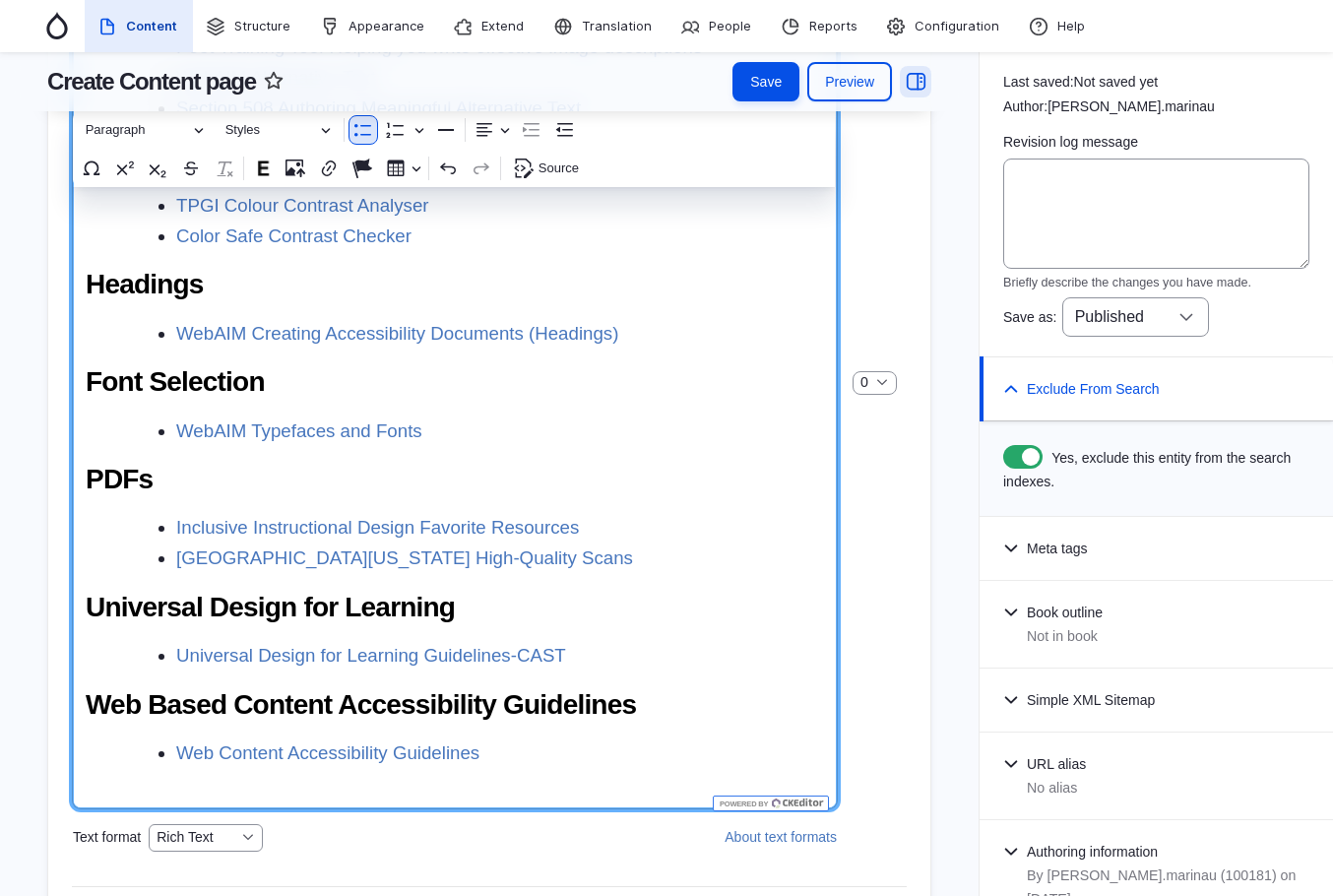 scroll, scrollTop: 2286, scrollLeft: 0, axis: vertical 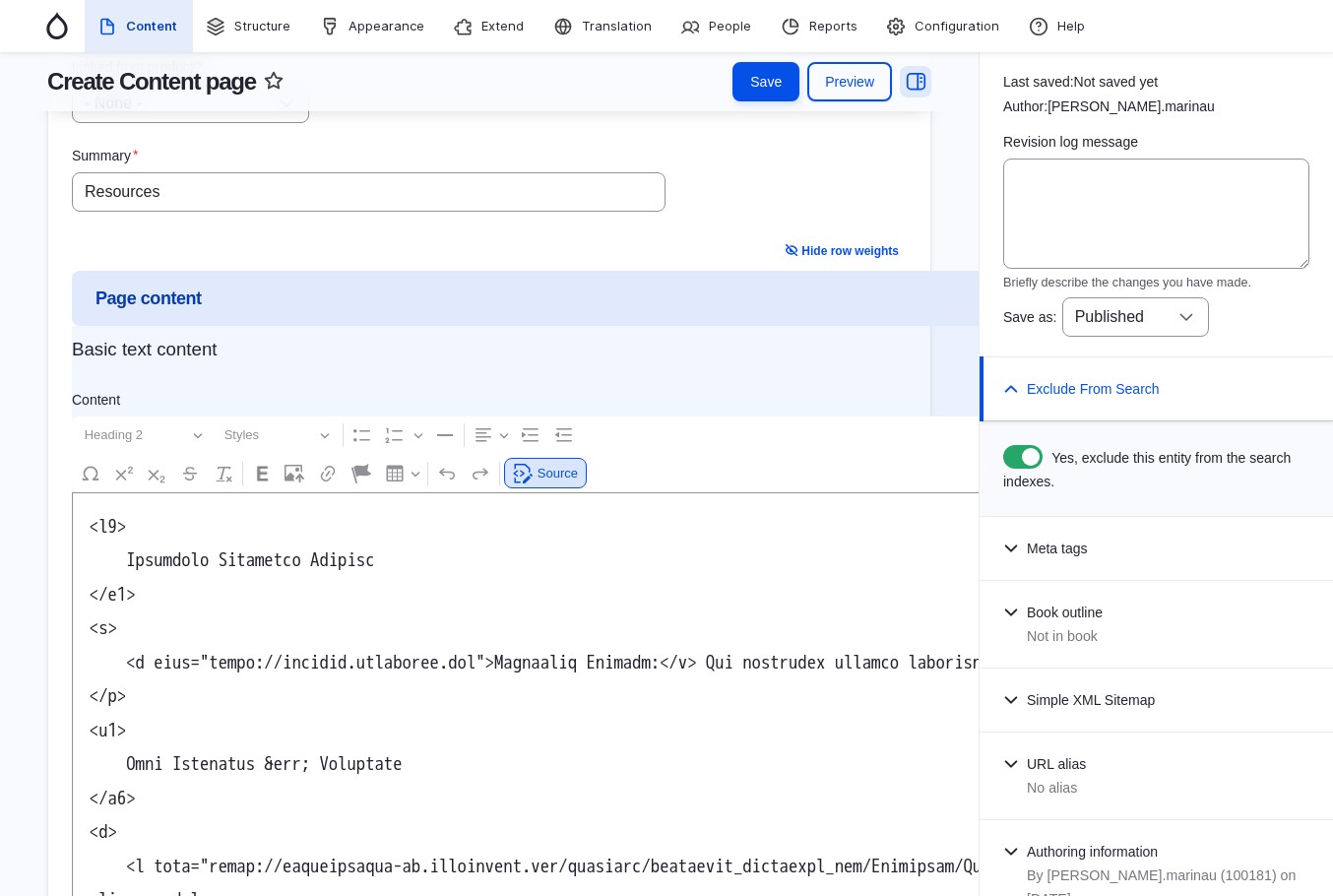 click at bounding box center (2021, 874) 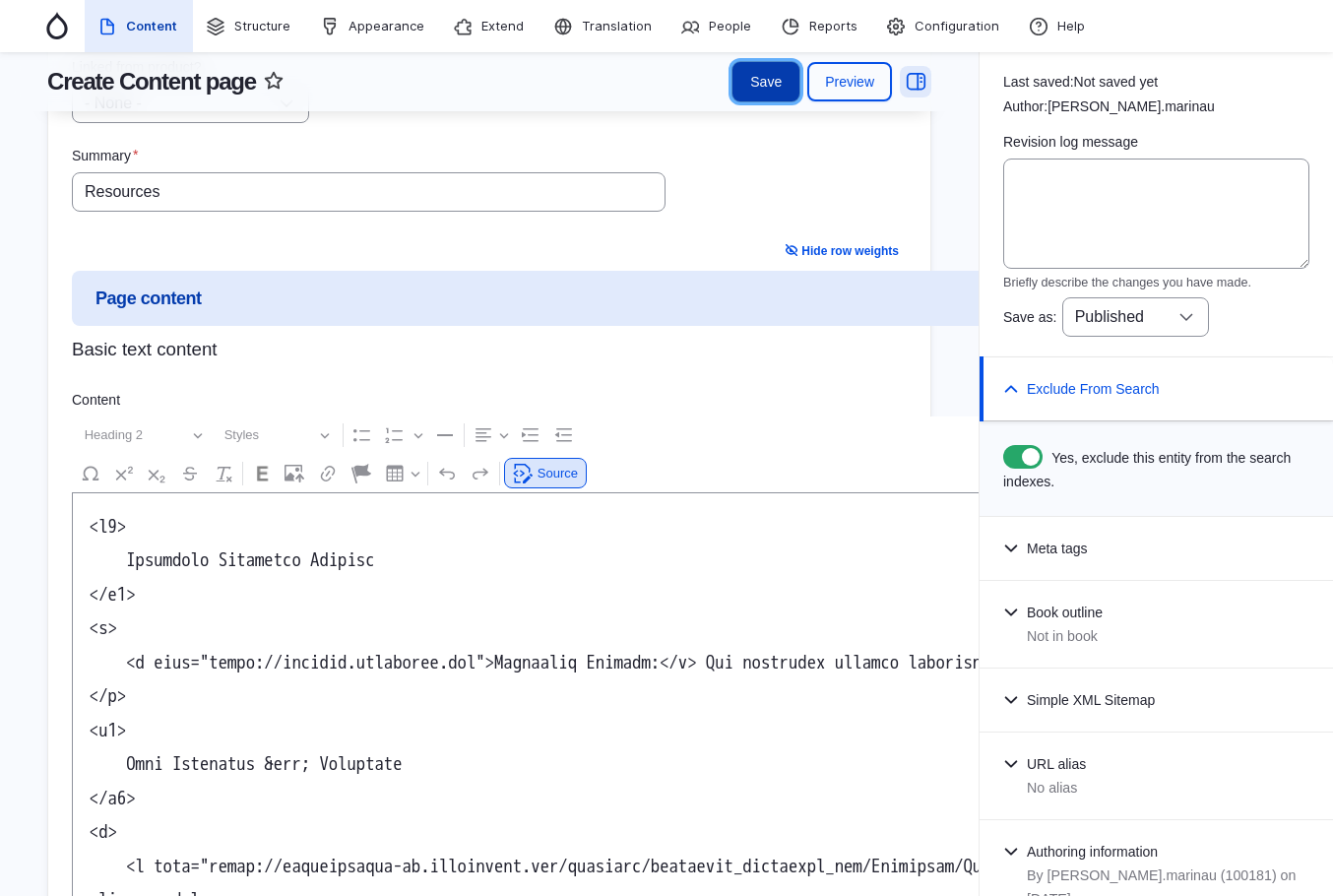 click on "Save" at bounding box center (766, 82) 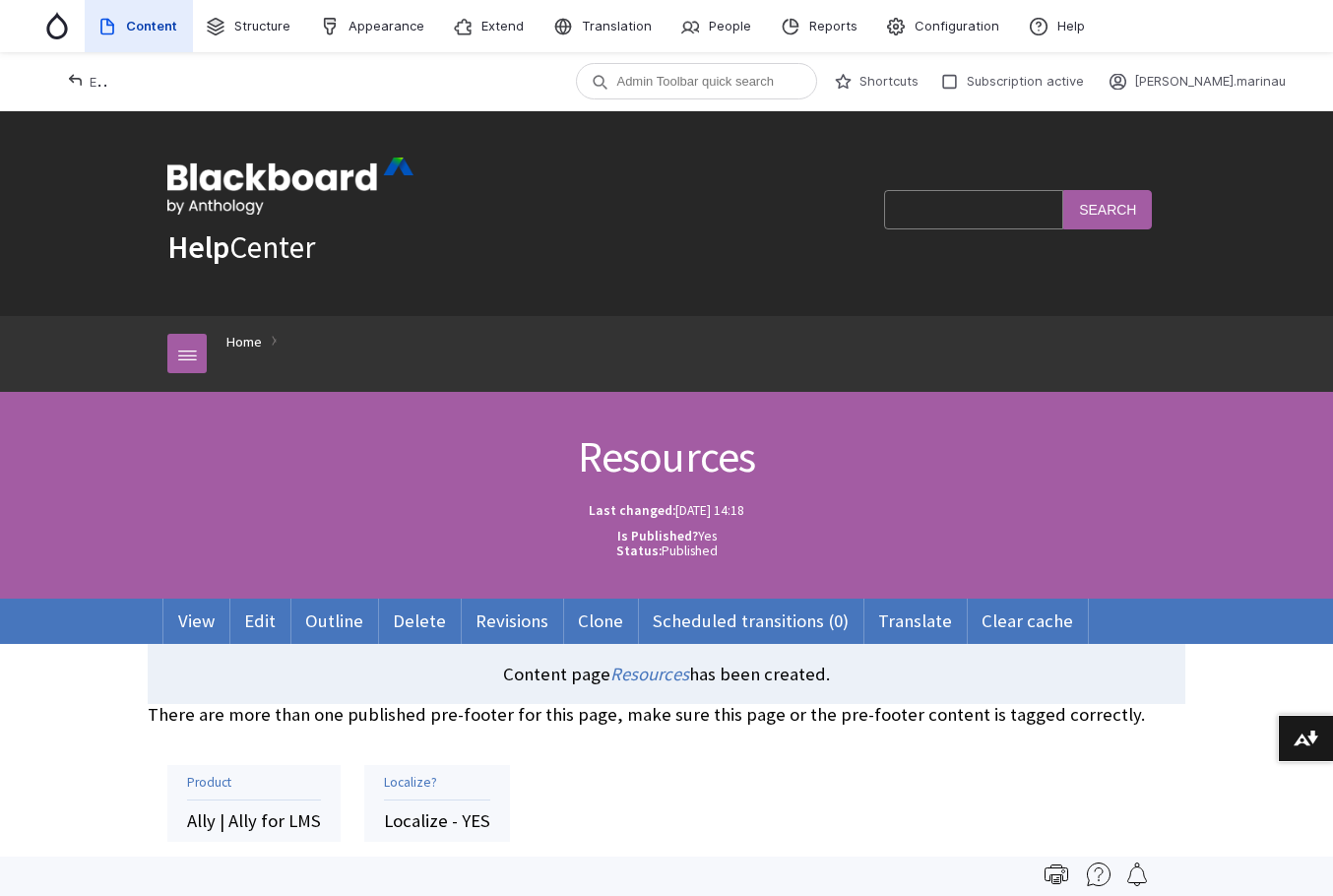 scroll, scrollTop: 0, scrollLeft: 0, axis: both 